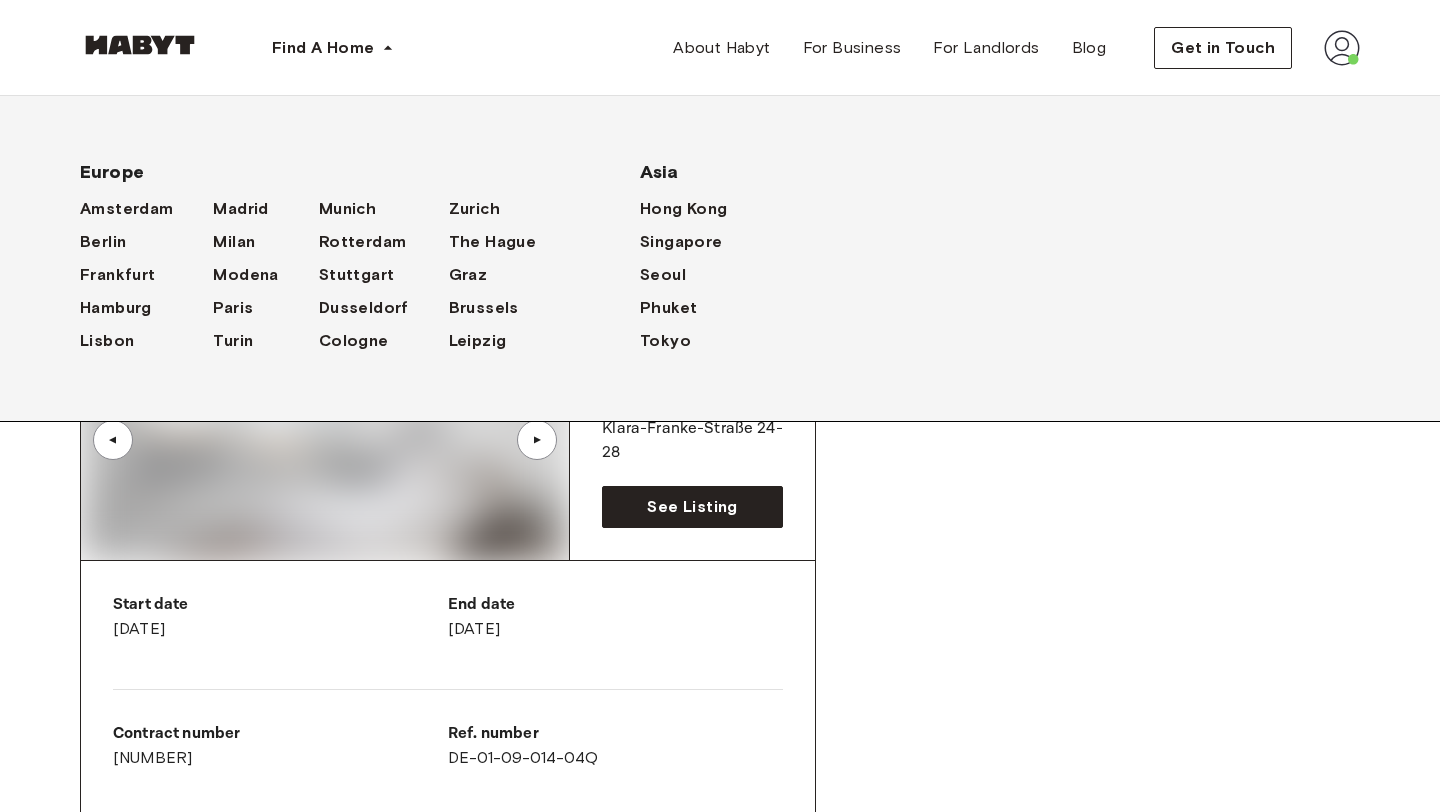 scroll, scrollTop: 0, scrollLeft: 0, axis: both 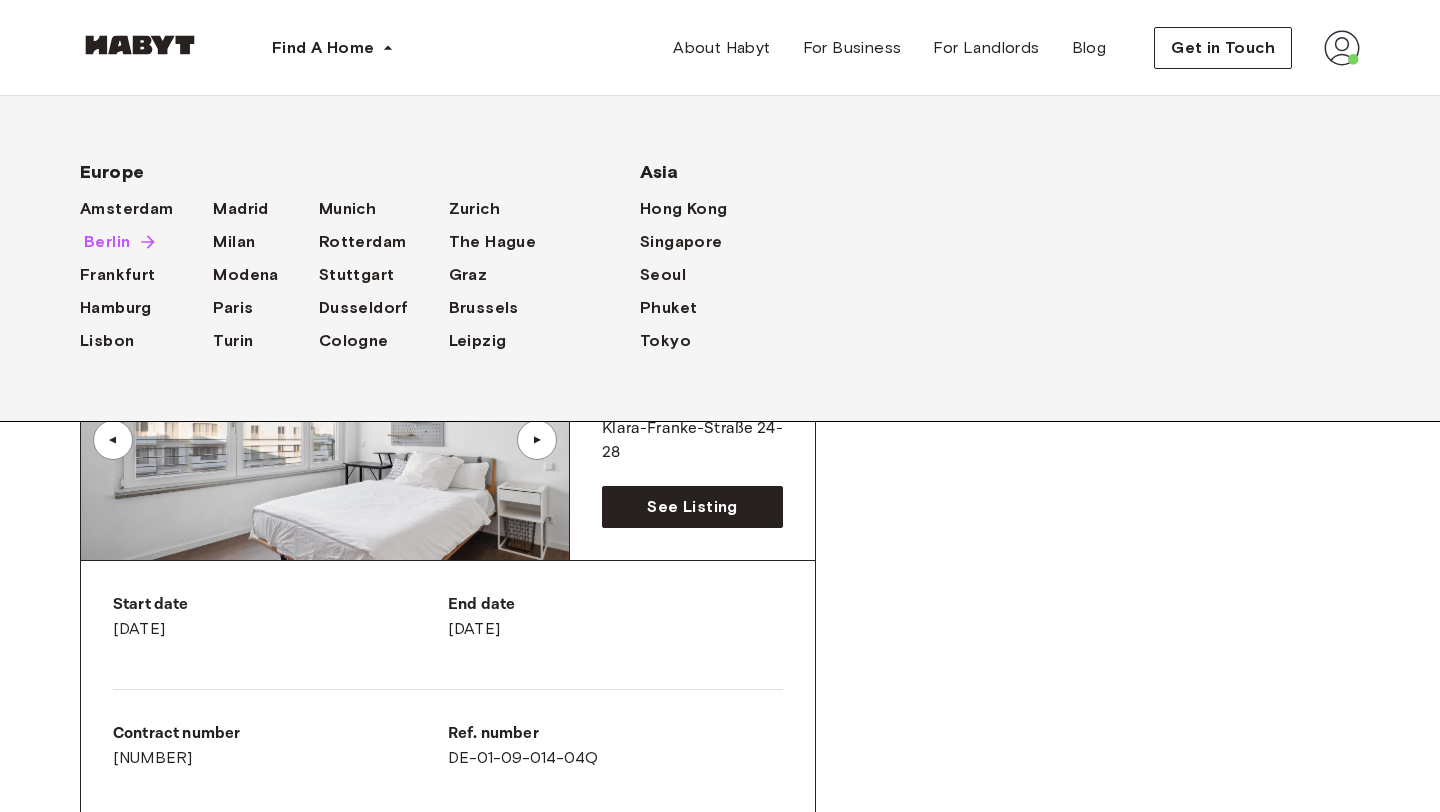 click on "Berlin" at bounding box center (107, 242) 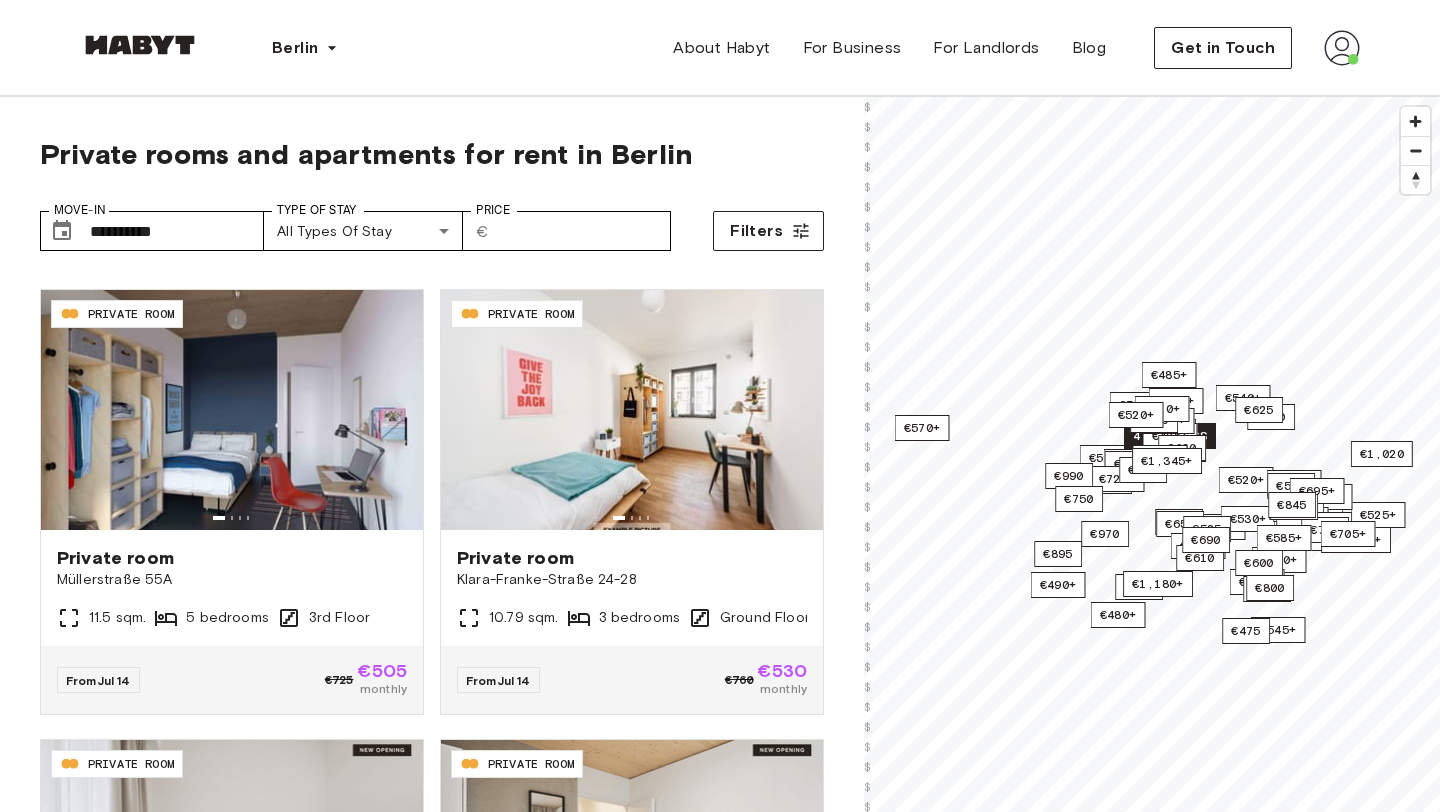 scroll, scrollTop: 0, scrollLeft: 0, axis: both 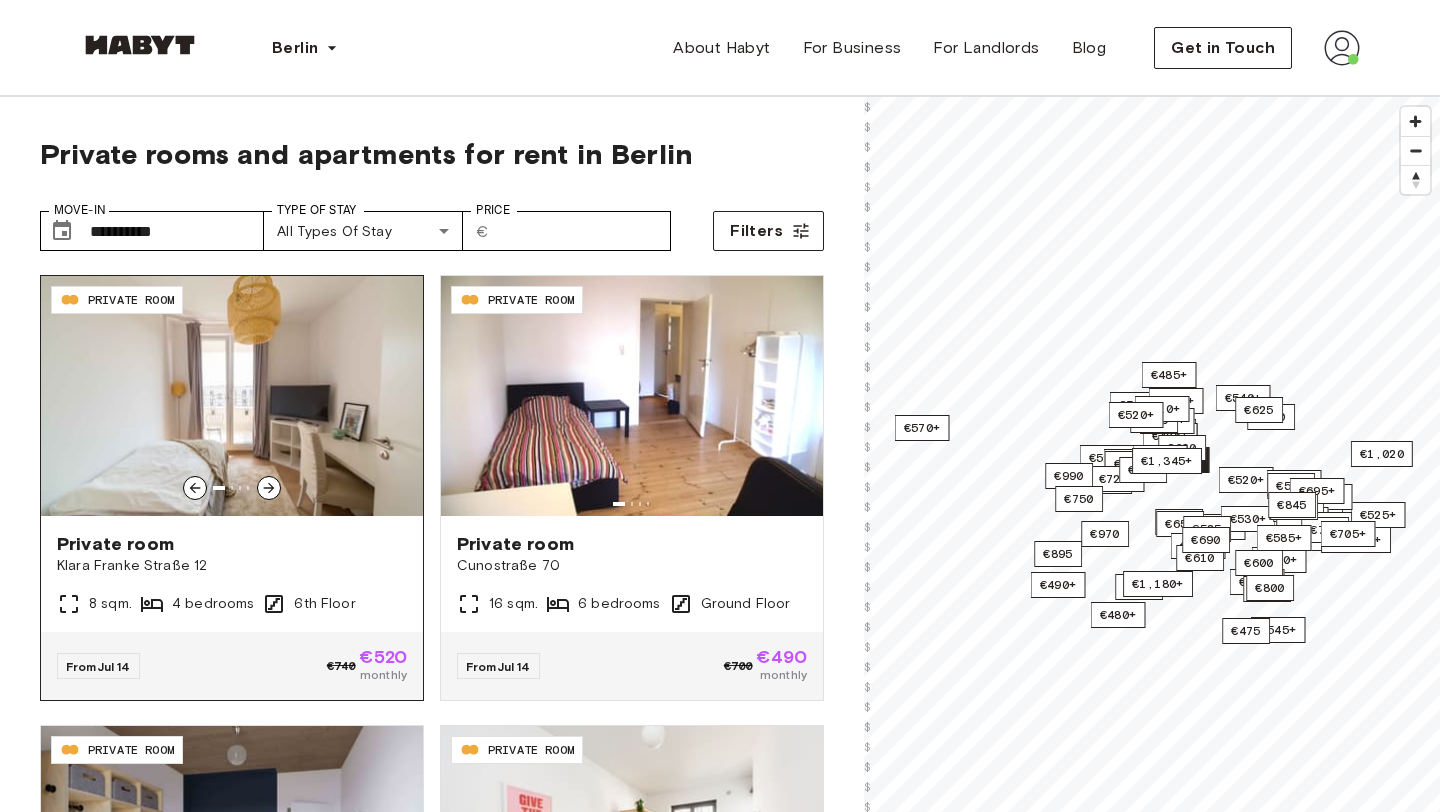 click 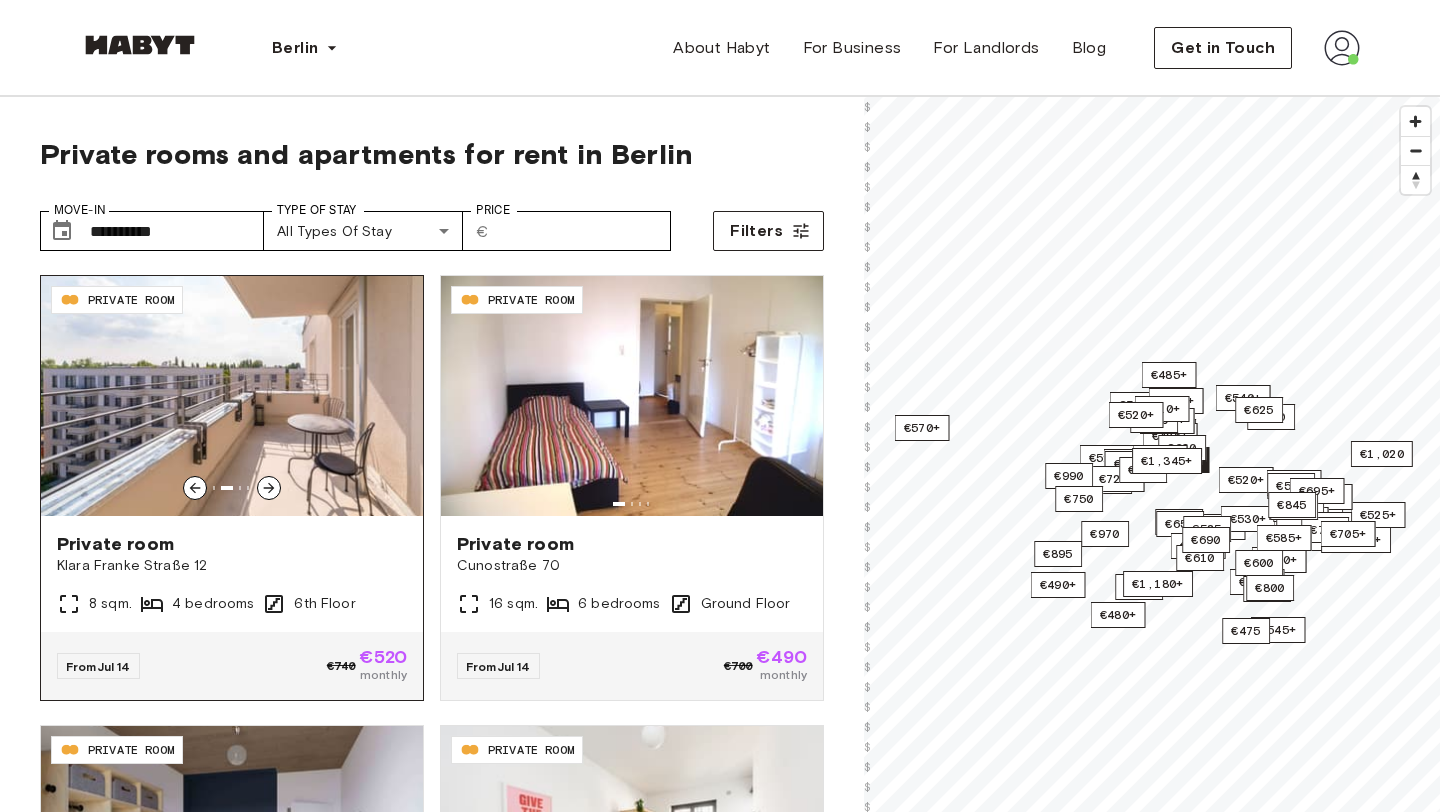 click 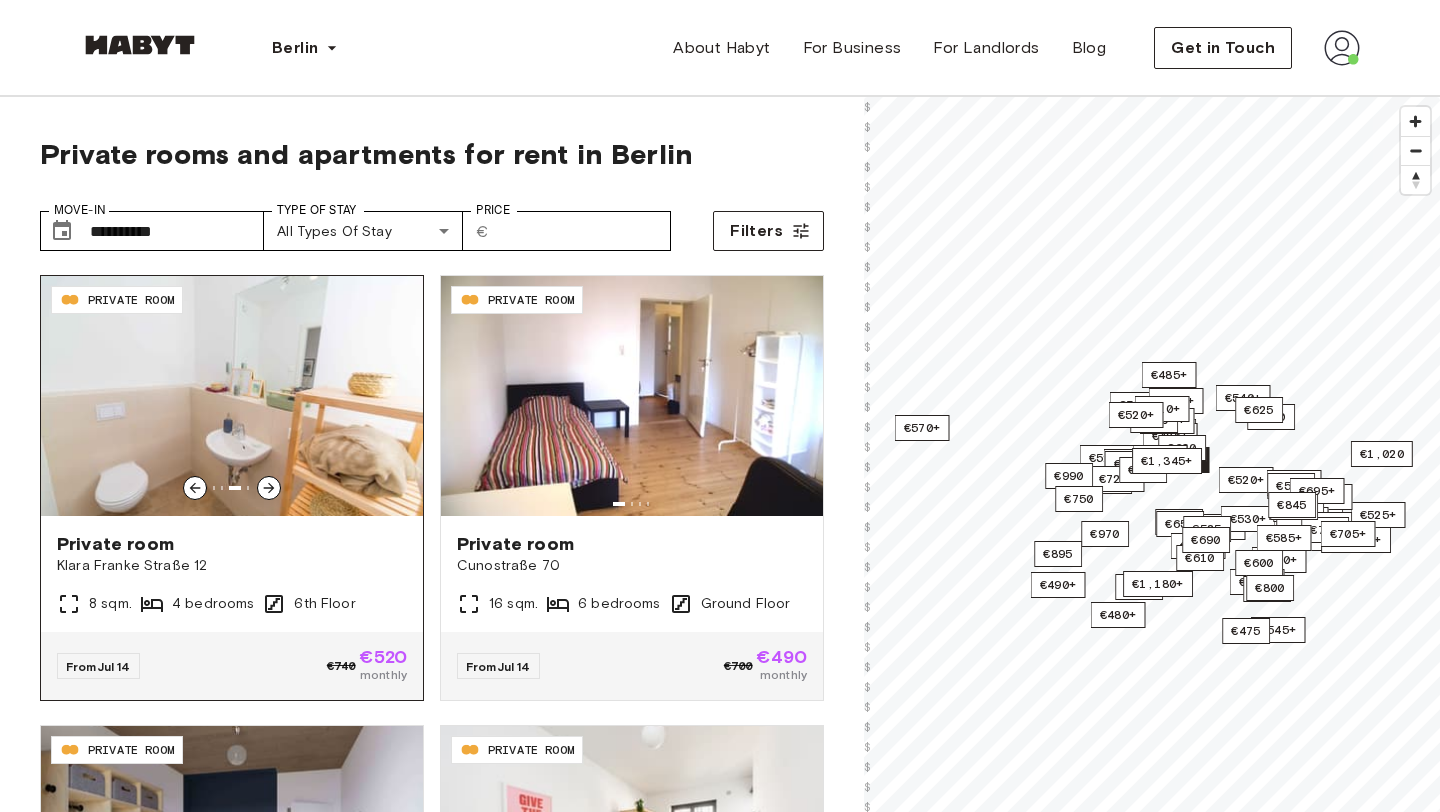 click 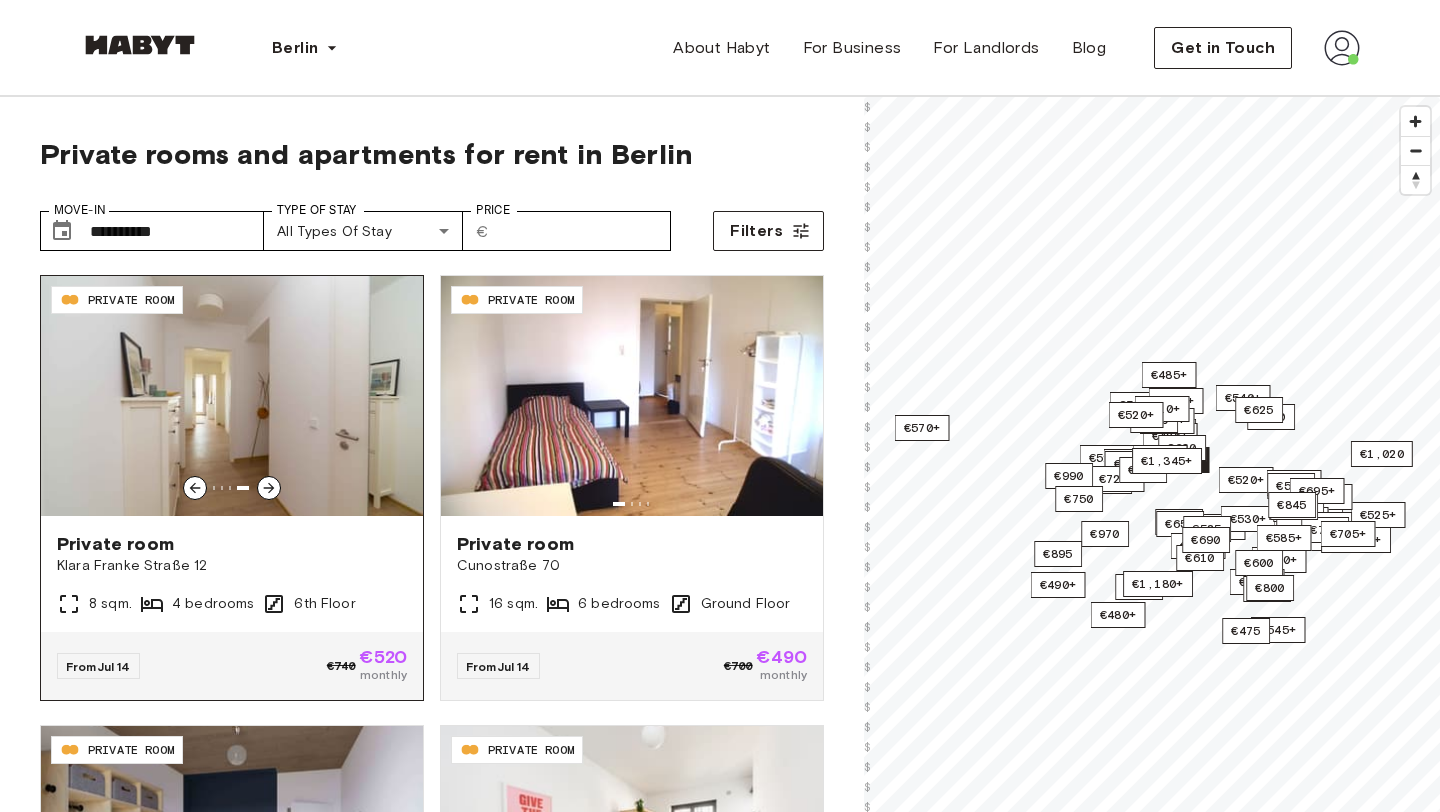 click 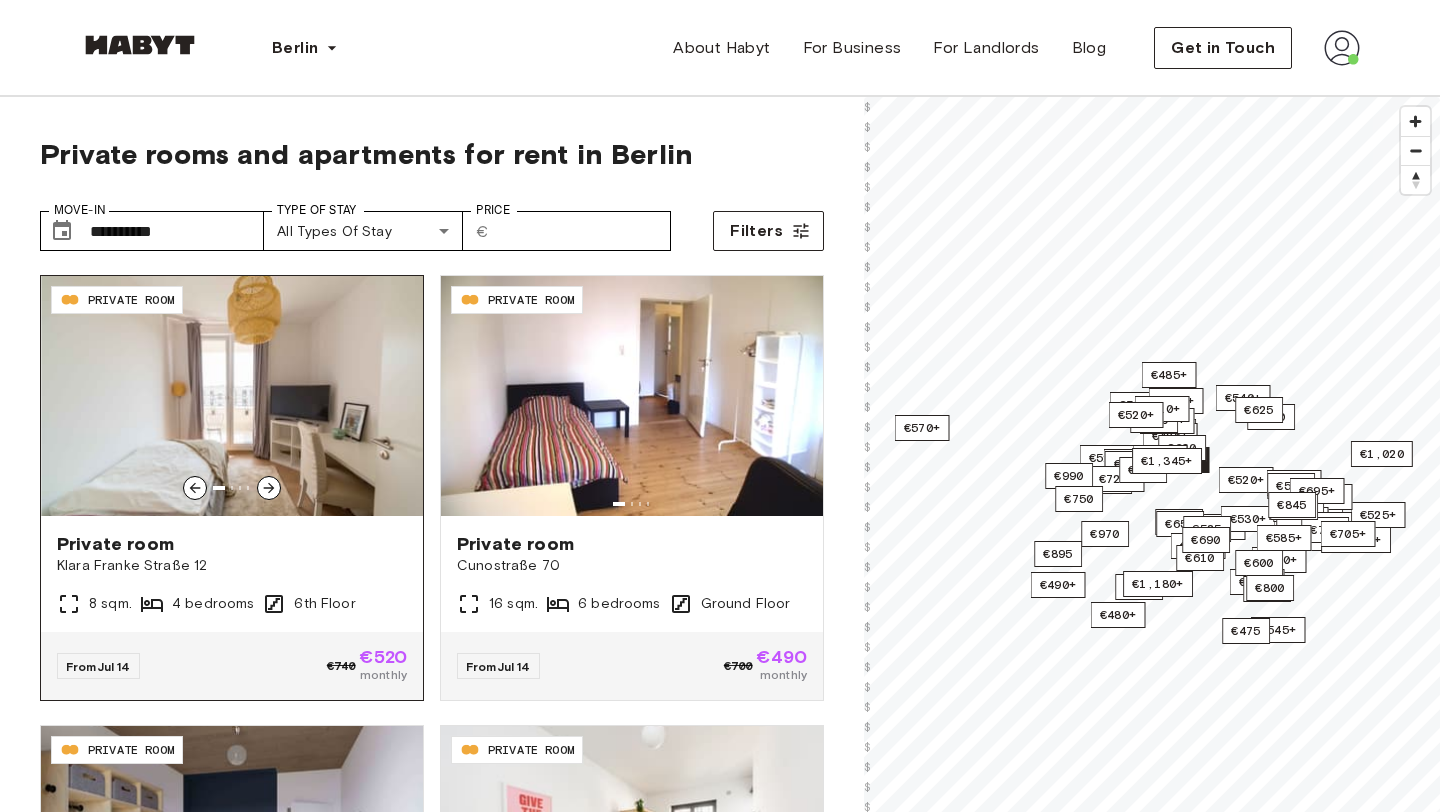 click 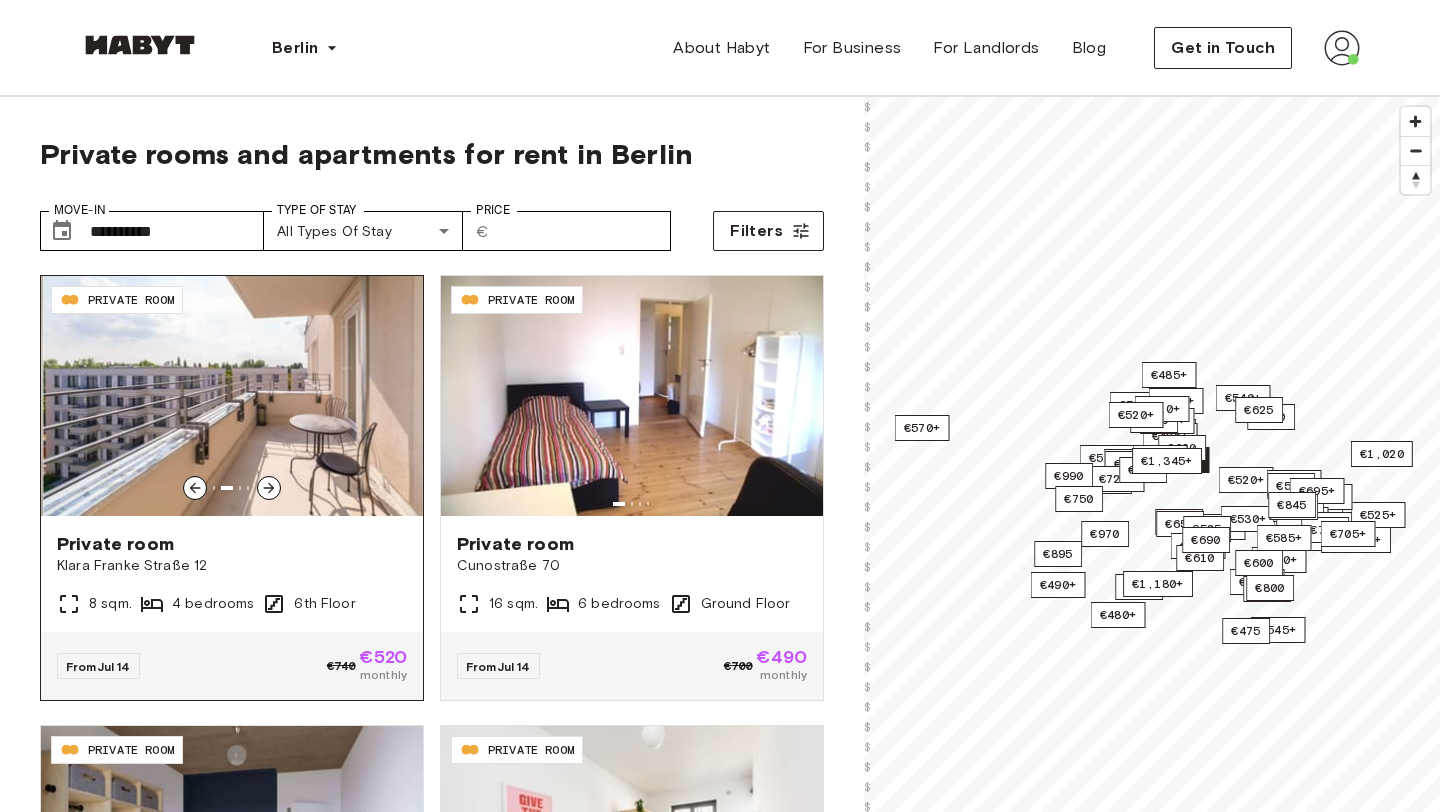 click 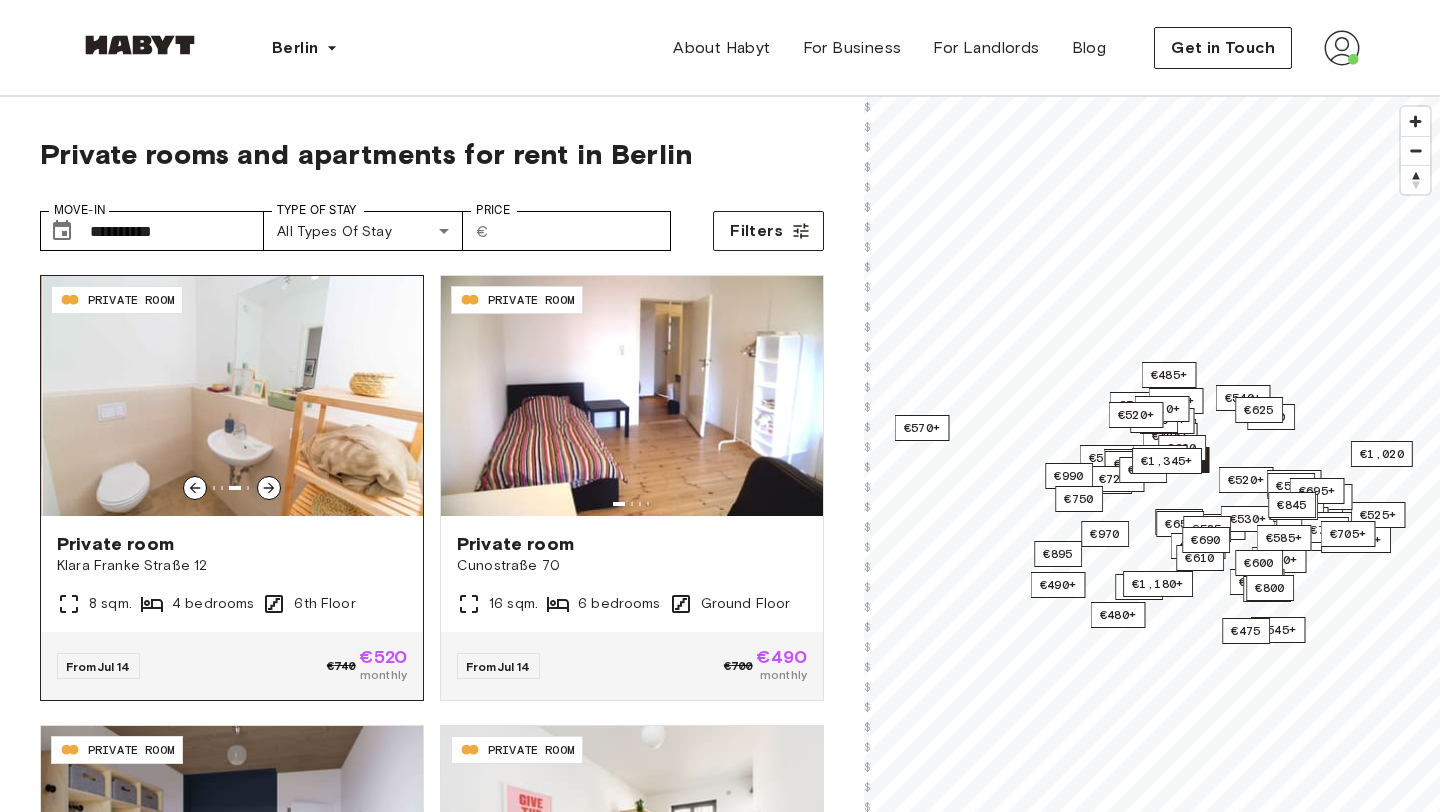 click 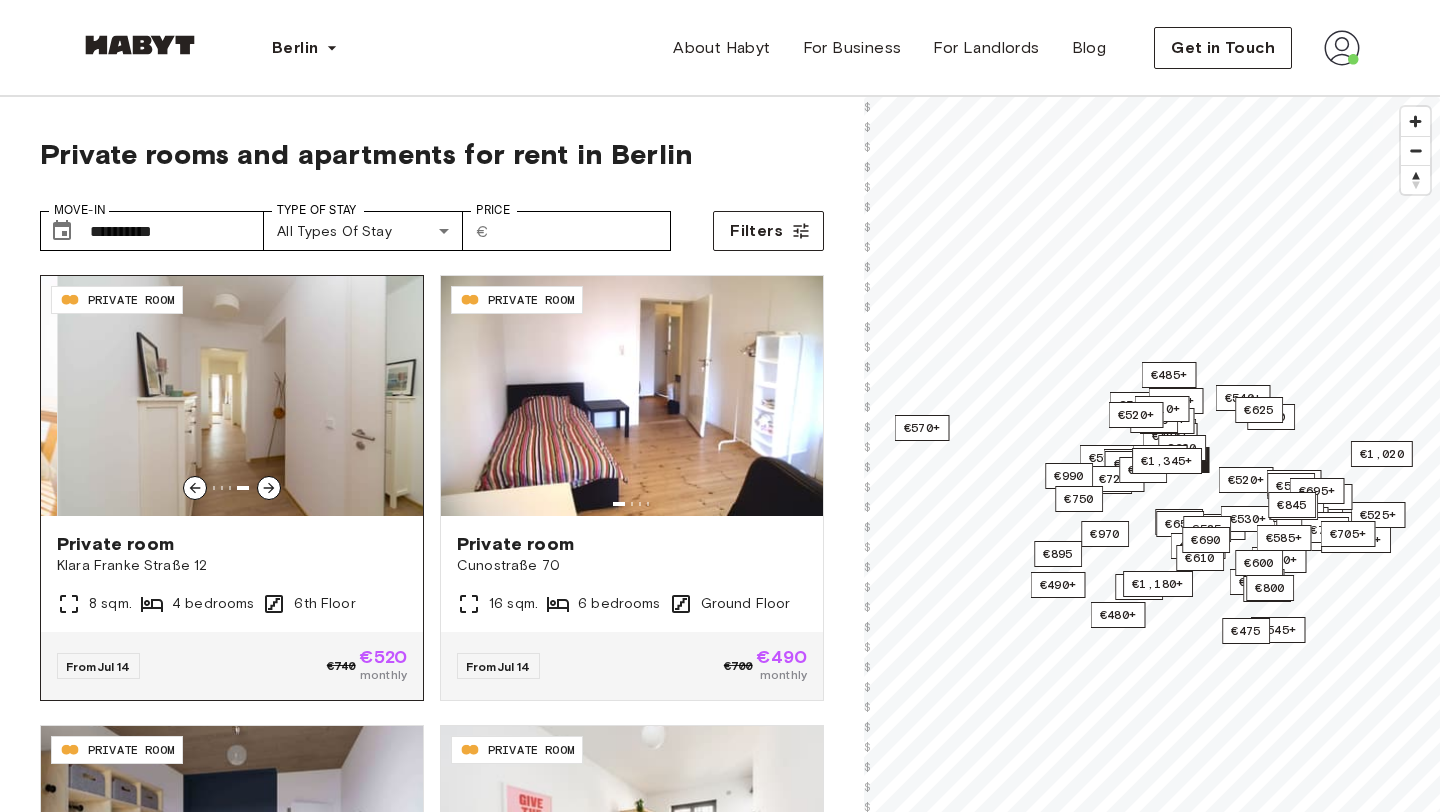 click 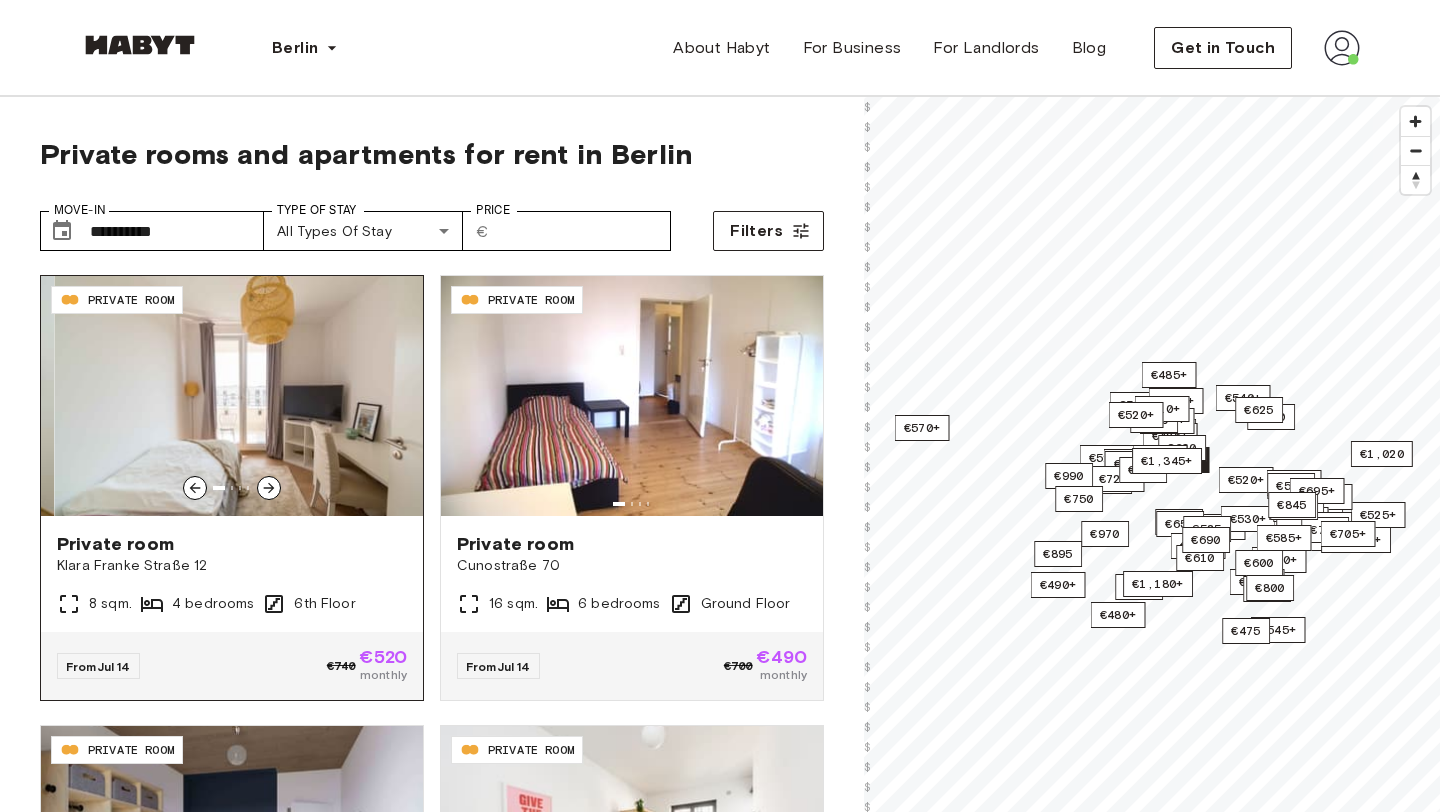 click 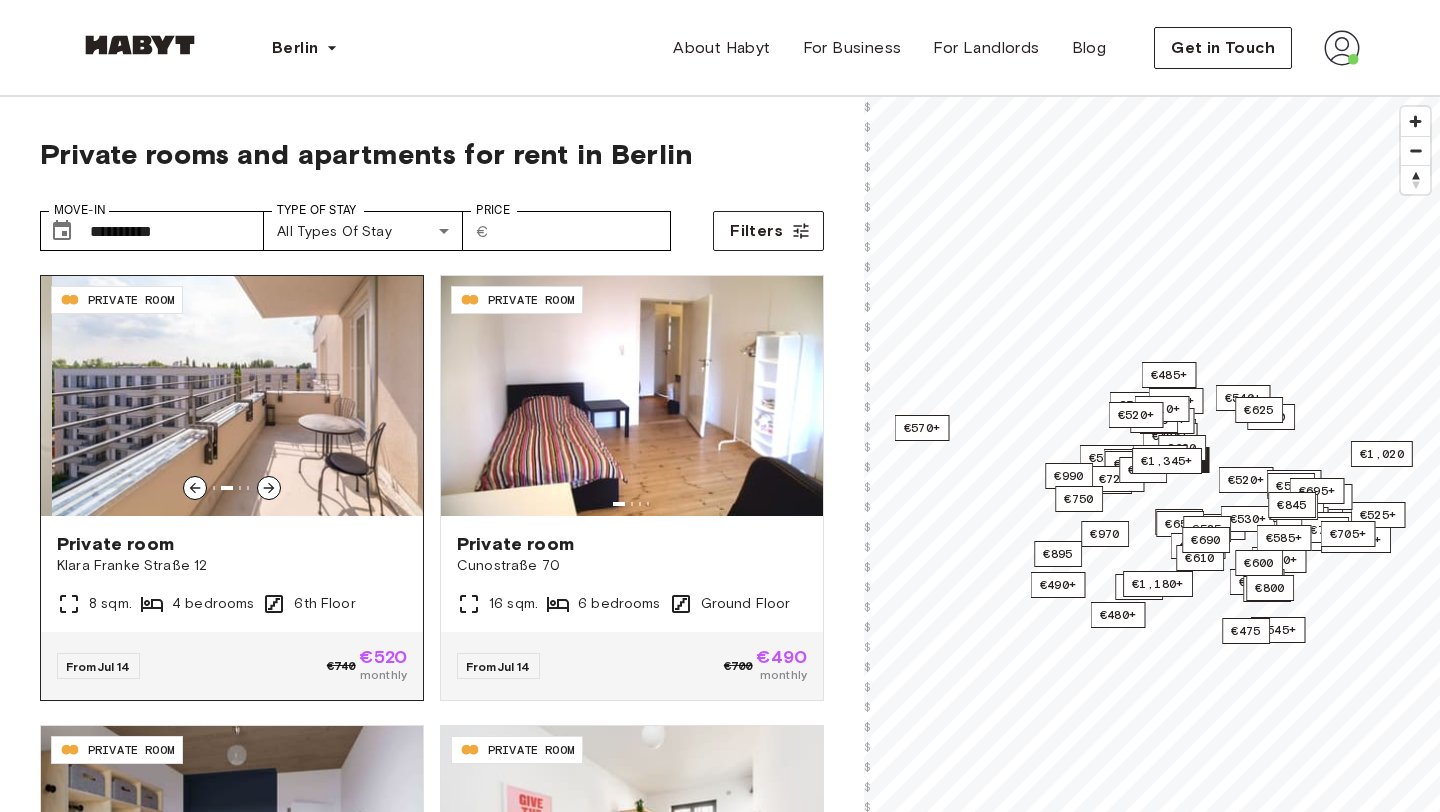 click at bounding box center (243, 396) 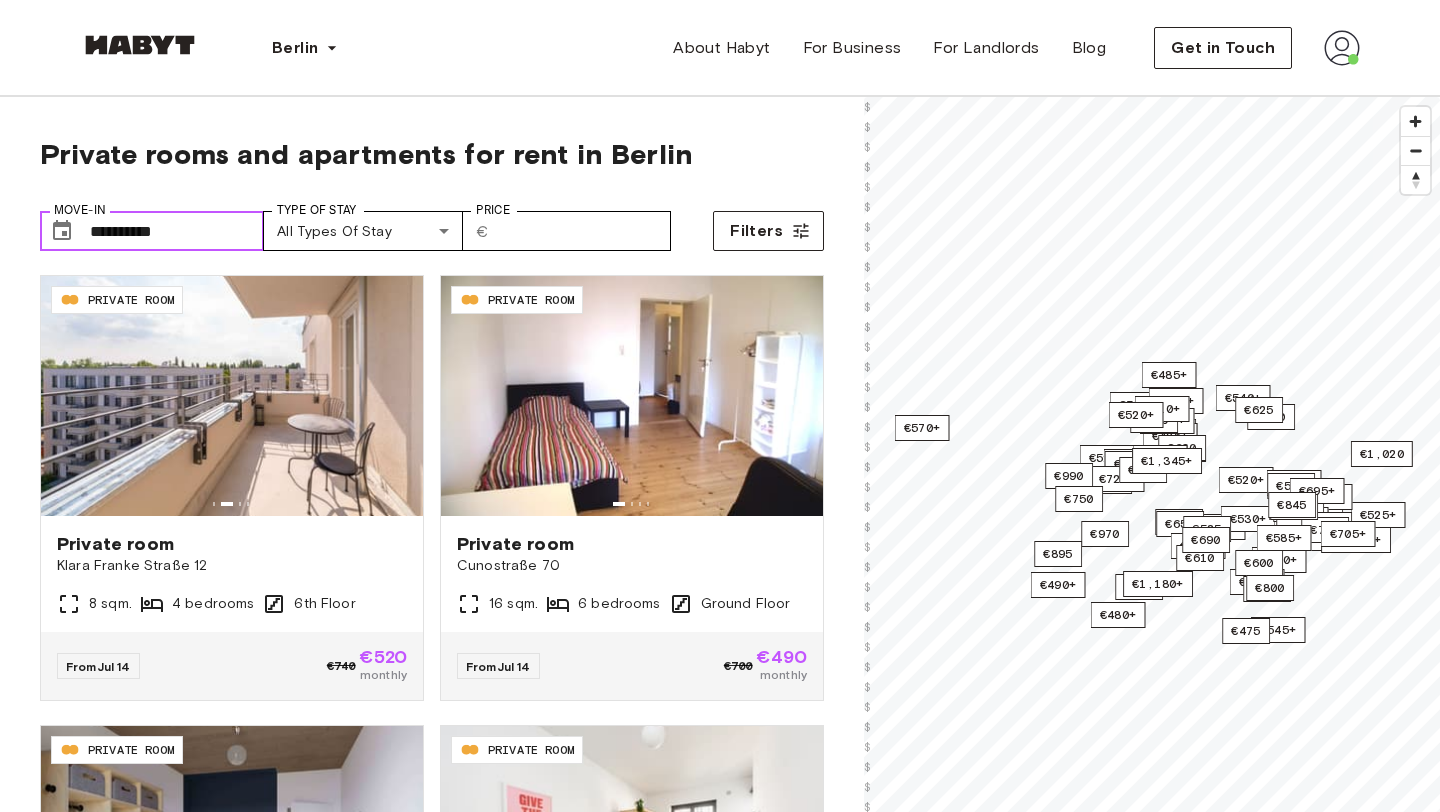 click on "**********" at bounding box center (177, 231) 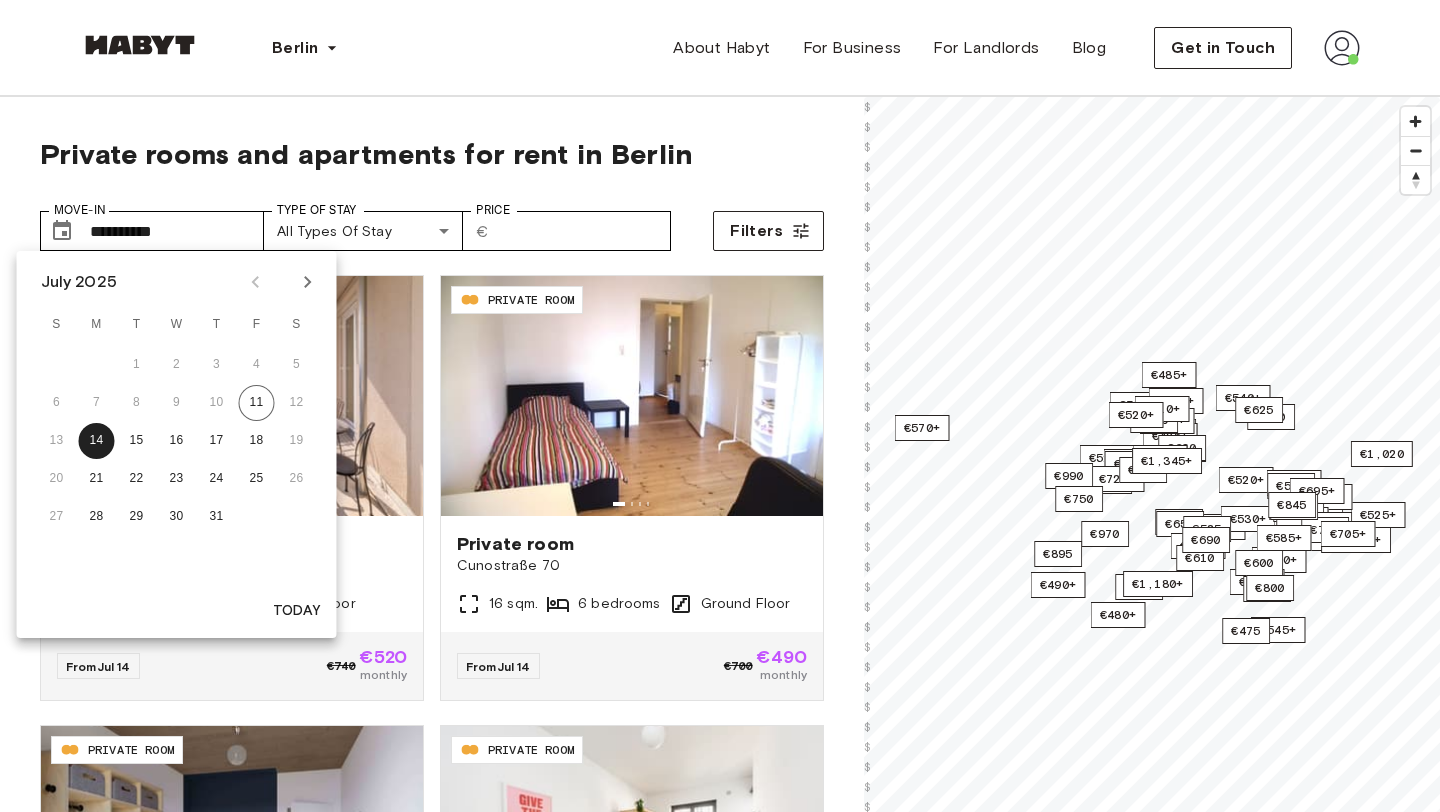 click 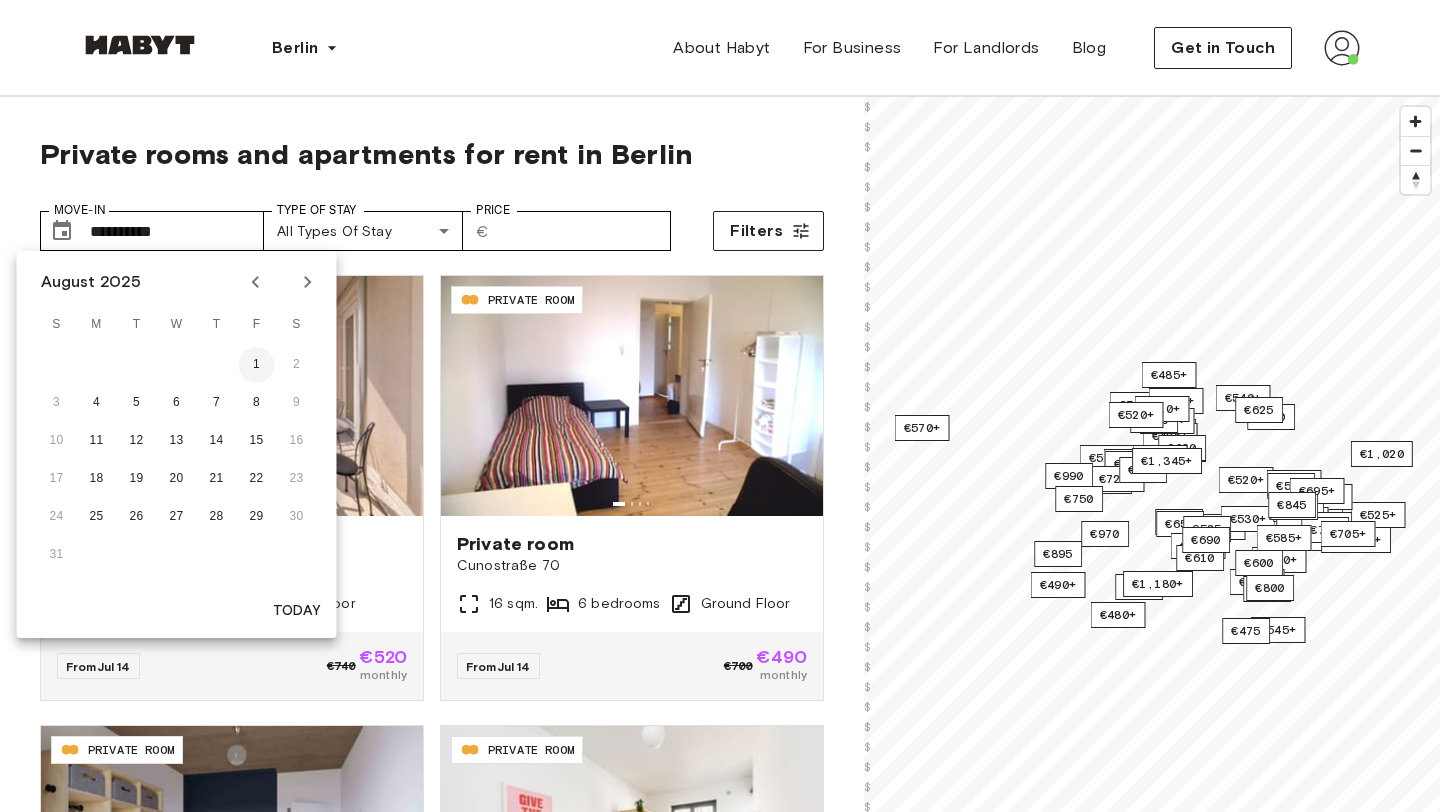 drag, startPoint x: 252, startPoint y: 359, endPoint x: 321, endPoint y: 327, distance: 76.05919 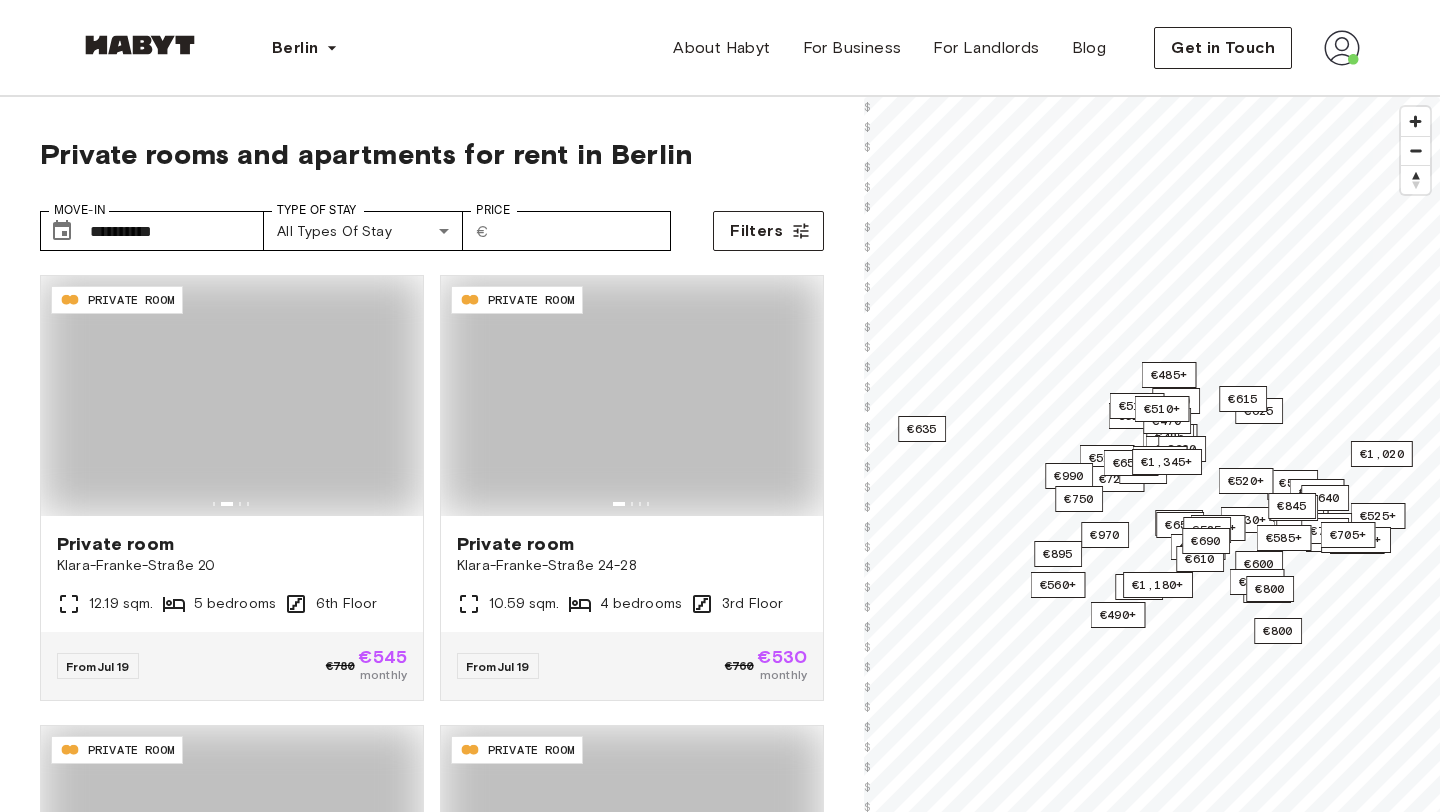 type on "**********" 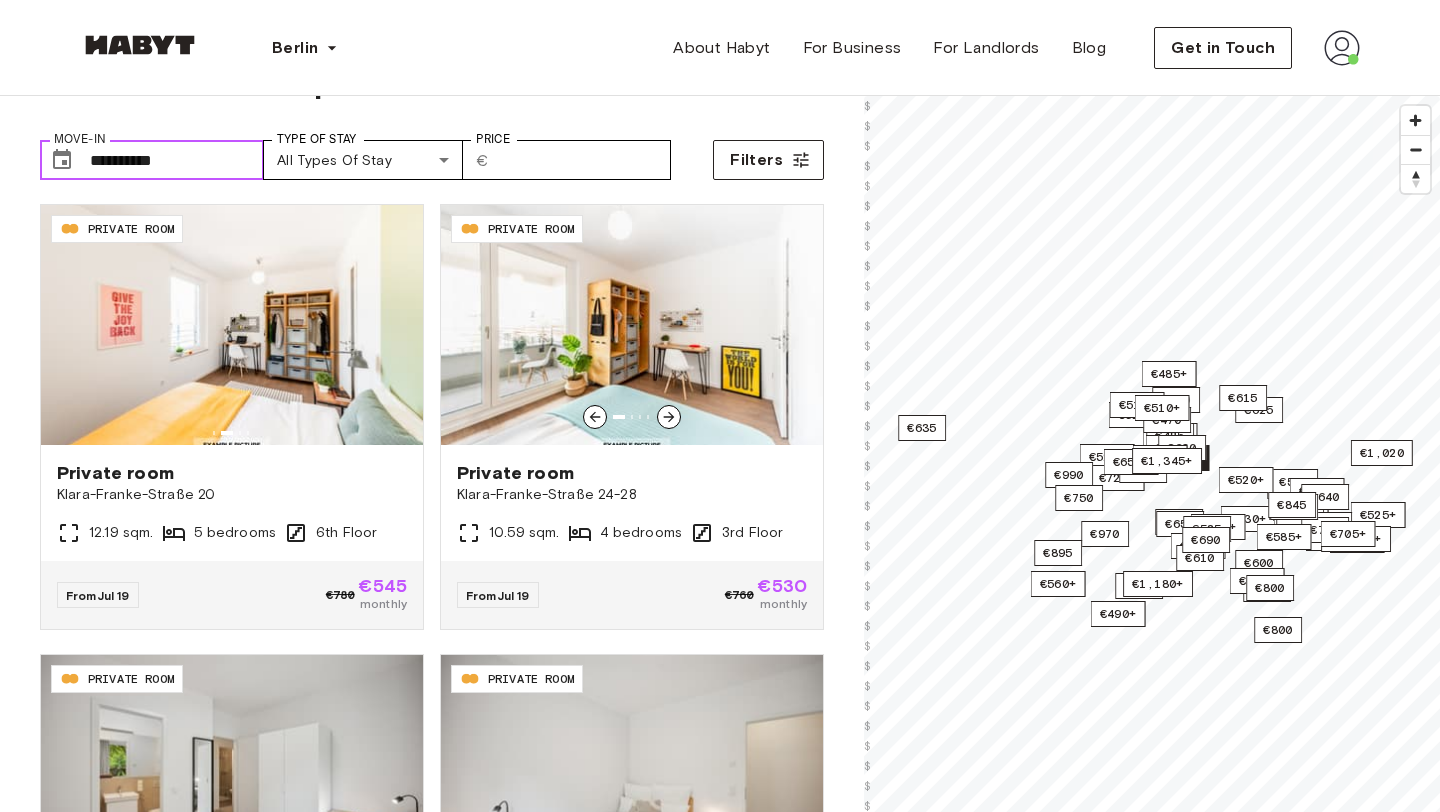 scroll, scrollTop: 253, scrollLeft: 0, axis: vertical 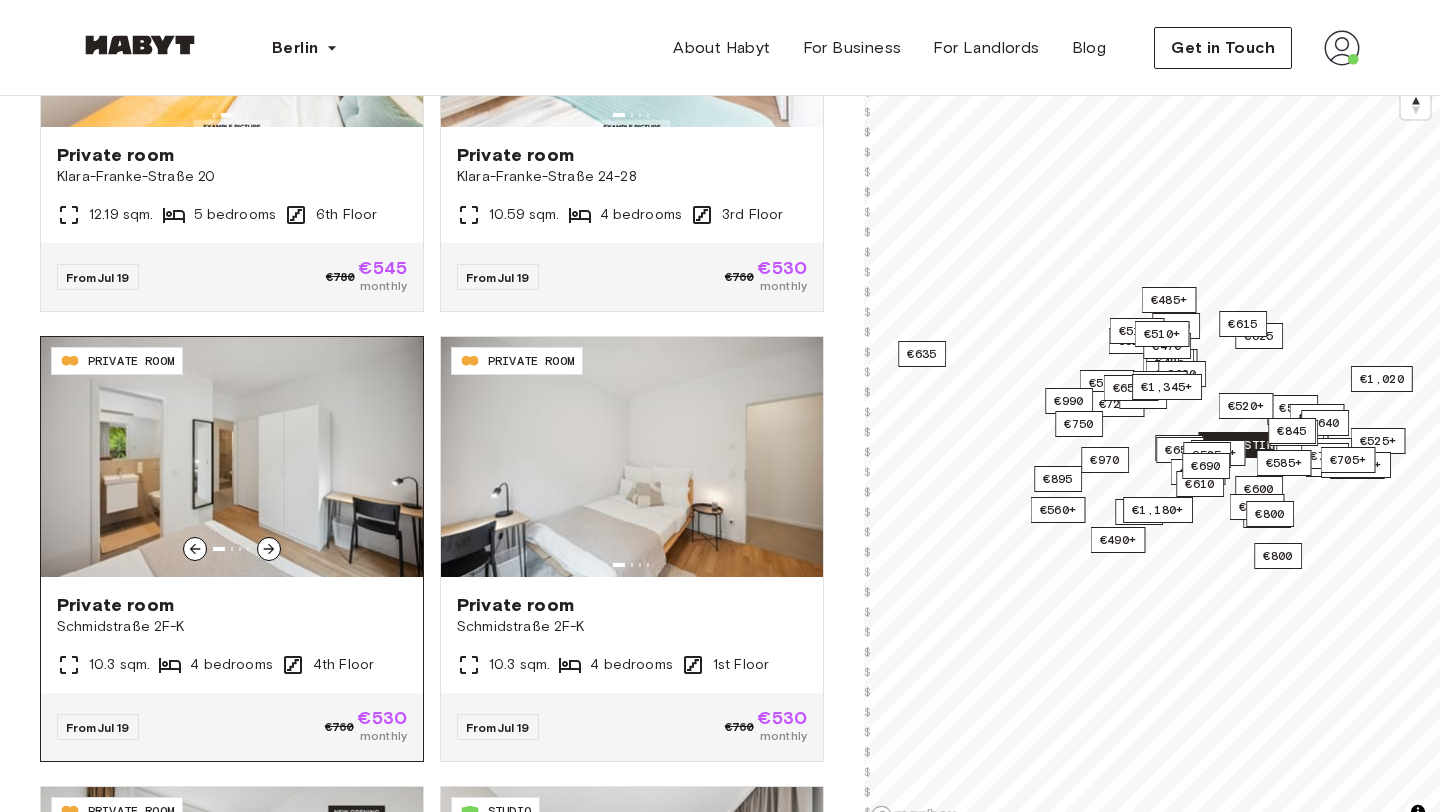 click at bounding box center [269, 549] 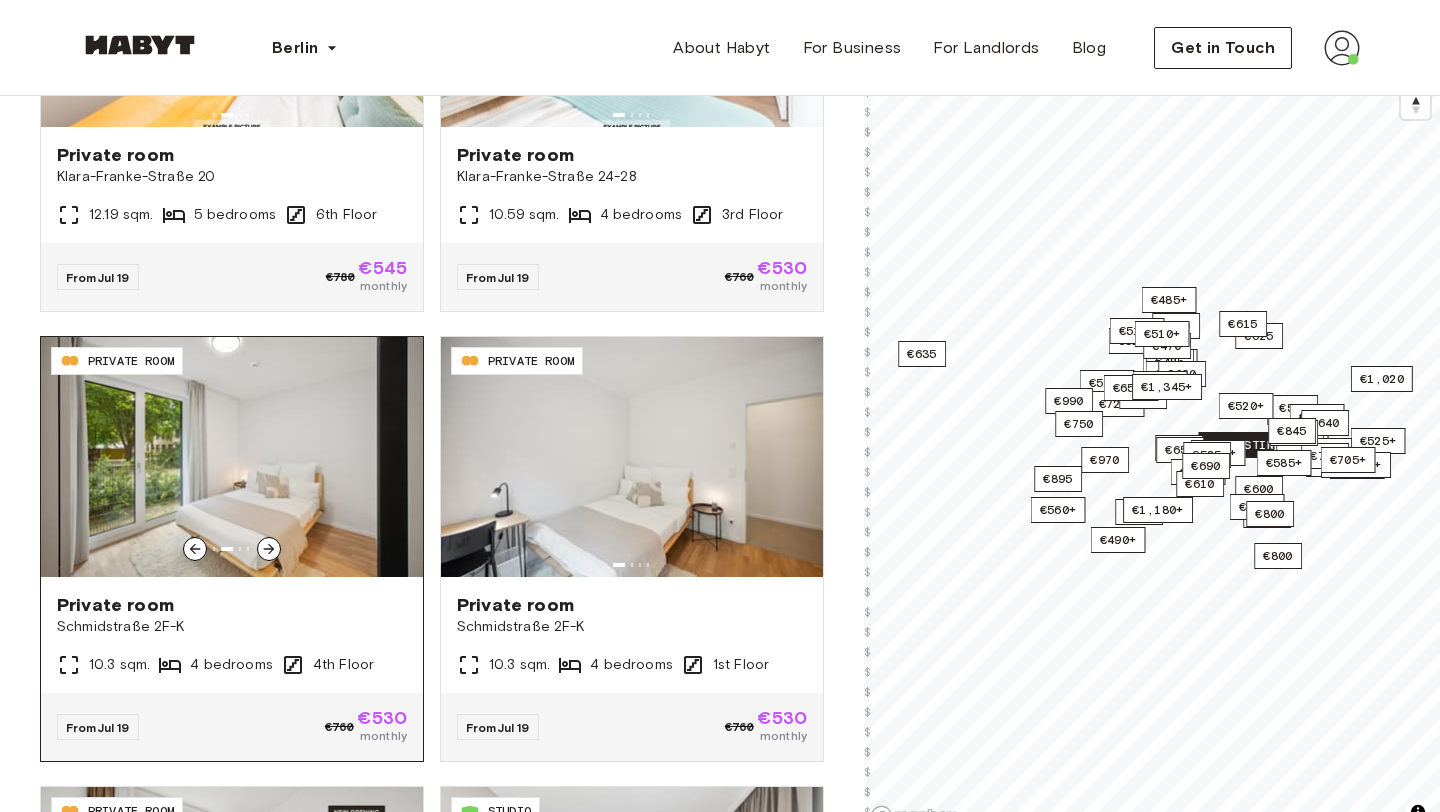 click at bounding box center [269, 549] 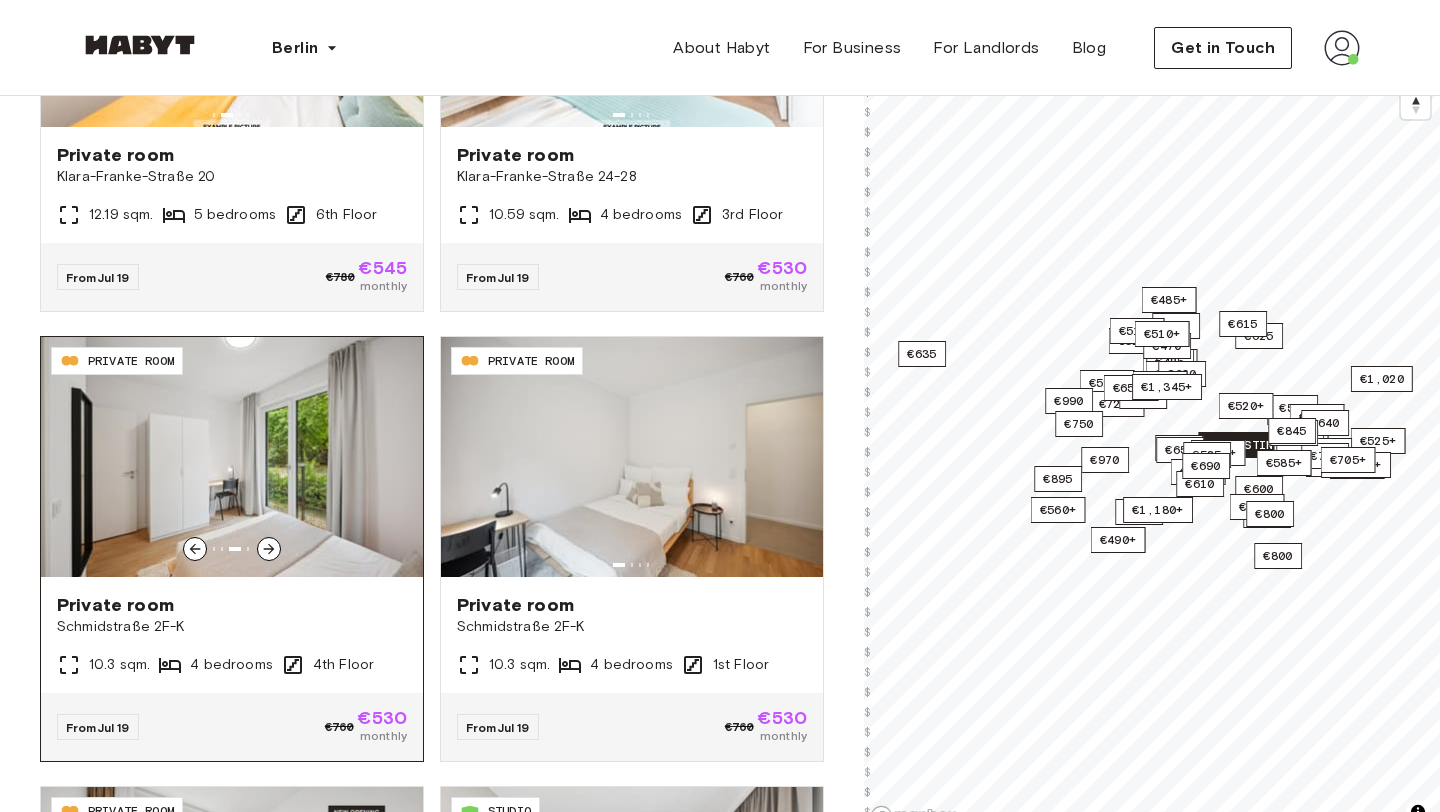 click at bounding box center (269, 549) 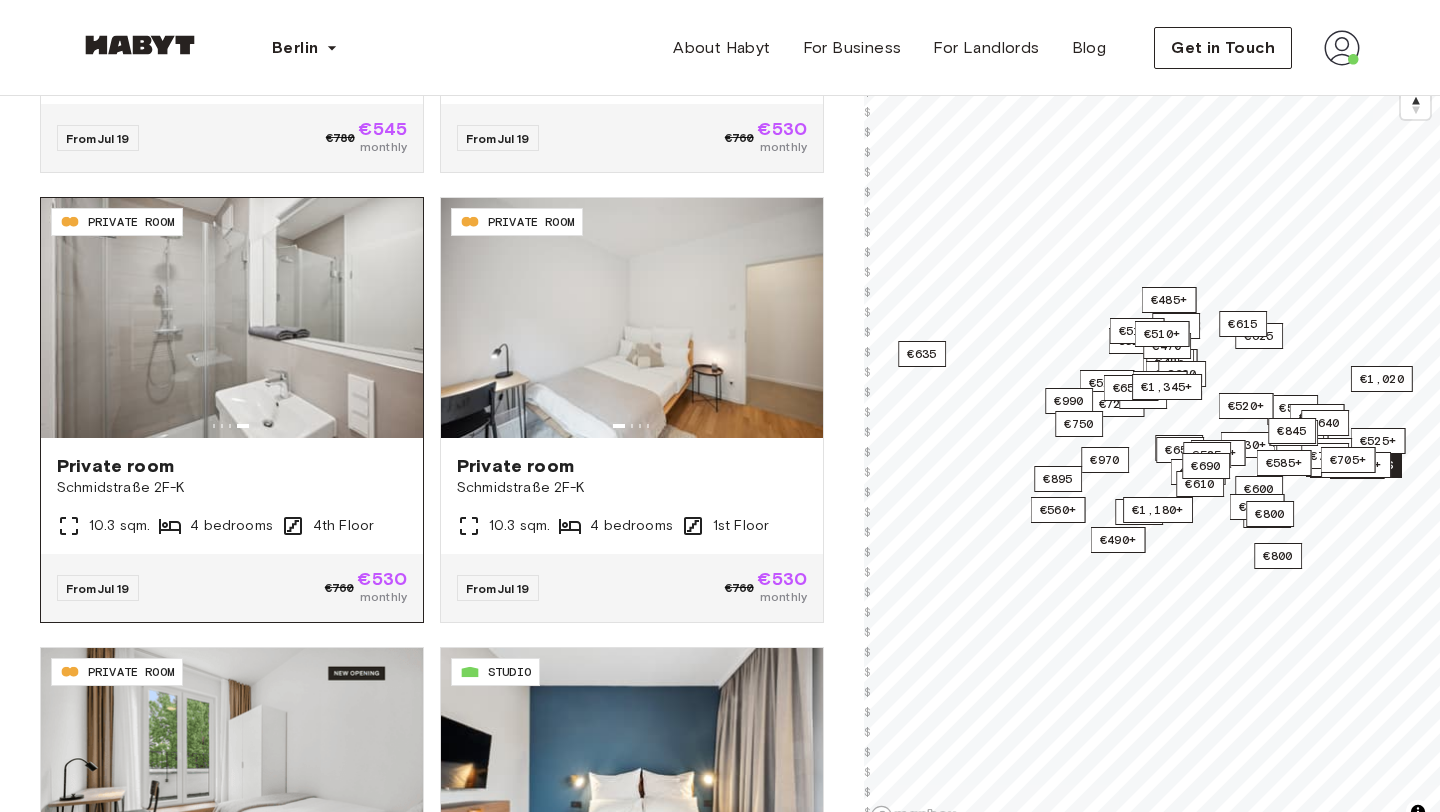 scroll, scrollTop: 268, scrollLeft: 0, axis: vertical 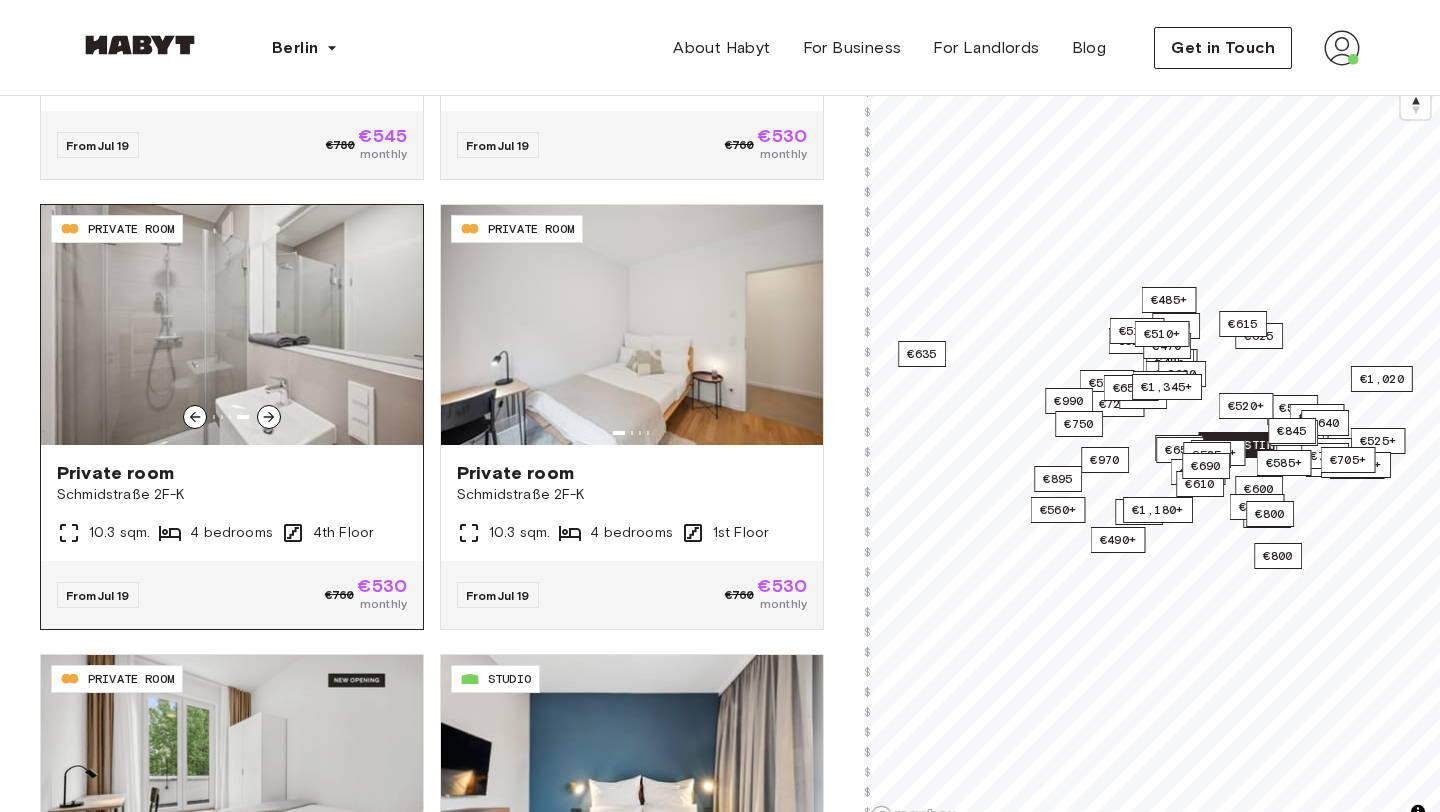 click at bounding box center (232, 325) 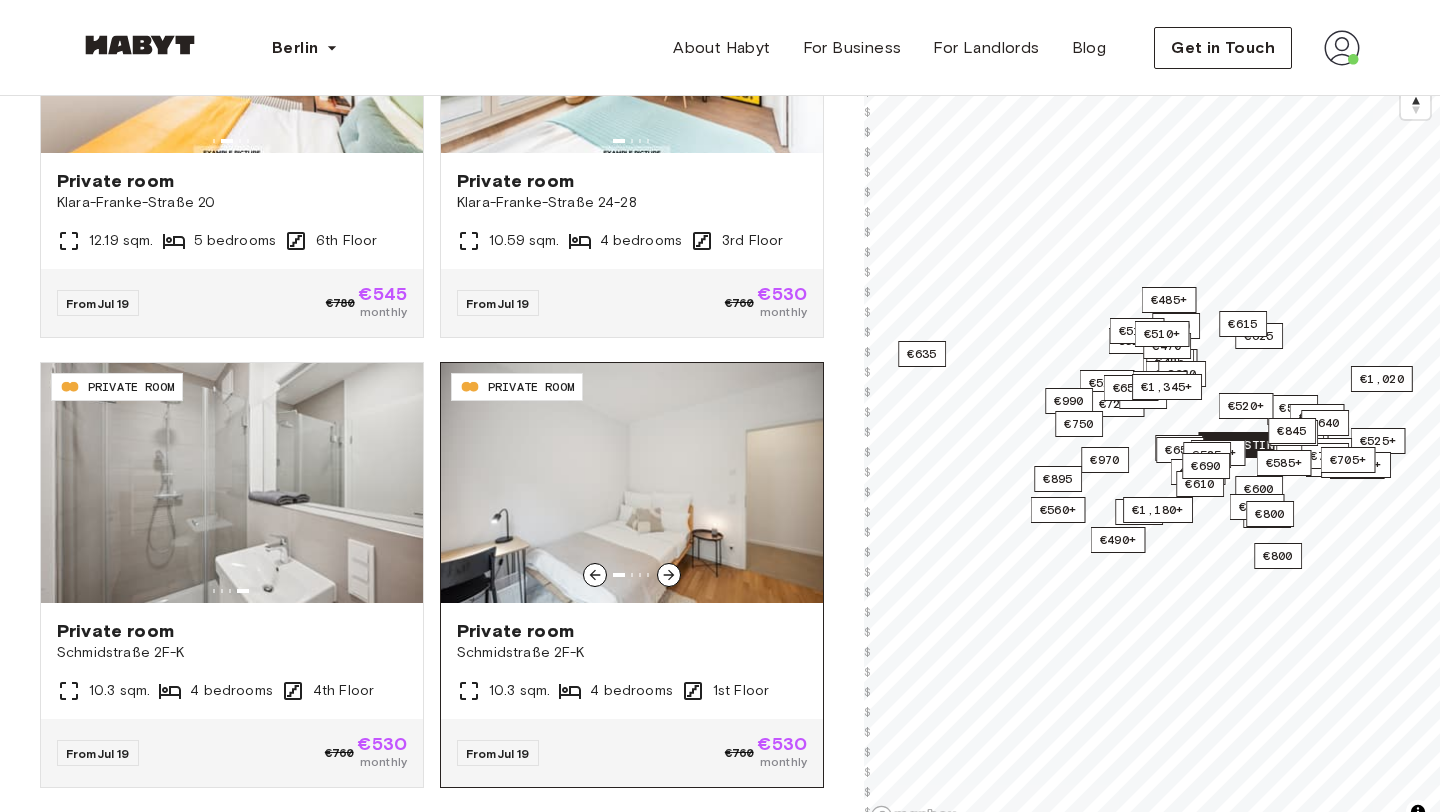 scroll, scrollTop: 0, scrollLeft: 0, axis: both 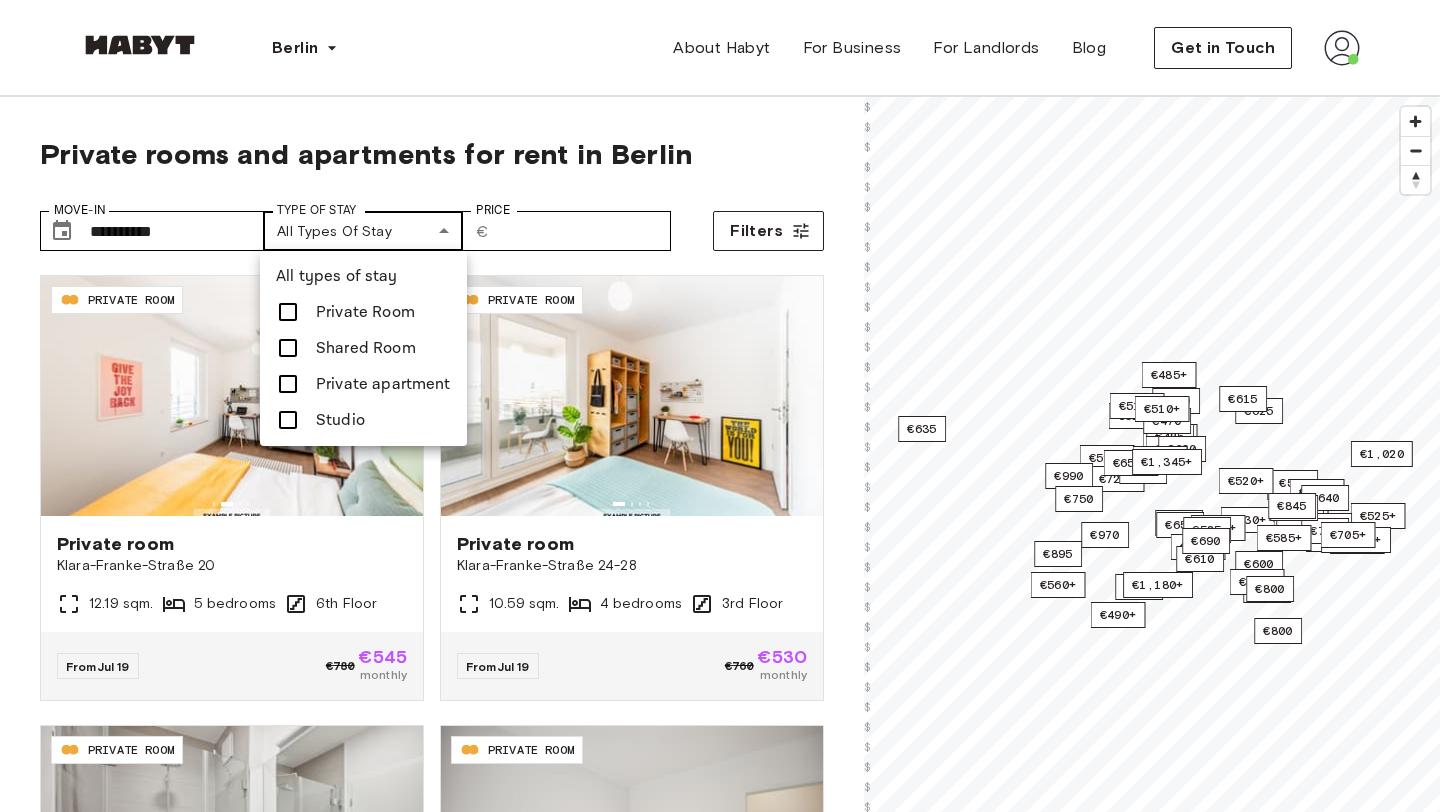 click on "**********" at bounding box center [720, 2413] 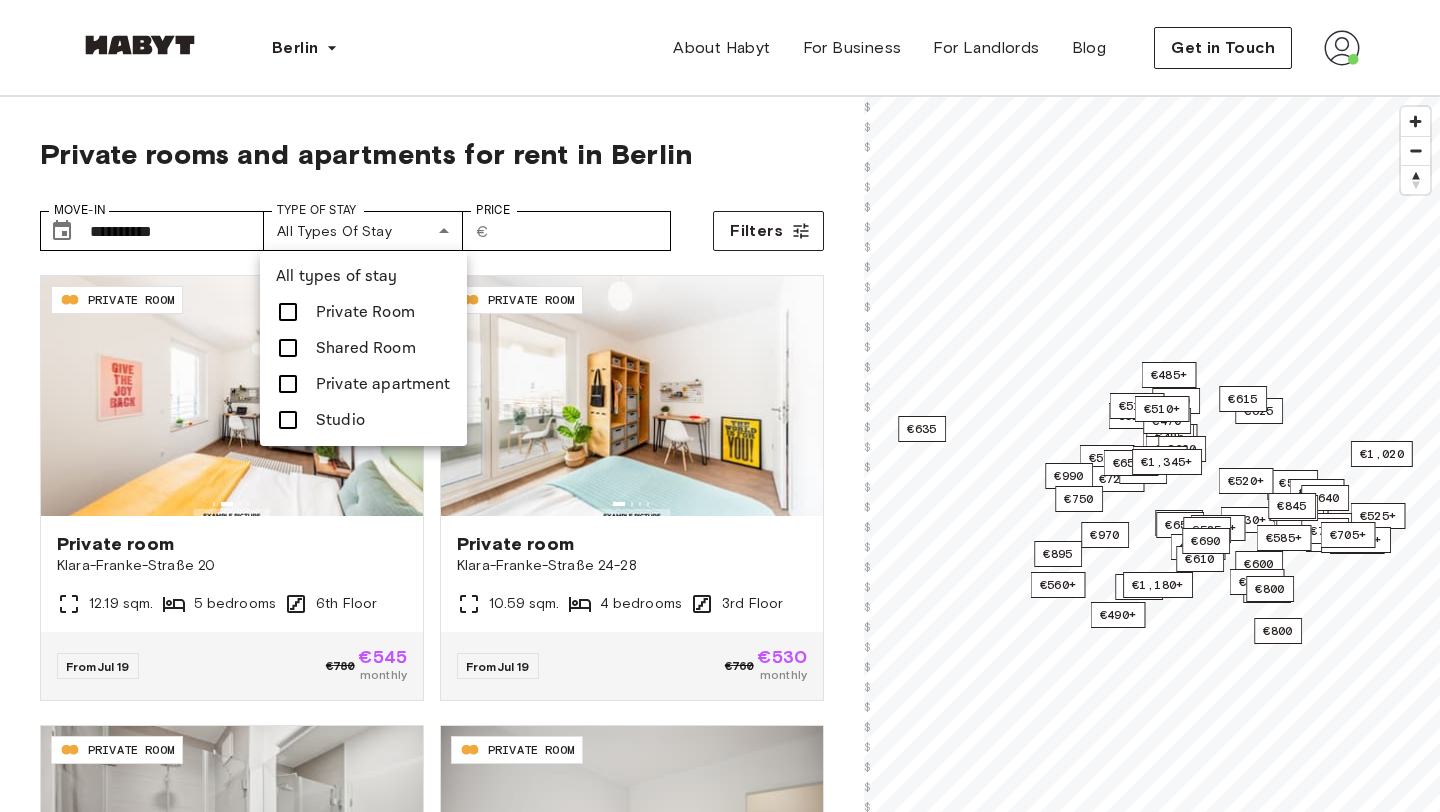 click at bounding box center [720, 406] 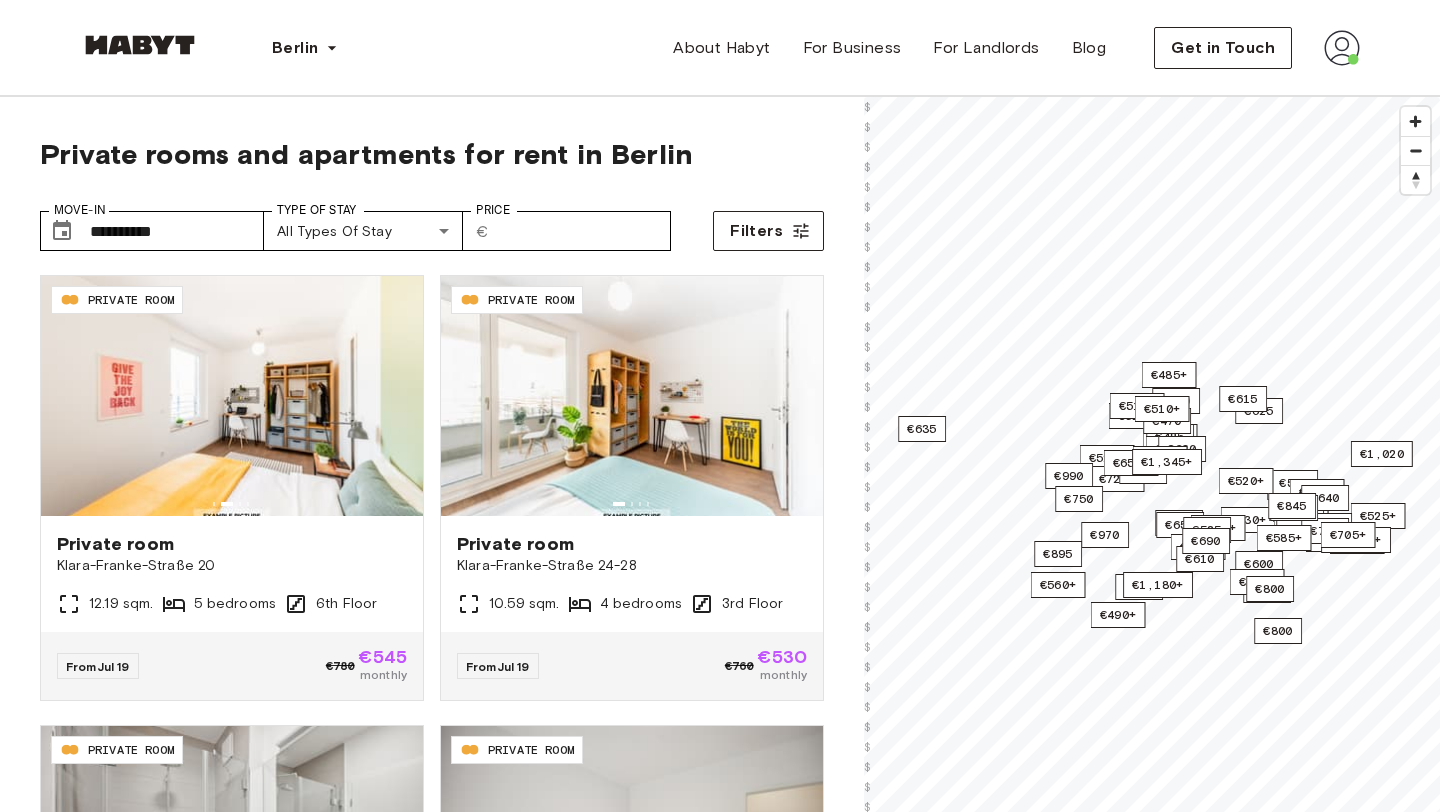 click on "**********" at bounding box center [432, 223] 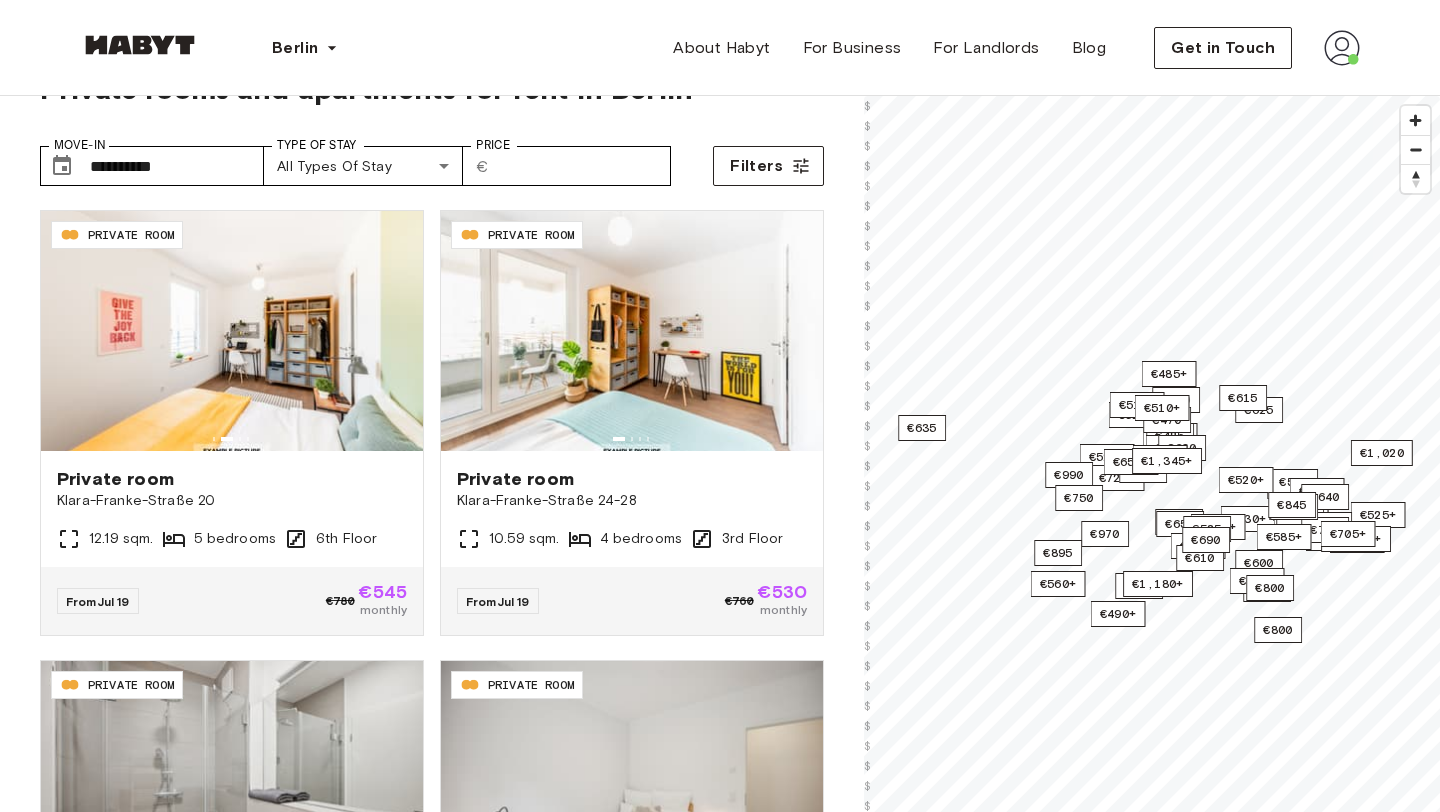 scroll, scrollTop: 72, scrollLeft: 0, axis: vertical 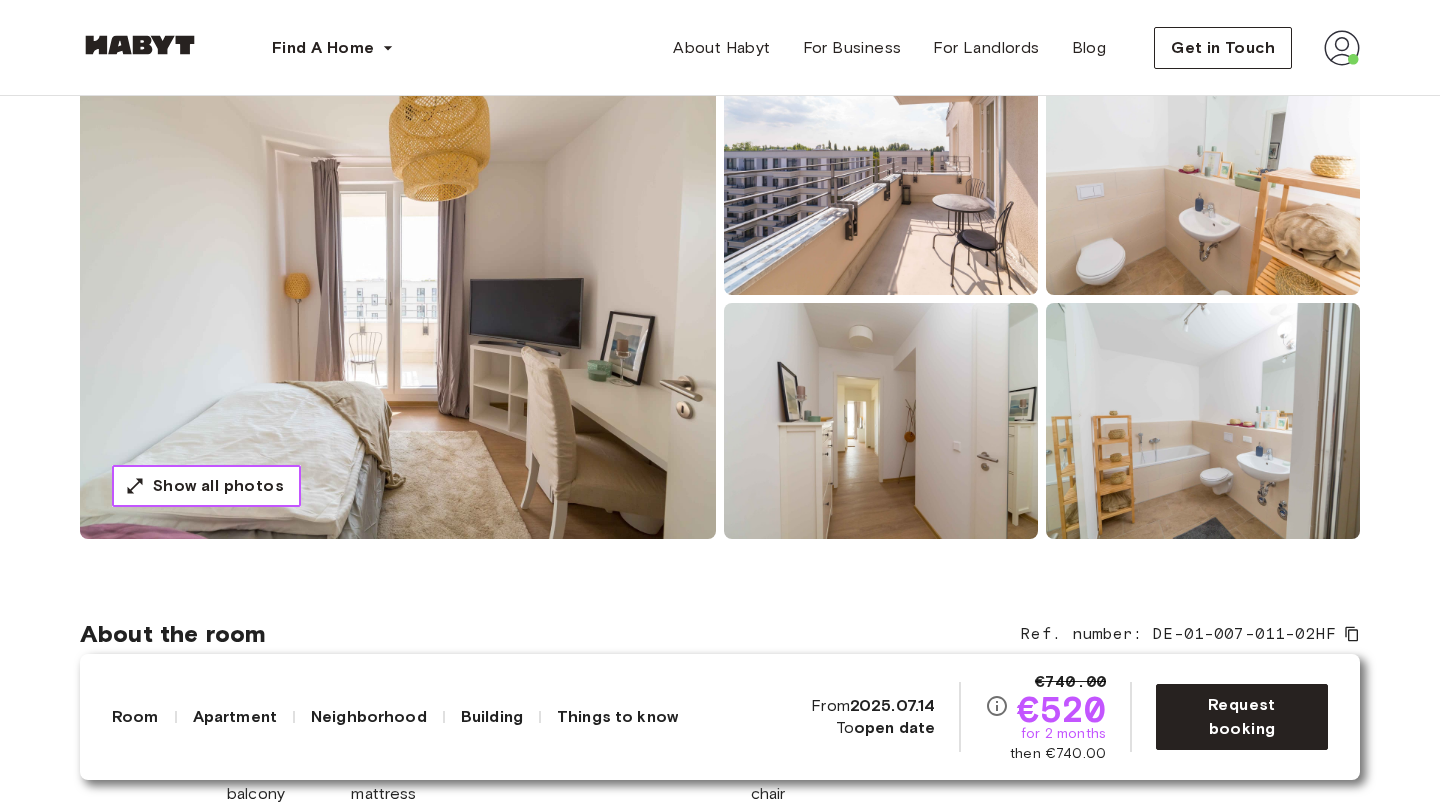 click on "Show all photos" at bounding box center [218, 486] 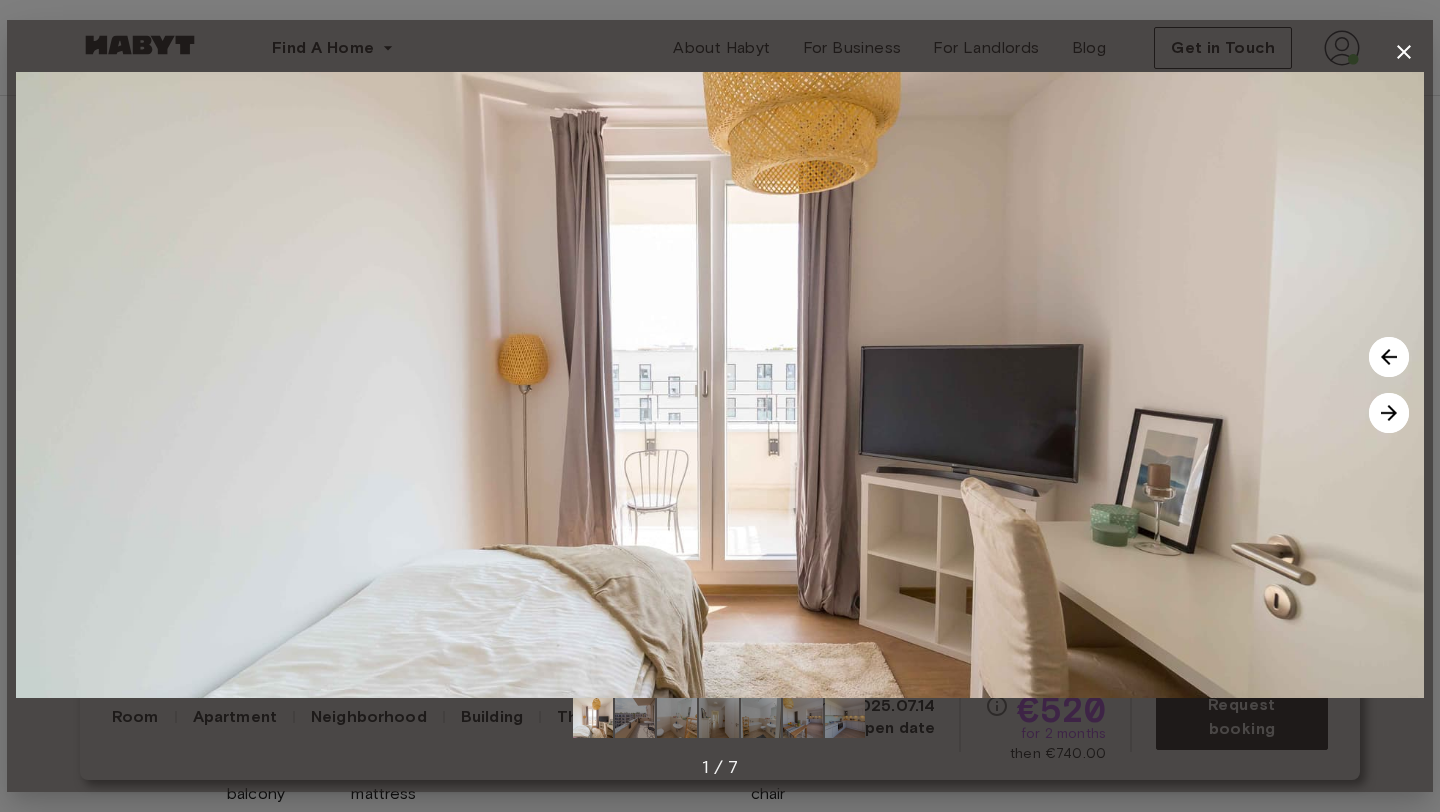 click at bounding box center [1389, 413] 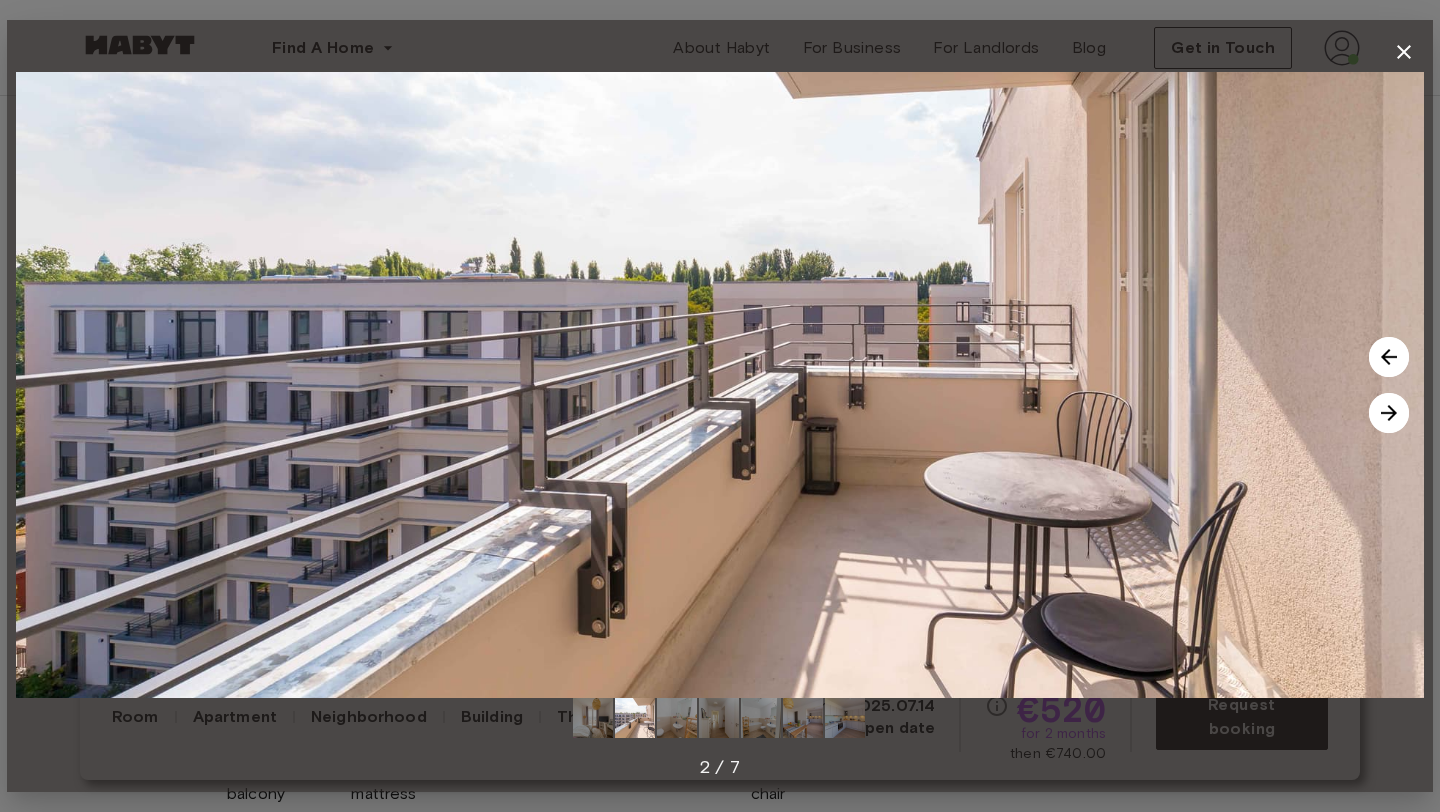 click at bounding box center (1389, 413) 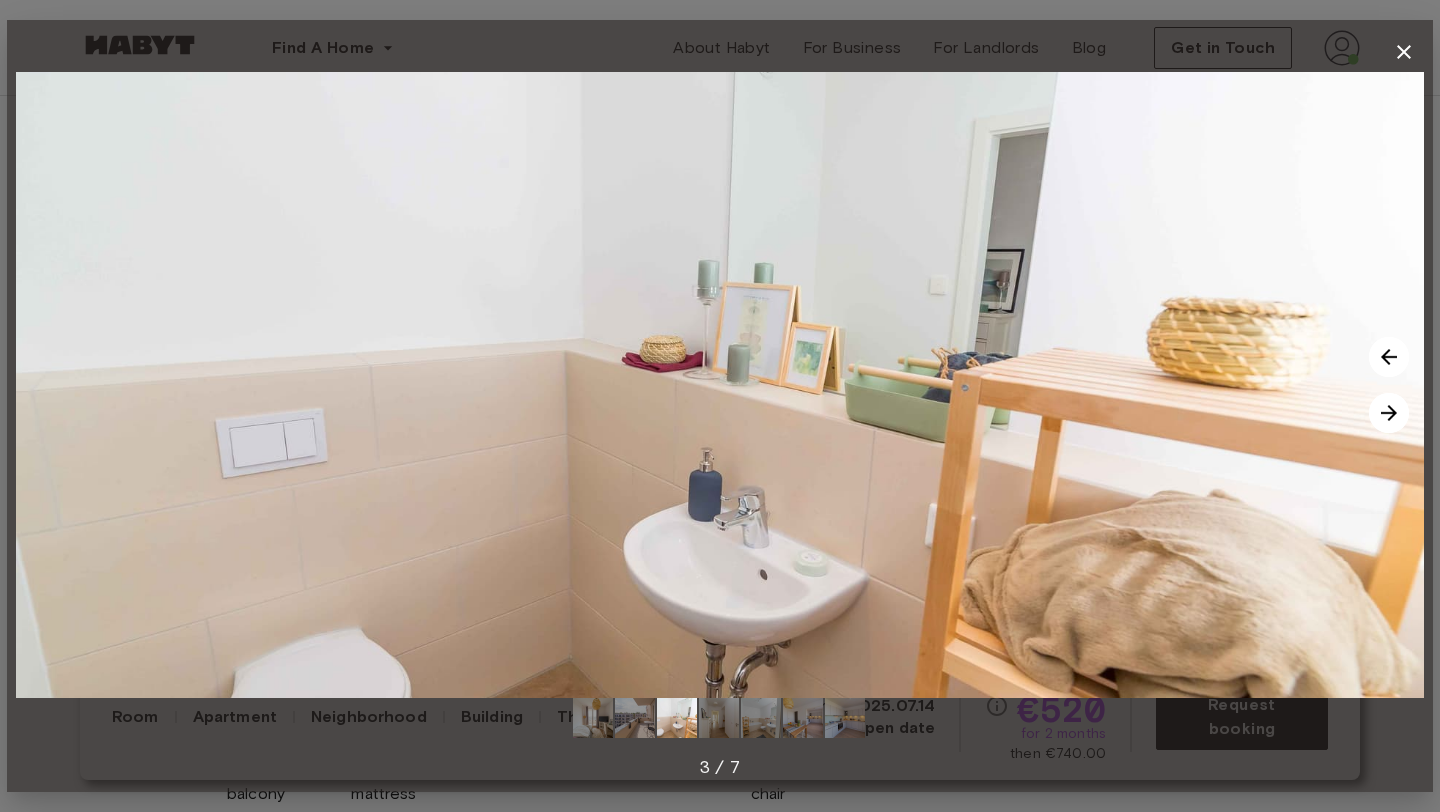click at bounding box center (1389, 413) 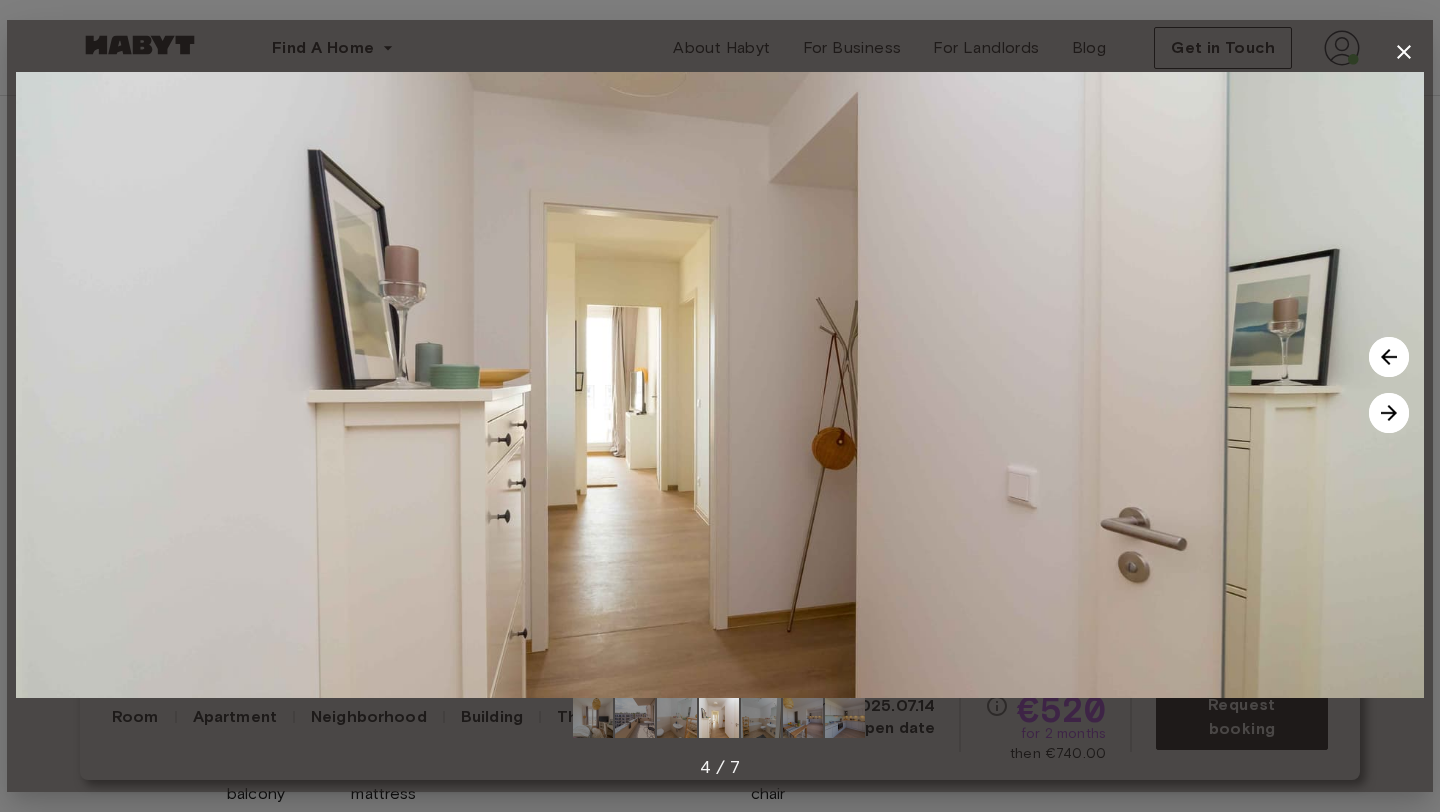 click at bounding box center (1389, 413) 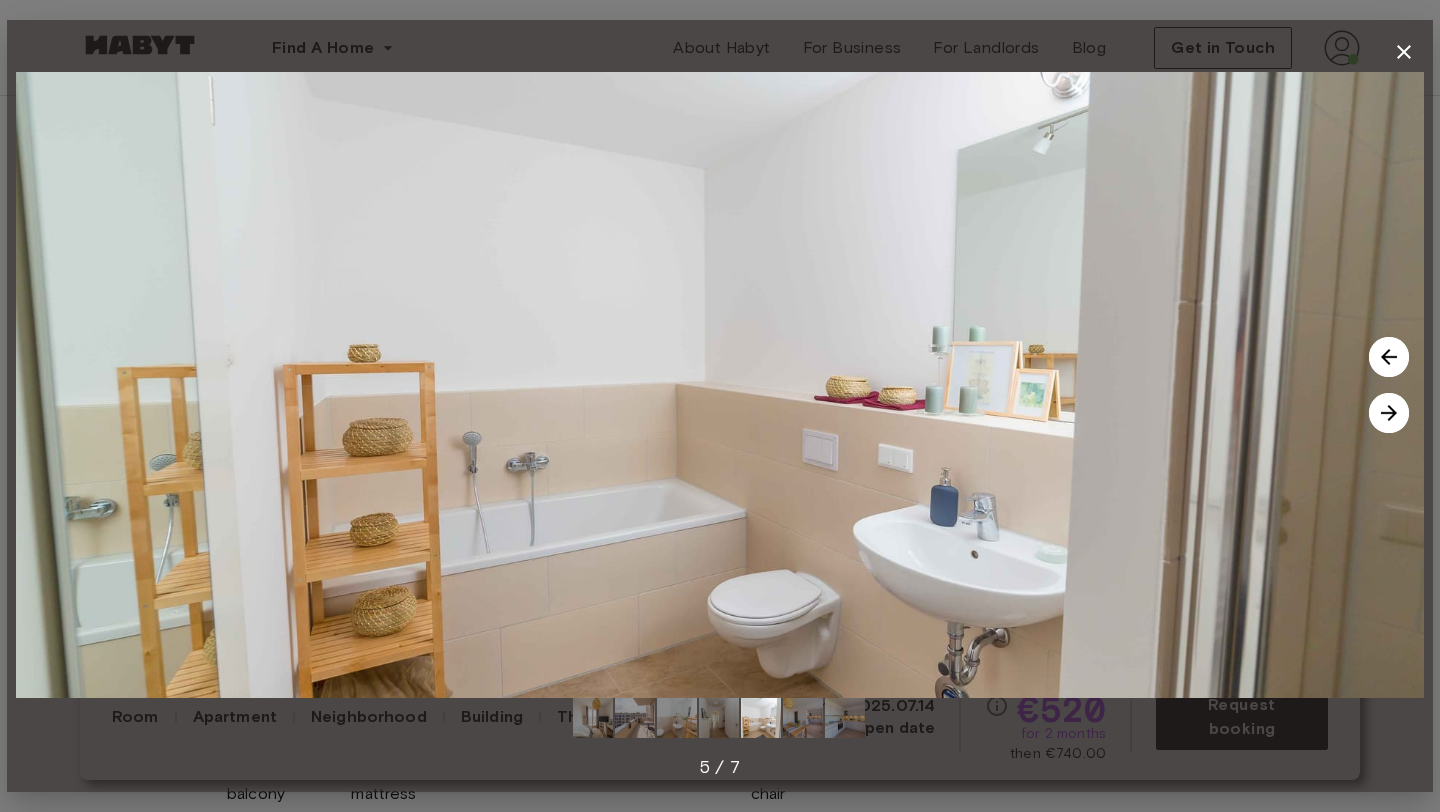 click at bounding box center [1389, 413] 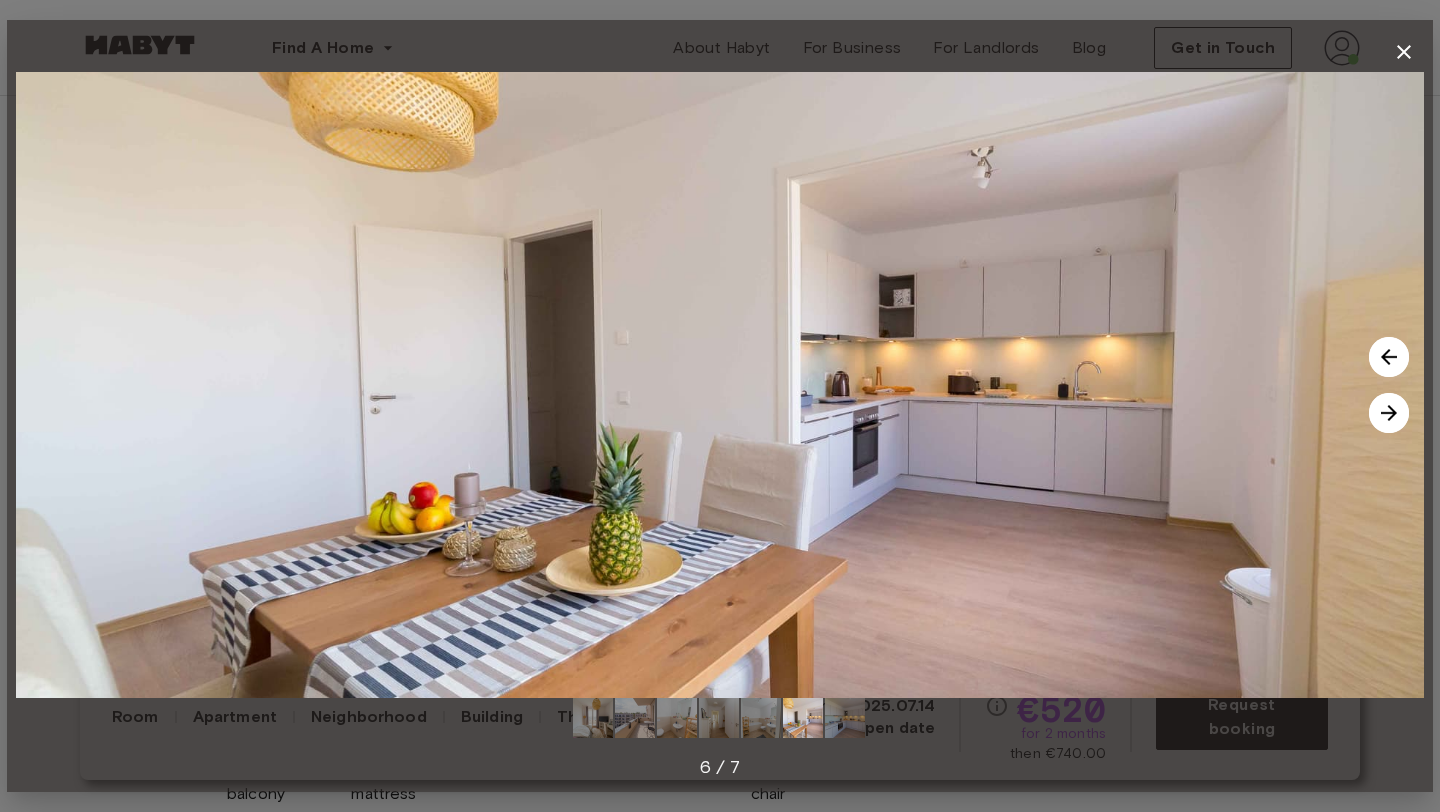 click at bounding box center [1389, 413] 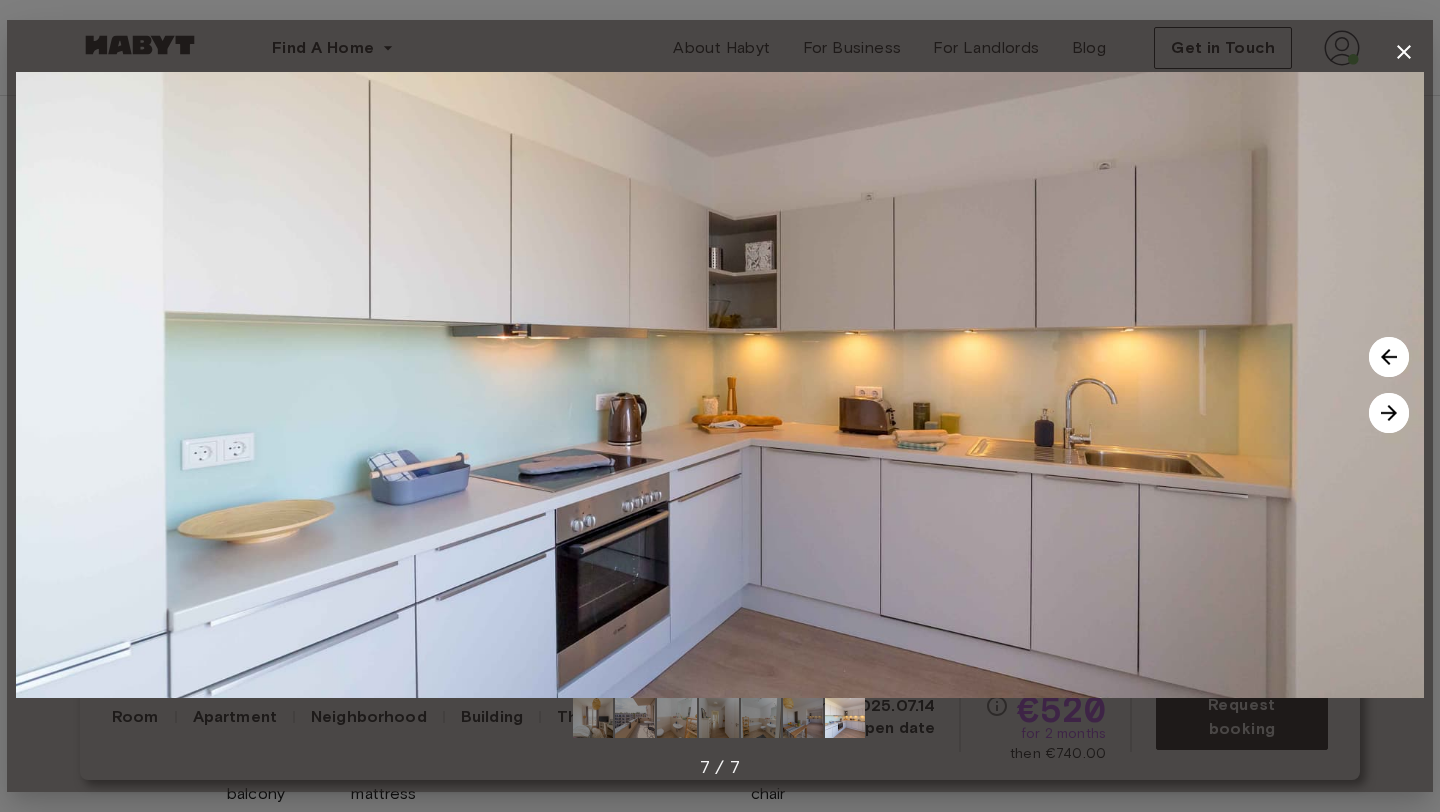 click at bounding box center (1389, 413) 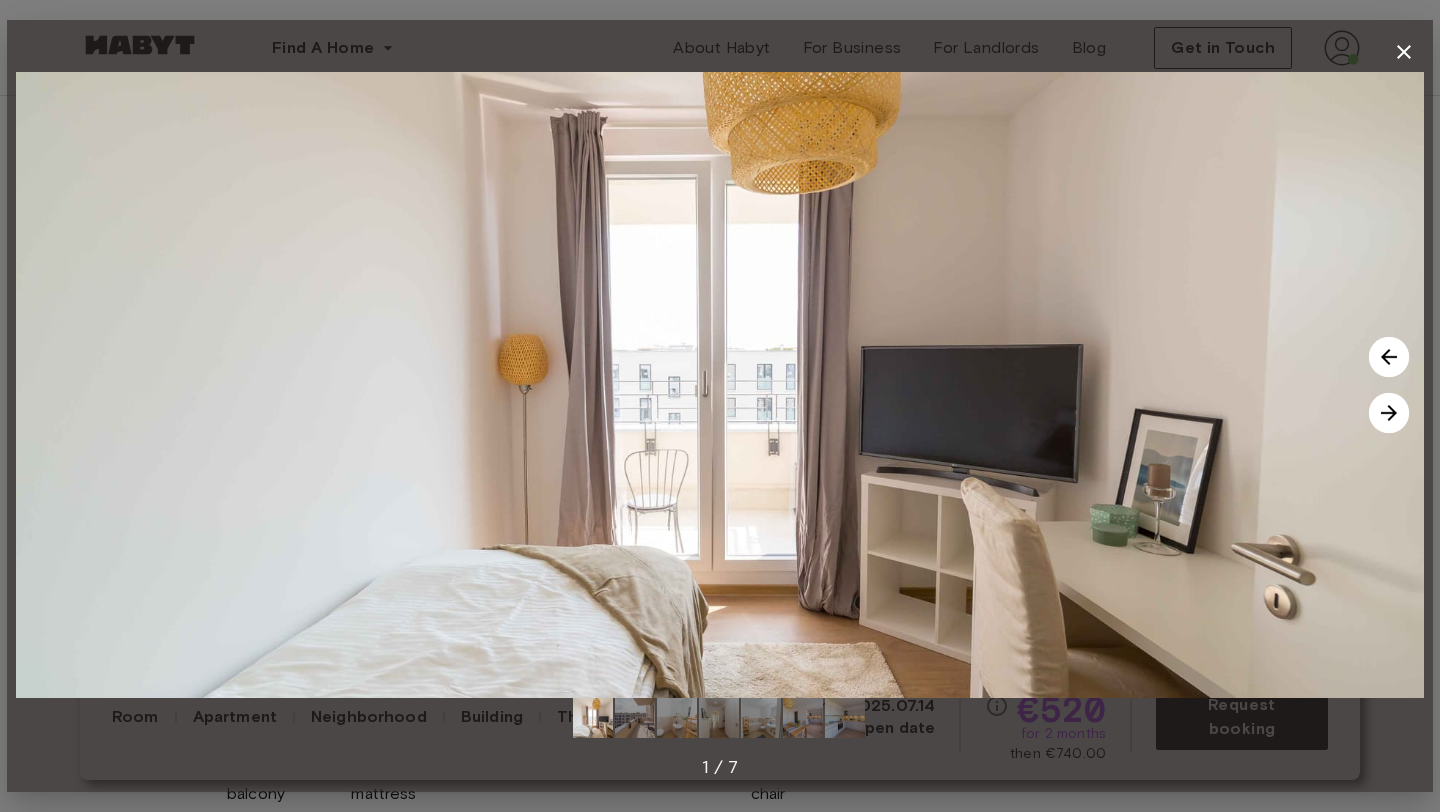 click at bounding box center (1389, 413) 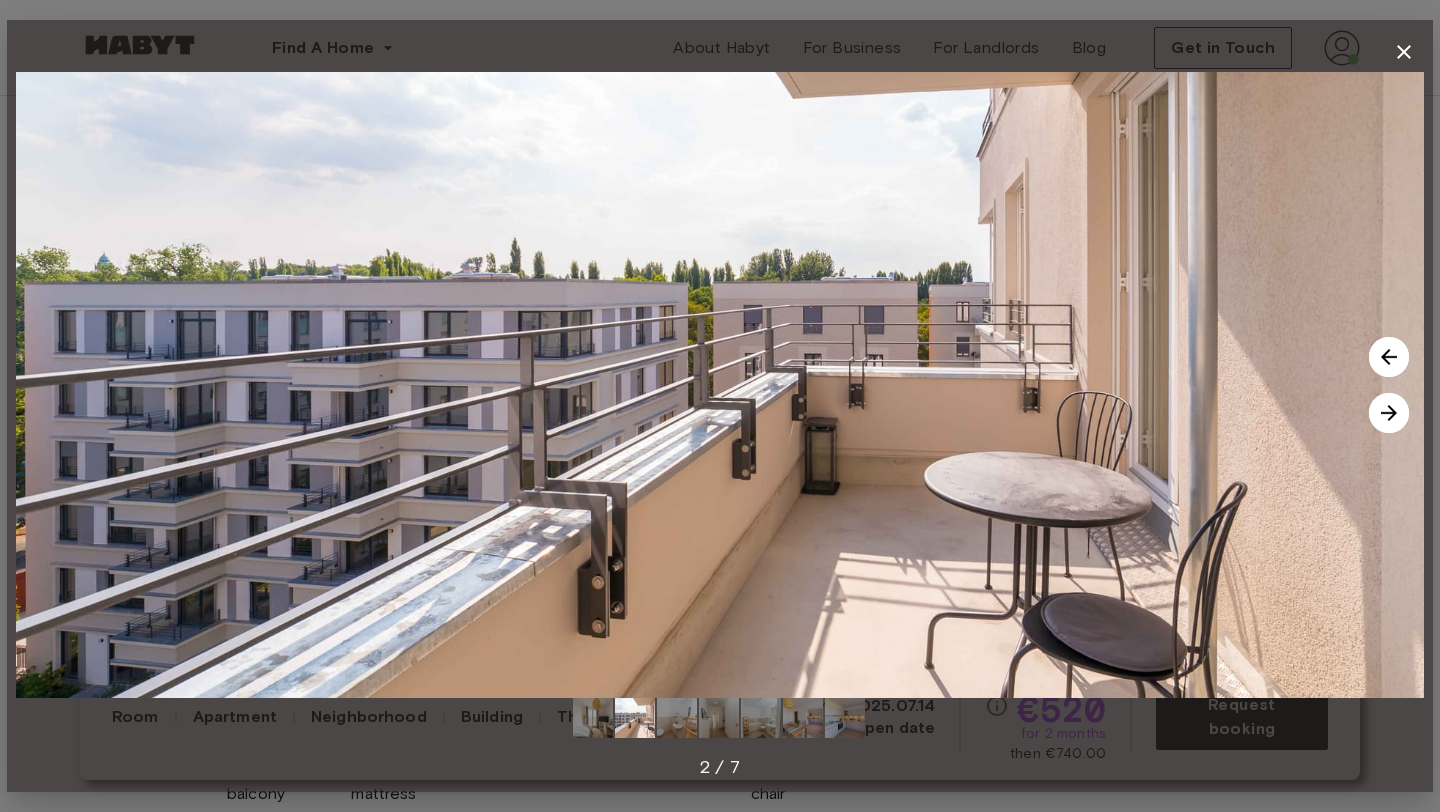 click at bounding box center (1389, 413) 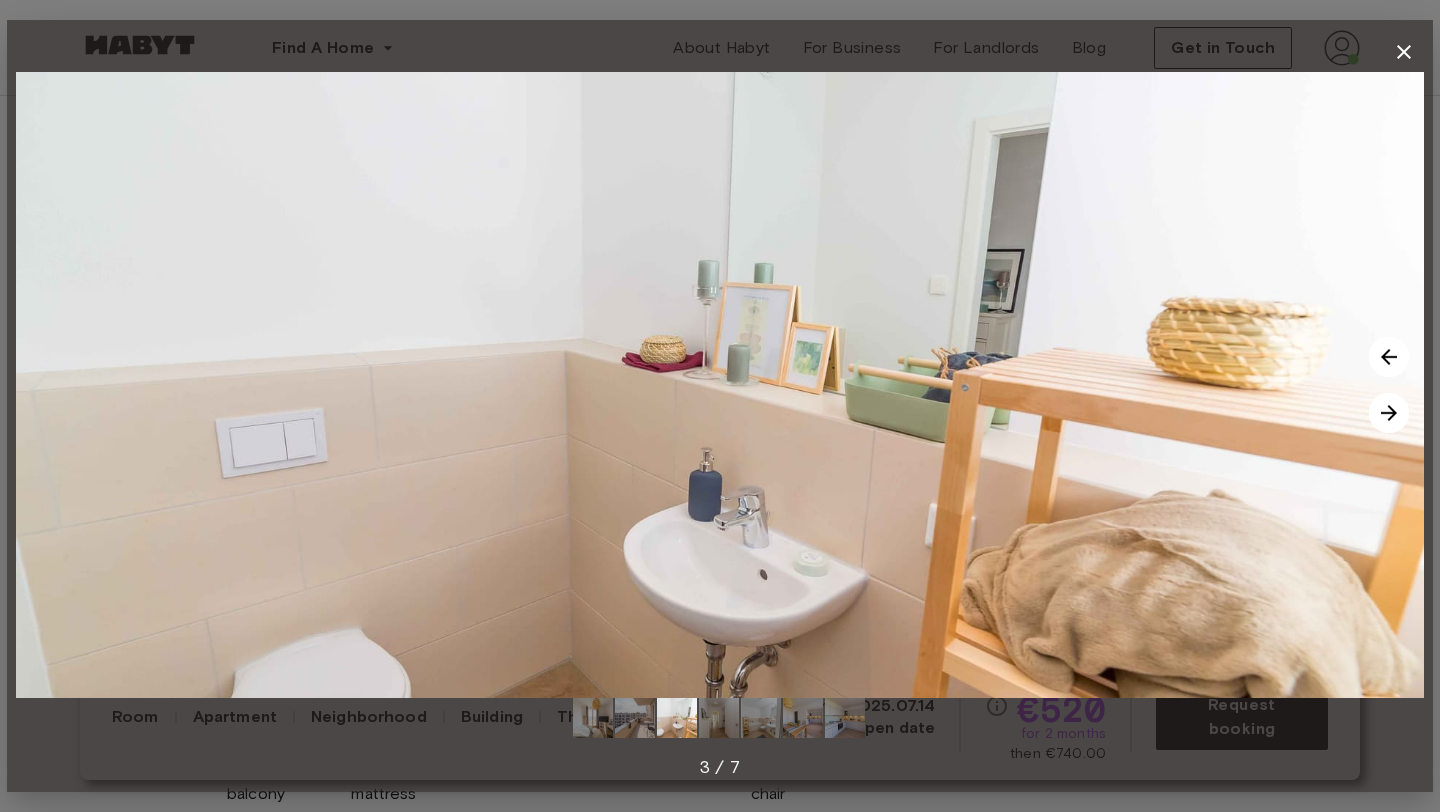 click at bounding box center [1404, 52] 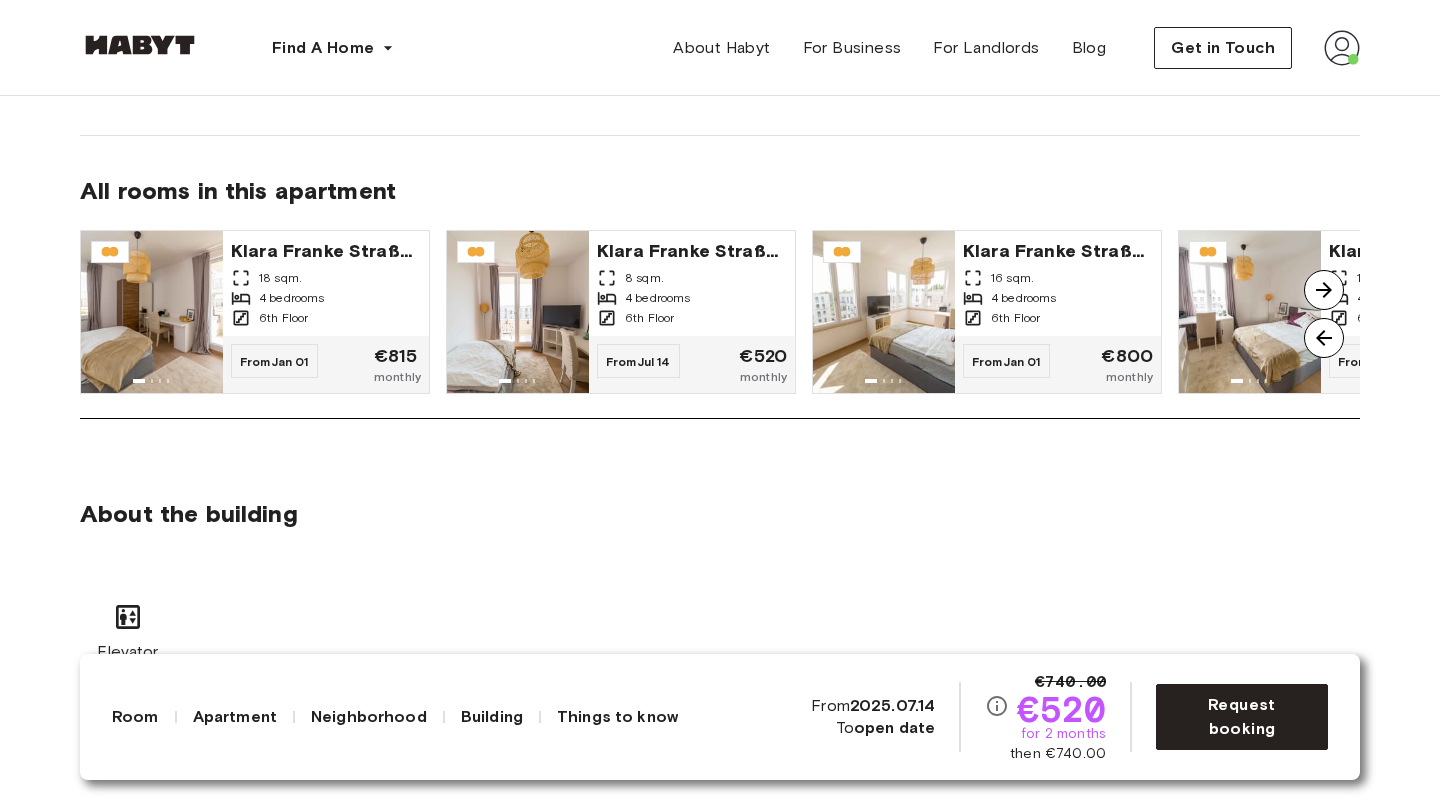 scroll, scrollTop: 1455, scrollLeft: 0, axis: vertical 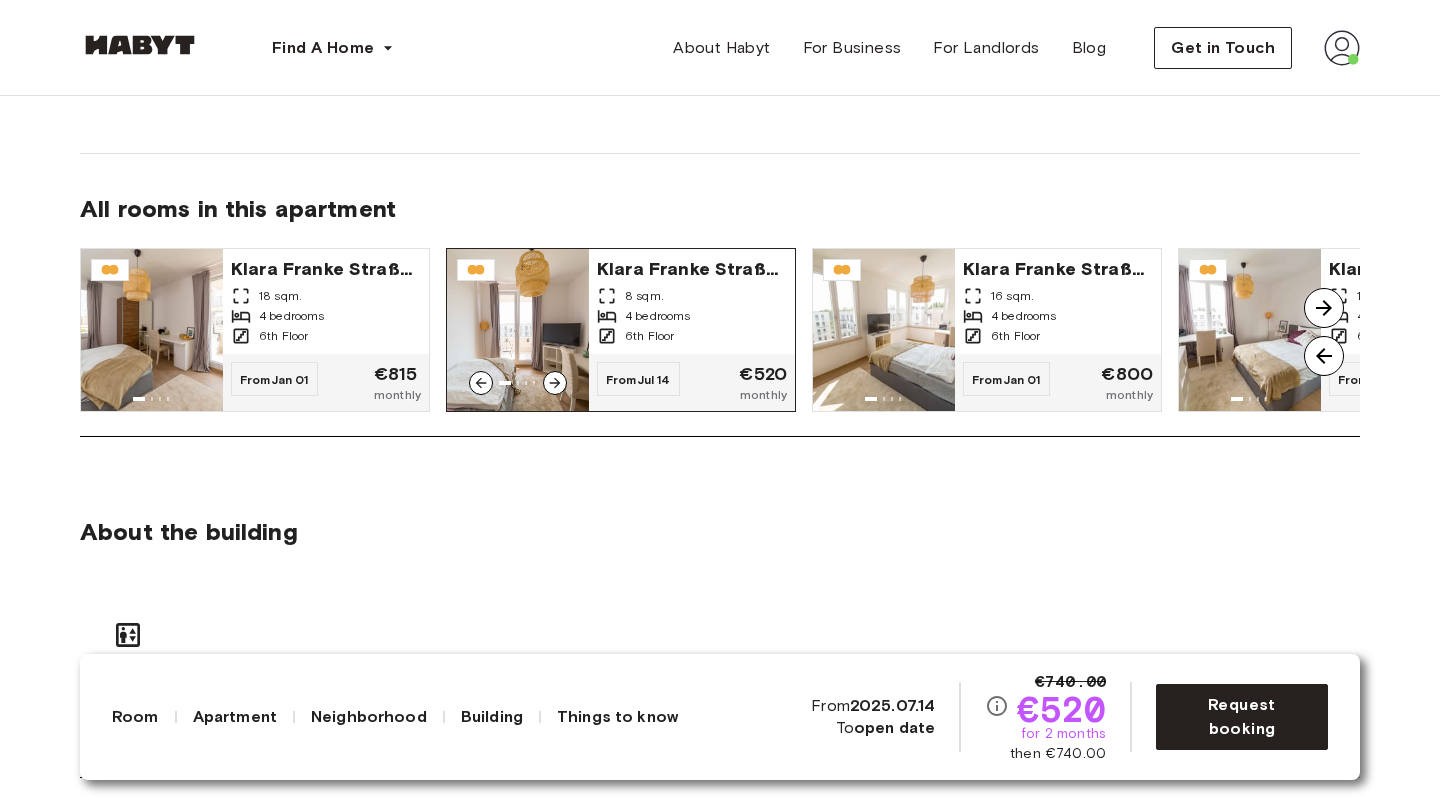 click on "6th Floor" at bounding box center [692, 336] 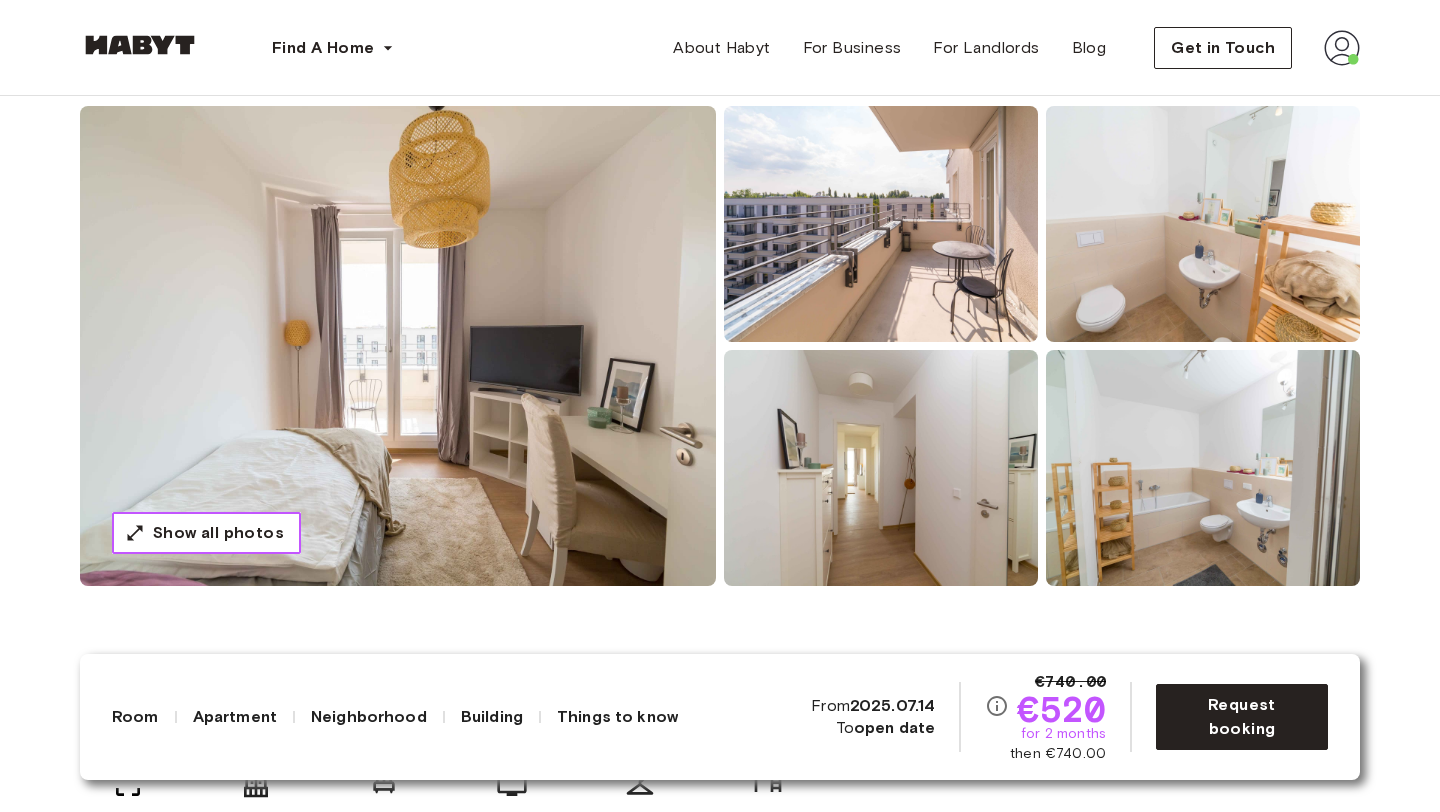 scroll, scrollTop: 165, scrollLeft: 0, axis: vertical 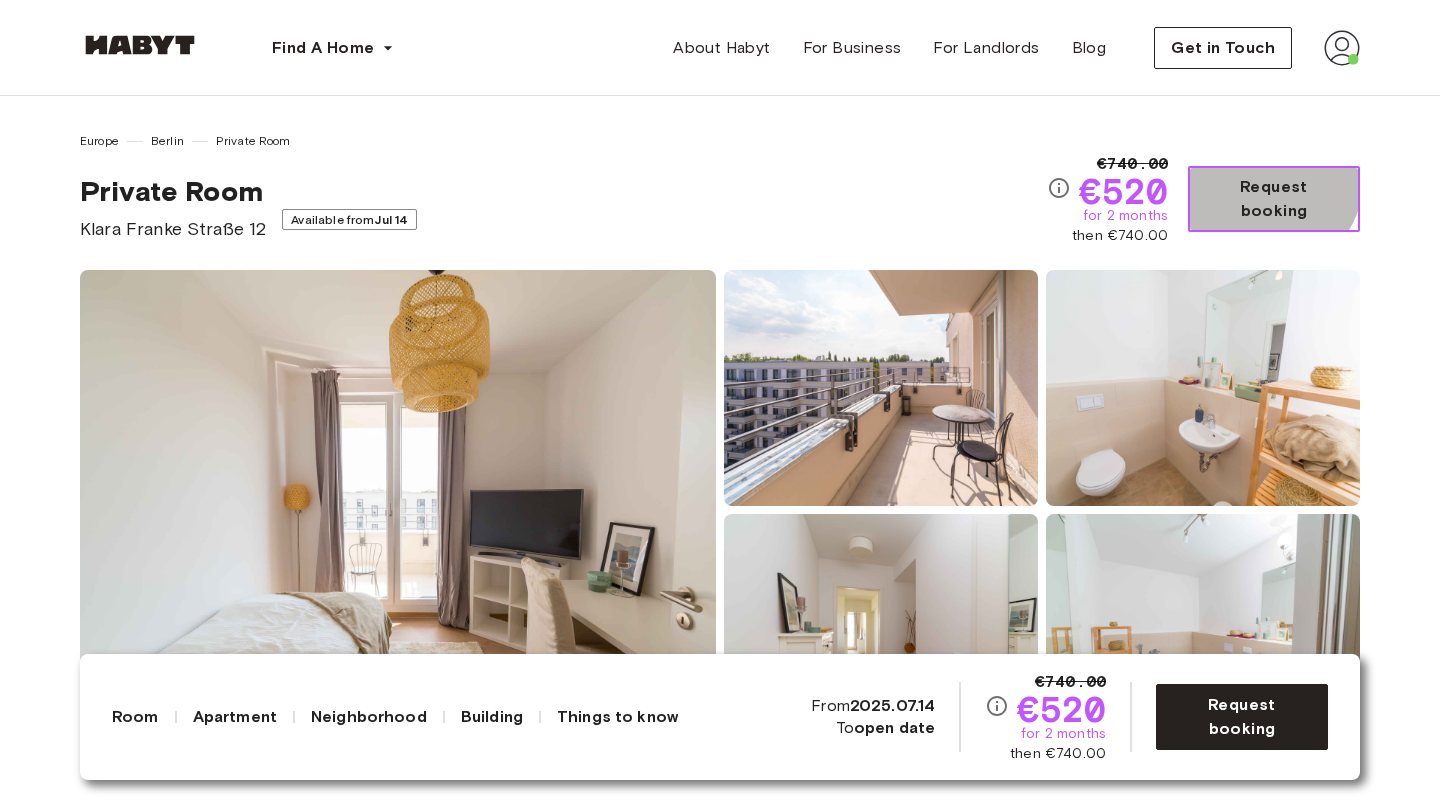 click on "Request booking" at bounding box center (1274, 199) 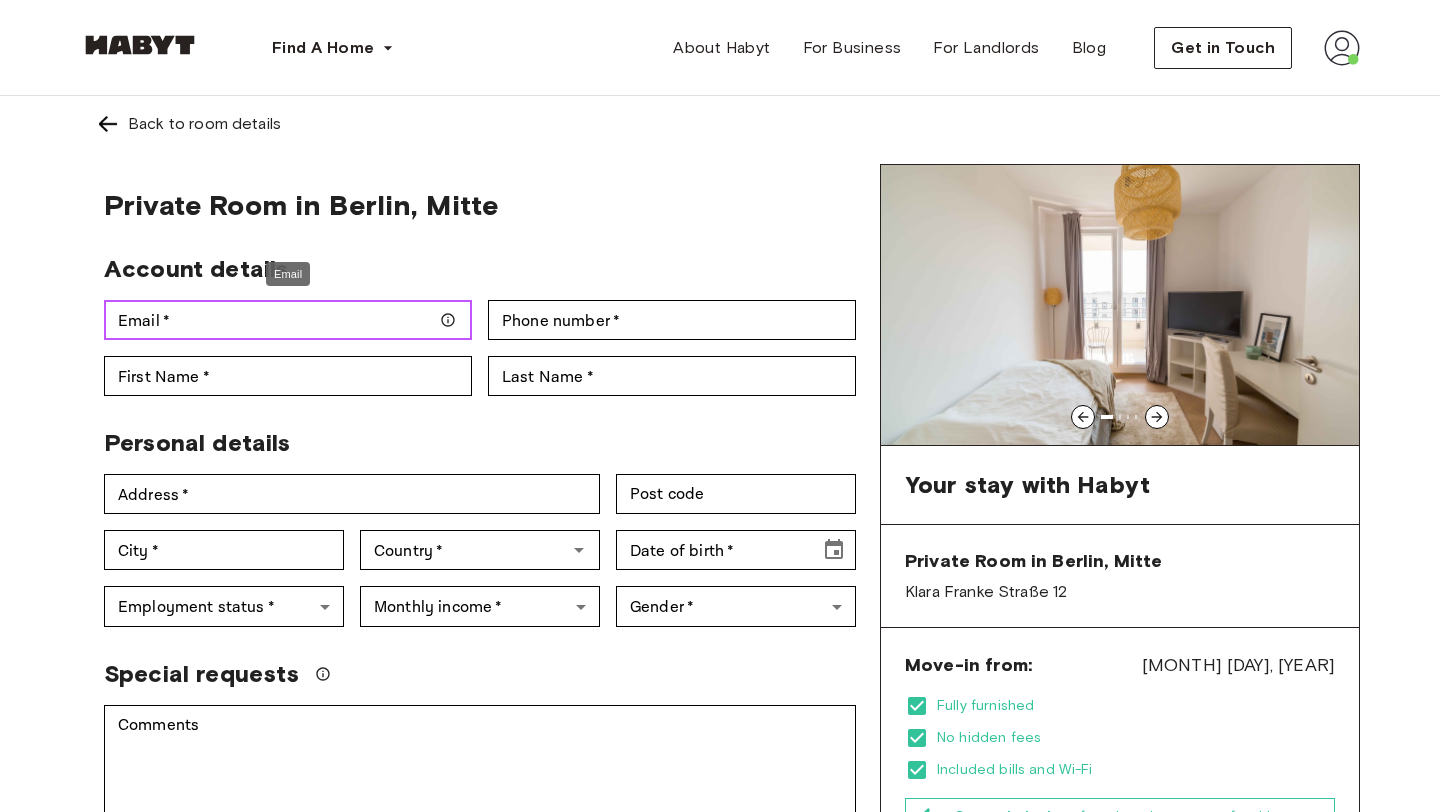 click on "Email   *" at bounding box center (288, 320) 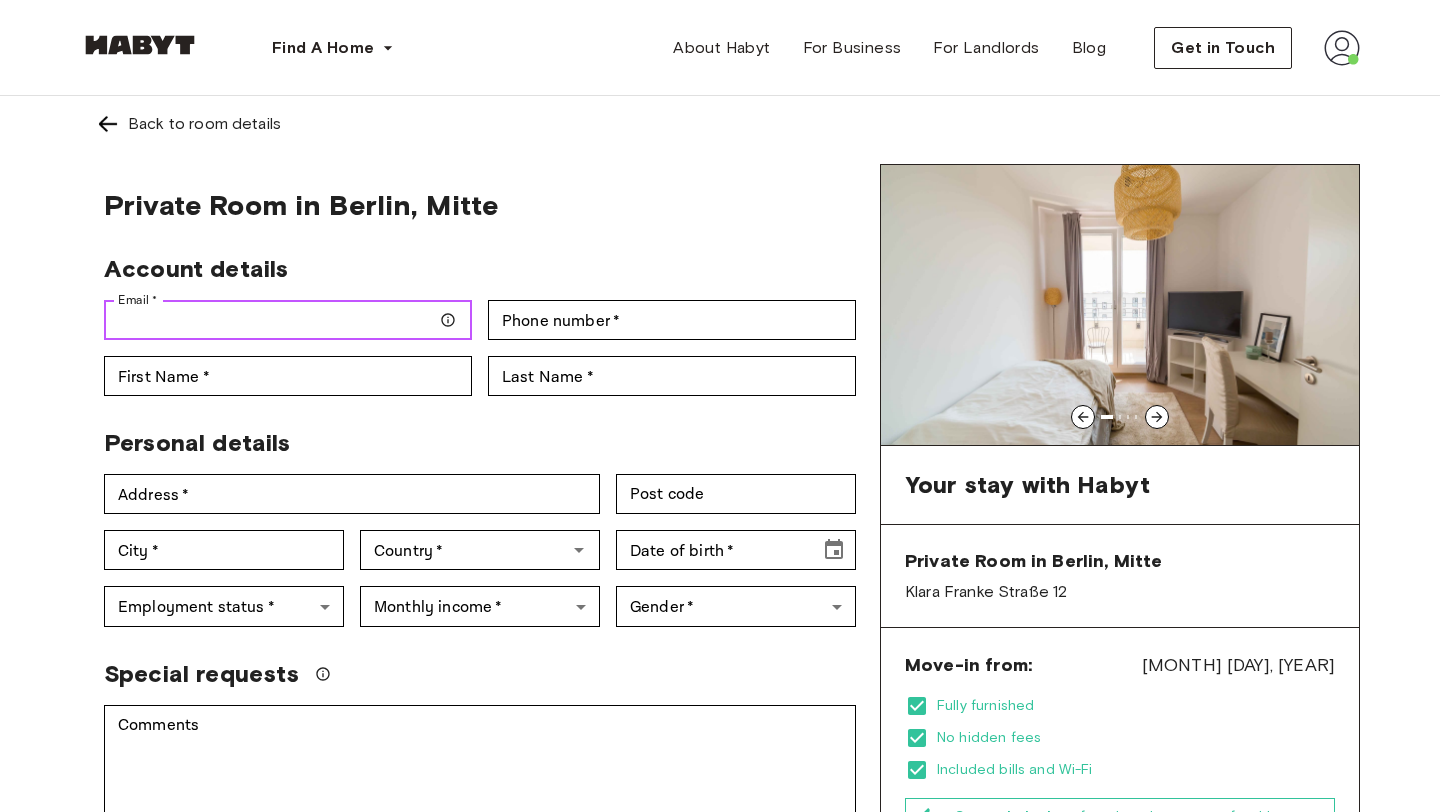 type on "**********" 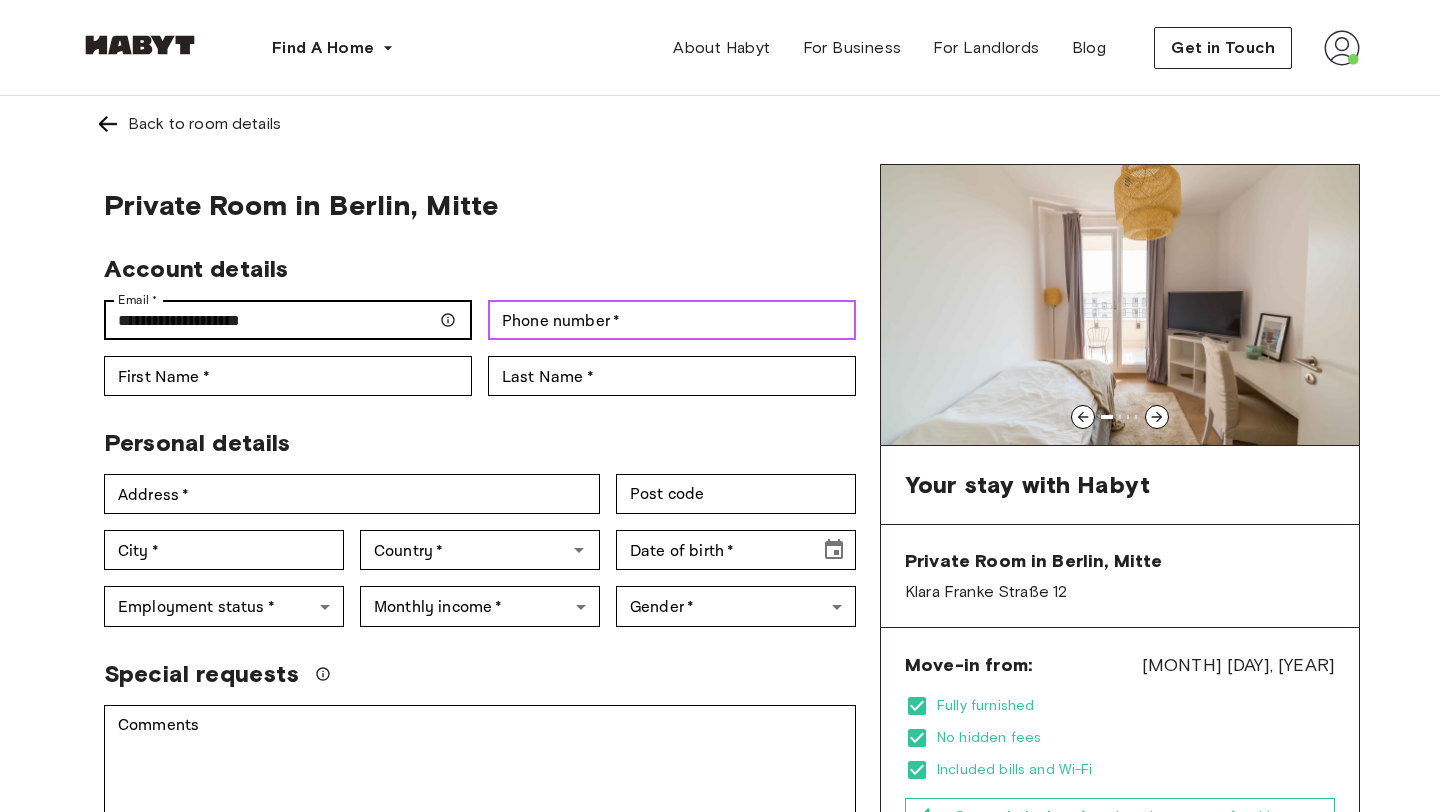 type on "**********" 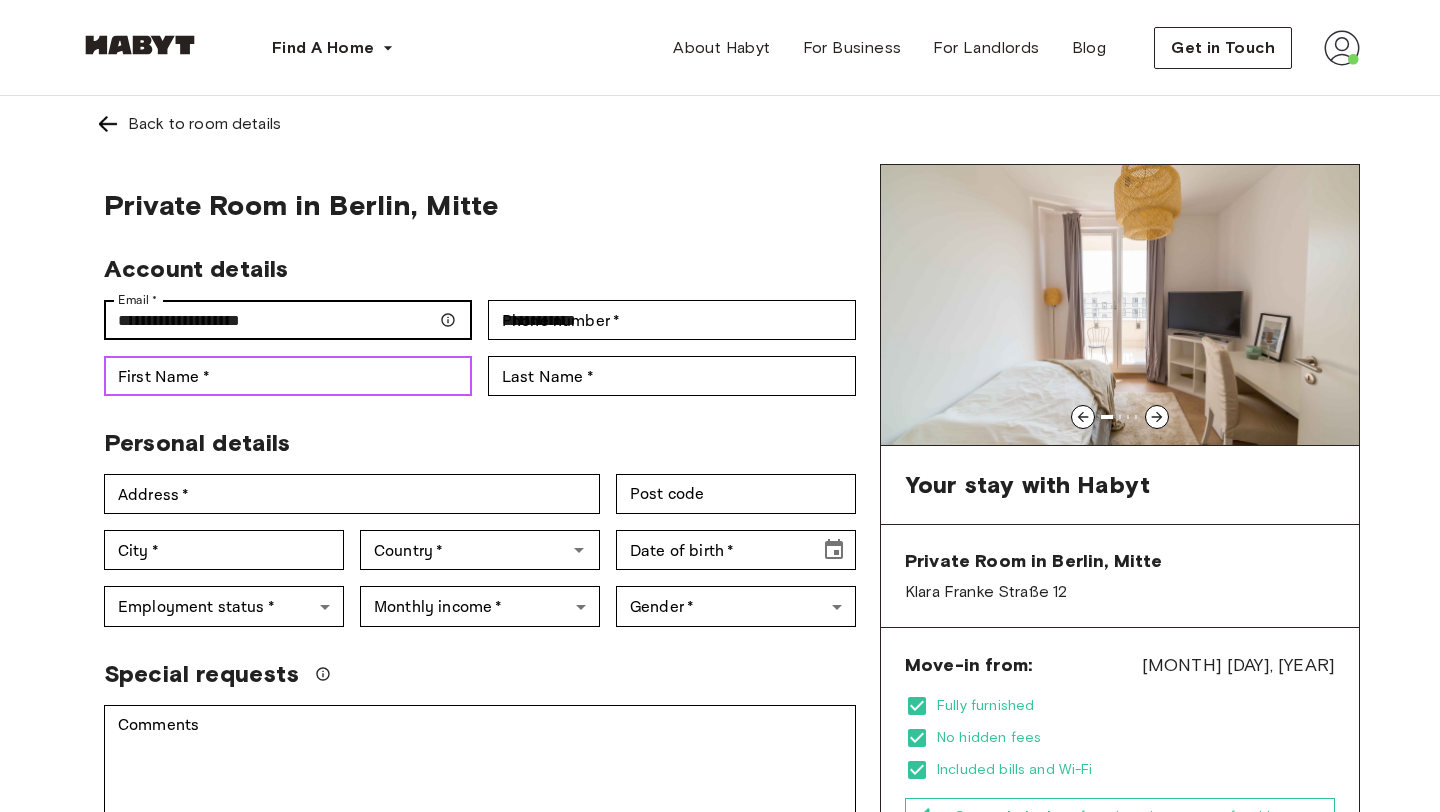 type on "**********" 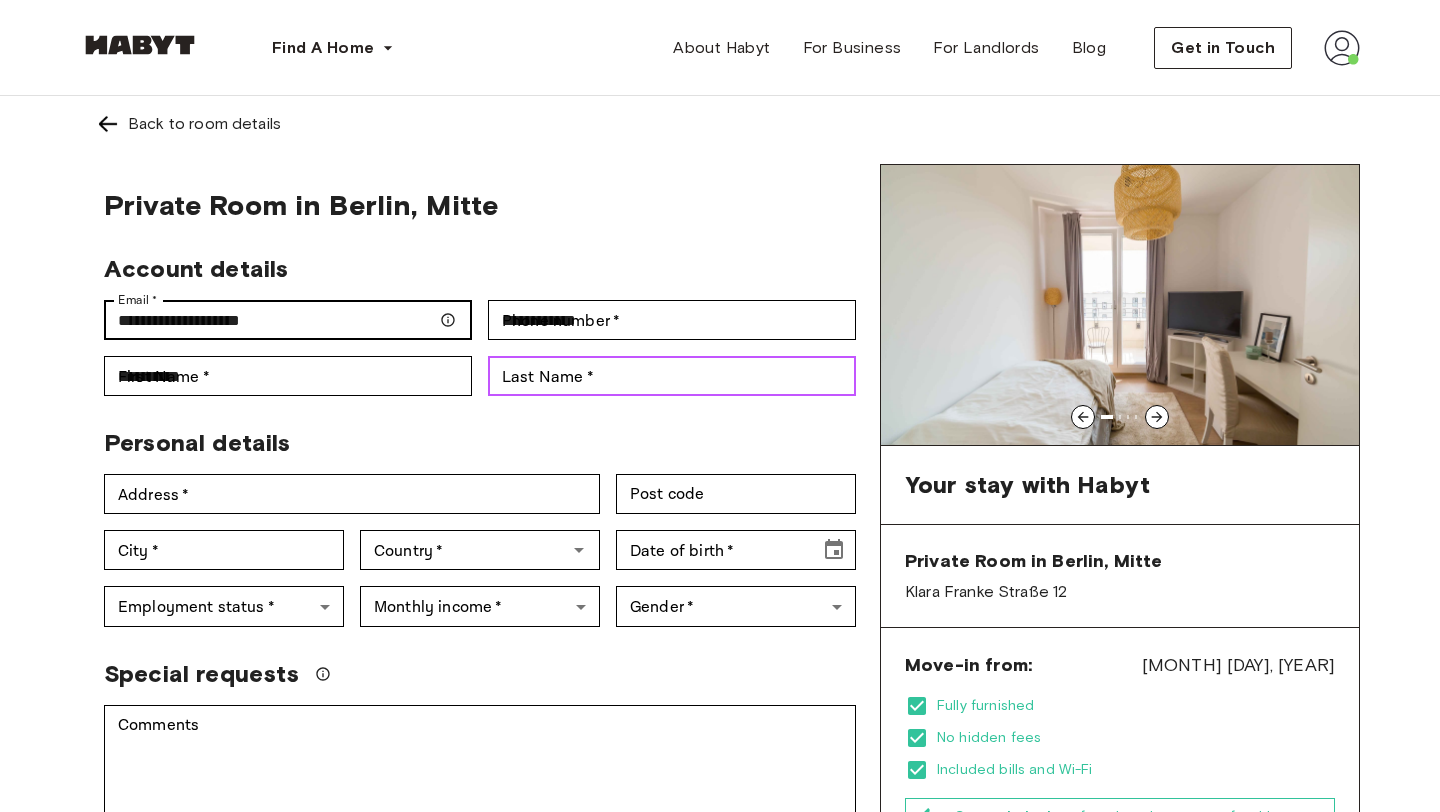 type on "********" 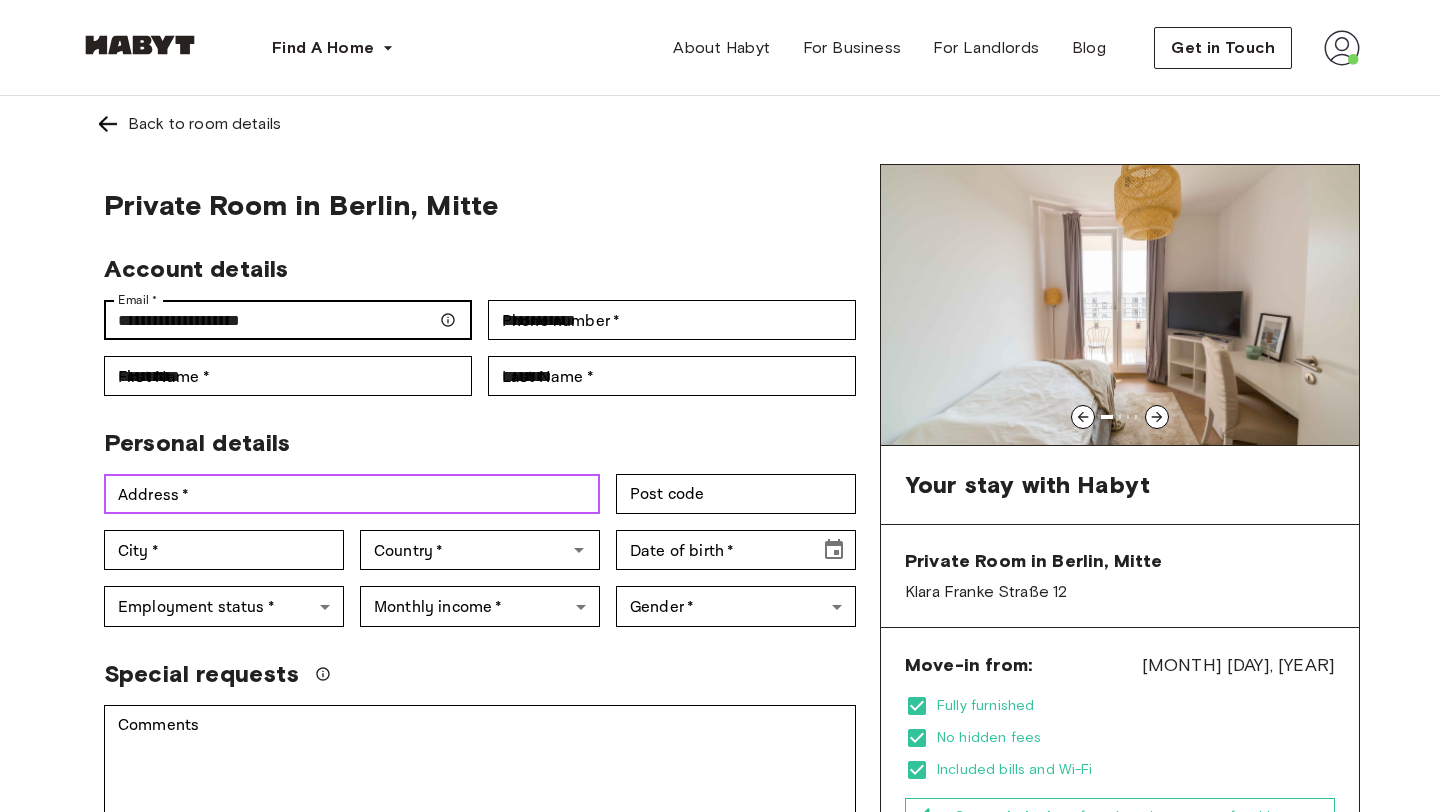 type on "**********" 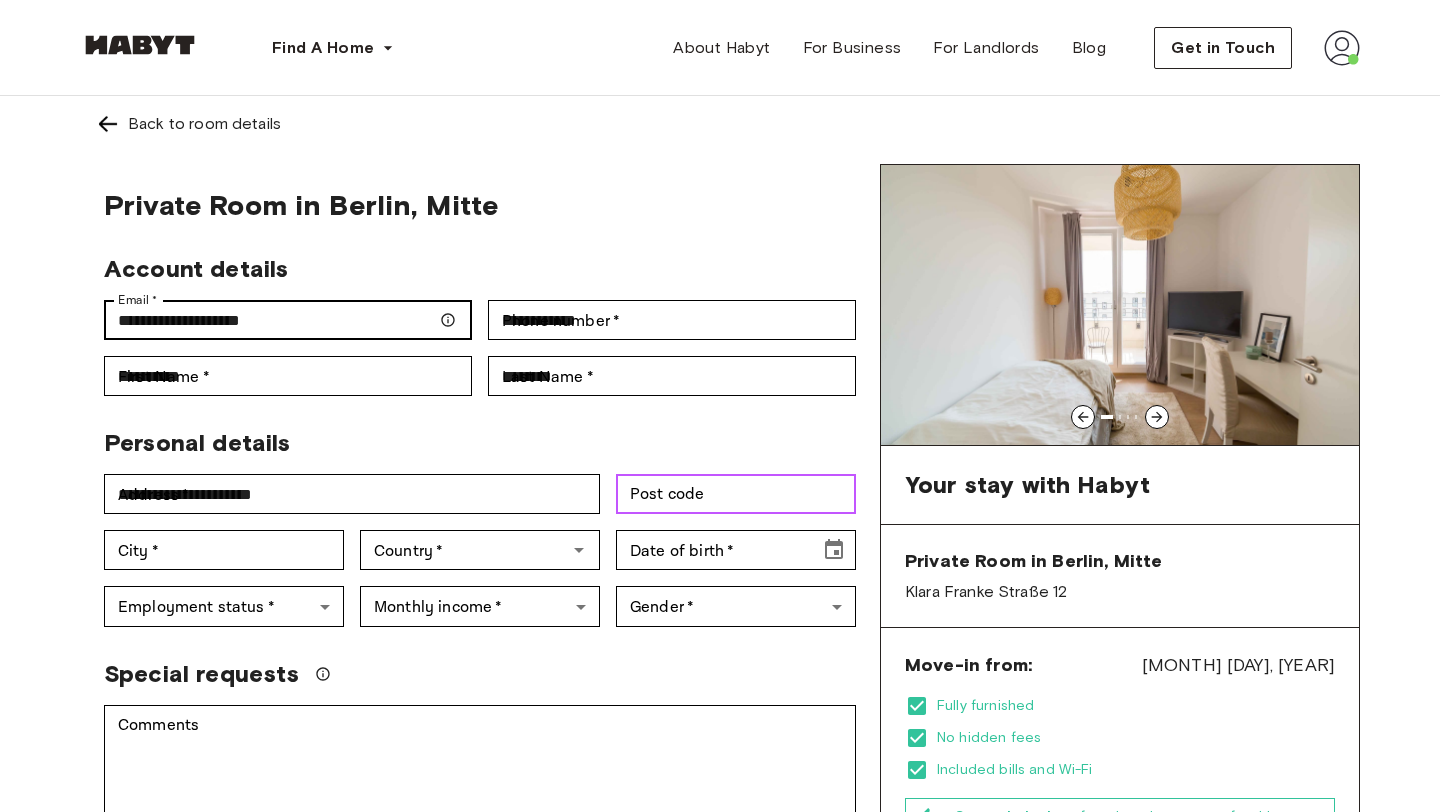 type on "*****" 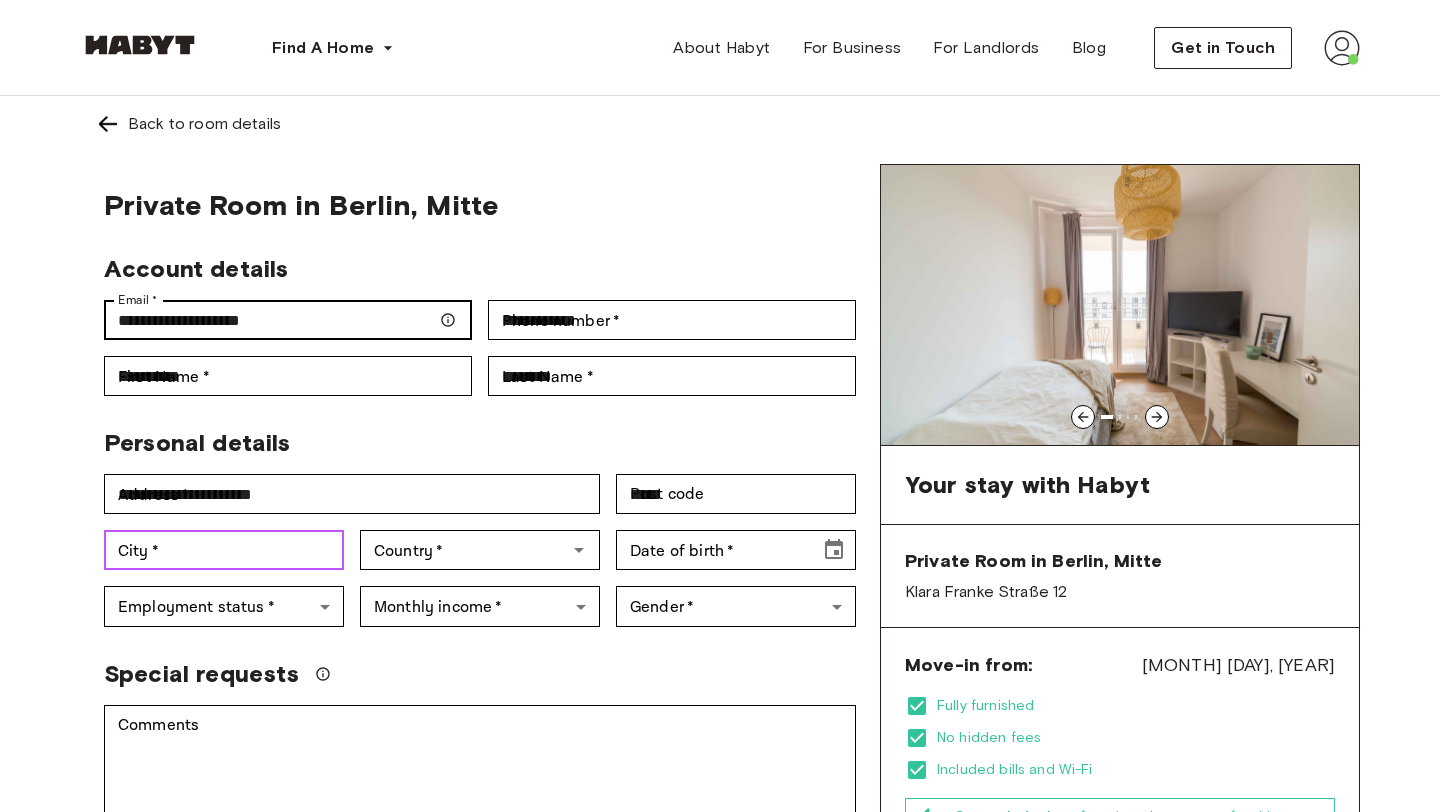 type on "******" 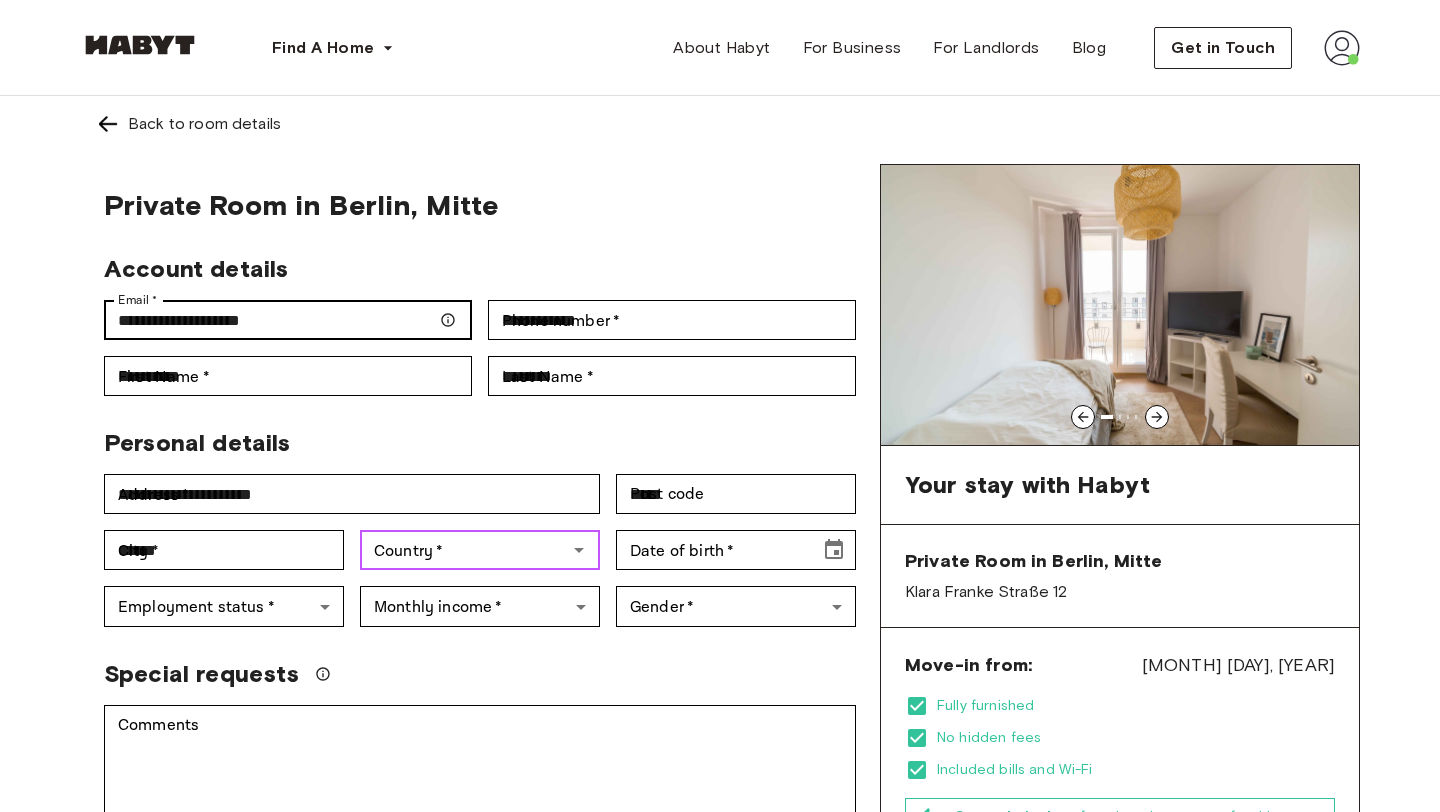 type on "*******" 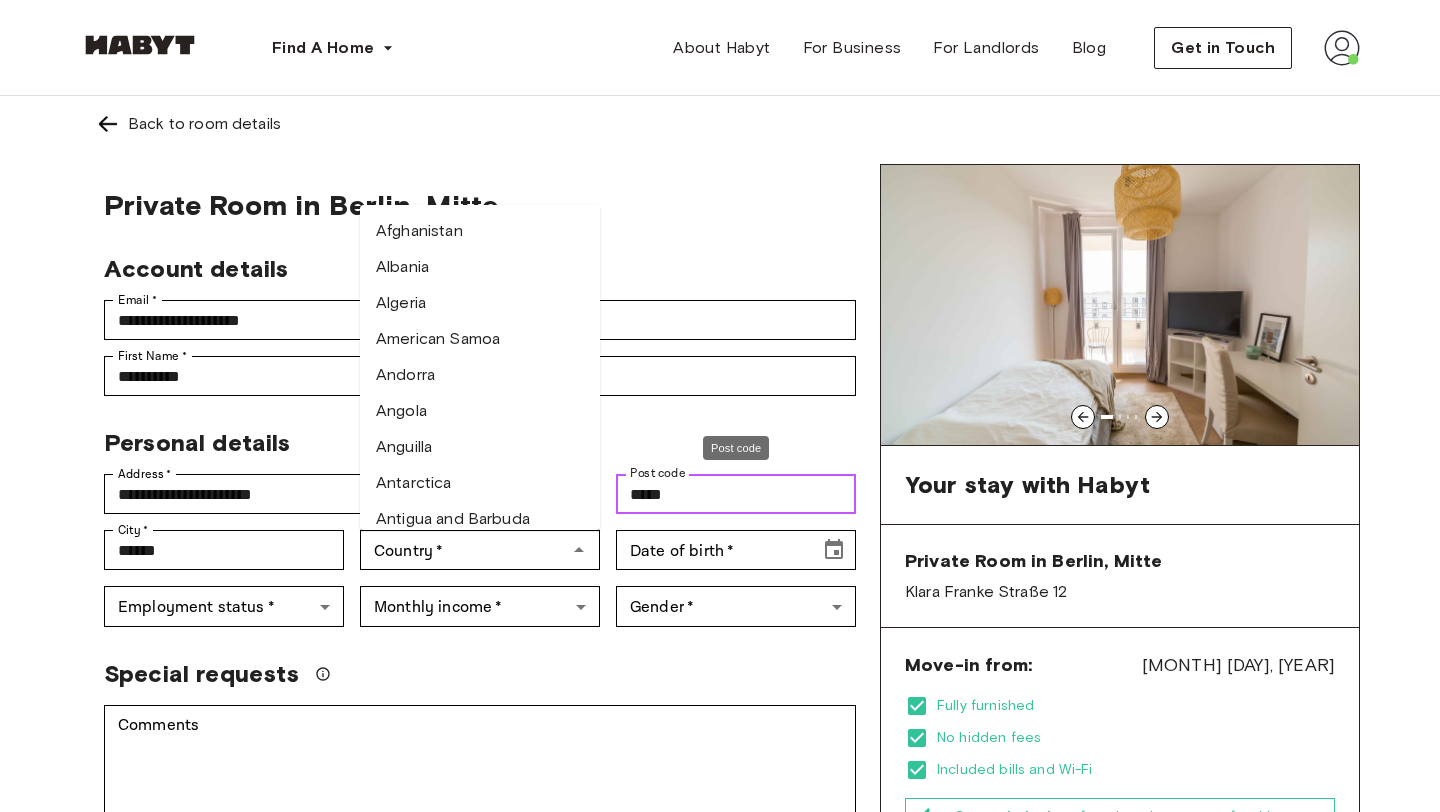 click on "*****" at bounding box center (736, 494) 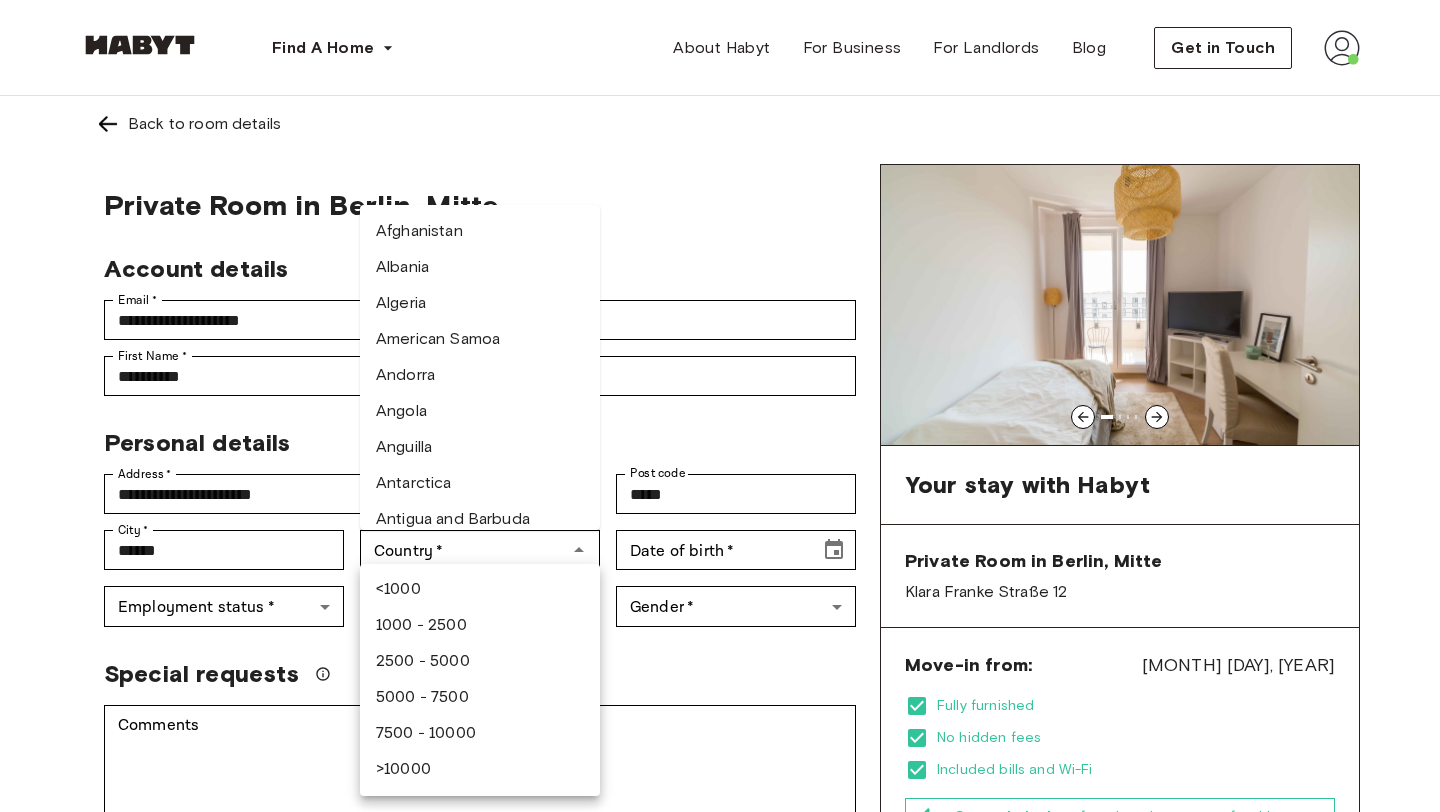 click on "**********" at bounding box center [720, 1191] 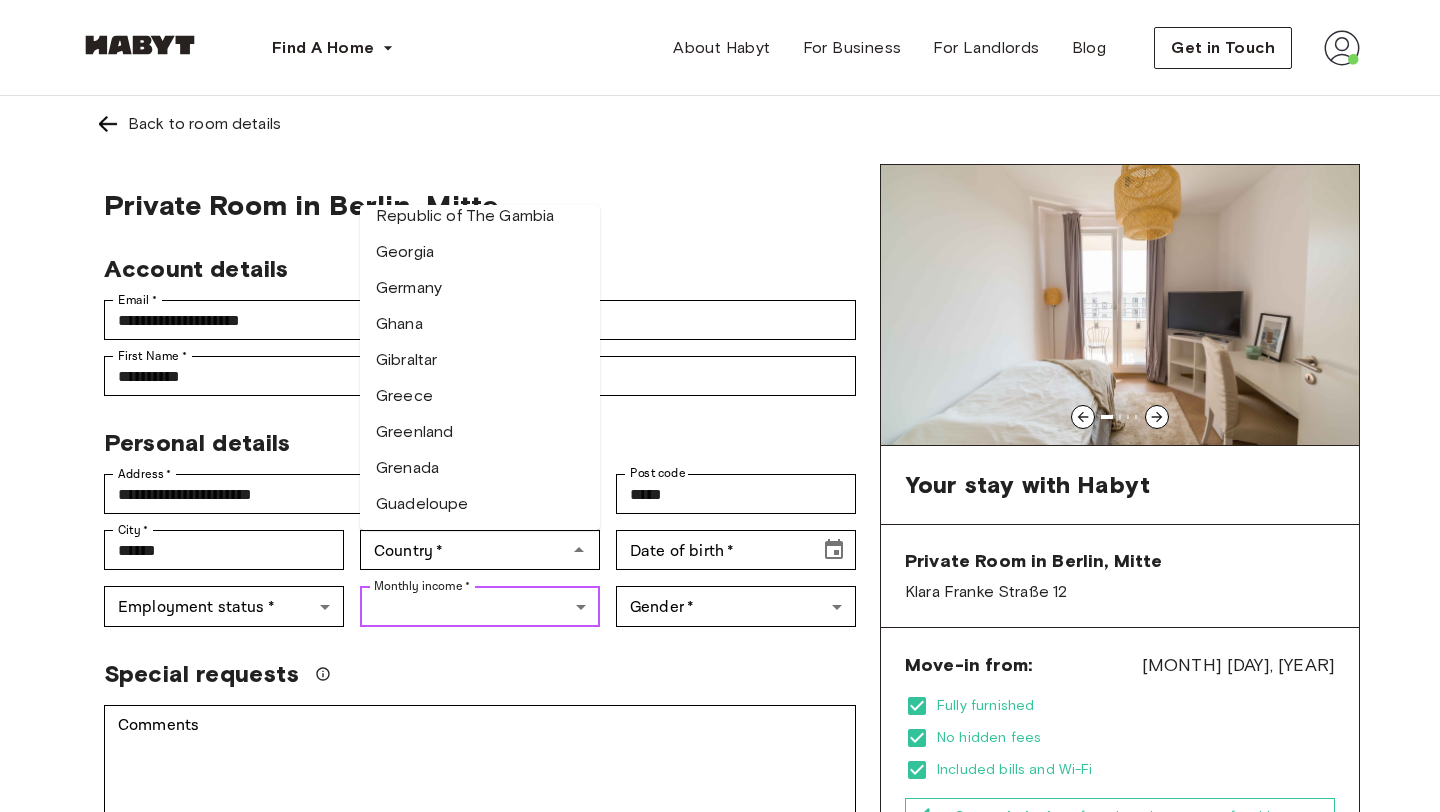 scroll, scrollTop: 2821, scrollLeft: 0, axis: vertical 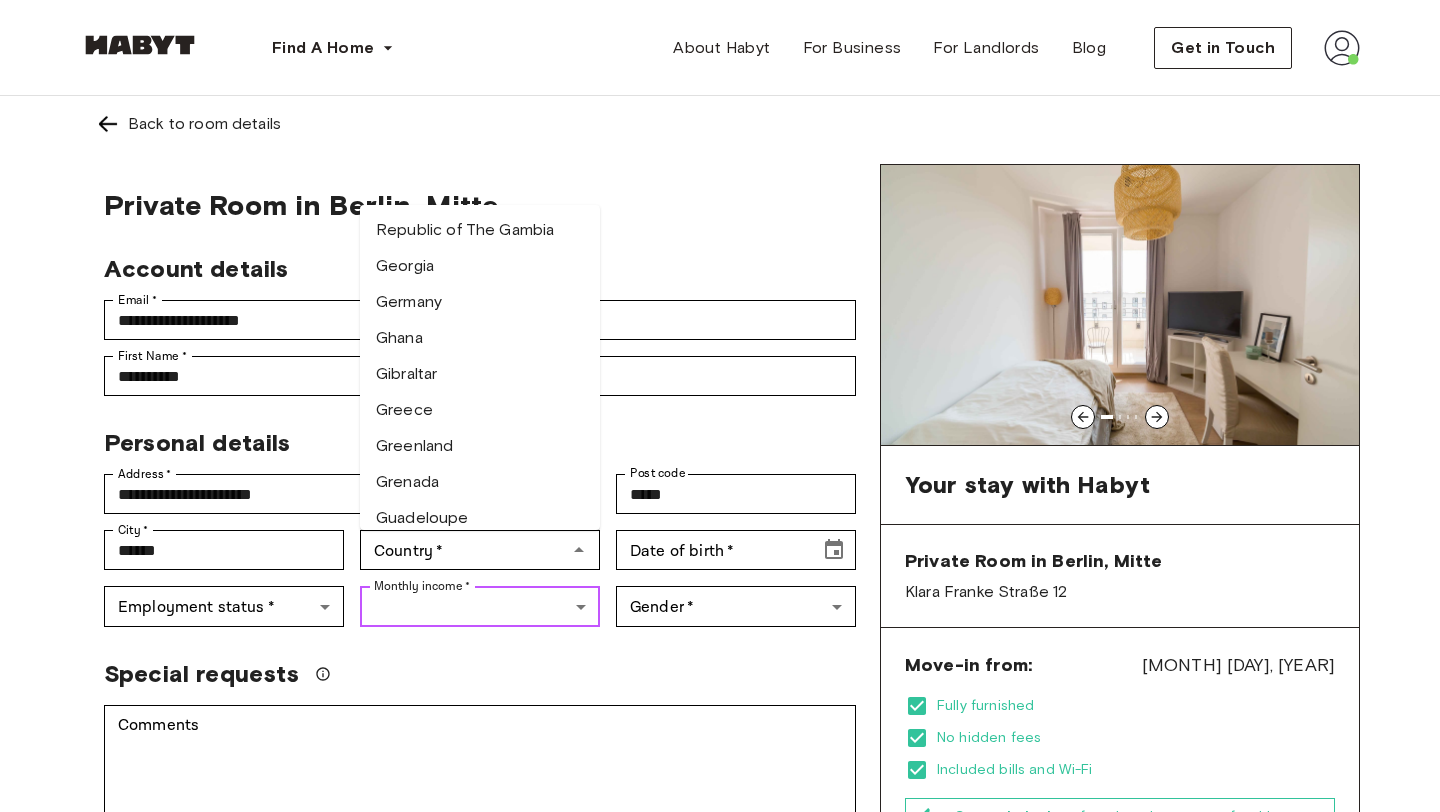 click on "Germany" at bounding box center (480, 302) 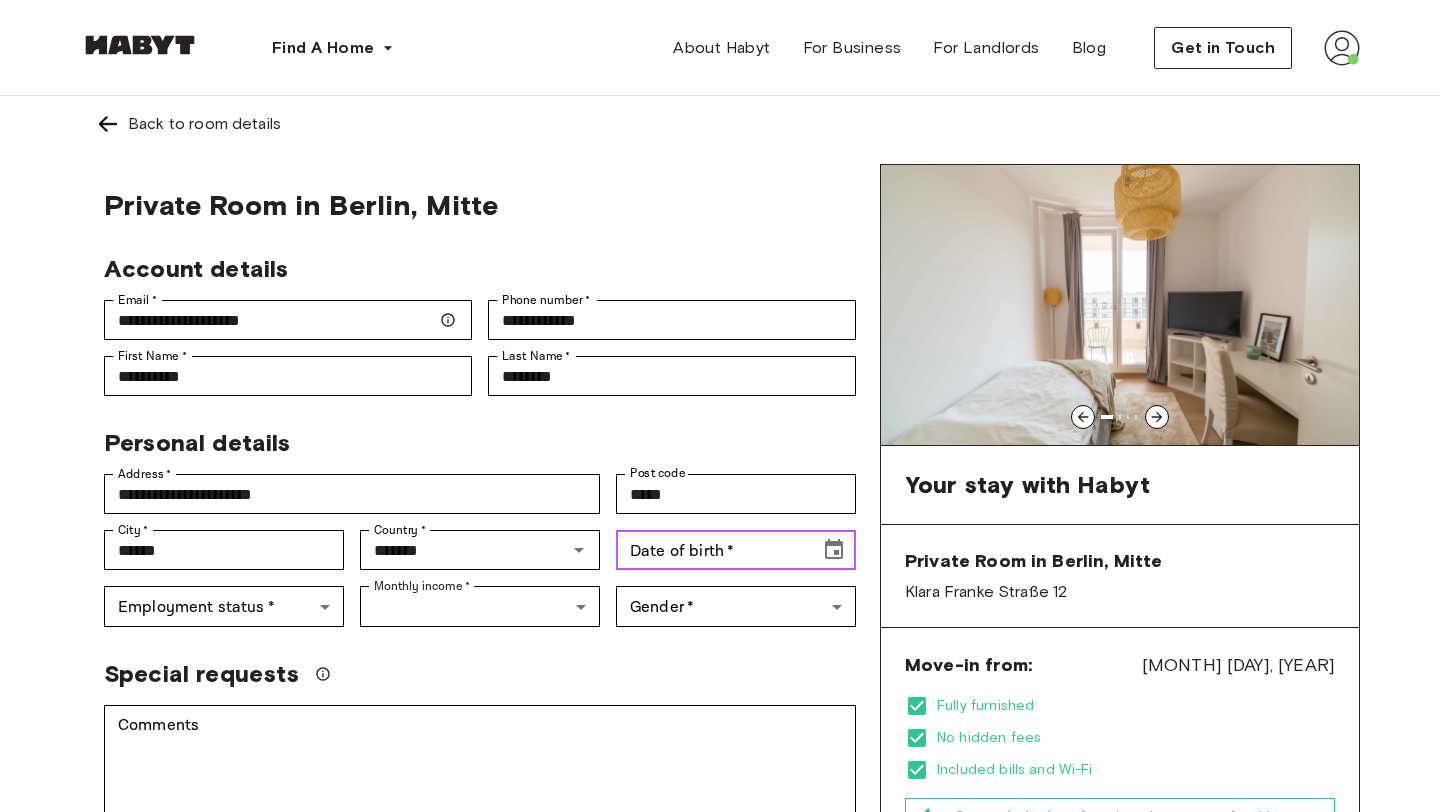 click on "Date of birth   *" at bounding box center (711, 550) 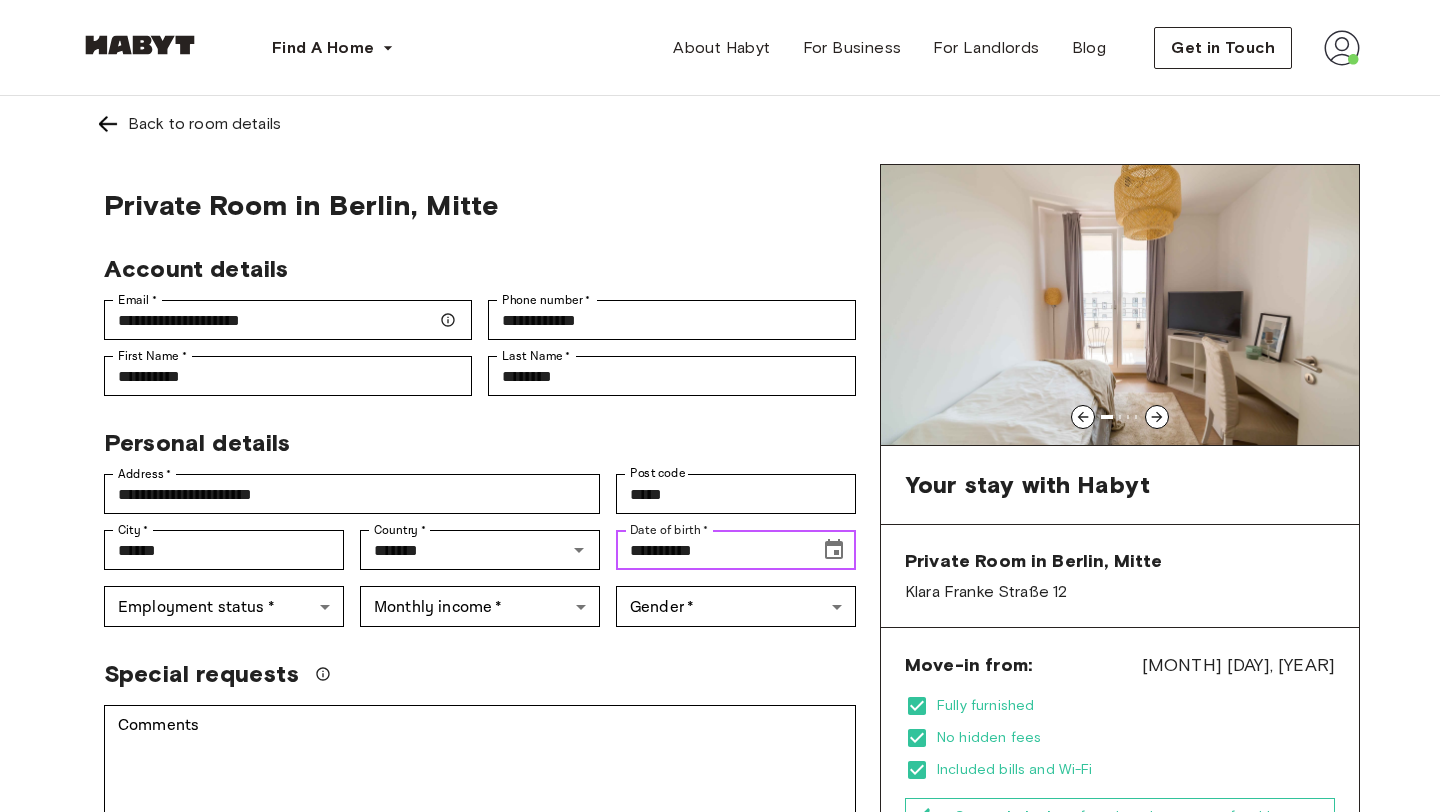 click 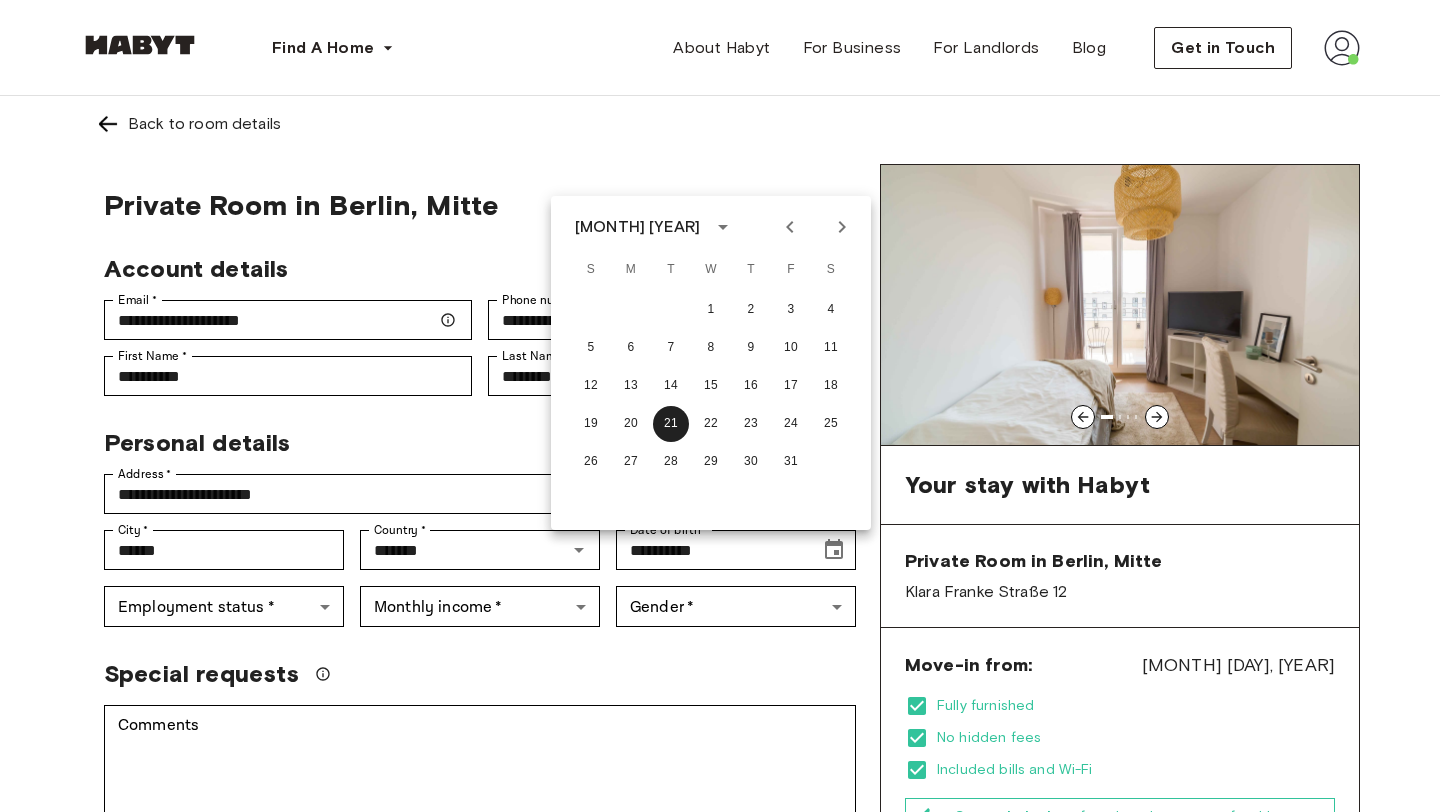 click on "October 1919" at bounding box center (637, 227) 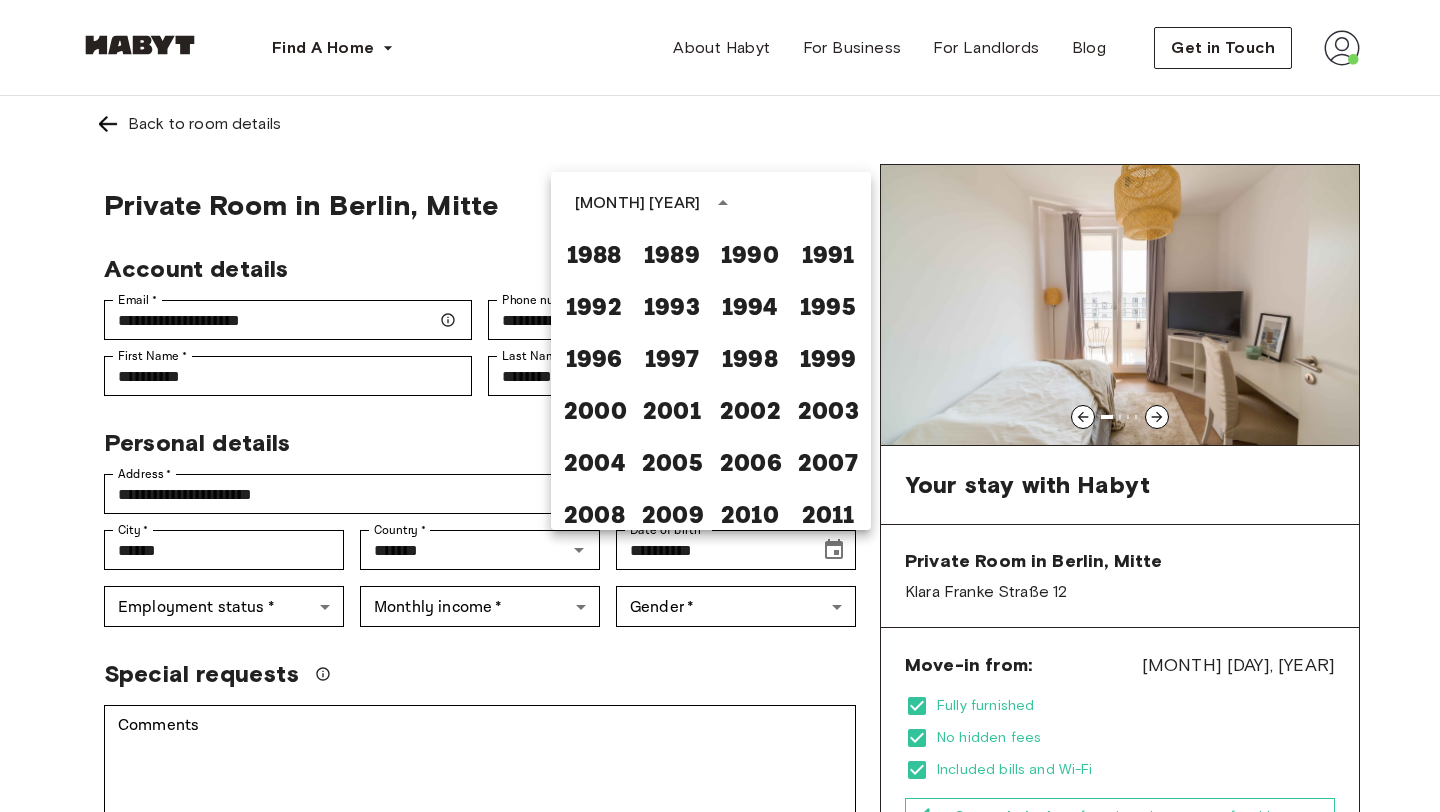 scroll, scrollTop: 1147, scrollLeft: 0, axis: vertical 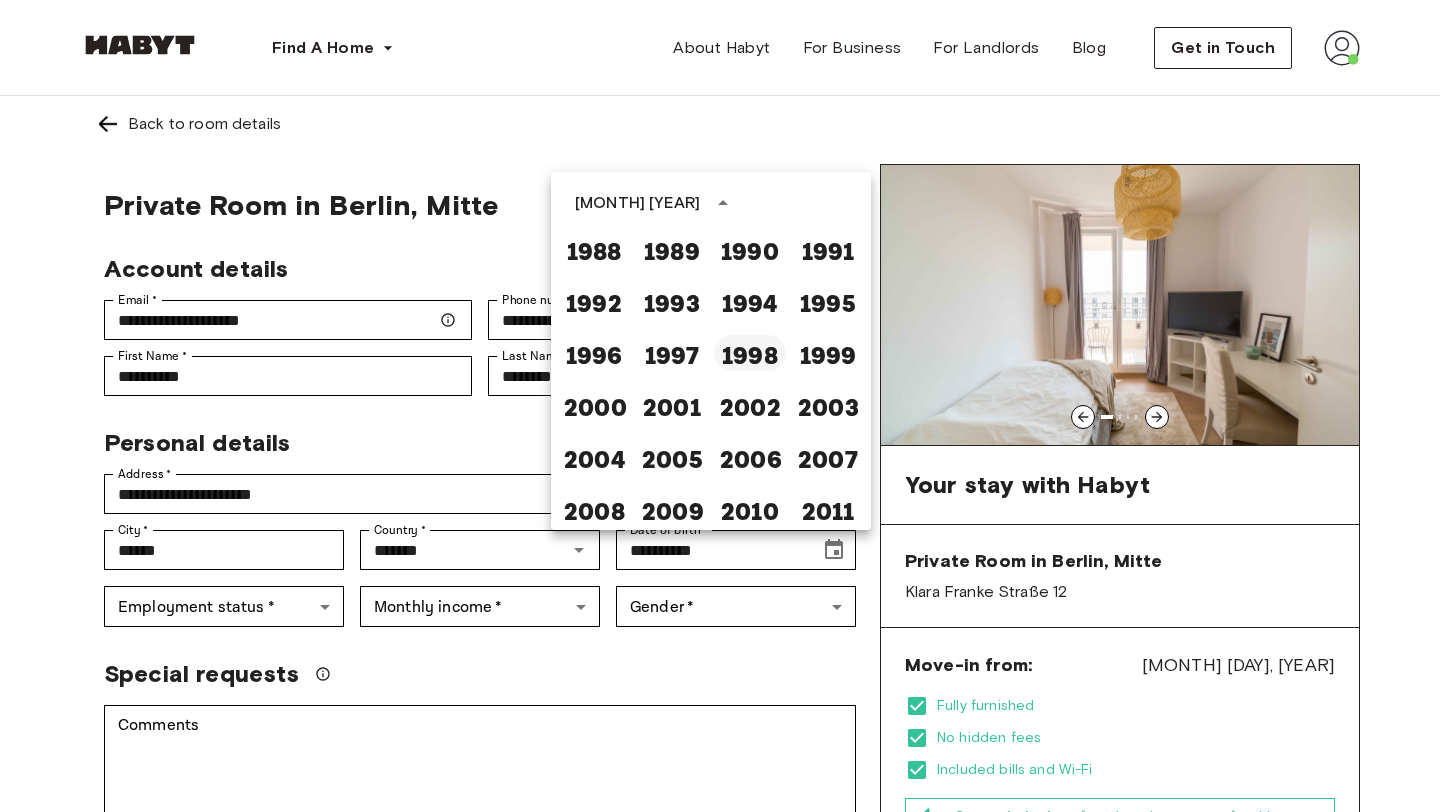click on "1998" at bounding box center [750, 353] 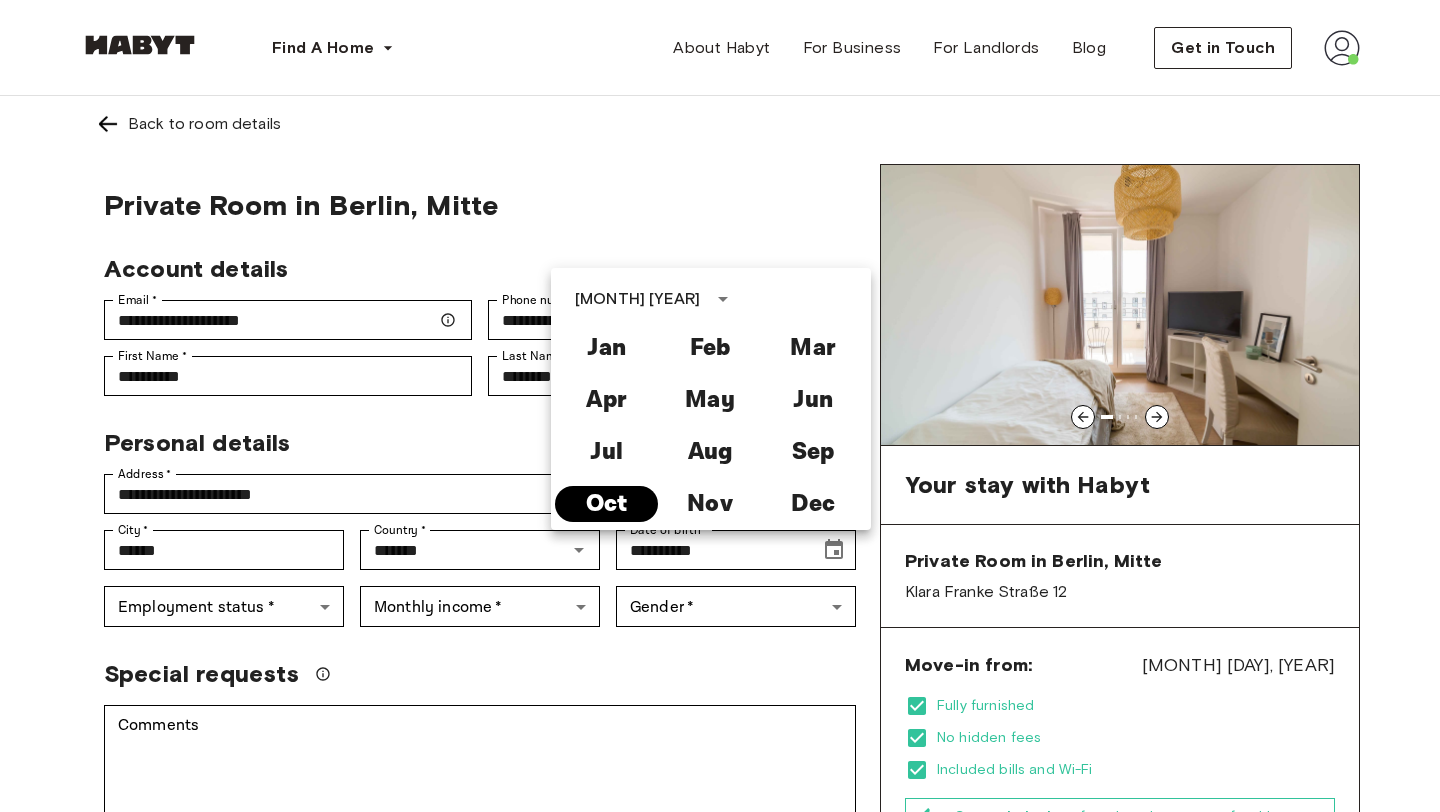 click on "Oct" at bounding box center [606, 504] 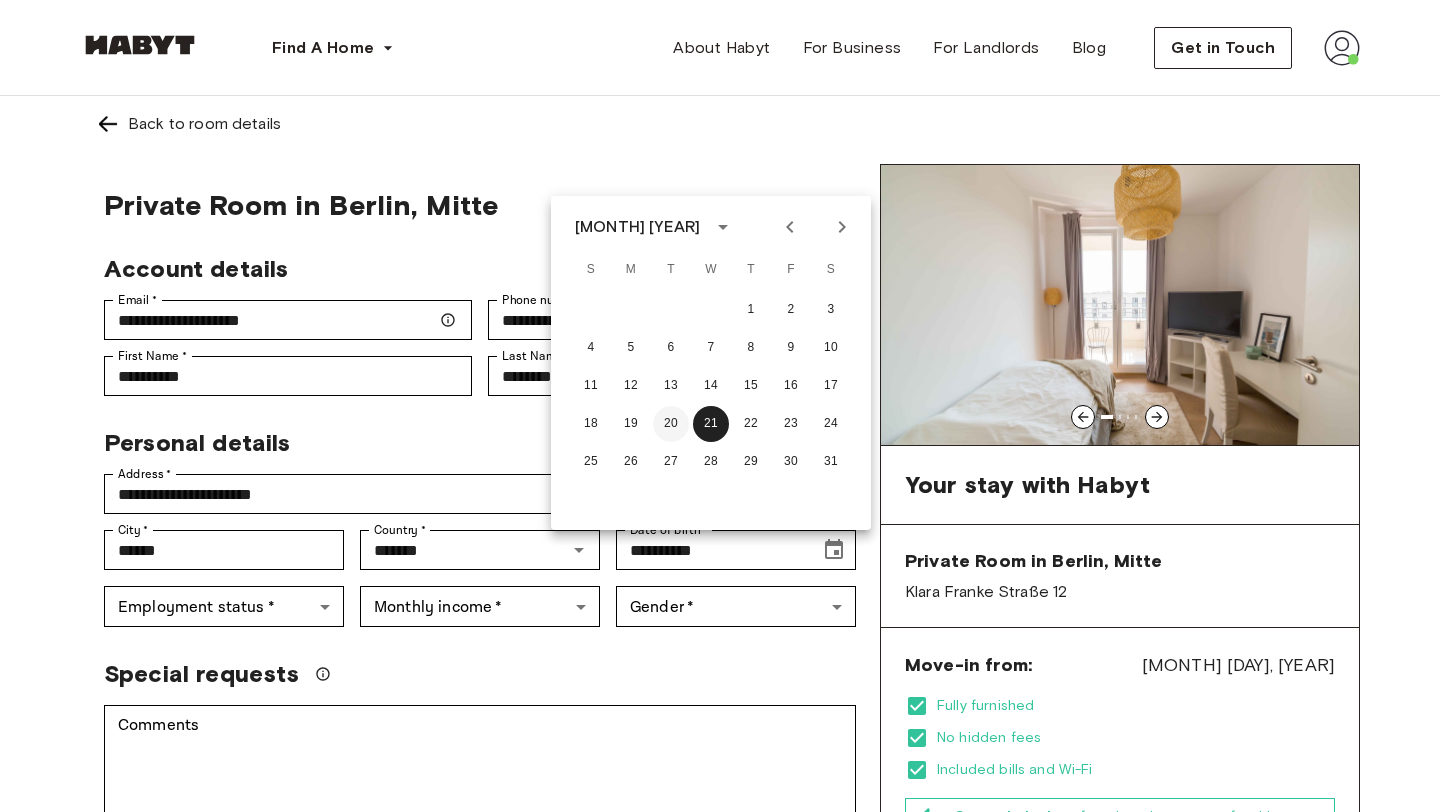 scroll, scrollTop: 2, scrollLeft: 0, axis: vertical 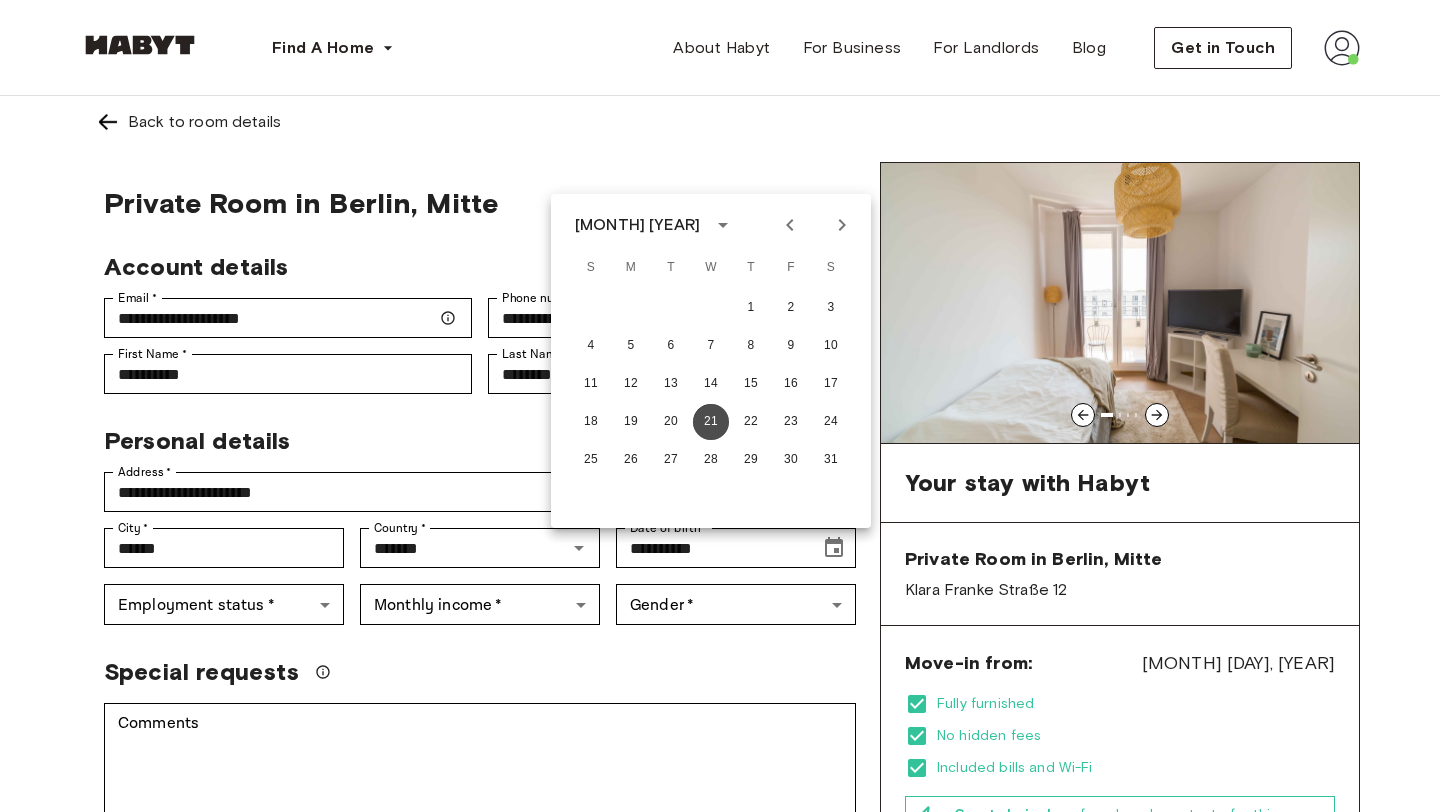 click on "21" at bounding box center [711, 422] 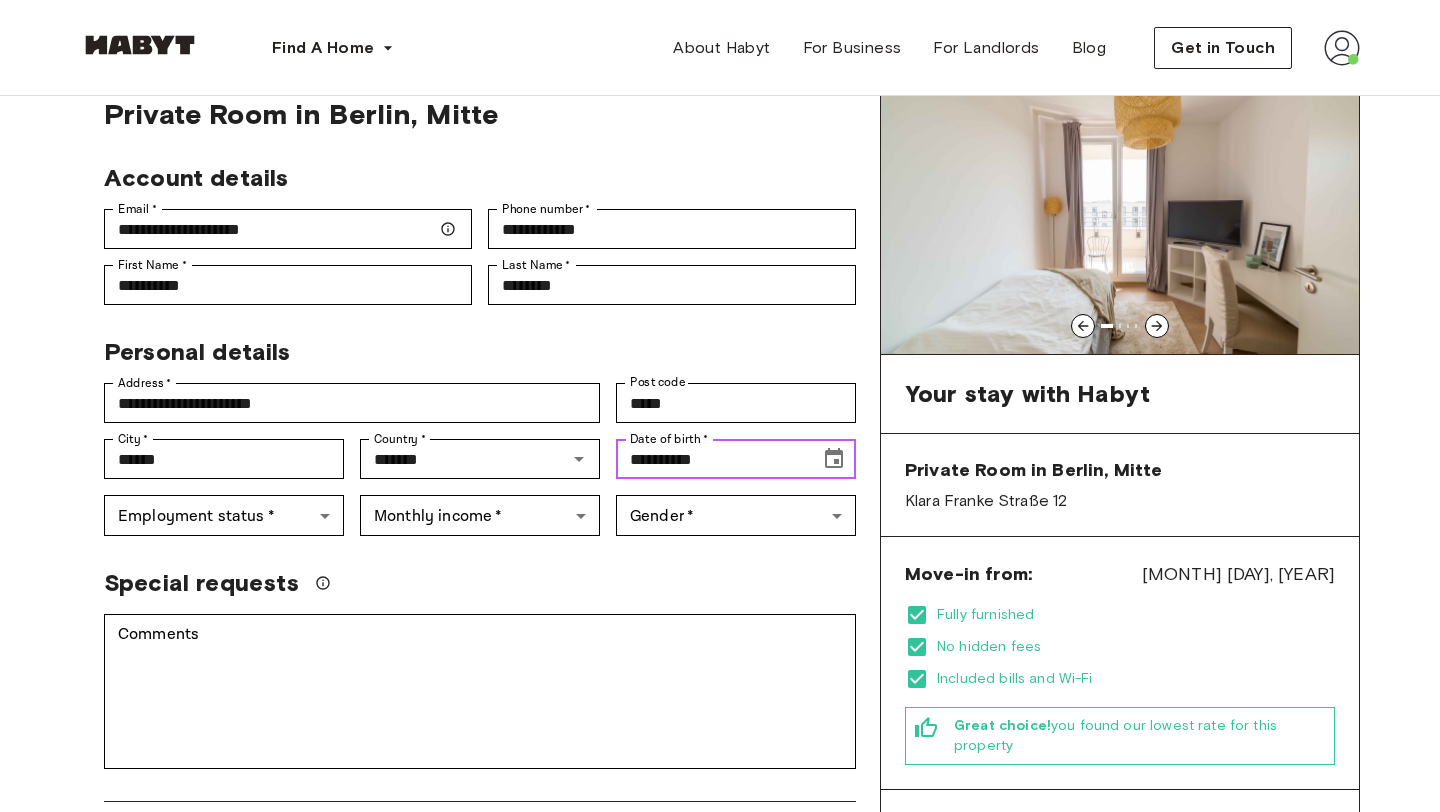 scroll, scrollTop: 156, scrollLeft: 0, axis: vertical 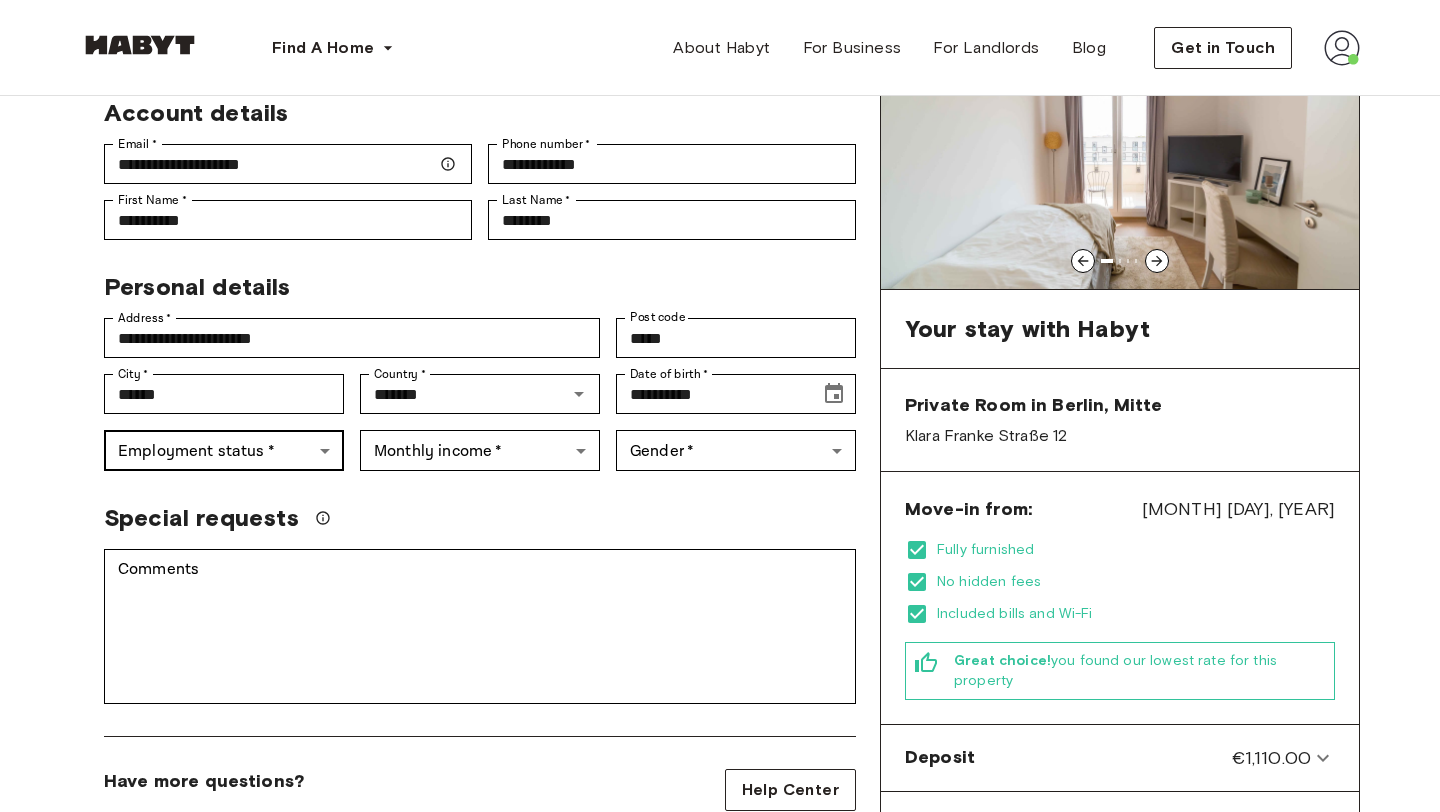 click on "**********" at bounding box center [720, 1035] 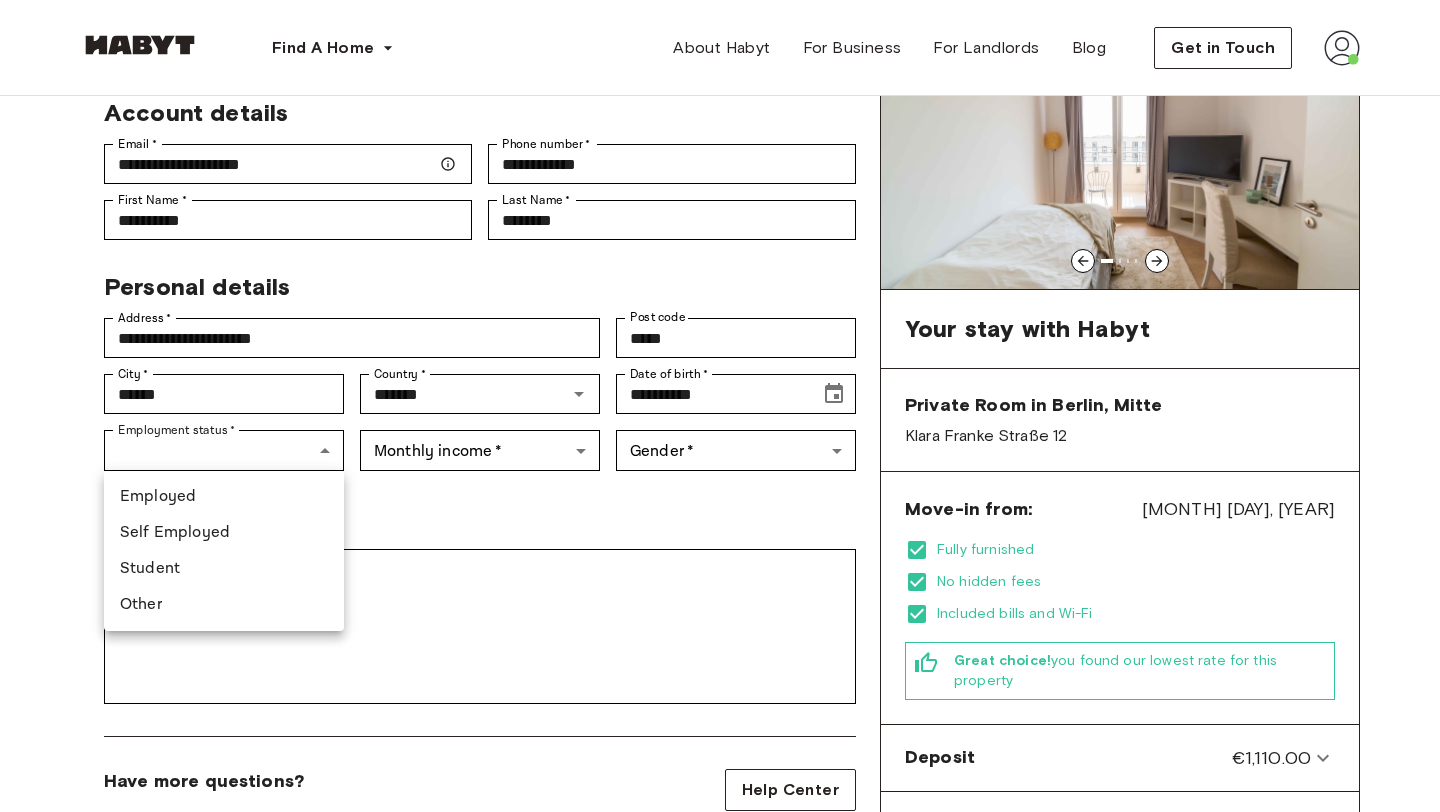 click on "Student" at bounding box center (224, 569) 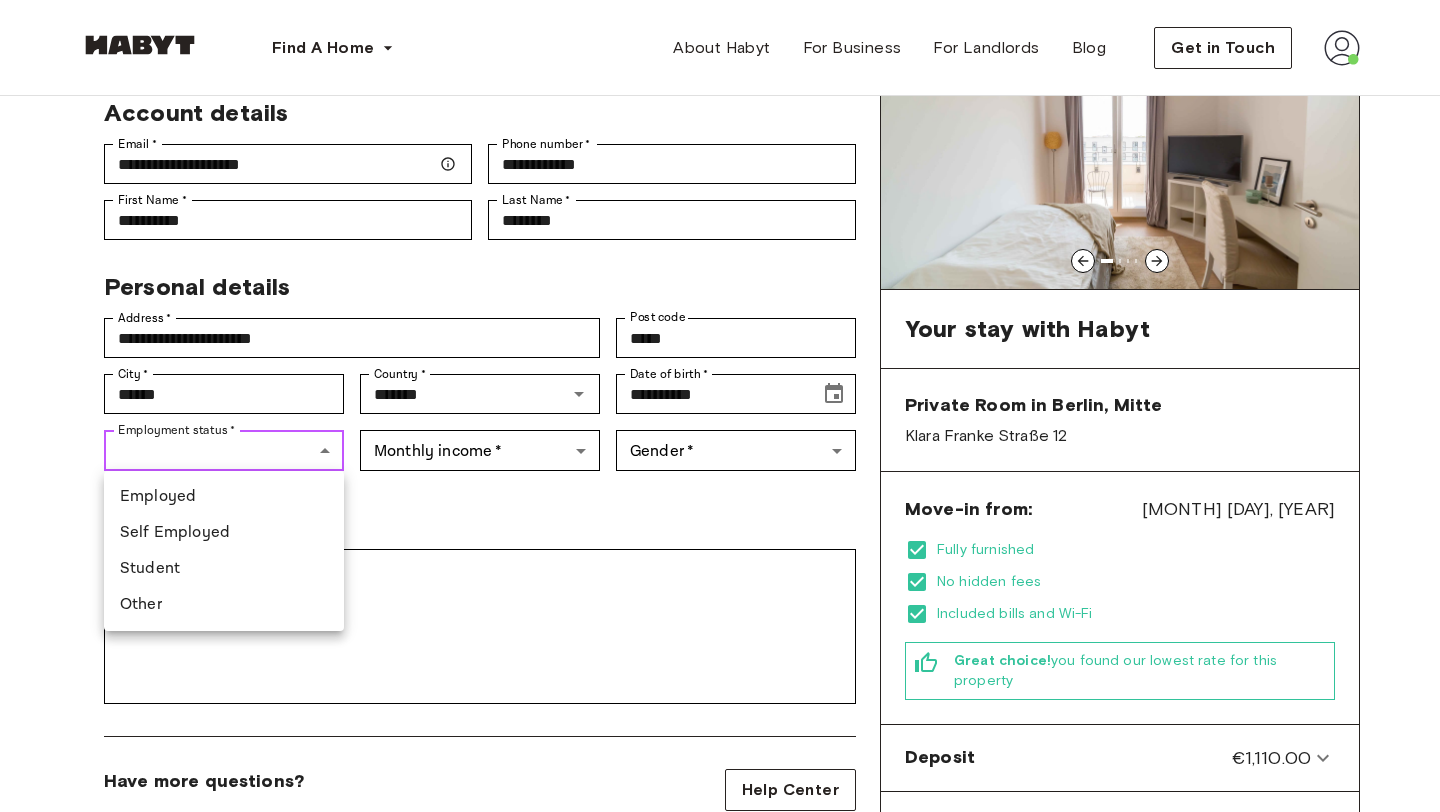 type on "*******" 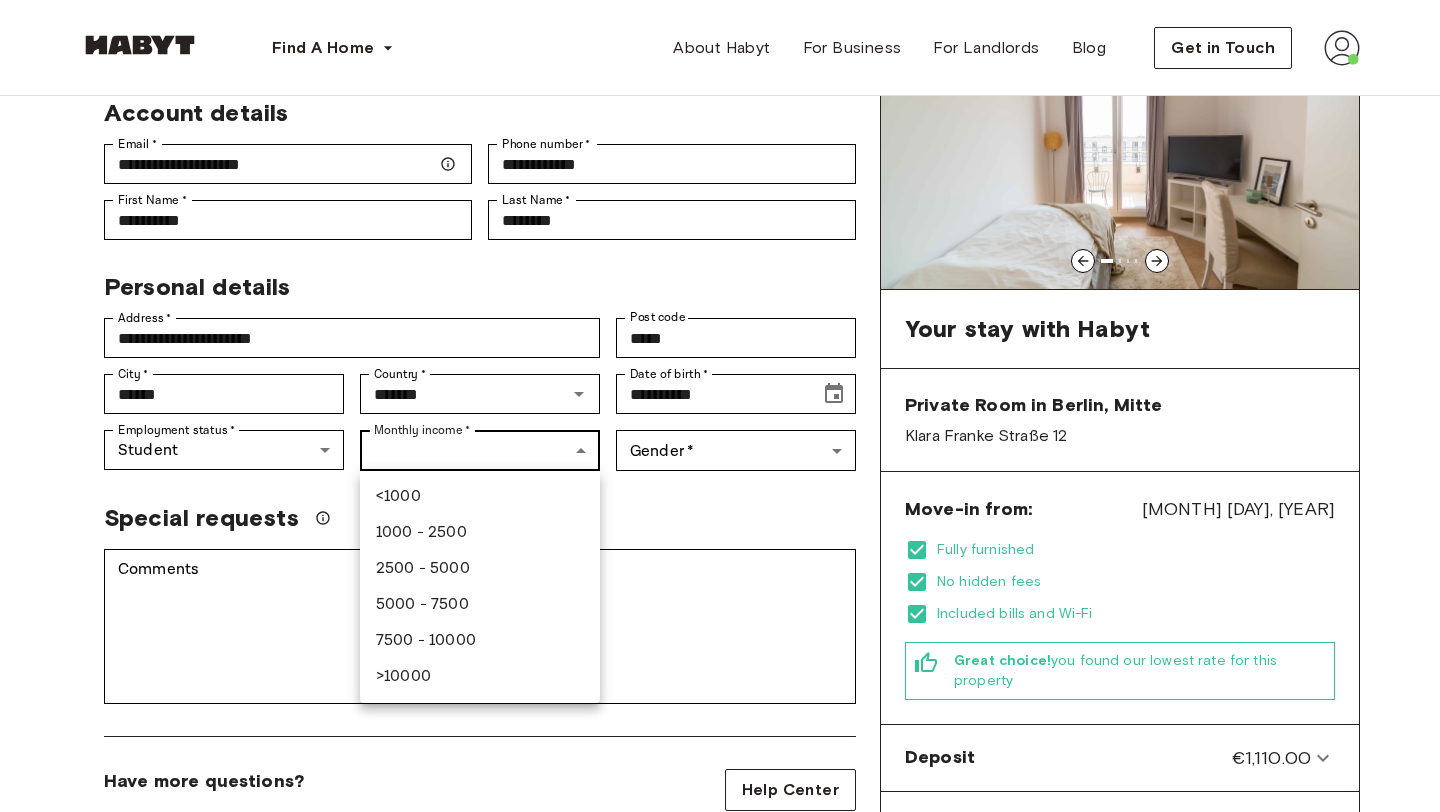 click on "**********" at bounding box center (720, 1035) 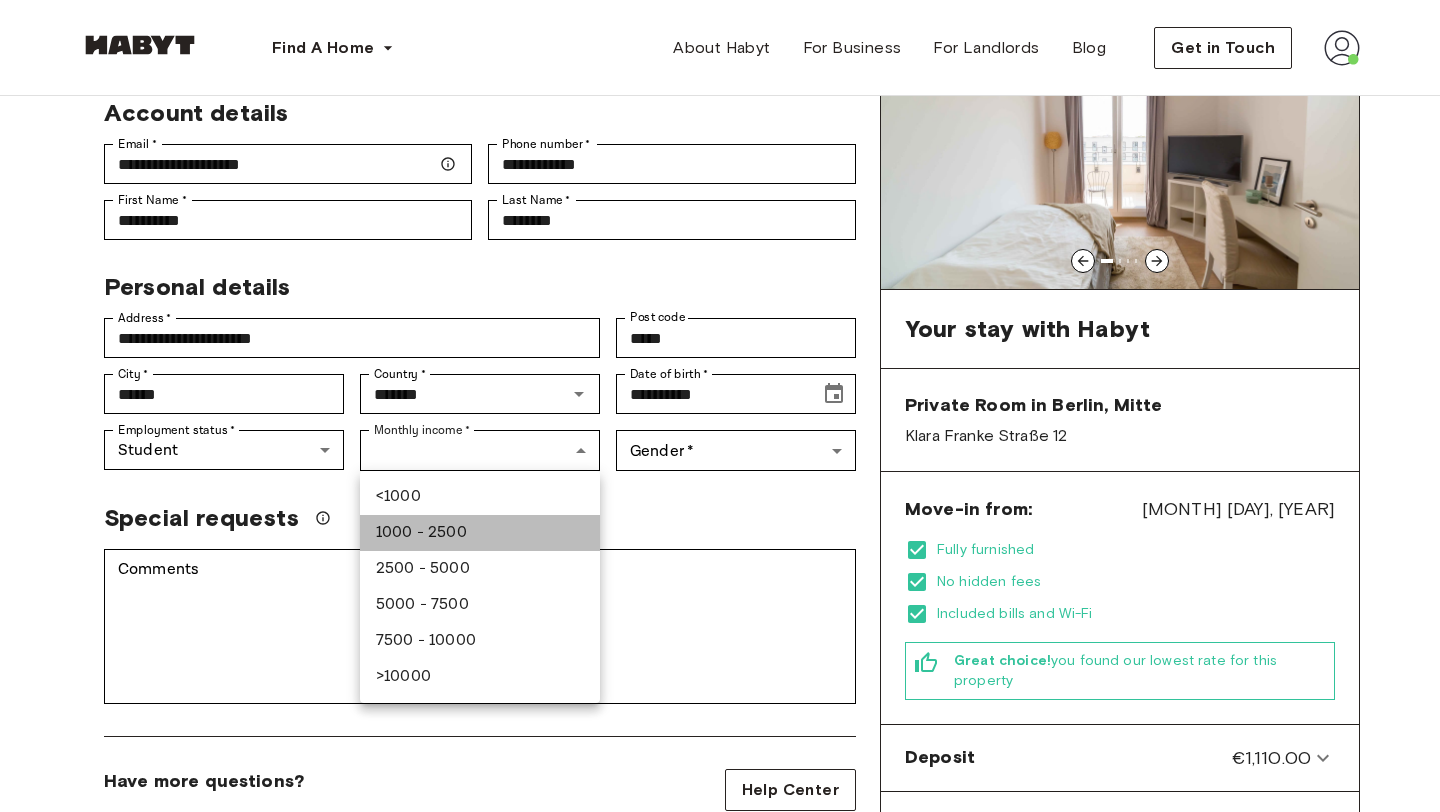 click on "1000 - 2500" at bounding box center (480, 533) 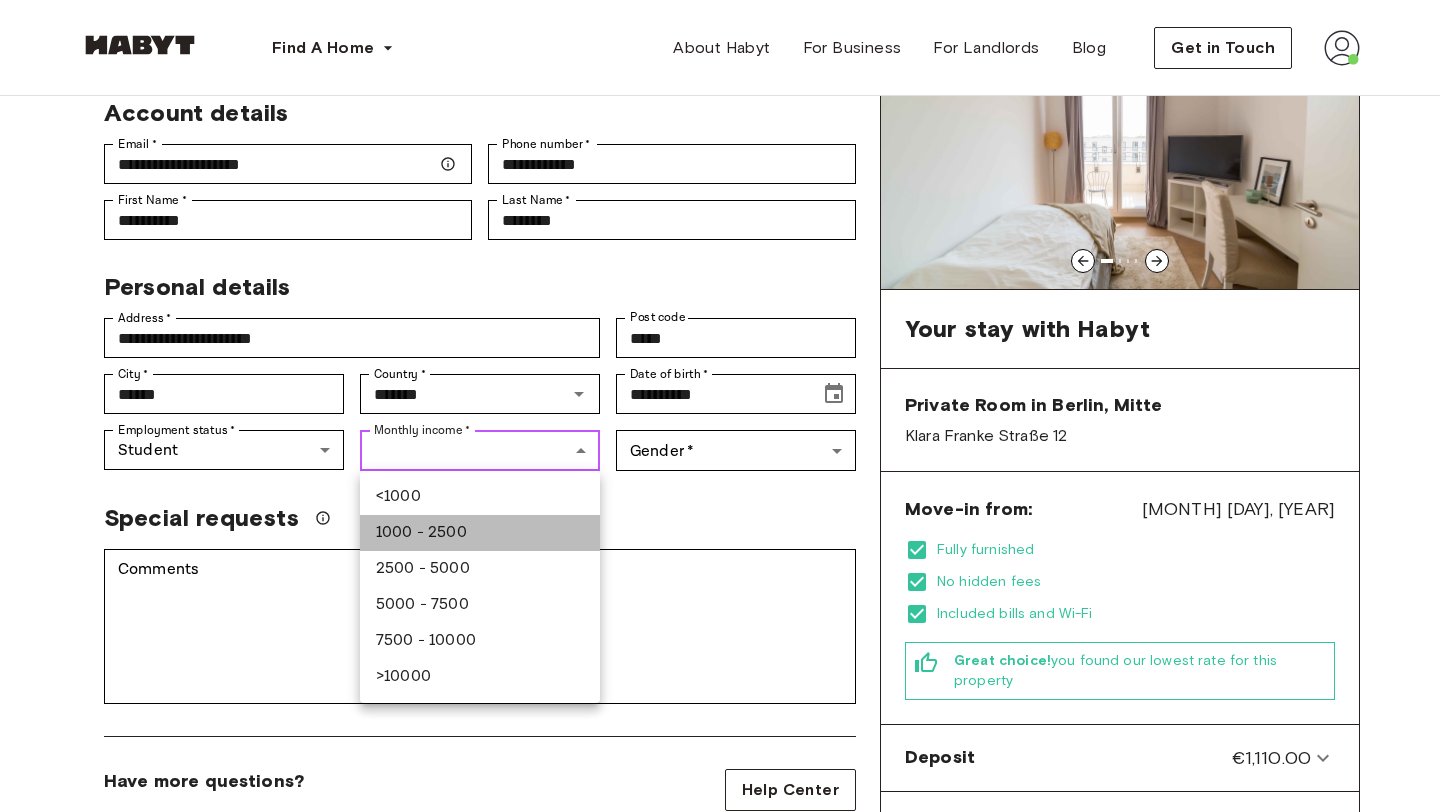type on "***" 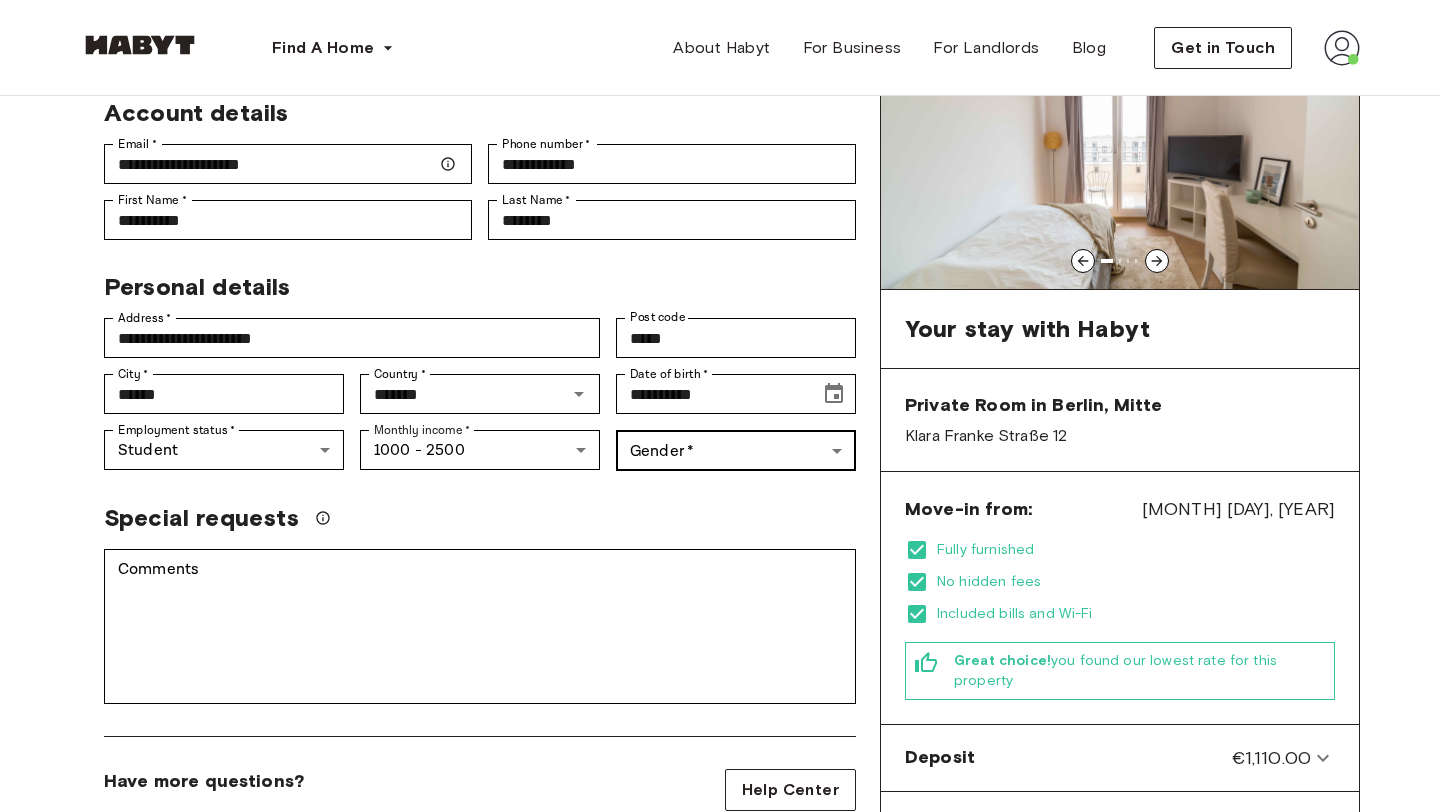 click on "**********" at bounding box center (720, 1035) 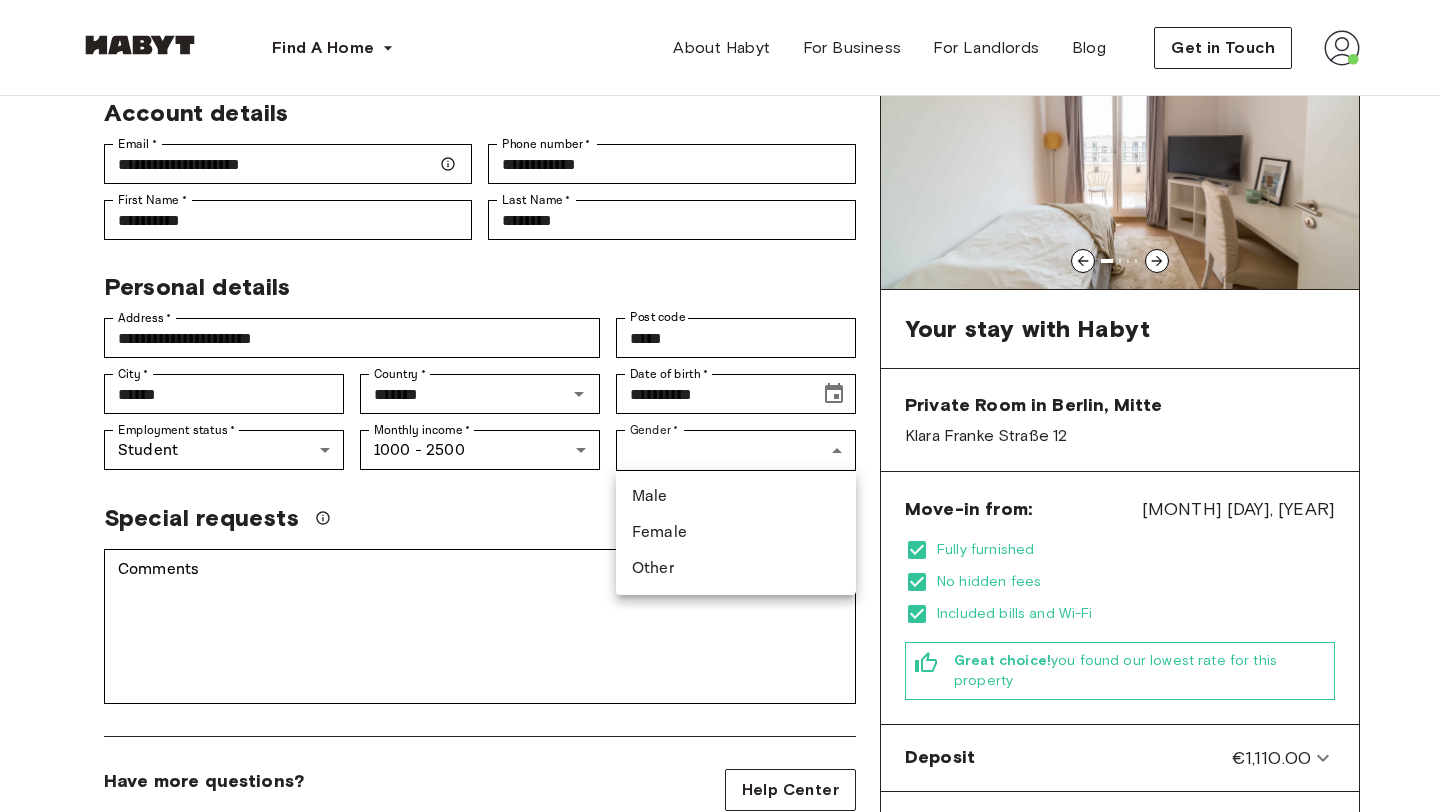 click on "Female" at bounding box center [736, 533] 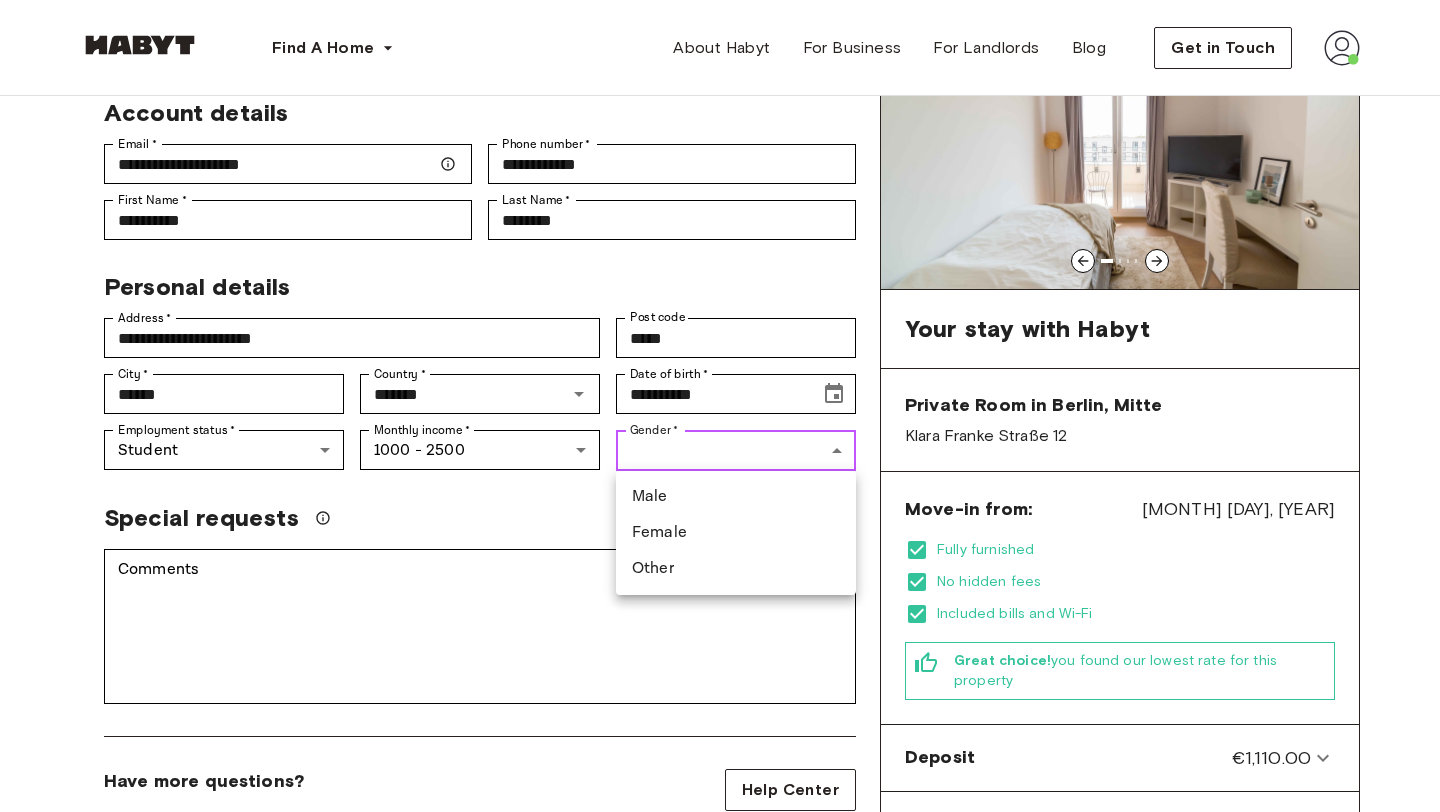 type on "******" 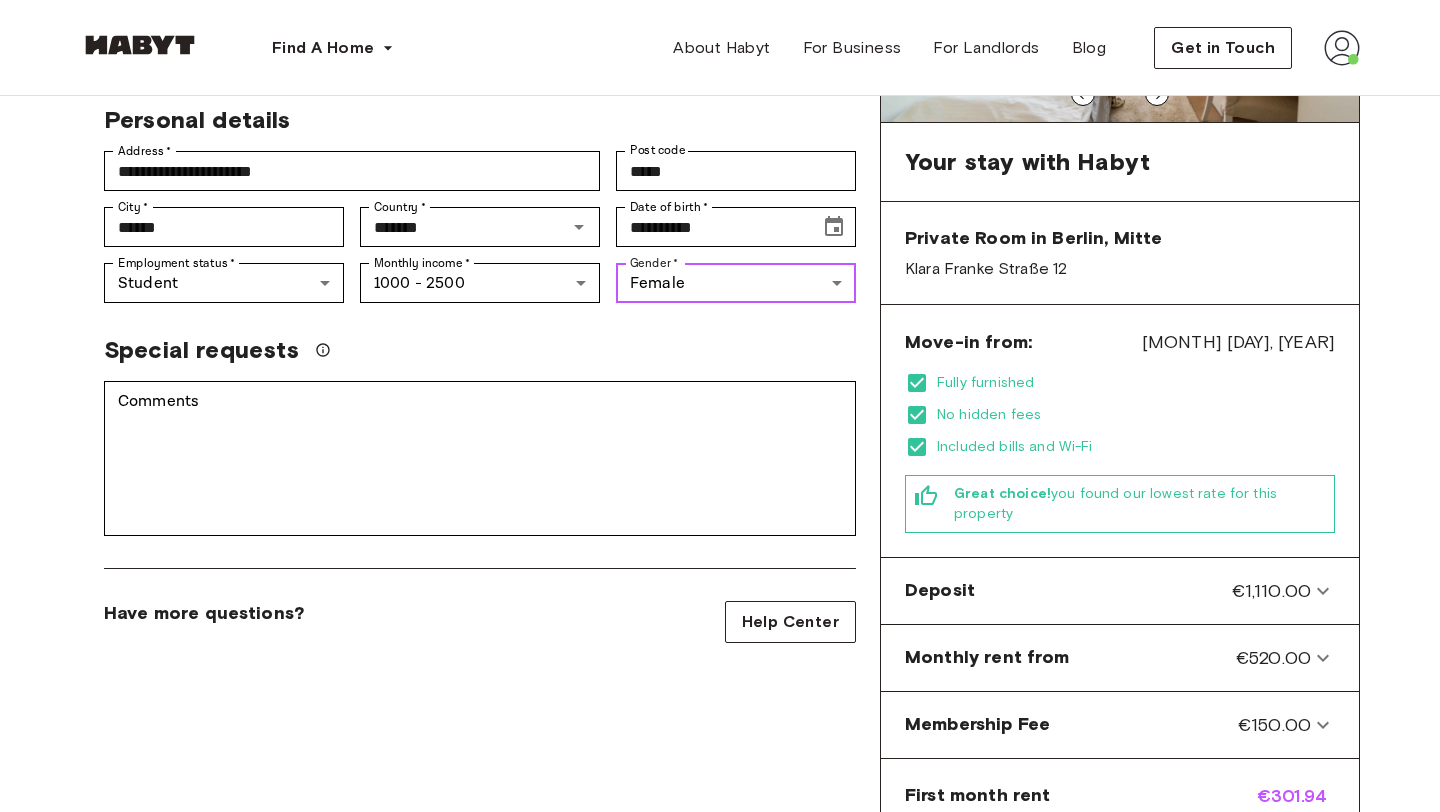 scroll, scrollTop: 317, scrollLeft: 0, axis: vertical 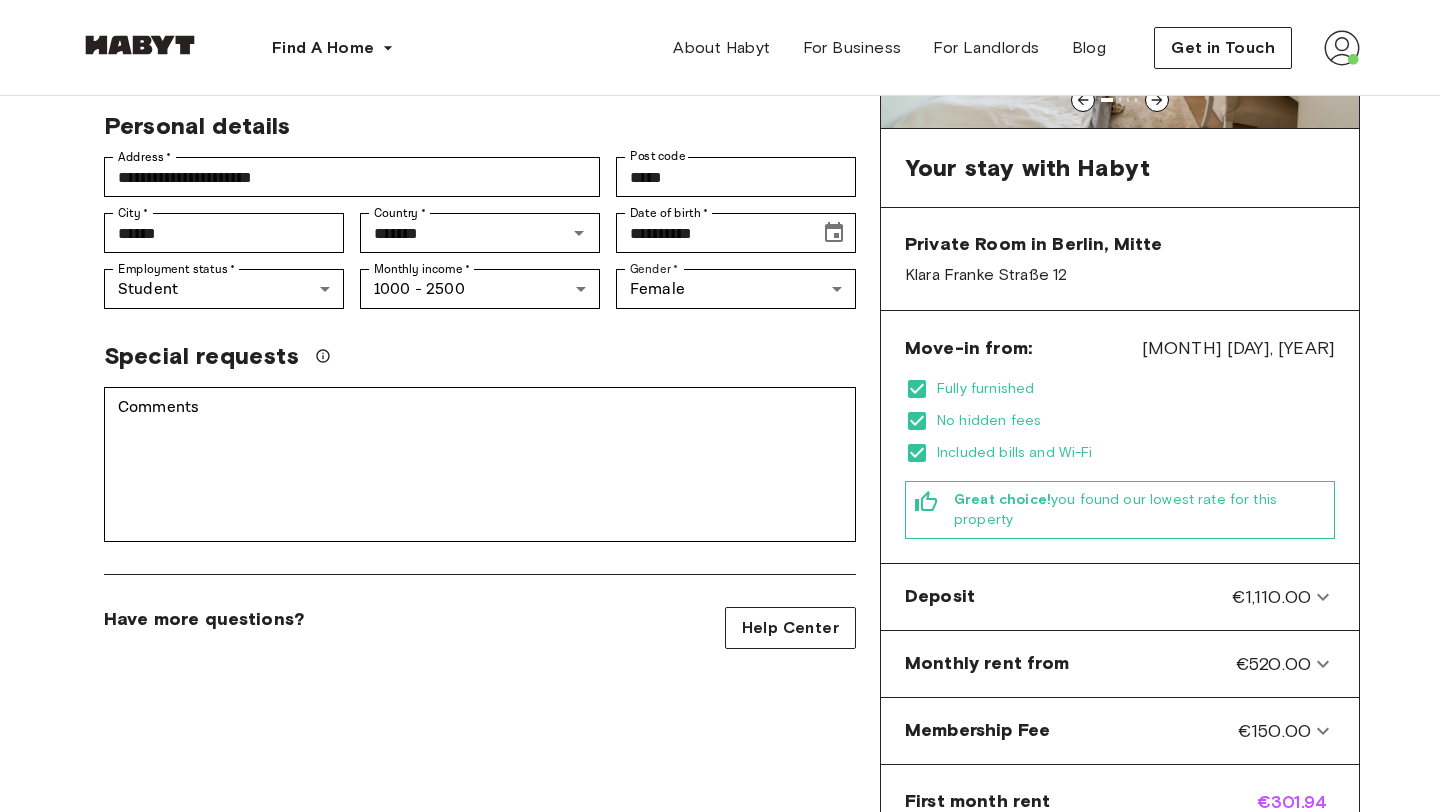click on "Jul 14, 2025" at bounding box center (1238, 348) 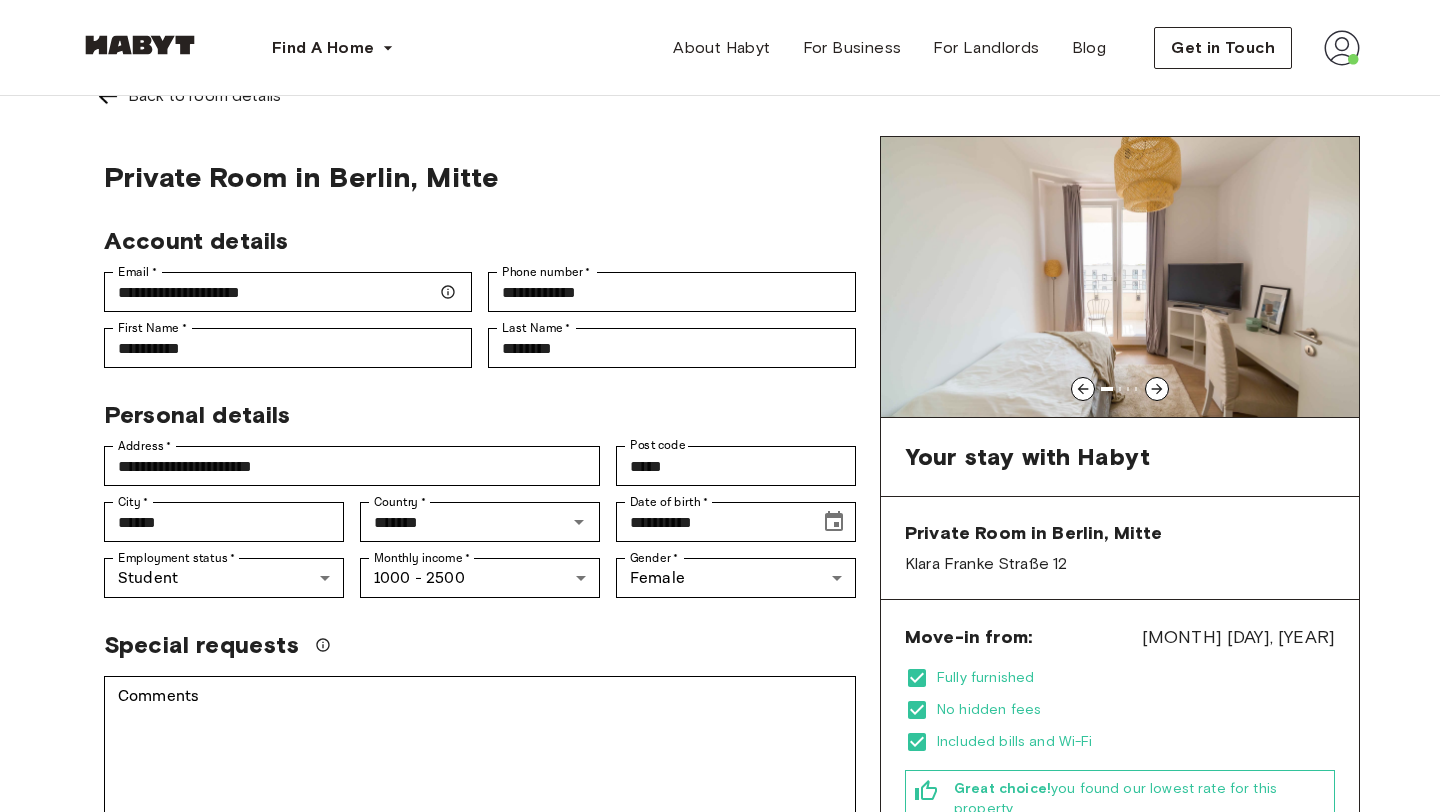 scroll, scrollTop: 0, scrollLeft: 0, axis: both 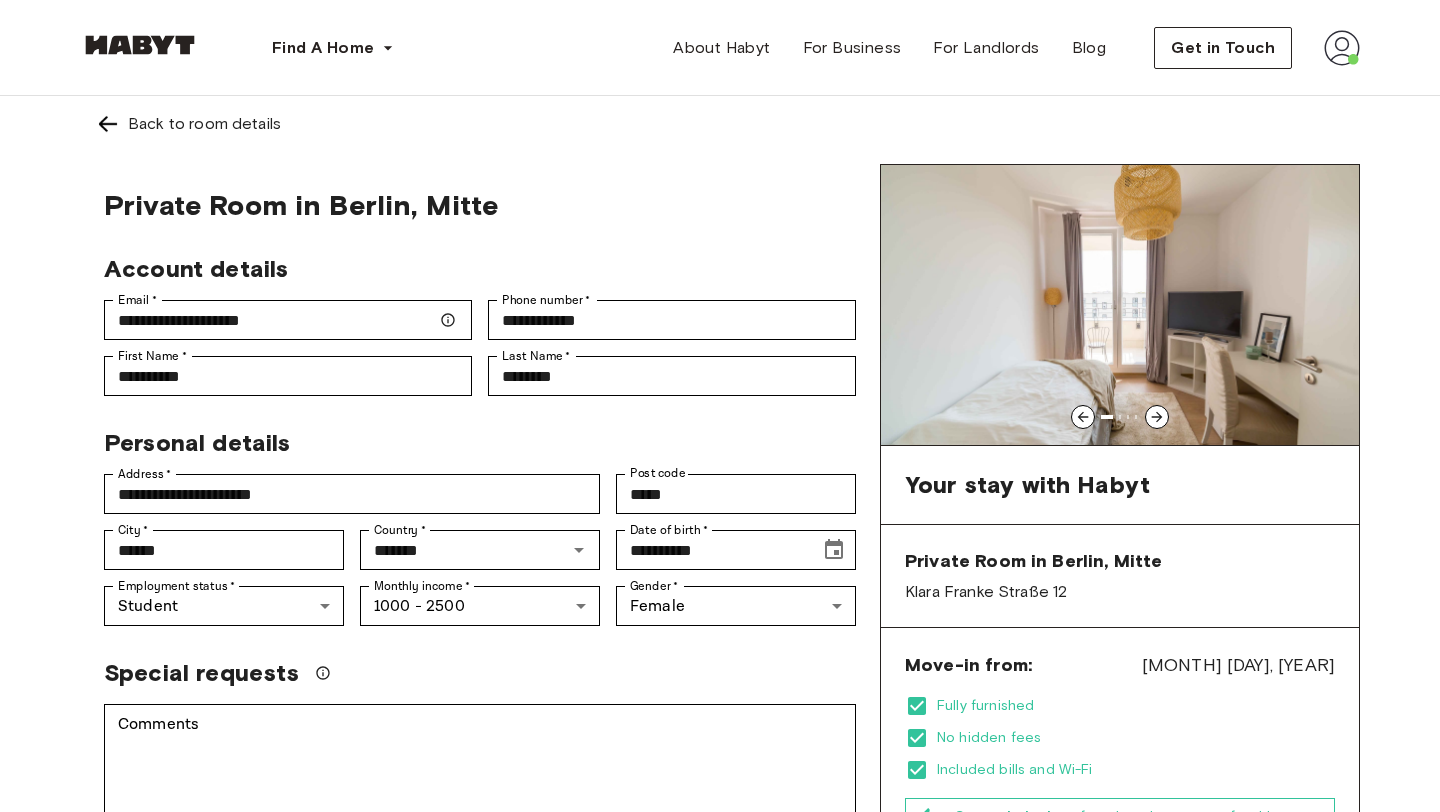 click at bounding box center [108, 124] 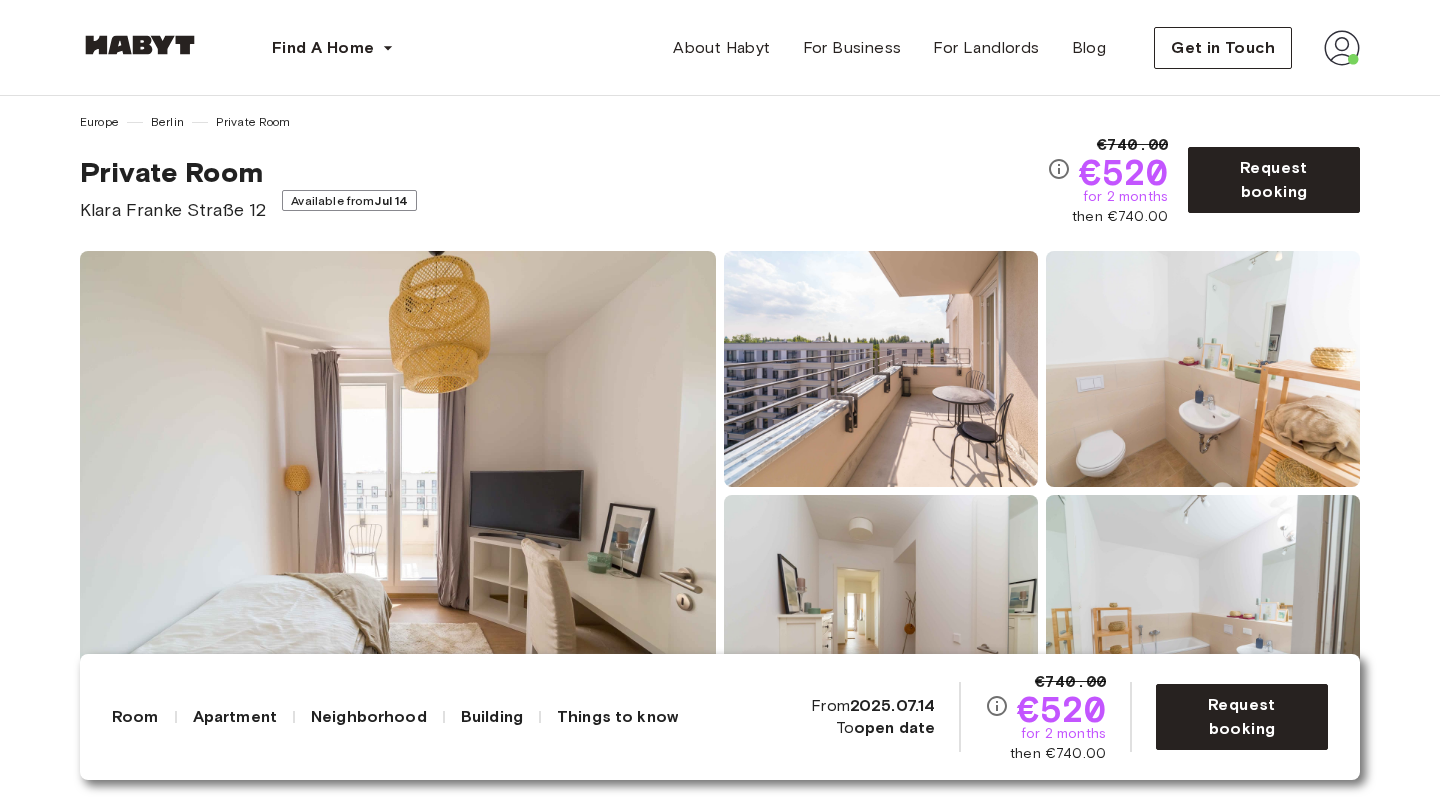 scroll, scrollTop: 0, scrollLeft: 0, axis: both 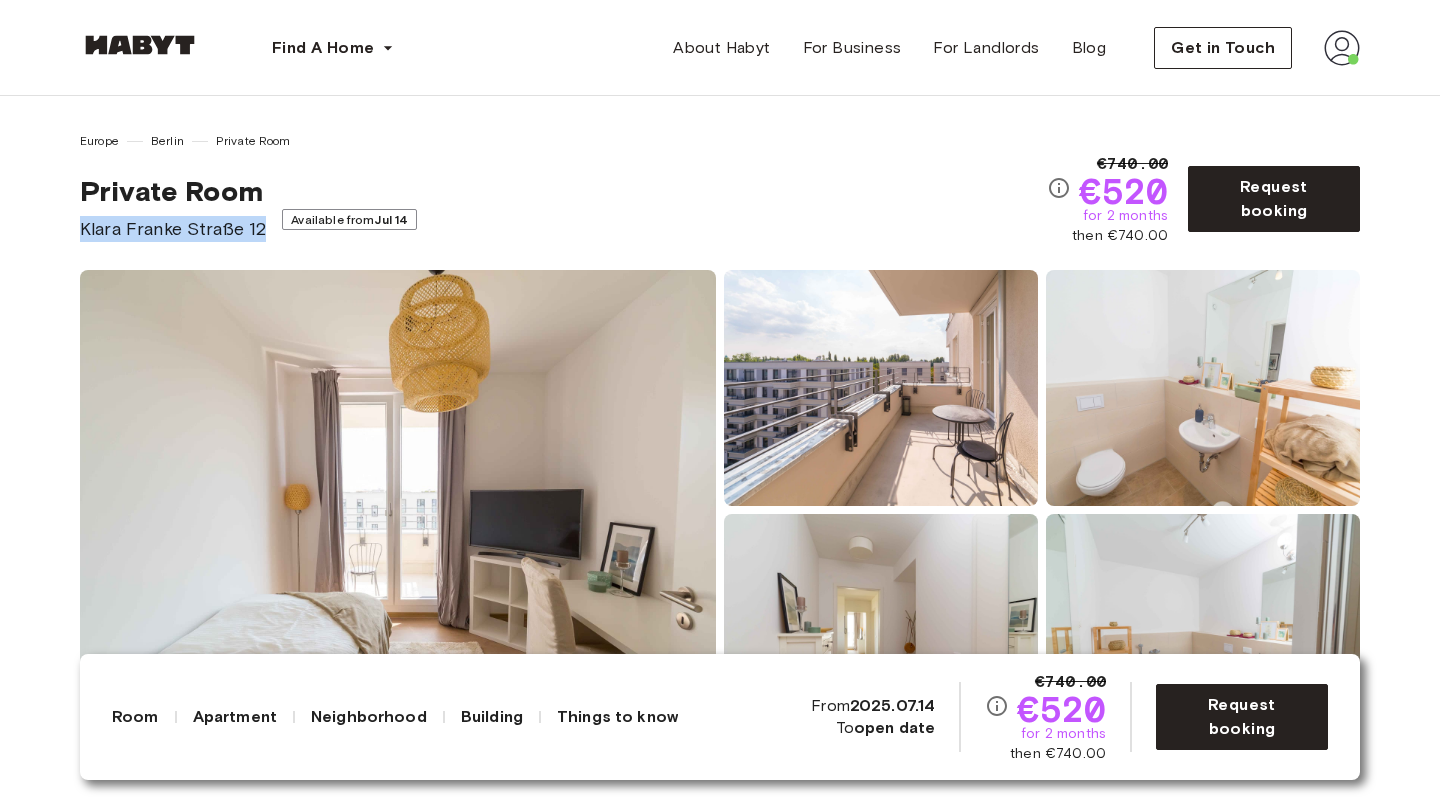 drag, startPoint x: 84, startPoint y: 218, endPoint x: 257, endPoint y: 219, distance: 173.00288 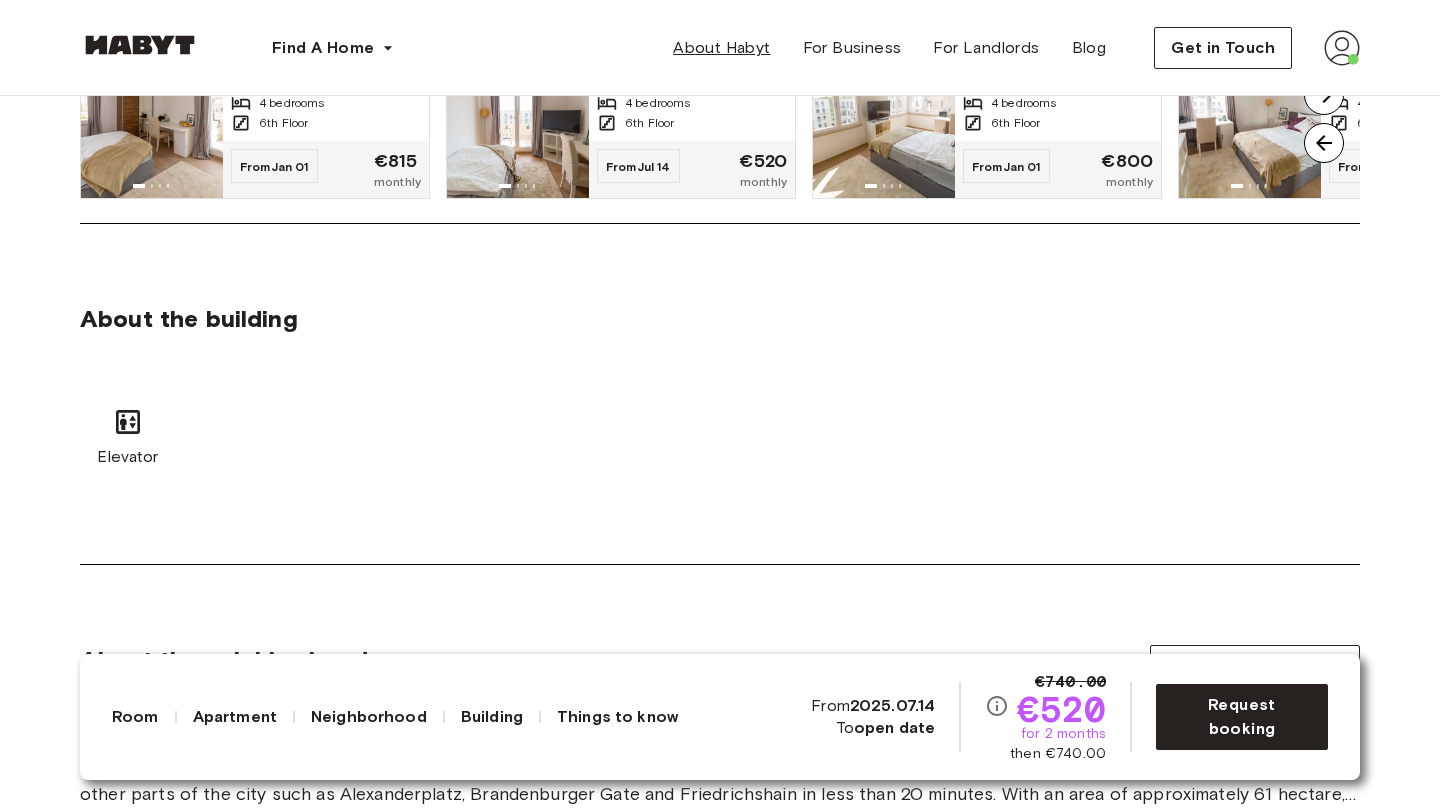 scroll, scrollTop: 1726, scrollLeft: 0, axis: vertical 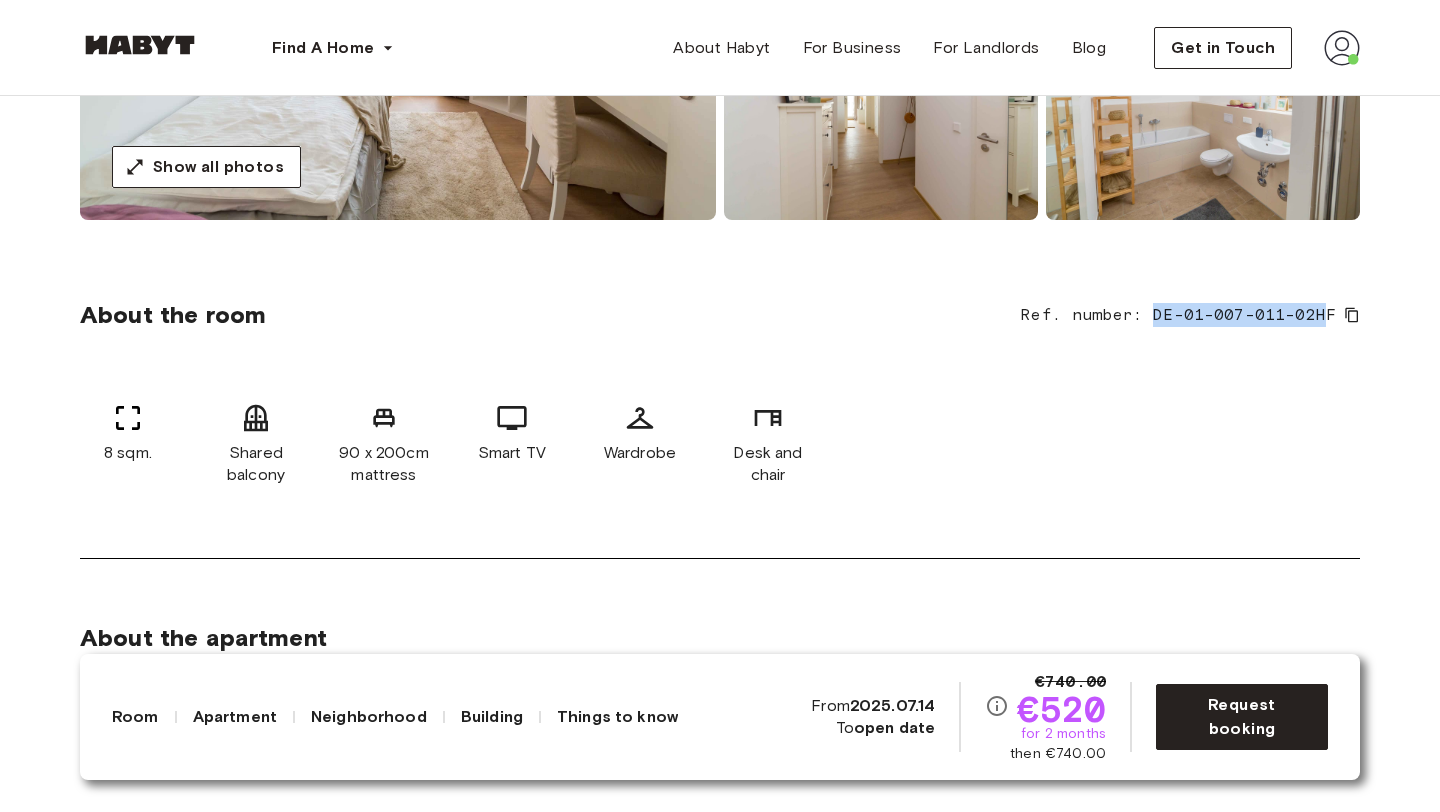 drag, startPoint x: 1161, startPoint y: 318, endPoint x: 1328, endPoint y: 325, distance: 167.14664 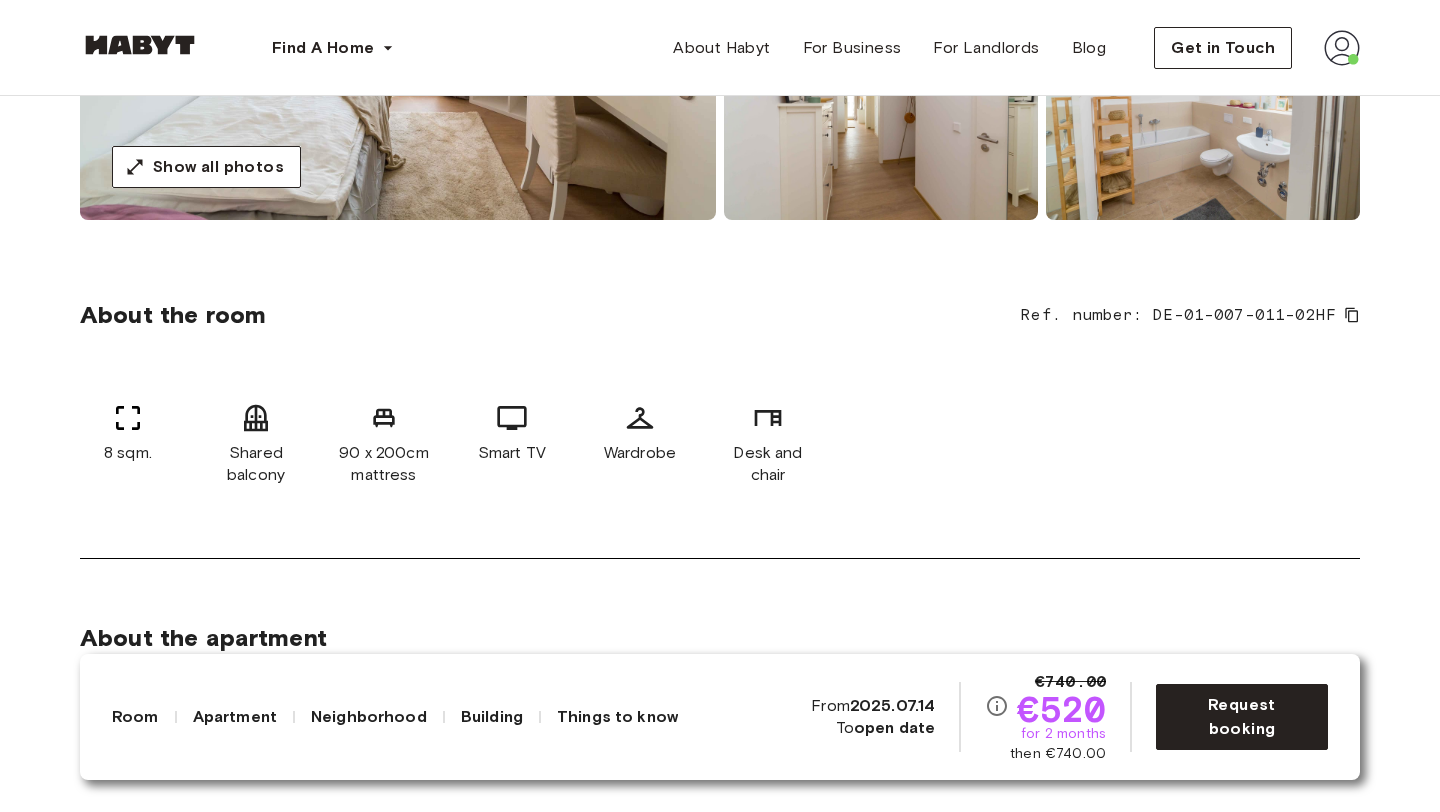 click on "About the room Ref. number:   DE-01-007-011-02HF 8 sqm. Shared balcony 90 x 200cm mattress Smart TV Wardrobe Desk and chair" at bounding box center (720, 417) 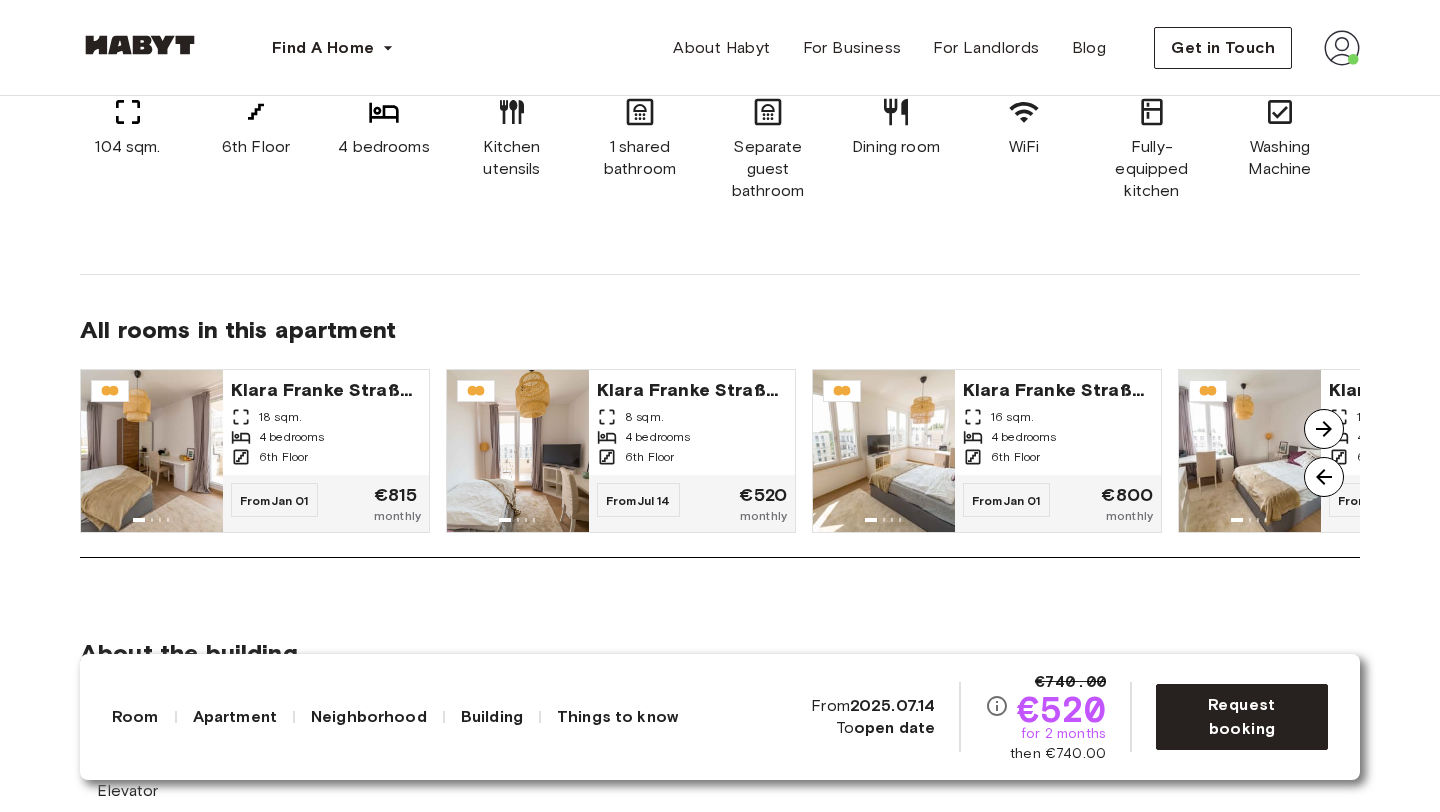 scroll, scrollTop: 1329, scrollLeft: 0, axis: vertical 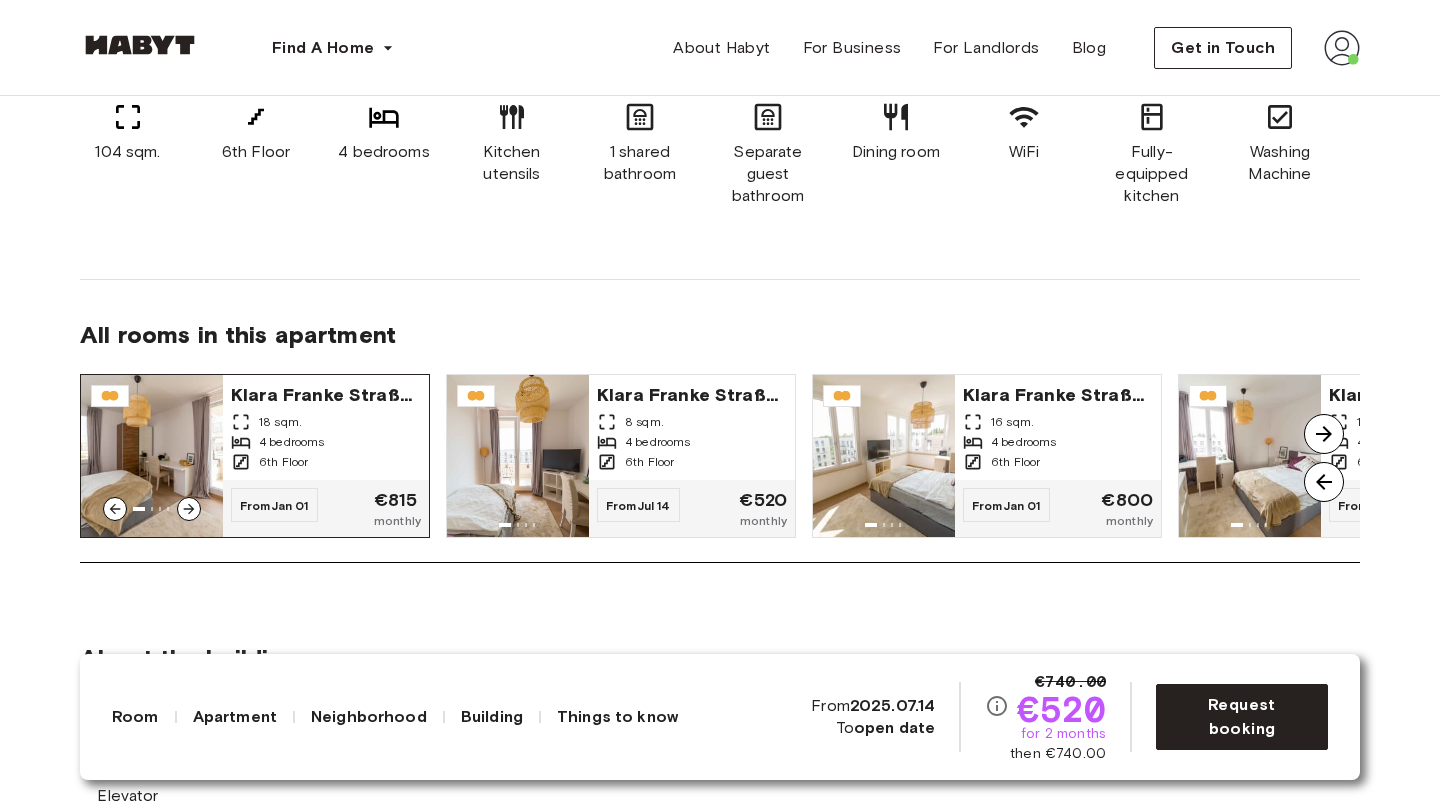 click on "Klara Franke Straße 12" at bounding box center [326, 393] 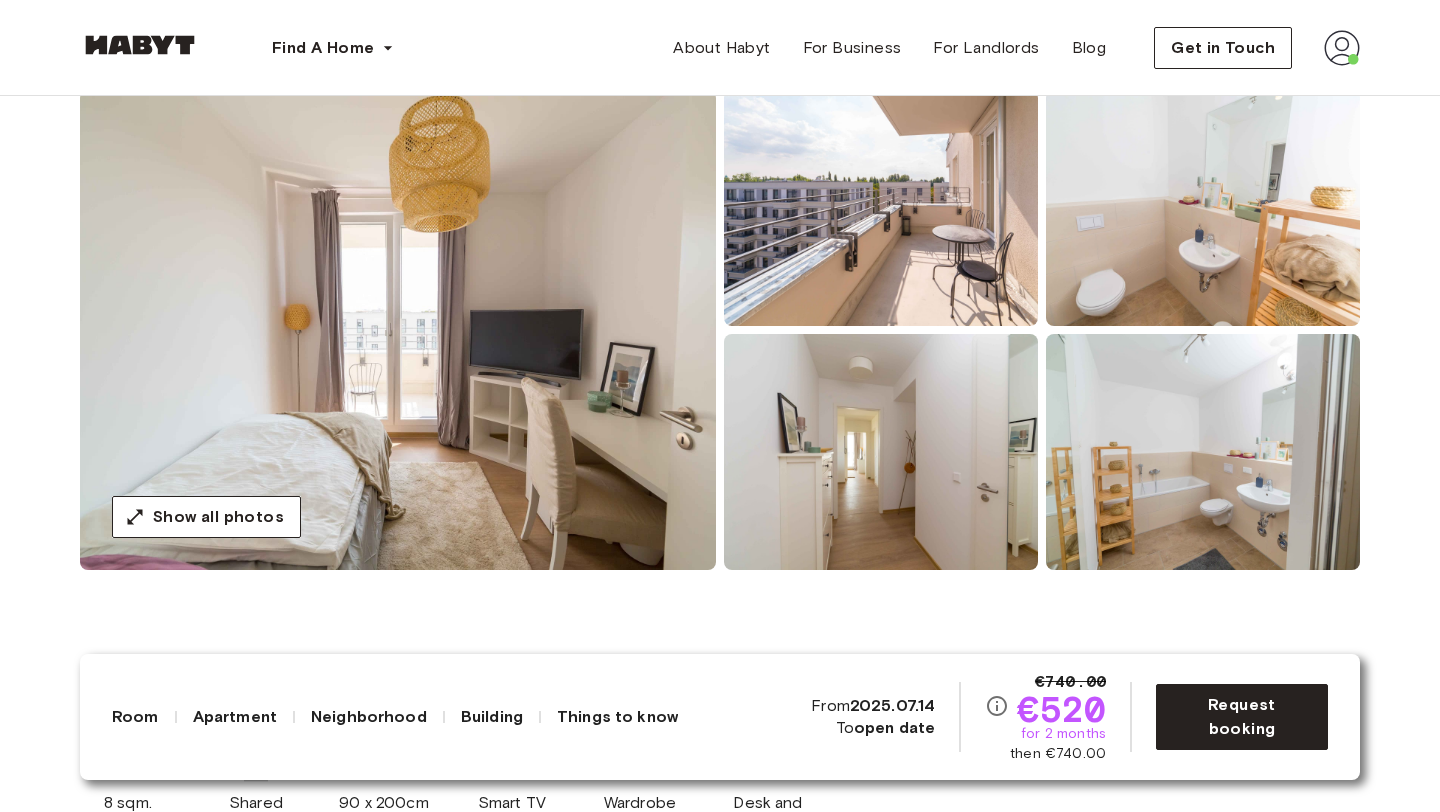 scroll, scrollTop: 184, scrollLeft: 0, axis: vertical 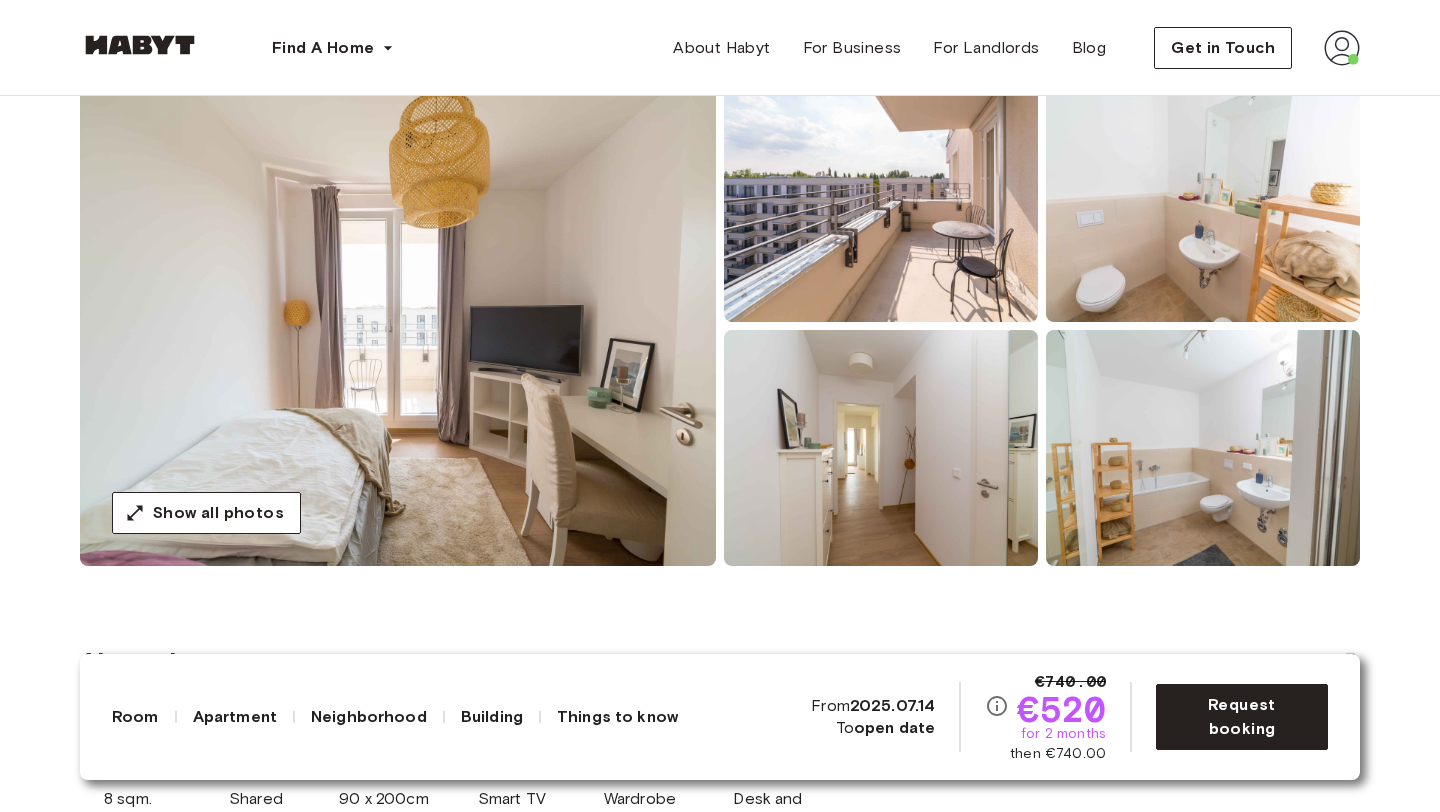 click on "2025.07.14" at bounding box center [893, 705] 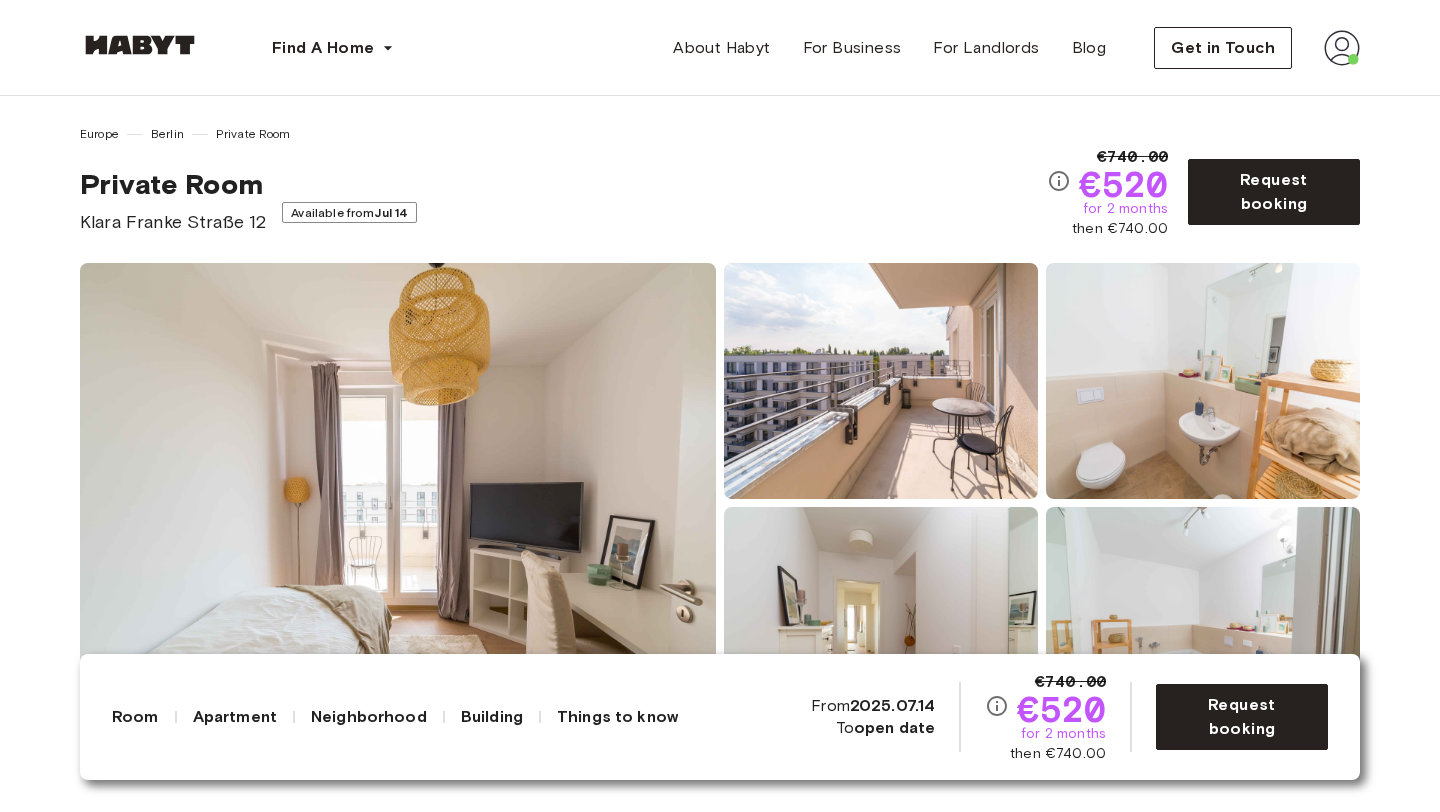 scroll, scrollTop: 13, scrollLeft: 0, axis: vertical 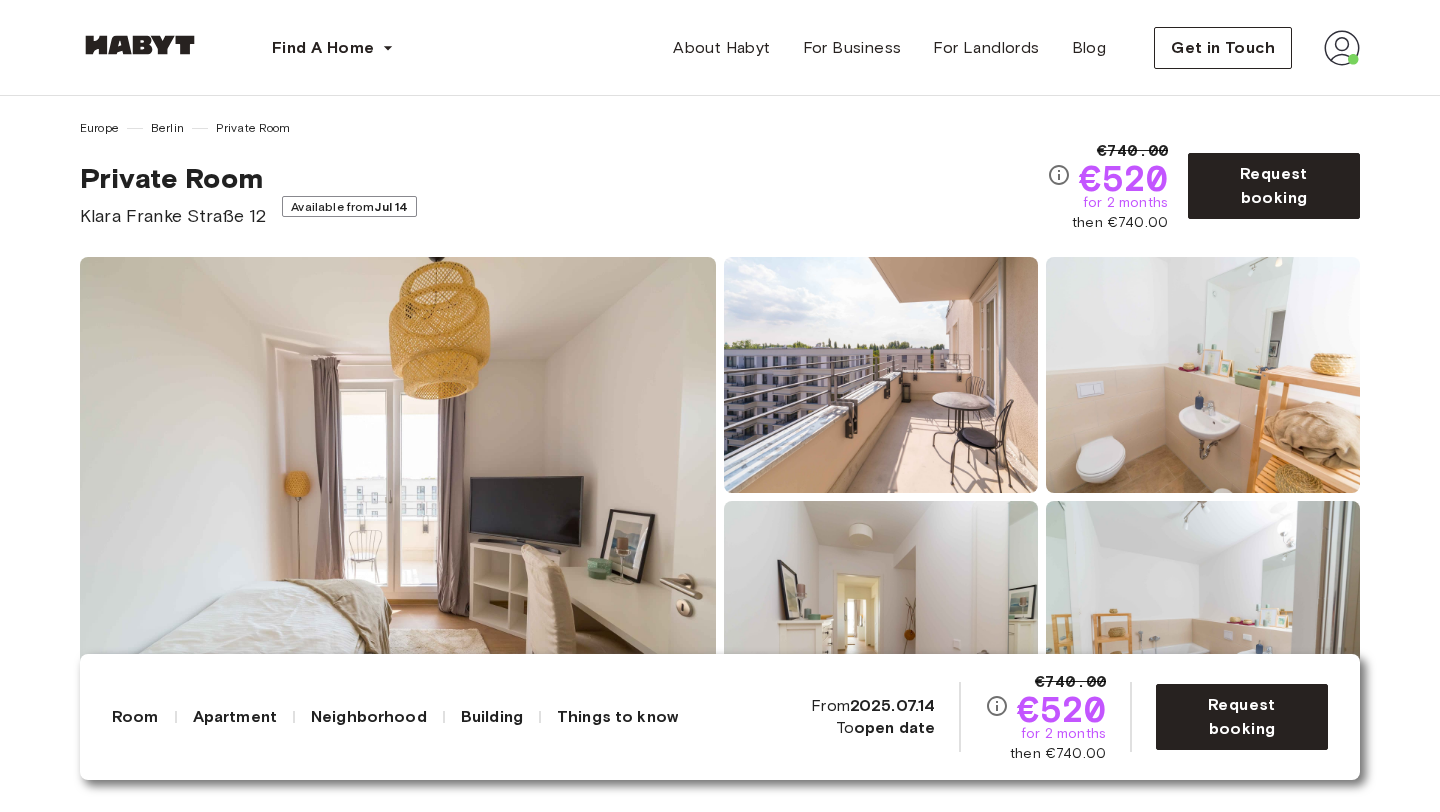 click on "Available from  Jul 14" at bounding box center (349, 206) 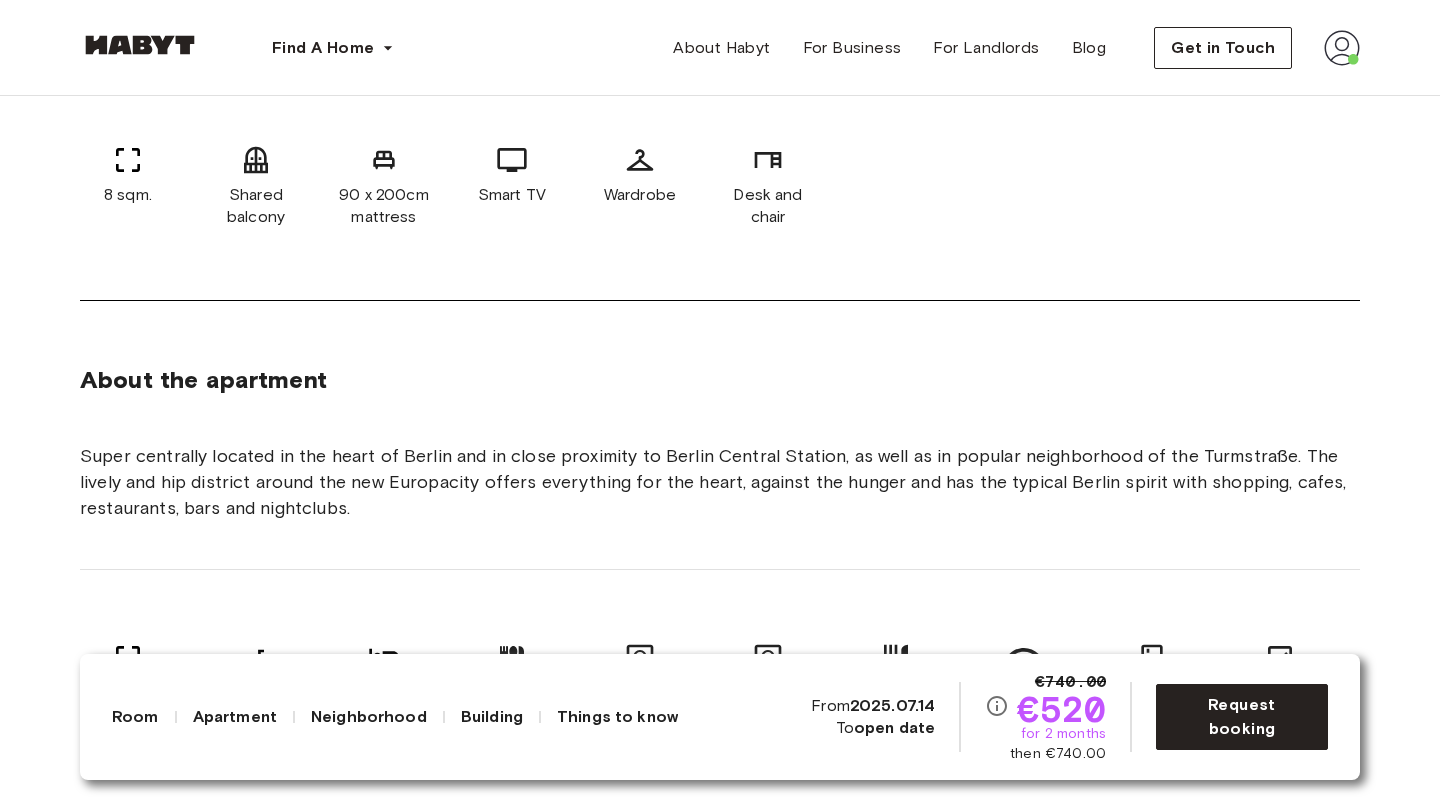 scroll, scrollTop: 770, scrollLeft: 0, axis: vertical 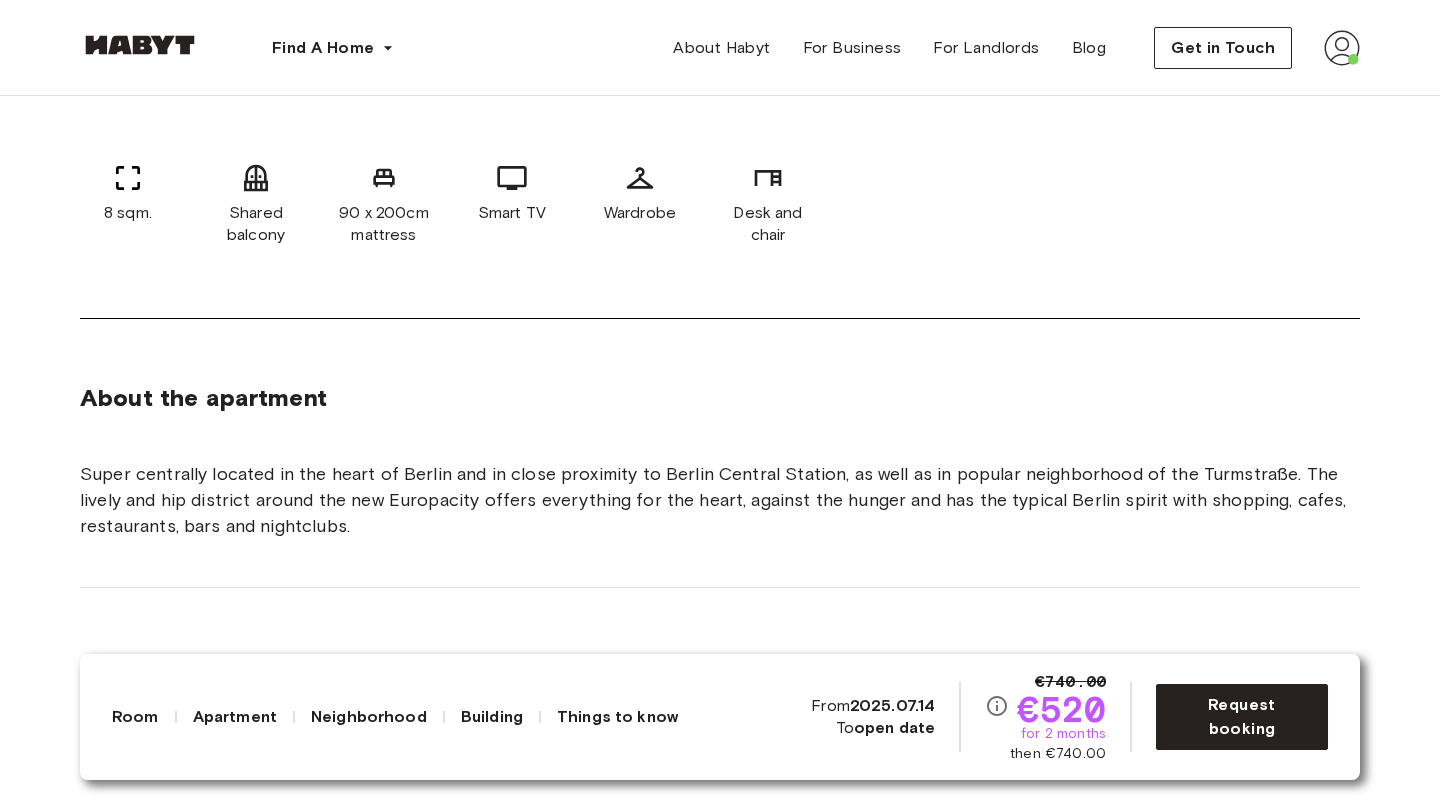 click on "€740.00 €520 for 2 months then €740.00 From  2025.07.14 To  open date Request booking" at bounding box center [1069, 717] 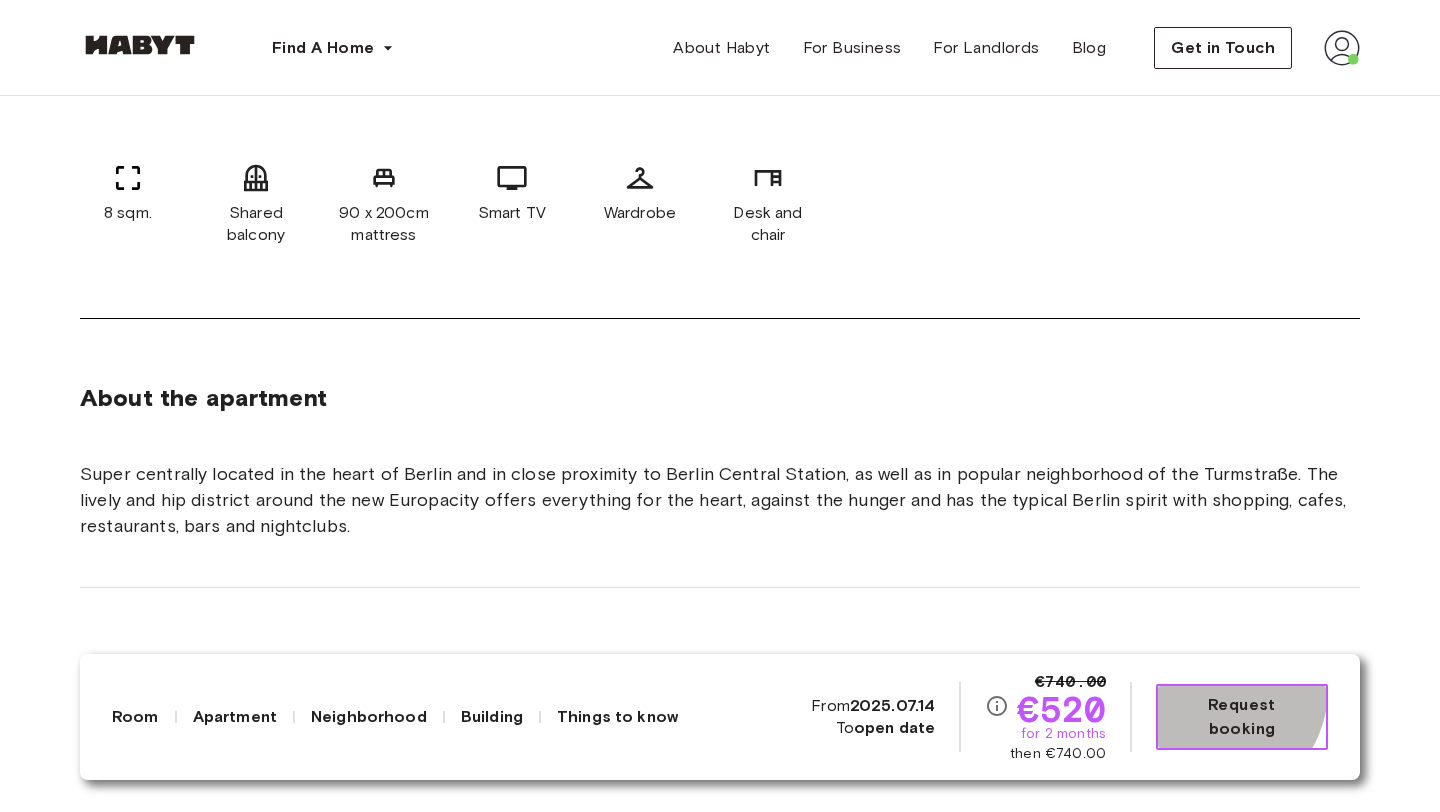 click on "Request booking" at bounding box center (1242, 717) 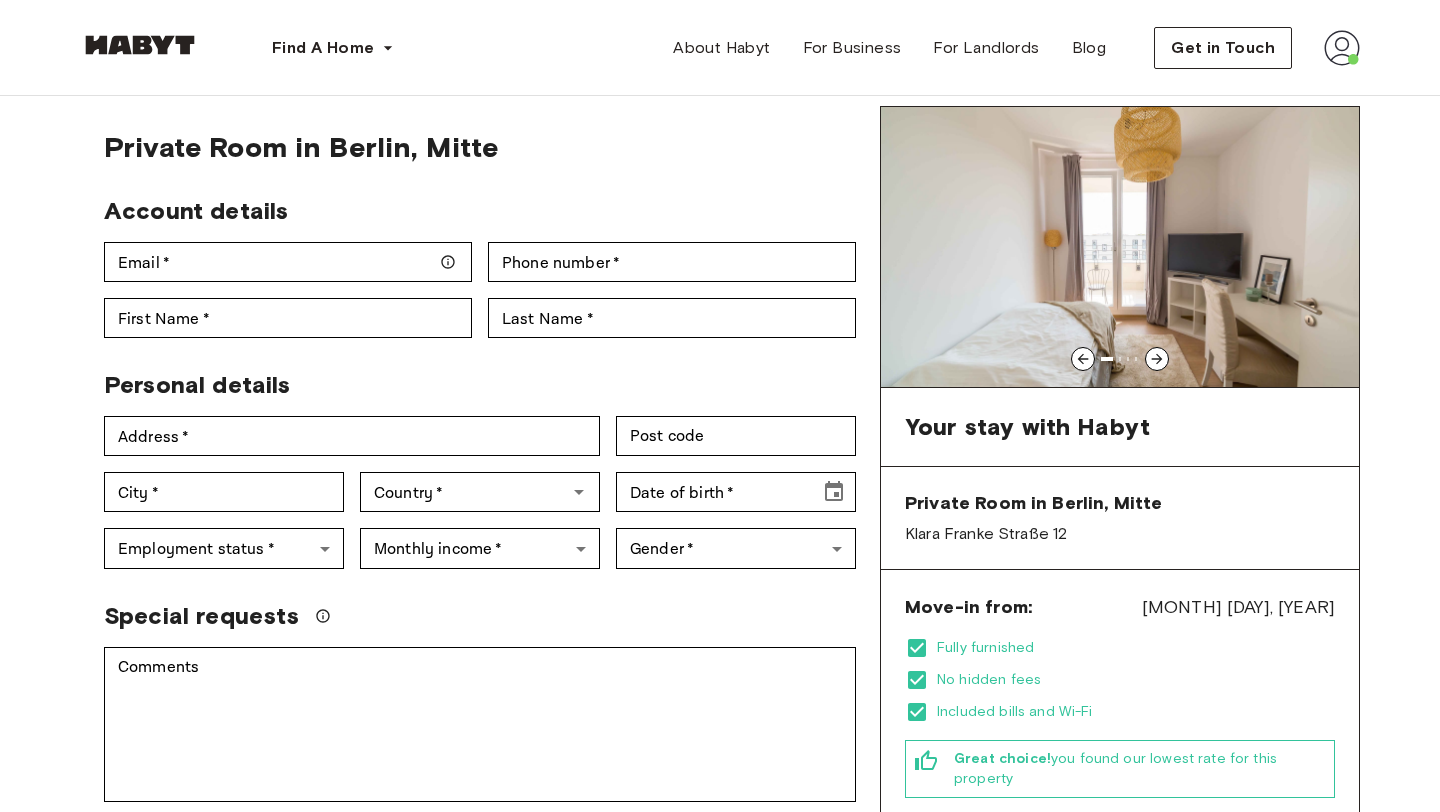 scroll, scrollTop: 92, scrollLeft: 0, axis: vertical 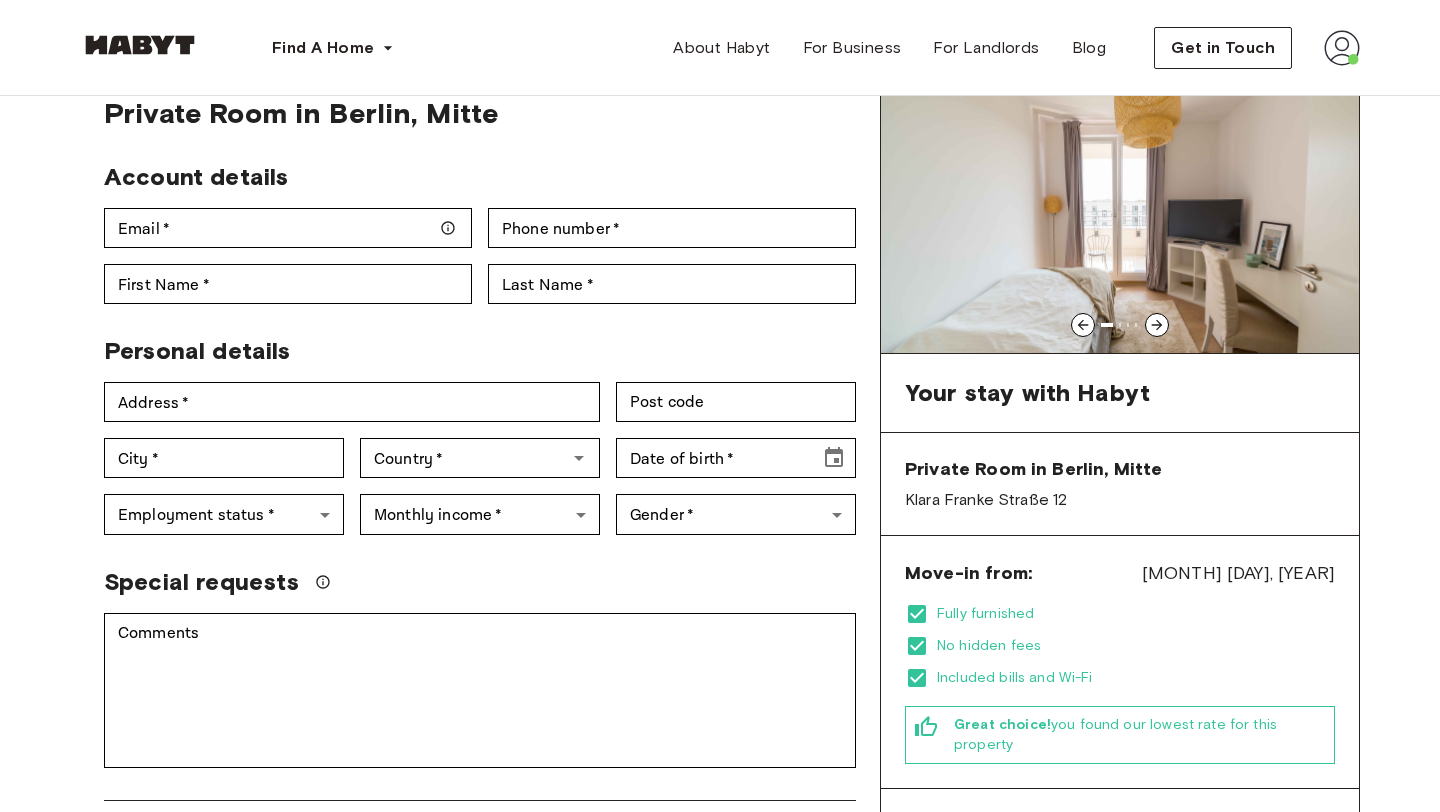 click on "Move-in from: Jul 14, 2025 Fully furnished No hidden fees Included bills and Wi-Fi Great choice!  you found our lowest rate for this property" at bounding box center [1120, 662] 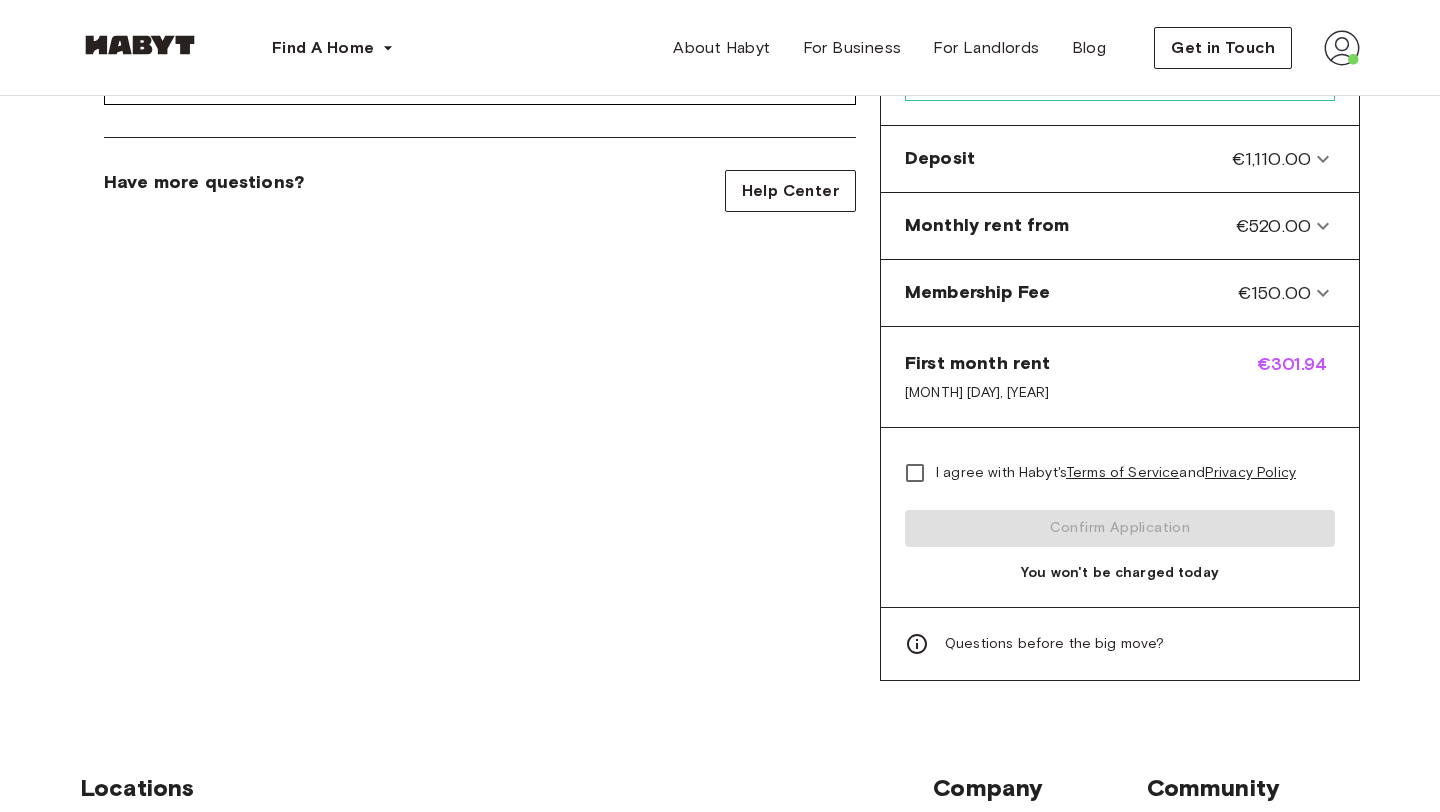 scroll, scrollTop: 745, scrollLeft: 0, axis: vertical 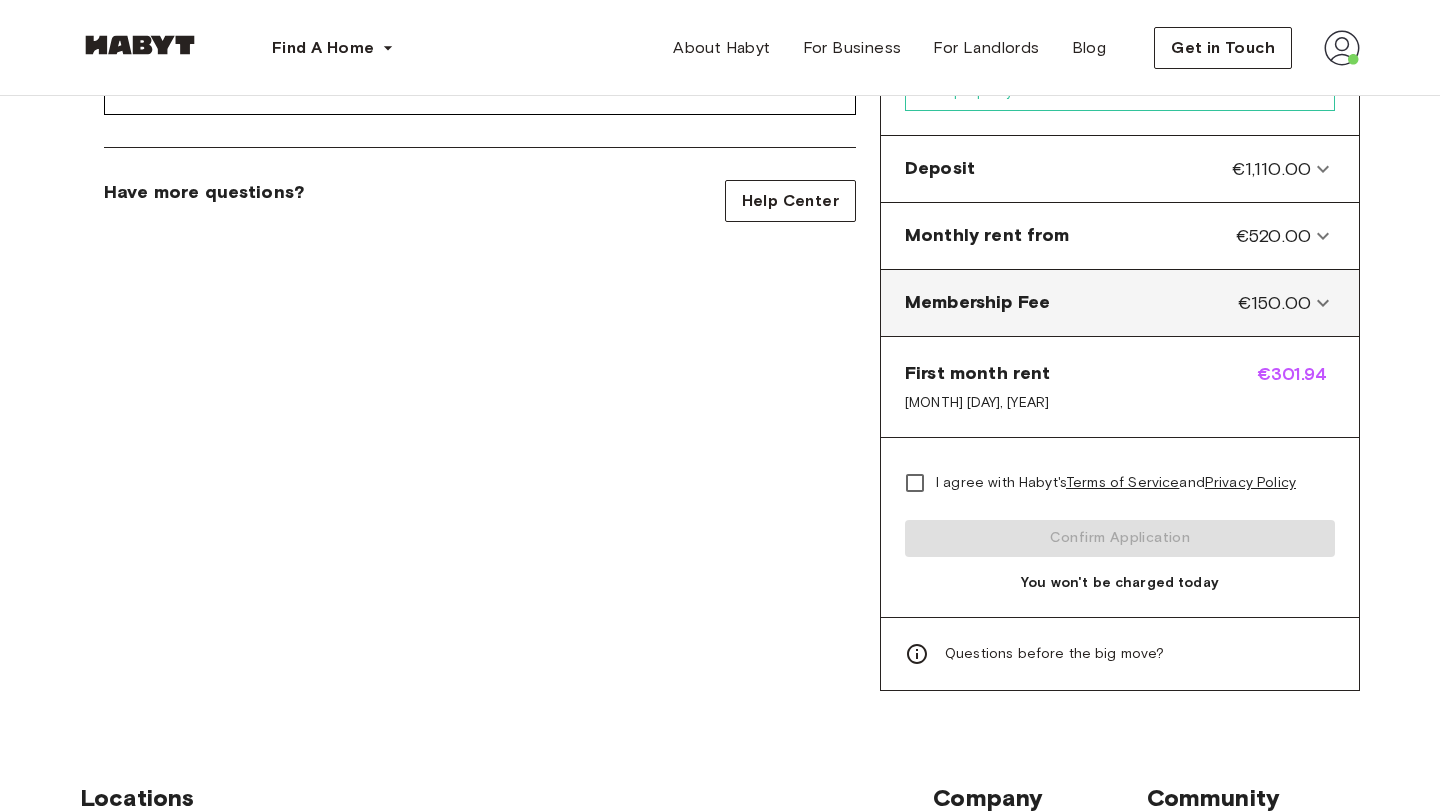 click on "Membership Fee €150.00" at bounding box center (1120, 303) 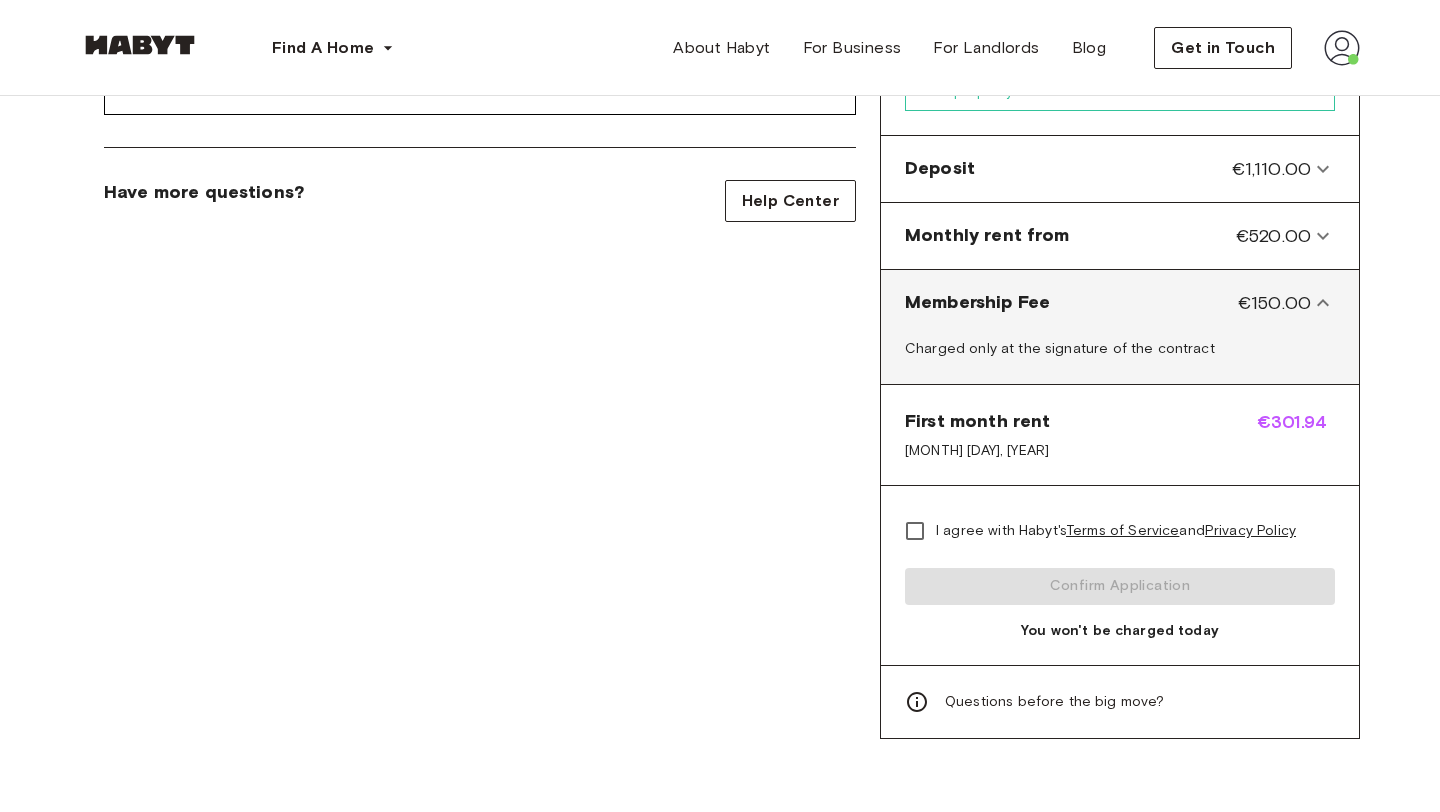 click 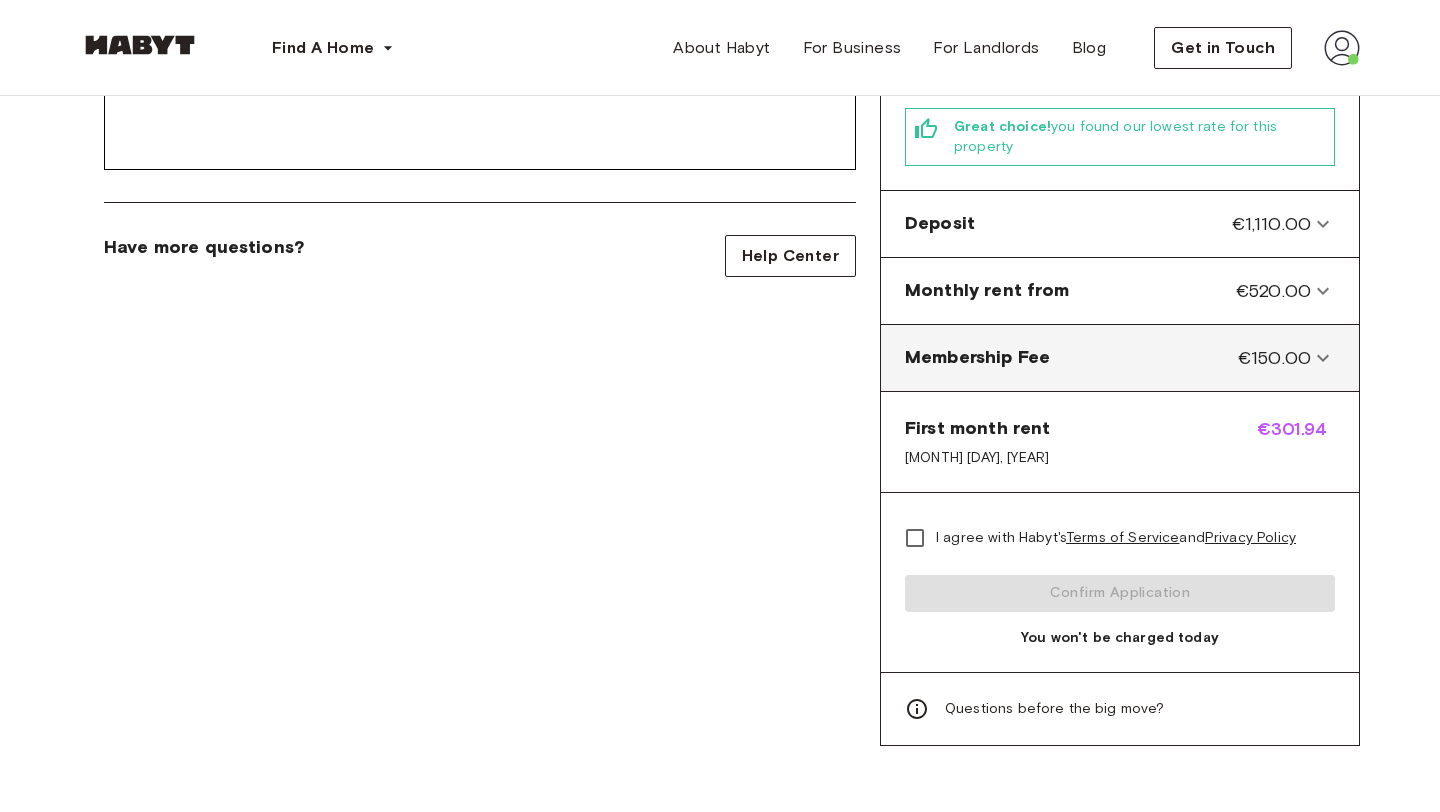 scroll, scrollTop: 696, scrollLeft: 0, axis: vertical 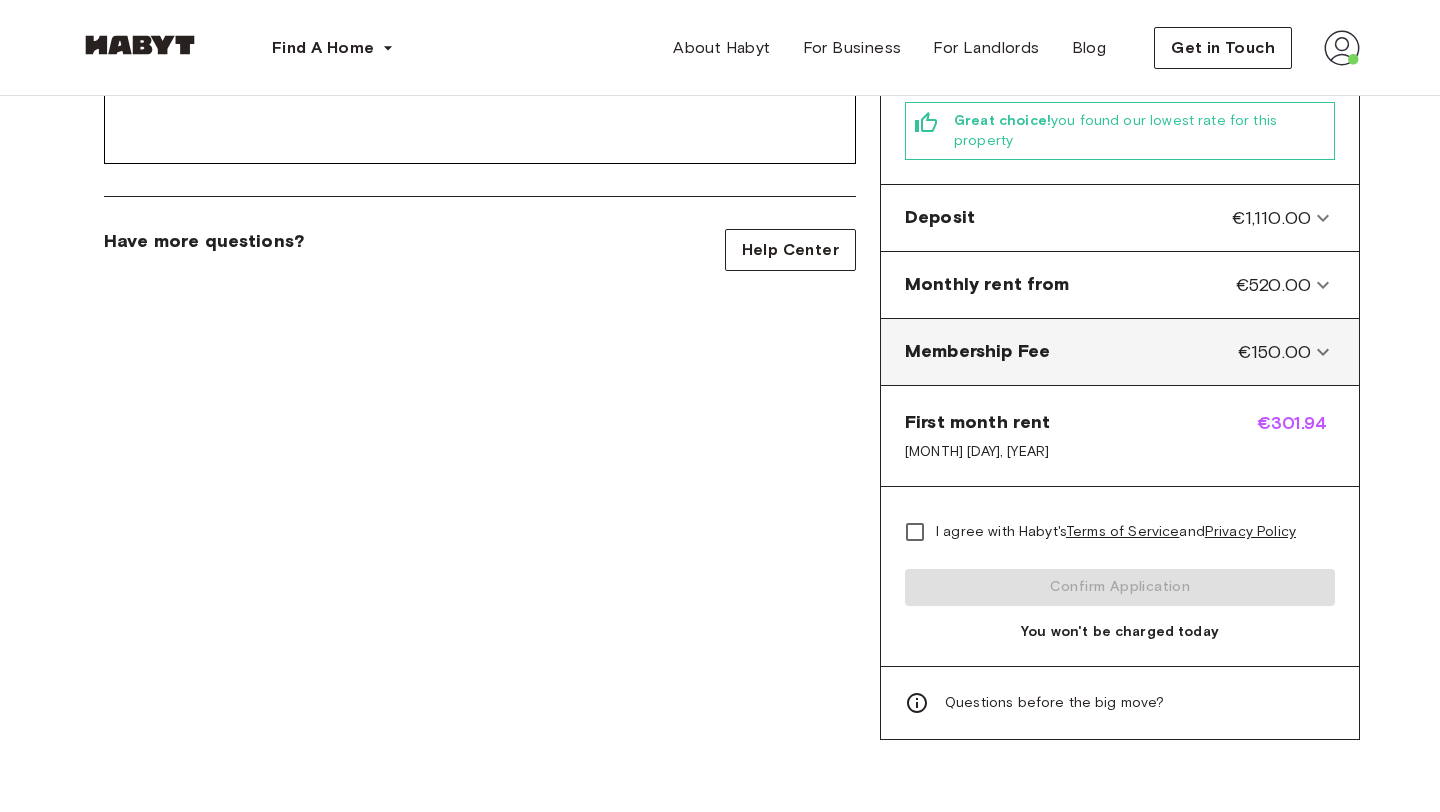 click on "Monthly rent from €520.00" at bounding box center (1120, 285) 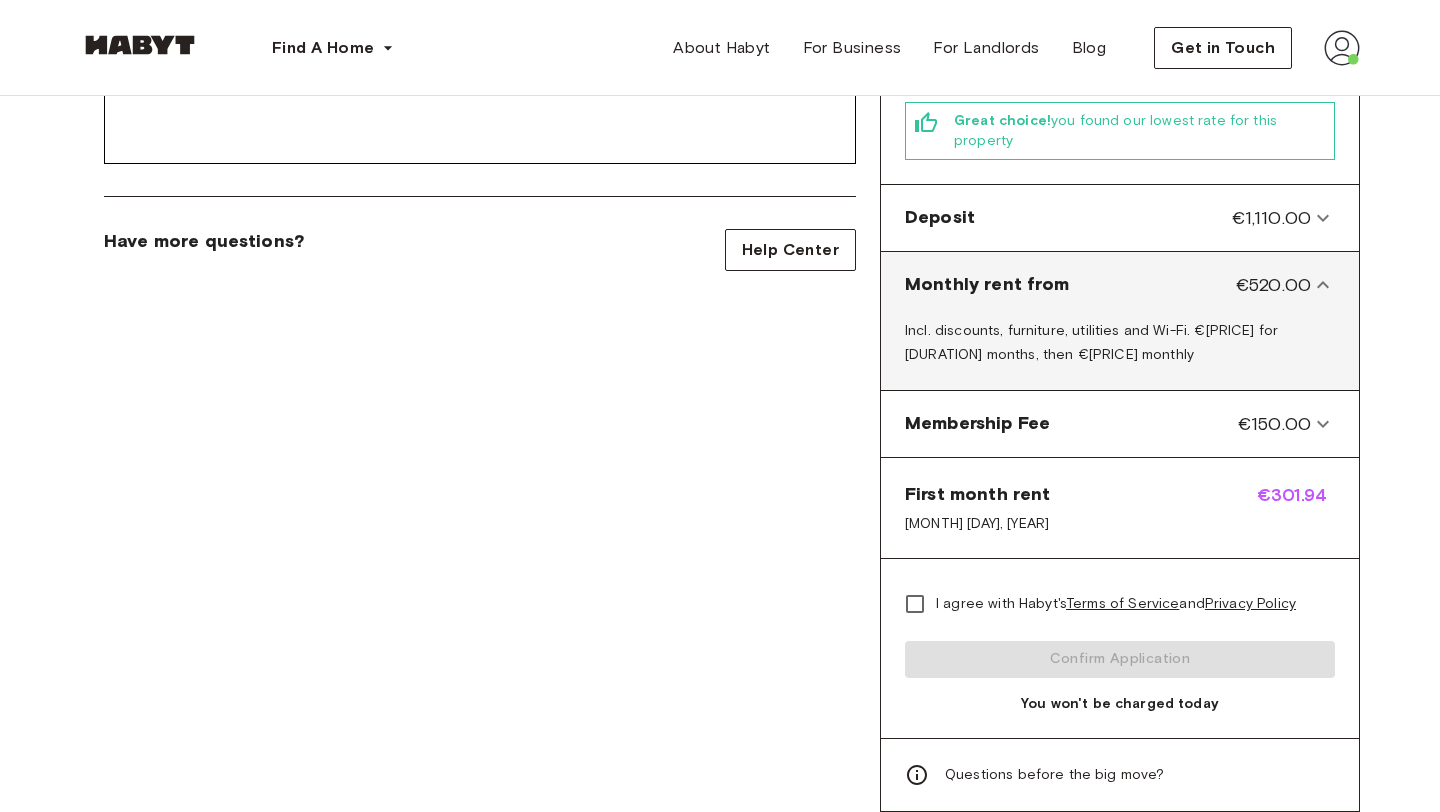 click 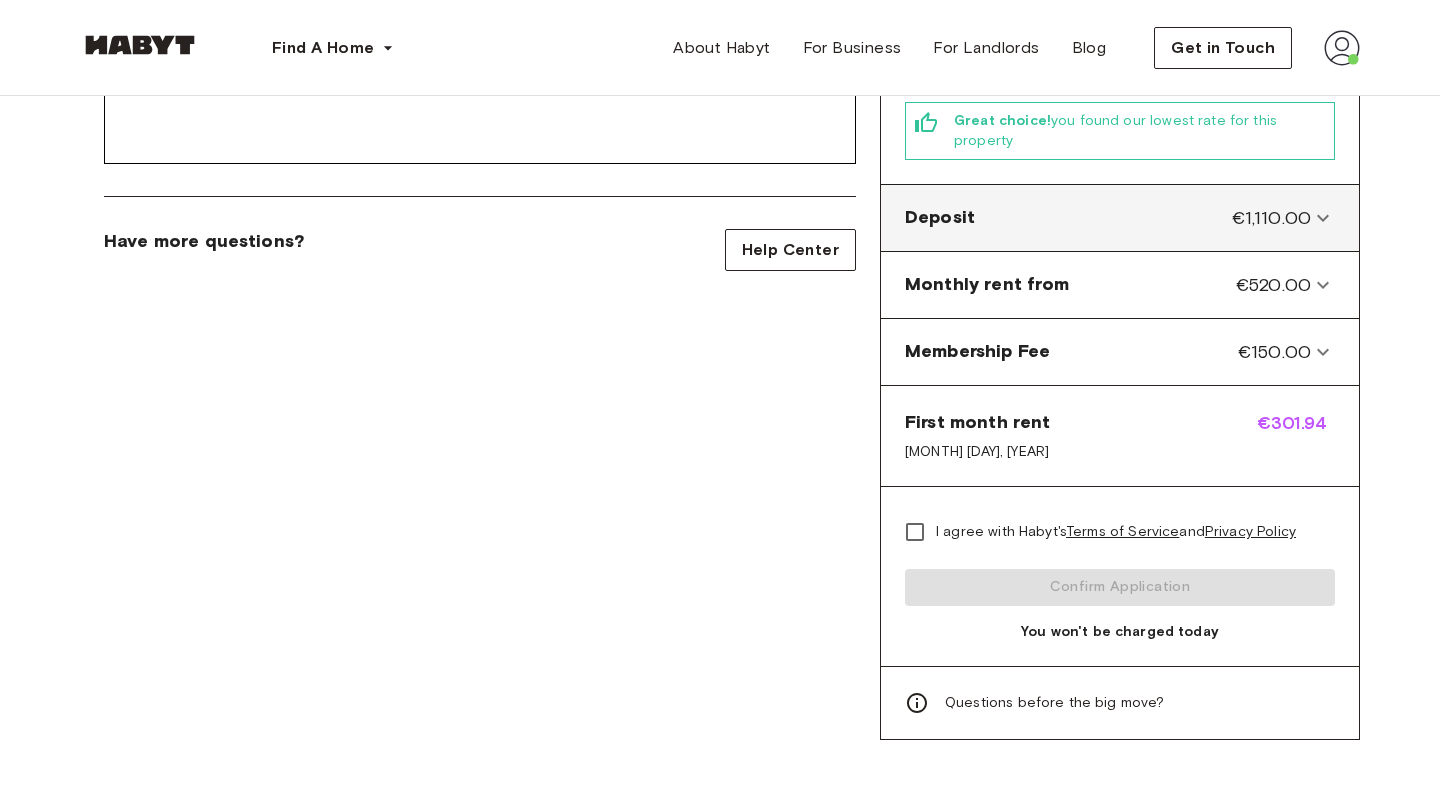 click on "Deposit €1,110.00" at bounding box center [1120, 218] 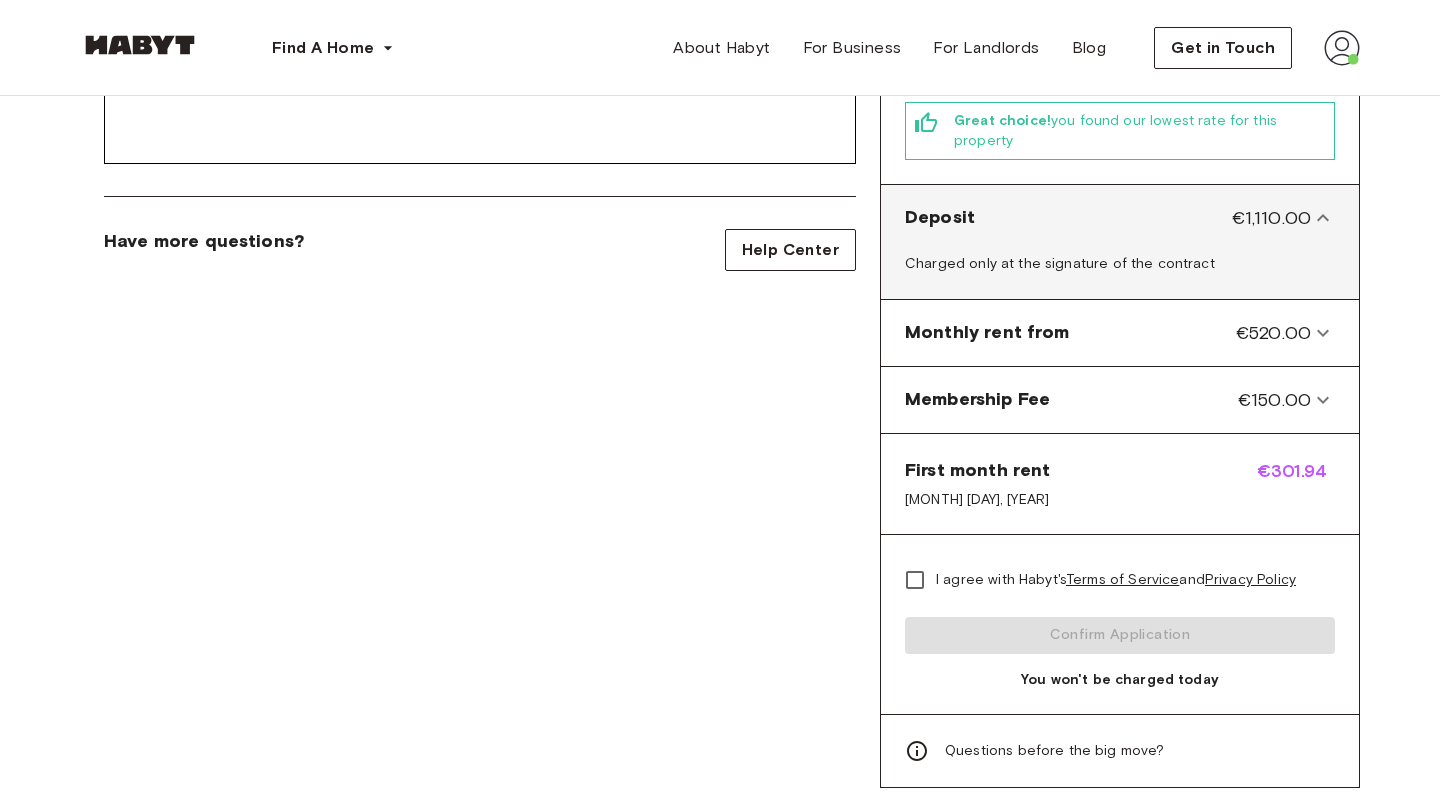 click on "Deposit €1,110.00" at bounding box center (1120, 218) 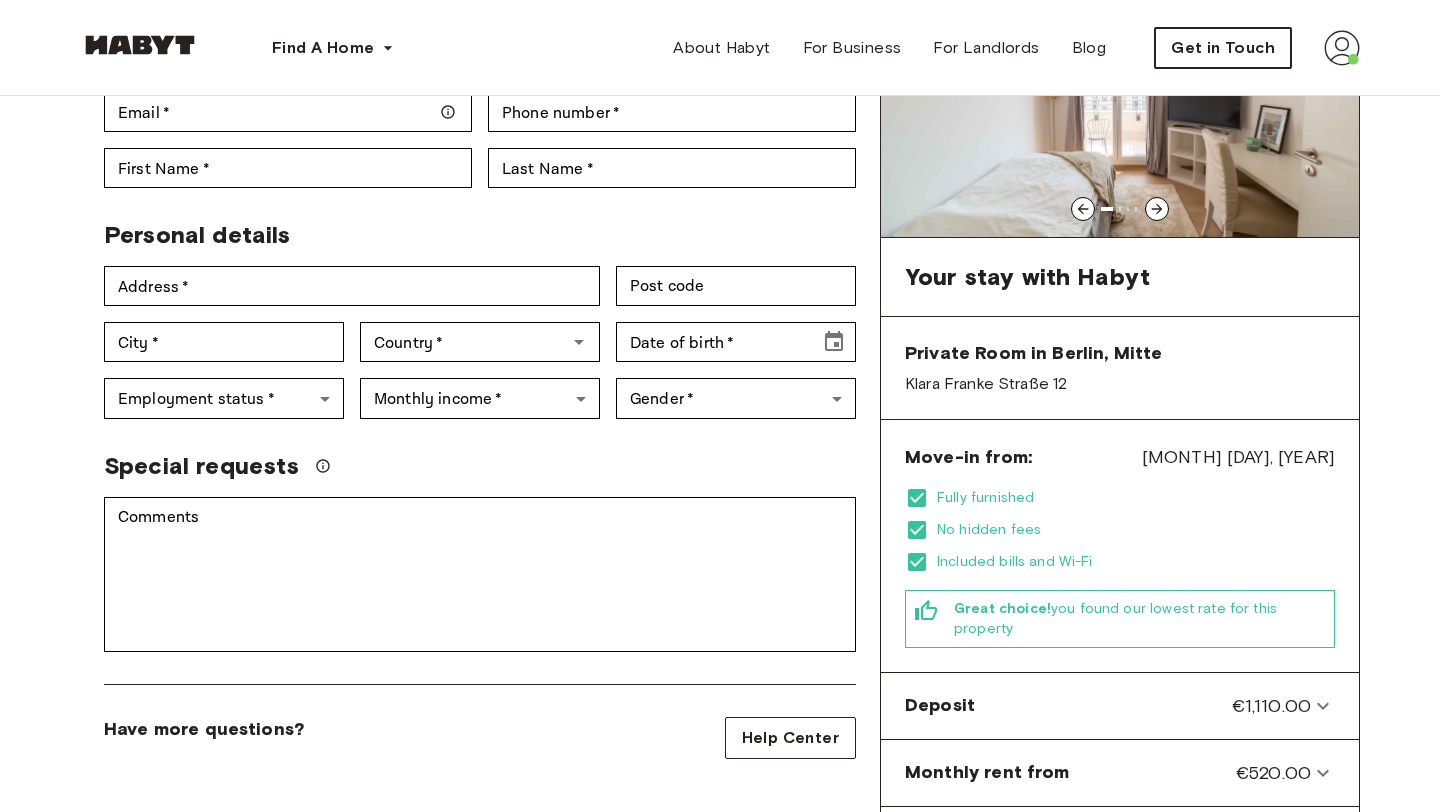 scroll, scrollTop: 175, scrollLeft: 0, axis: vertical 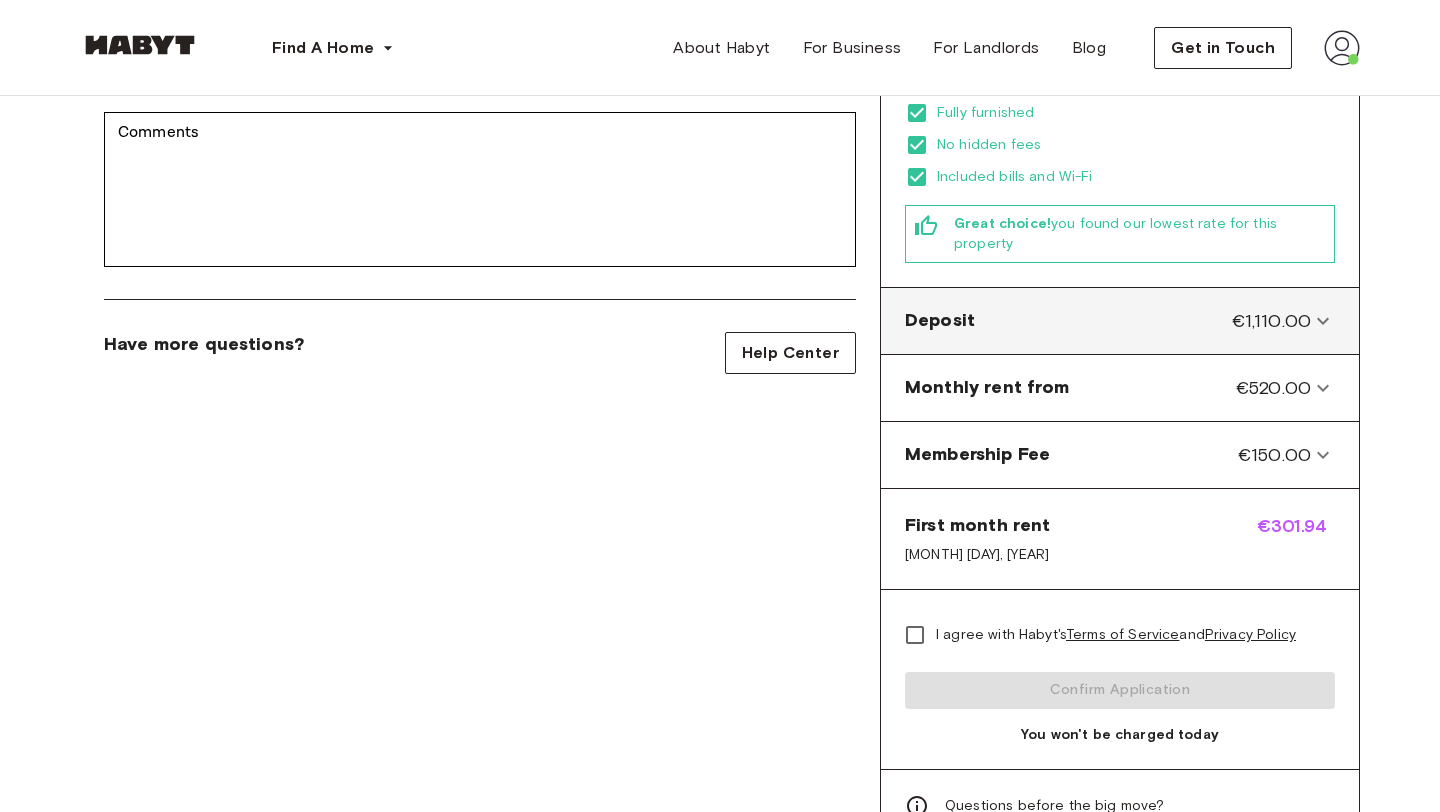 click on "Deposit €1,110.00 Charged only at the signature of the contract" at bounding box center (1120, 321) 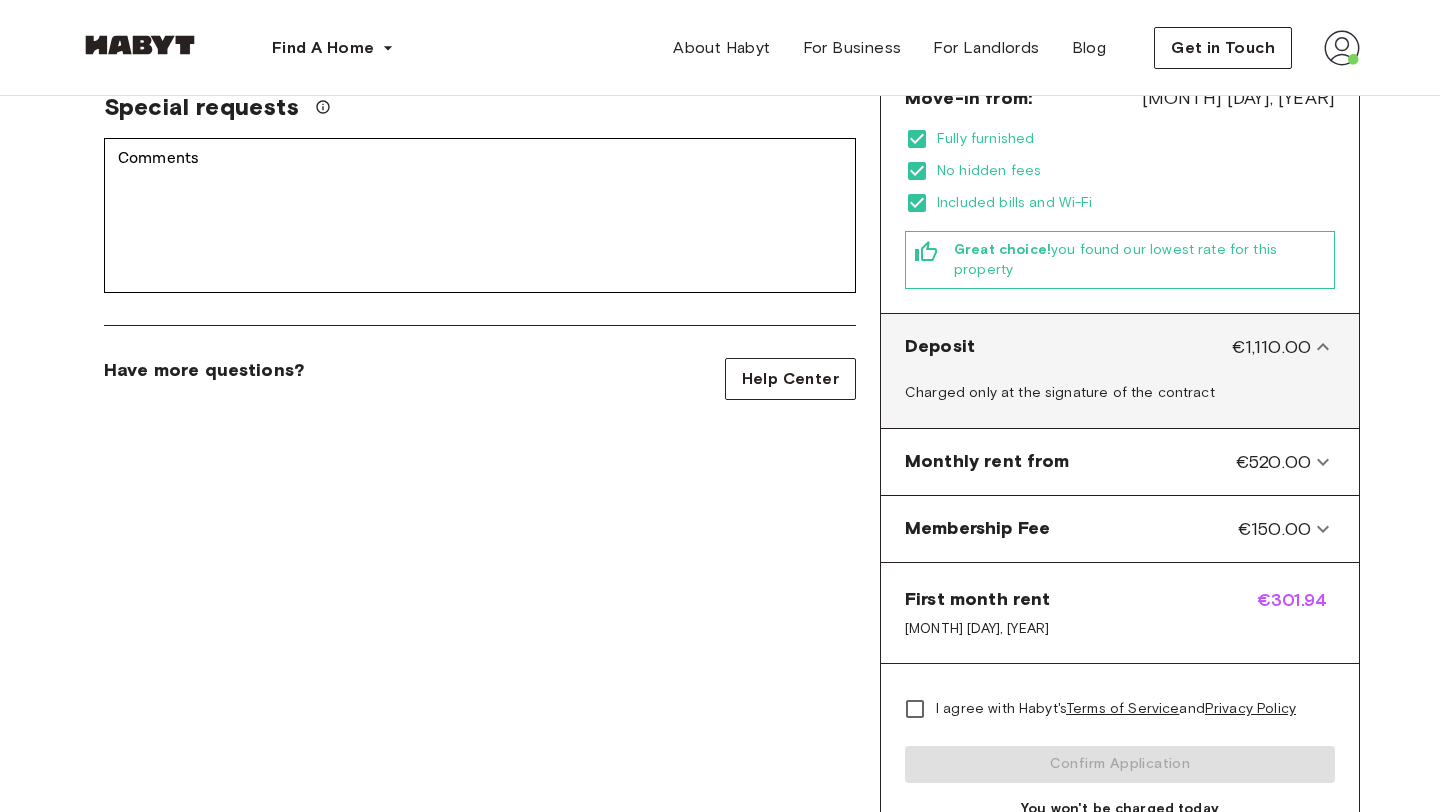scroll, scrollTop: 564, scrollLeft: 0, axis: vertical 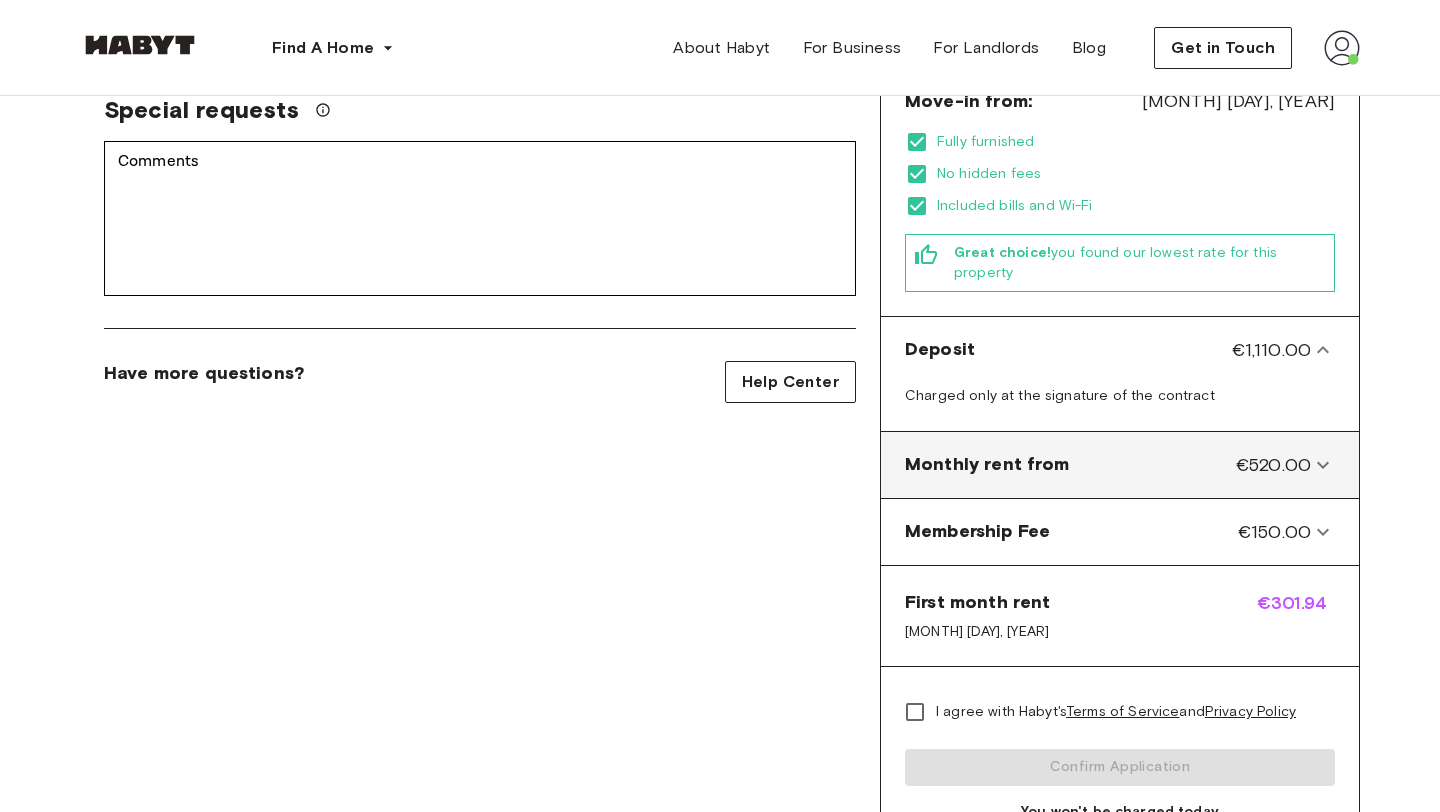 click on "Monthly rent from €520.00" at bounding box center (1108, 465) 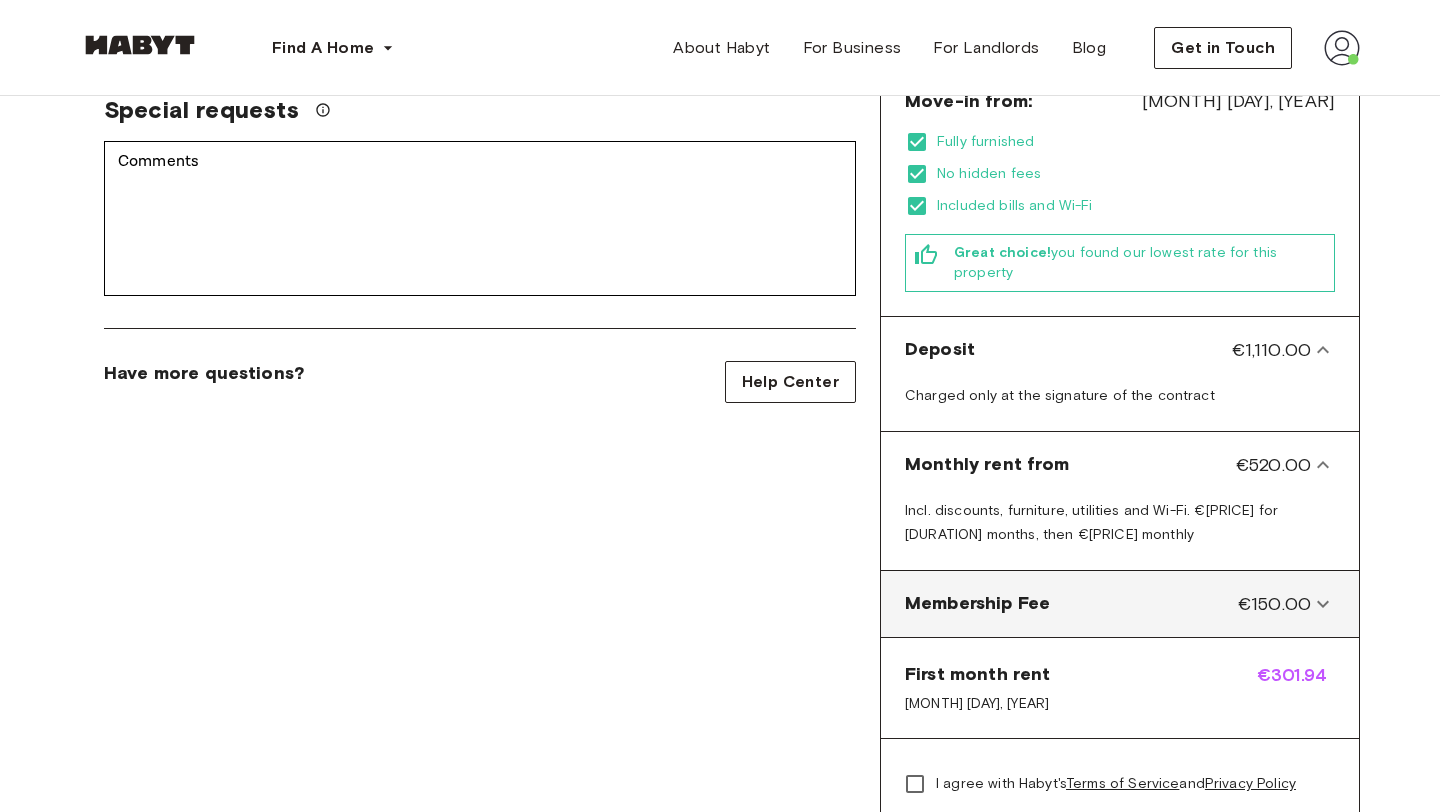 click on "Membership Fee €150.00" at bounding box center [1120, 604] 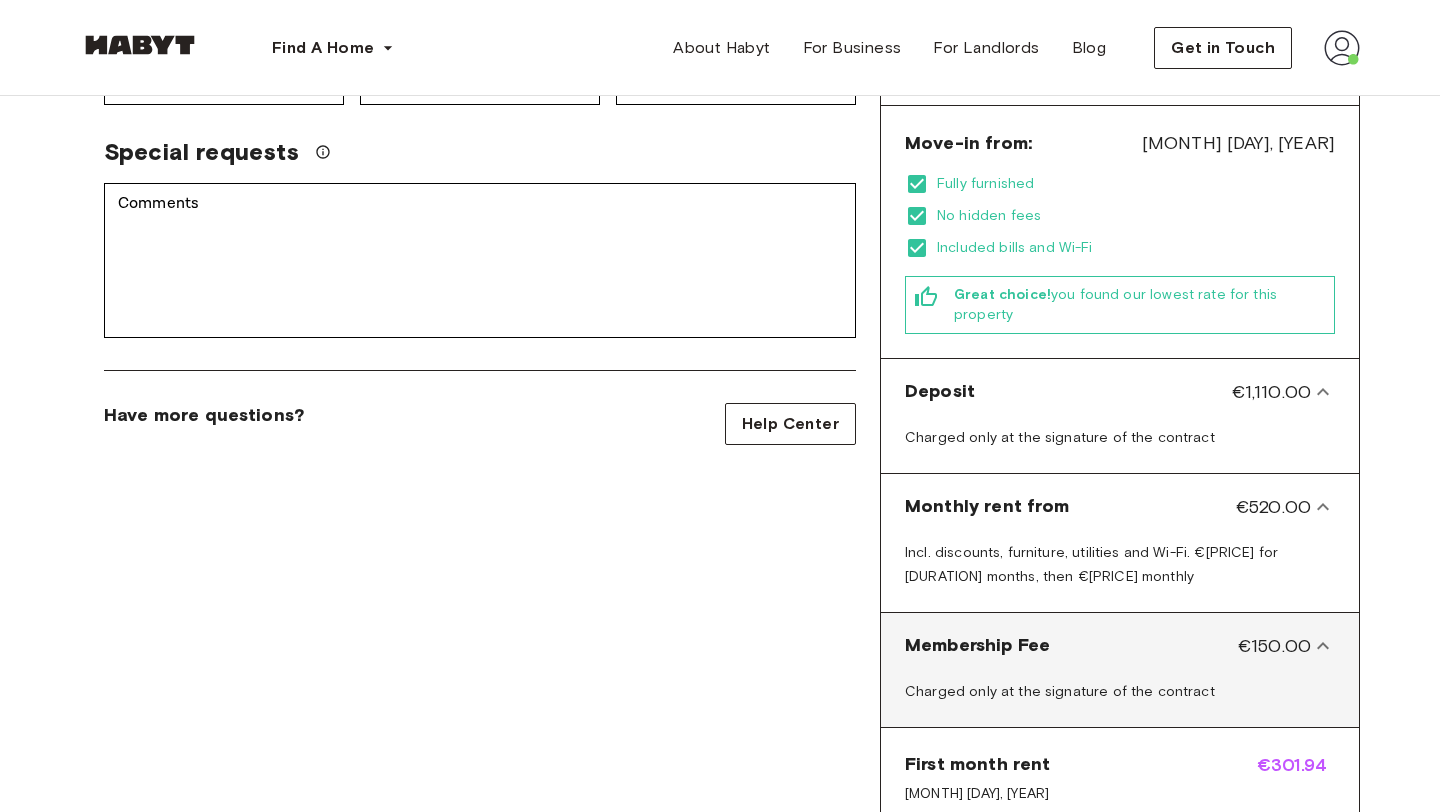scroll, scrollTop: 481, scrollLeft: 0, axis: vertical 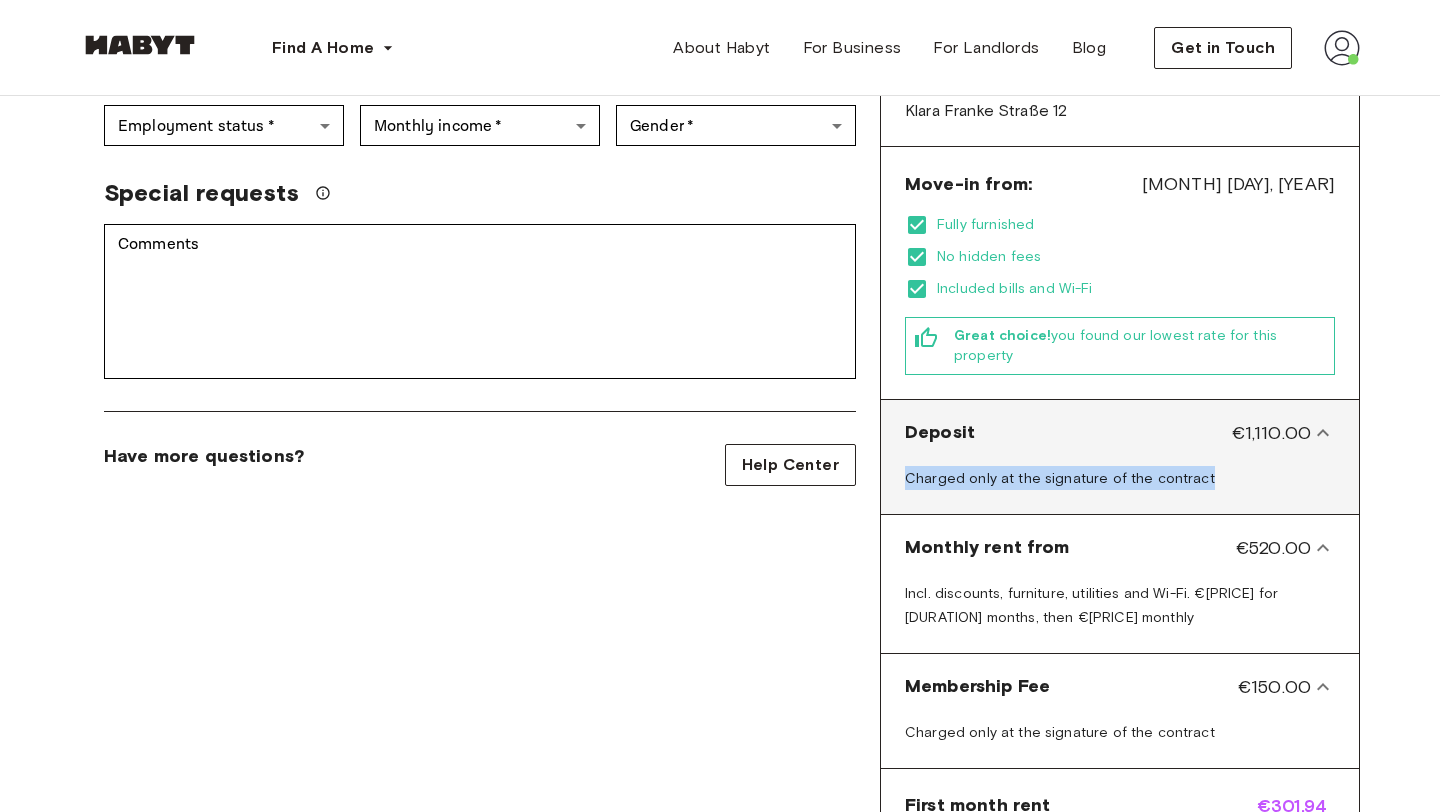drag, startPoint x: 906, startPoint y: 459, endPoint x: 1197, endPoint y: 471, distance: 291.2473 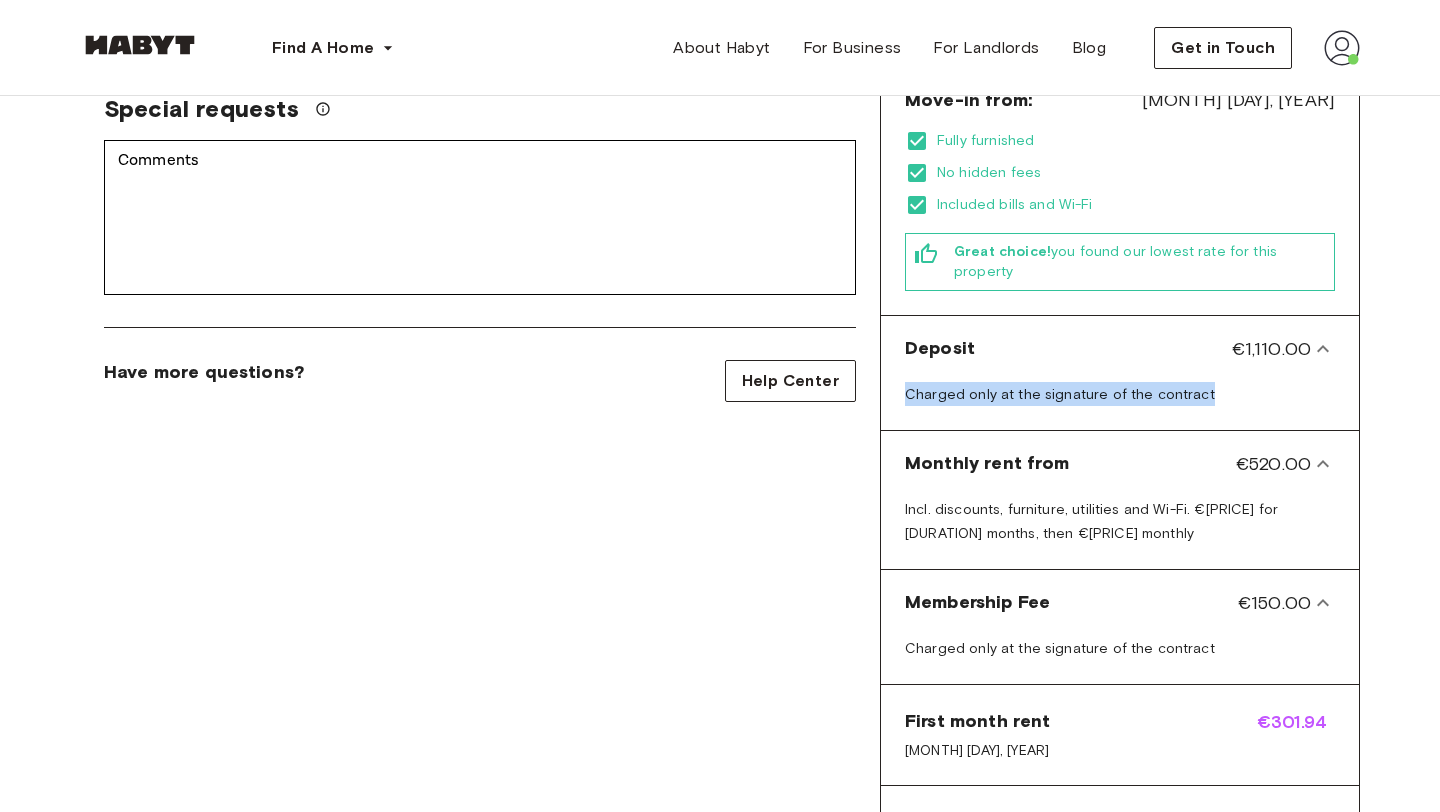 scroll, scrollTop: 513, scrollLeft: 0, axis: vertical 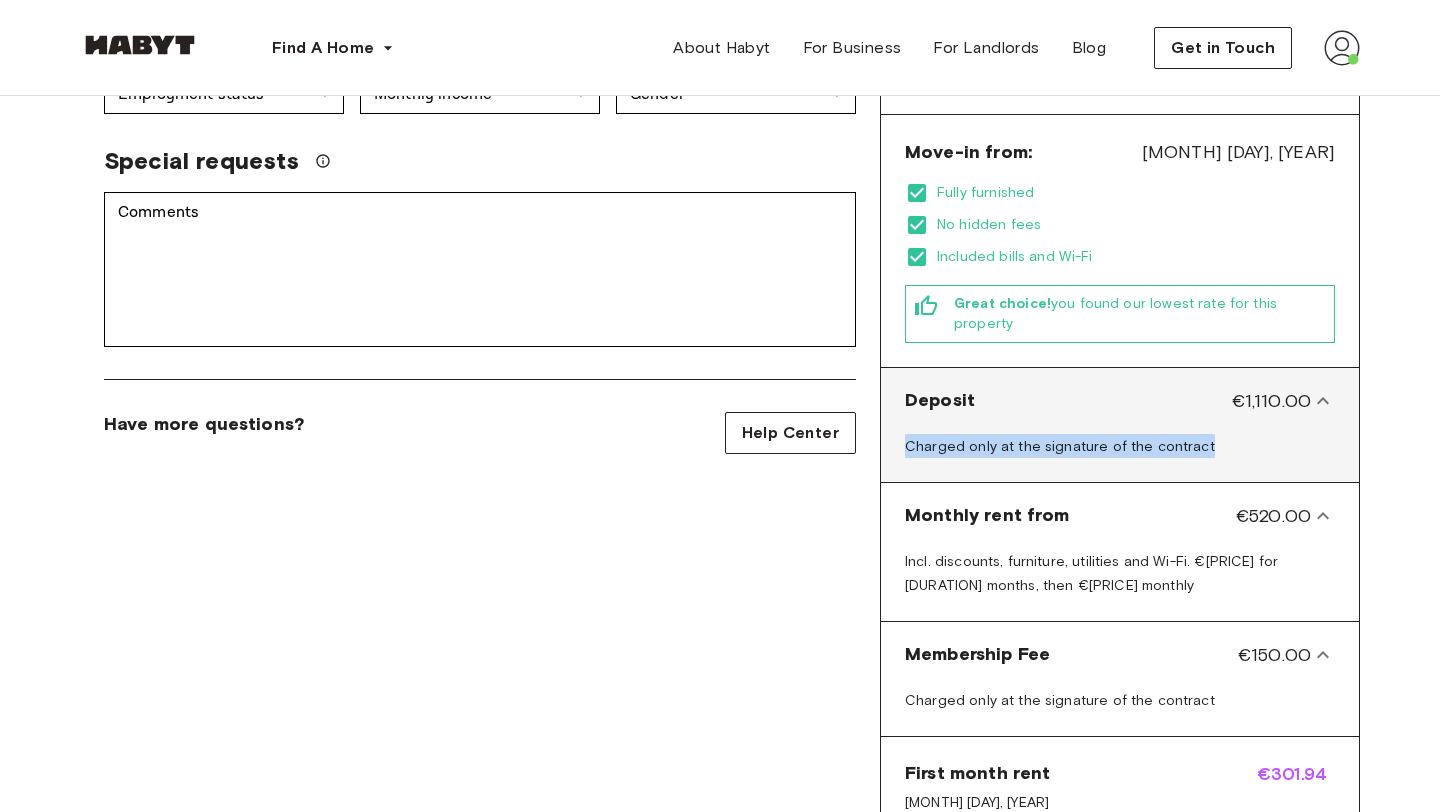 drag, startPoint x: 905, startPoint y: 379, endPoint x: 954, endPoint y: 382, distance: 49.09175 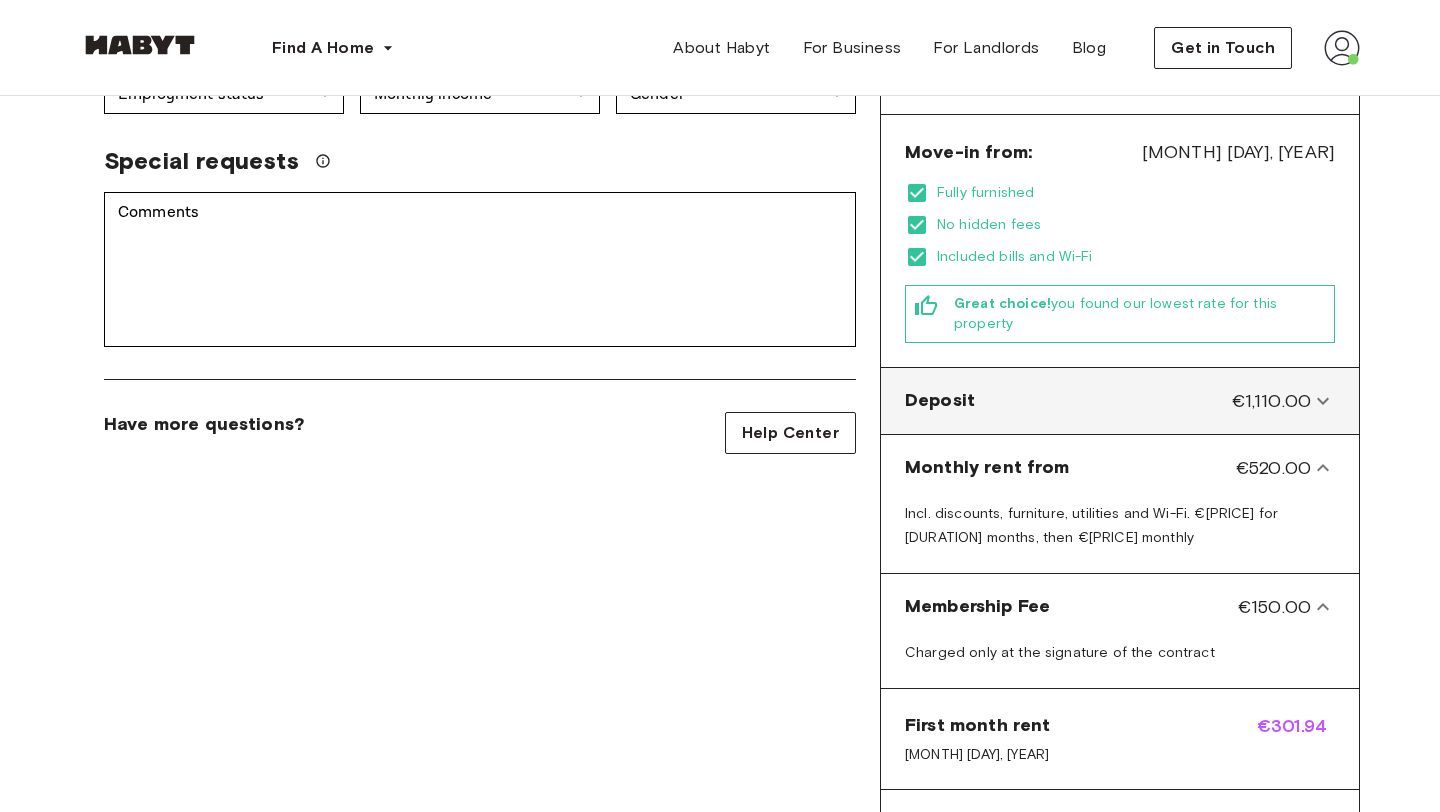 click on "Deposit €1,110.00 Charged only at the signature of the contract" at bounding box center (1120, 401) 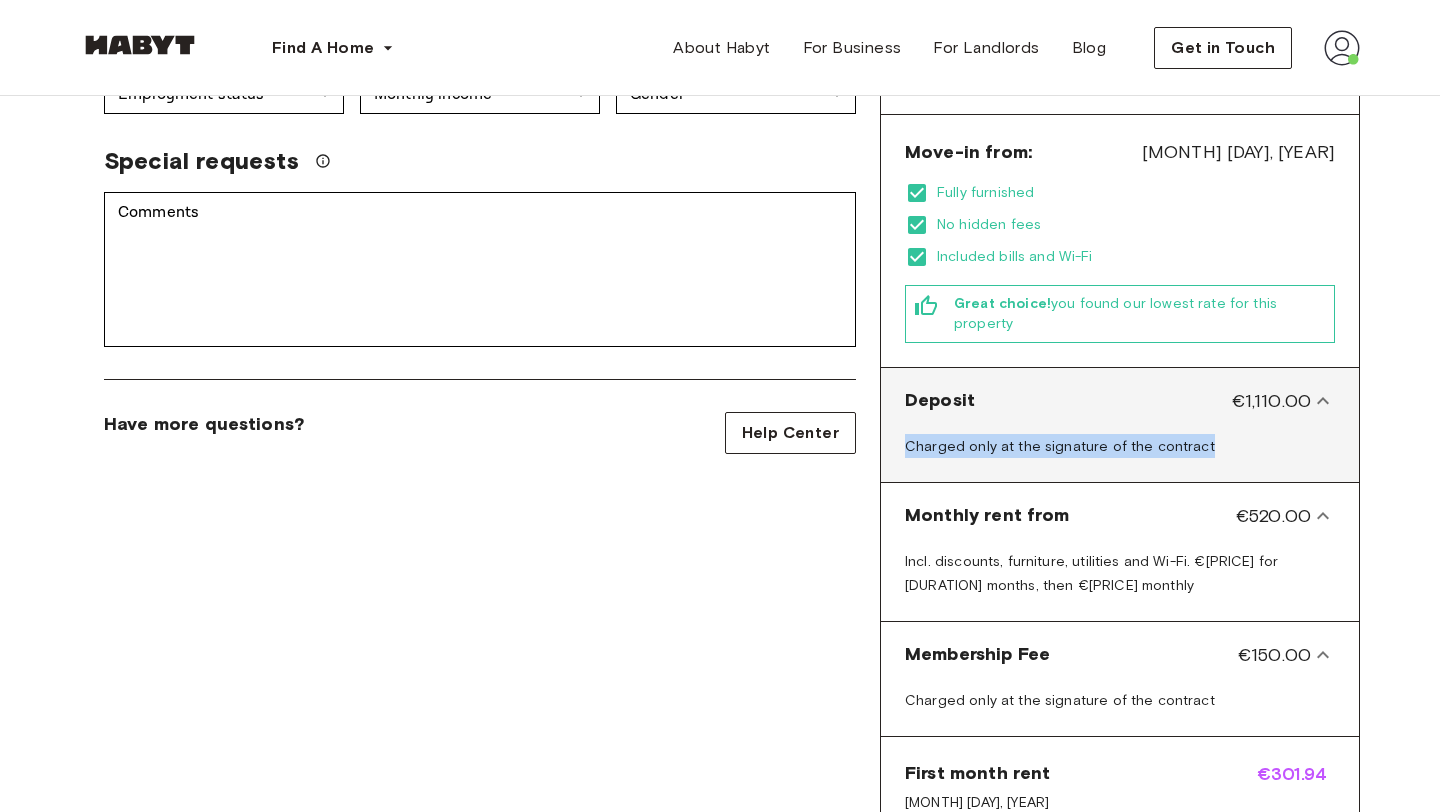 drag, startPoint x: 982, startPoint y: 378, endPoint x: 916, endPoint y: 379, distance: 66.007576 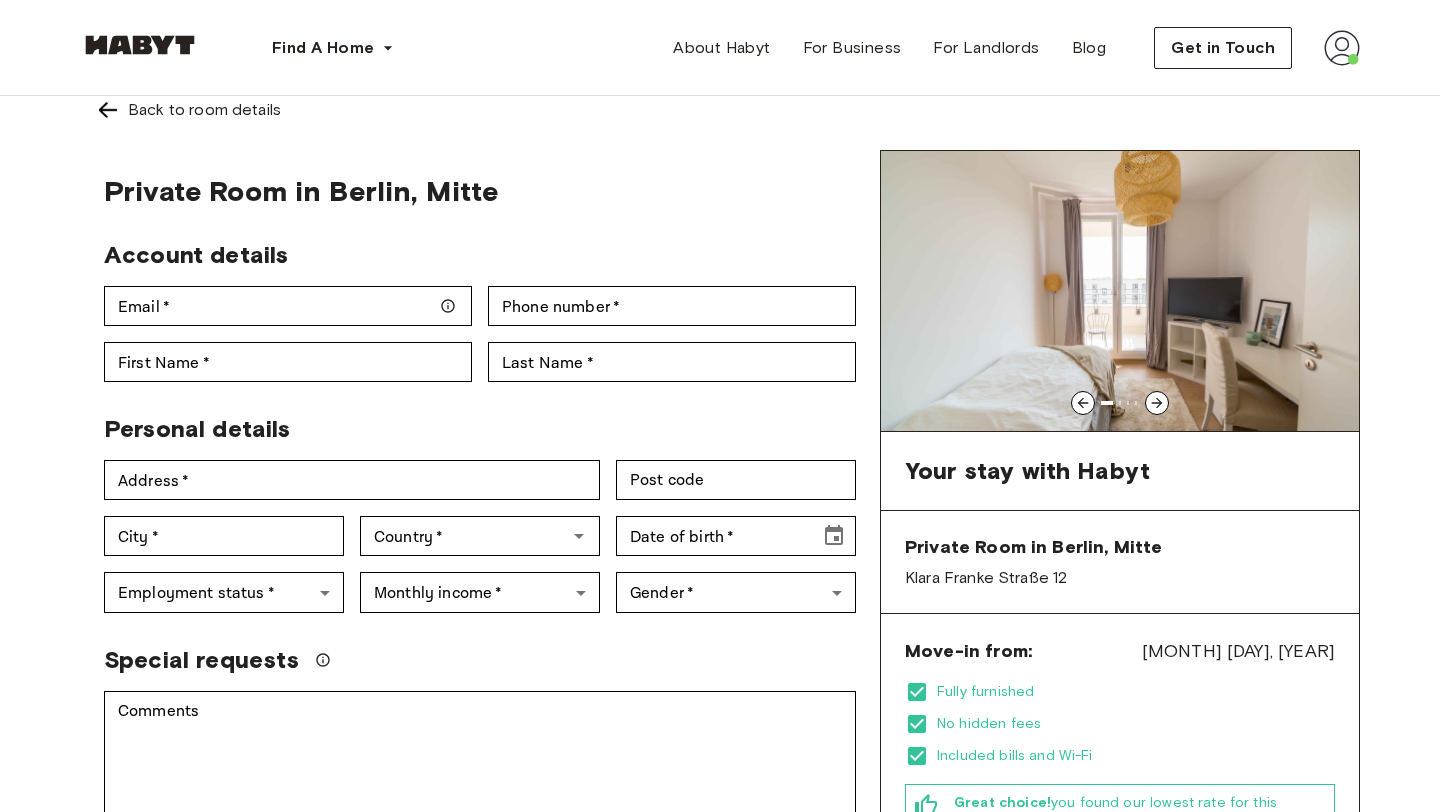 scroll, scrollTop: 0, scrollLeft: 0, axis: both 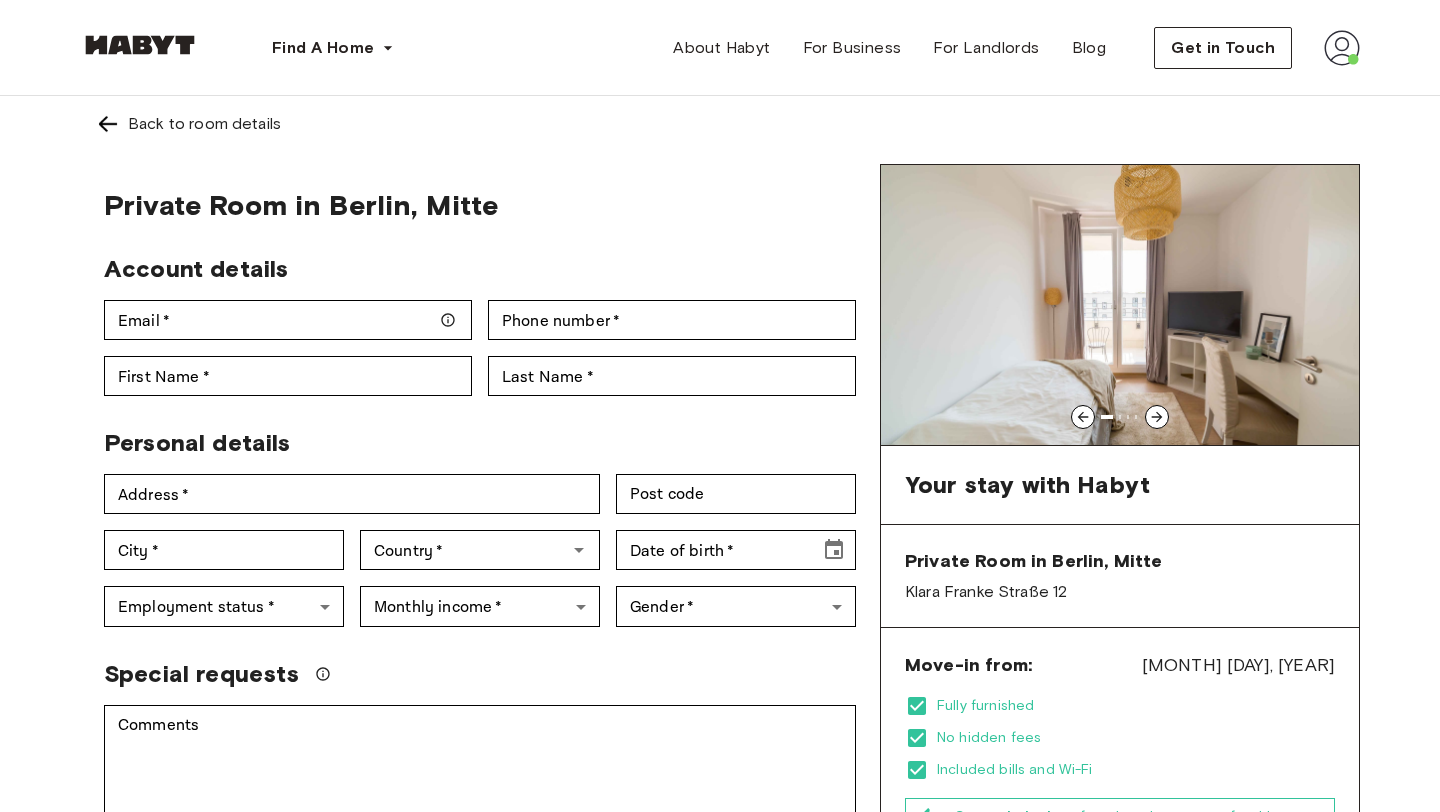 click 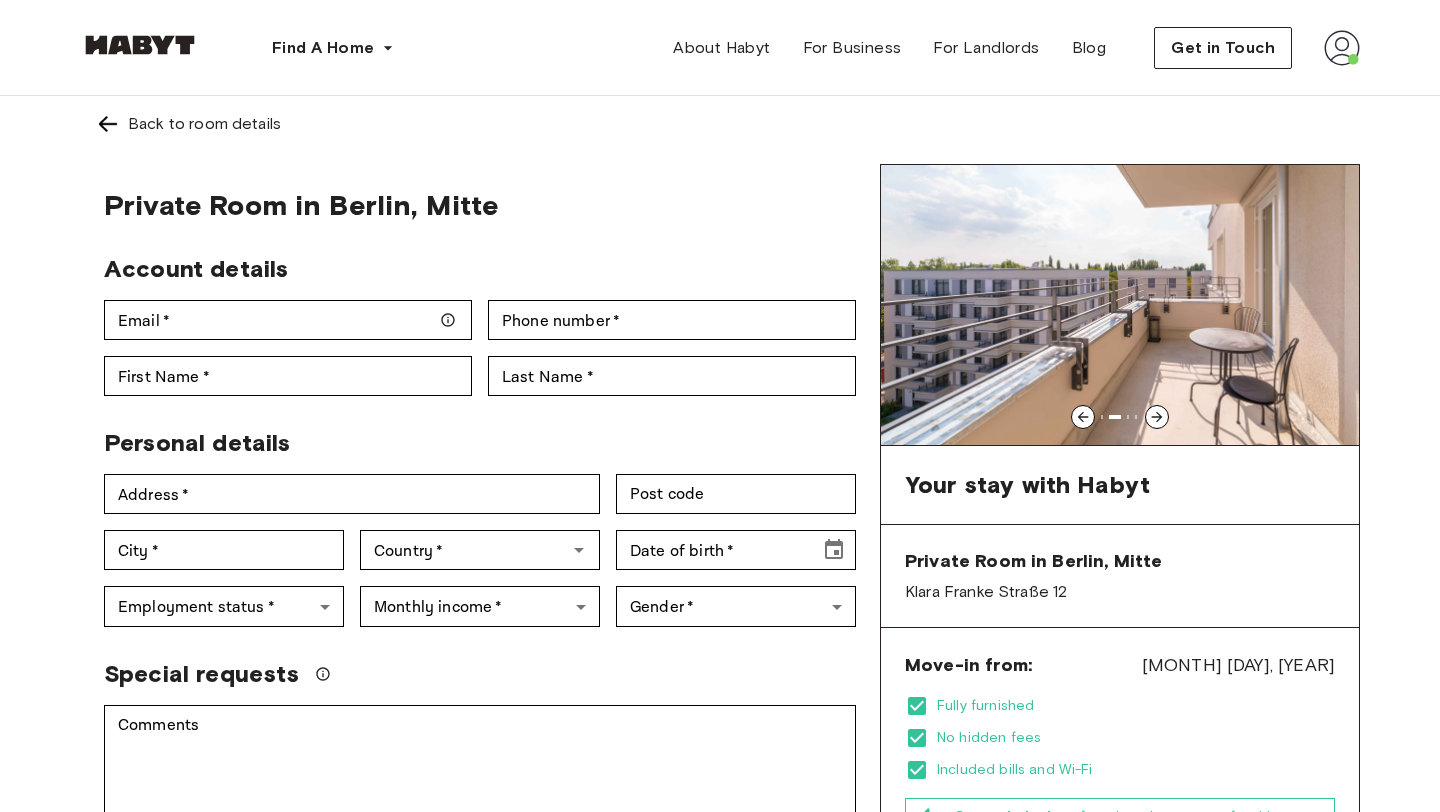 click 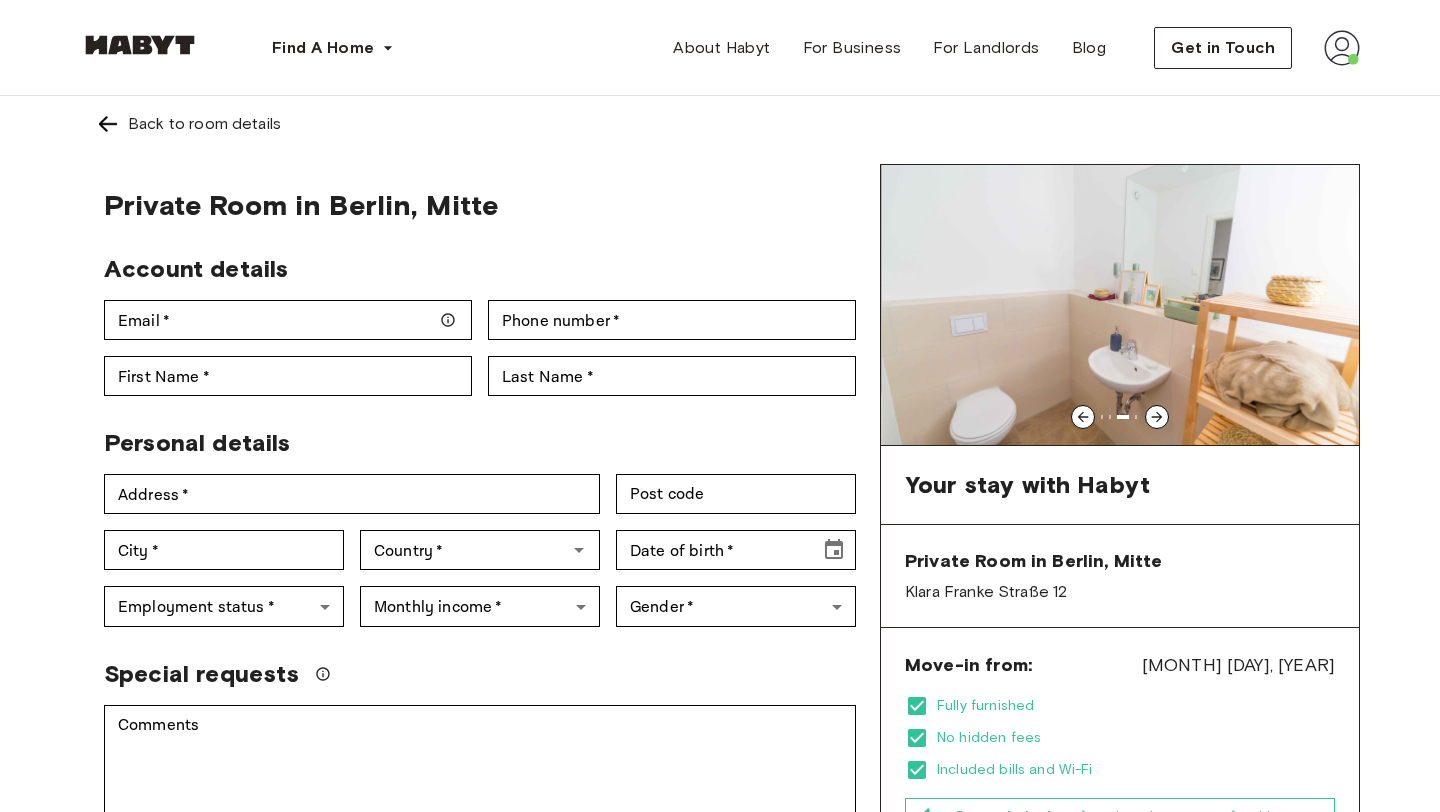 click 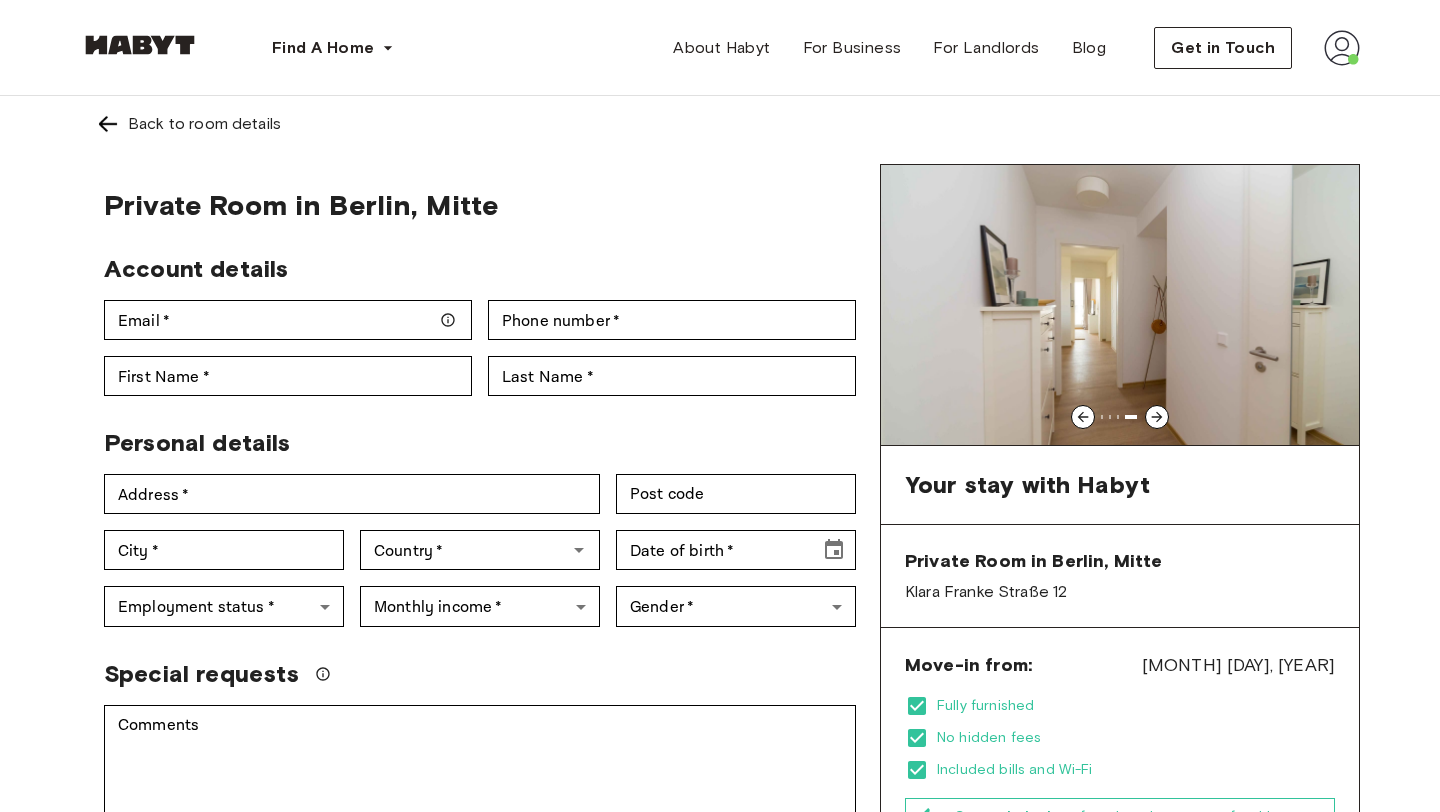 click 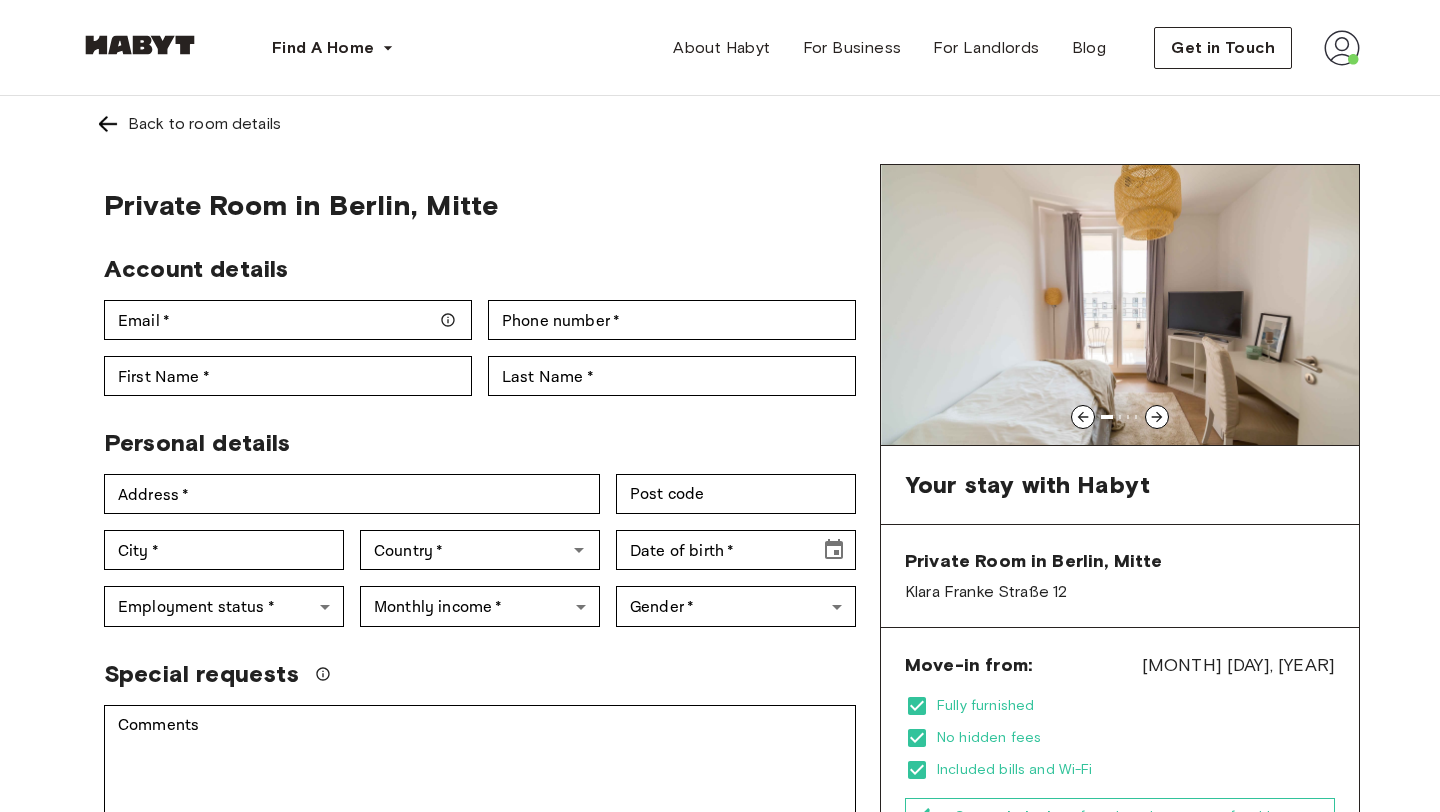 click 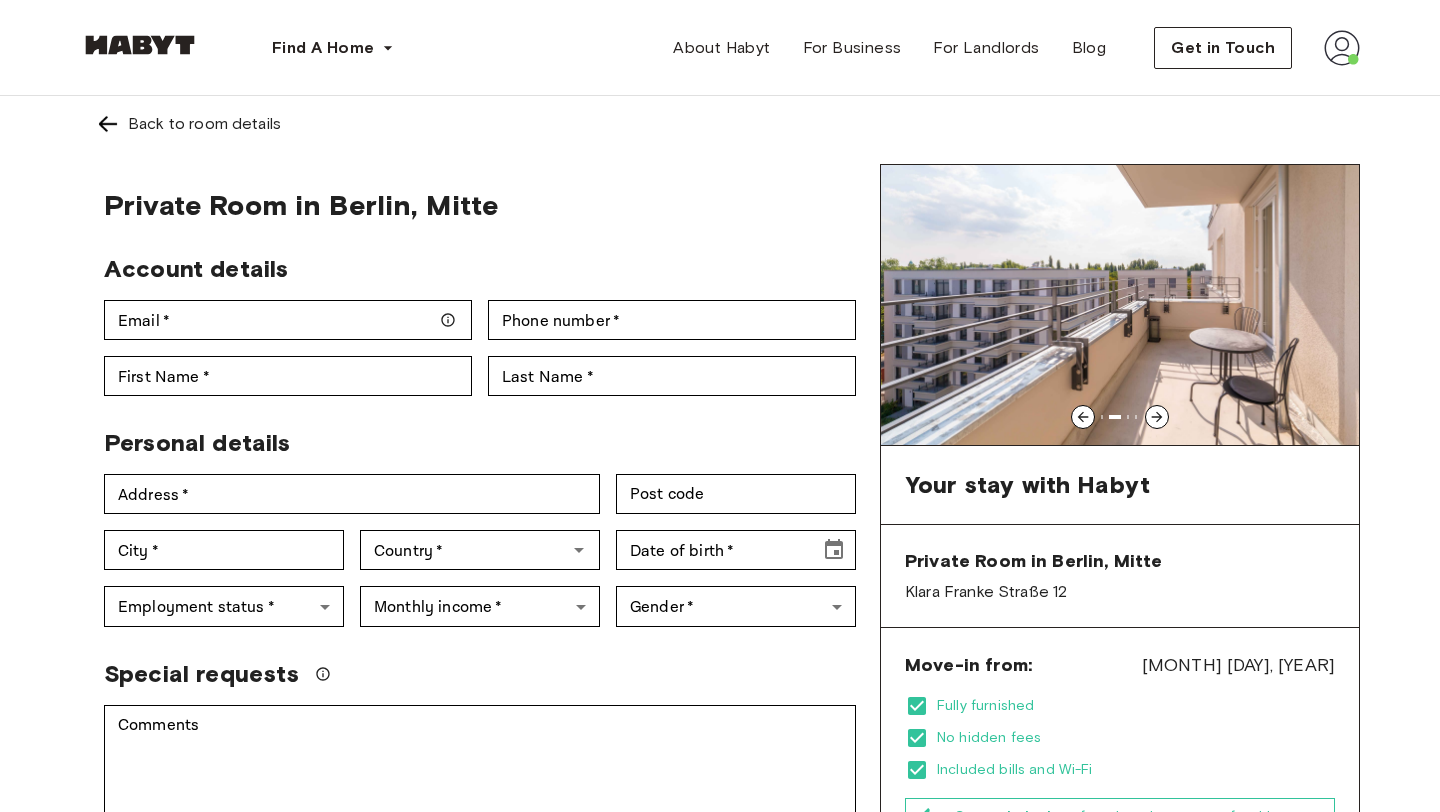 click 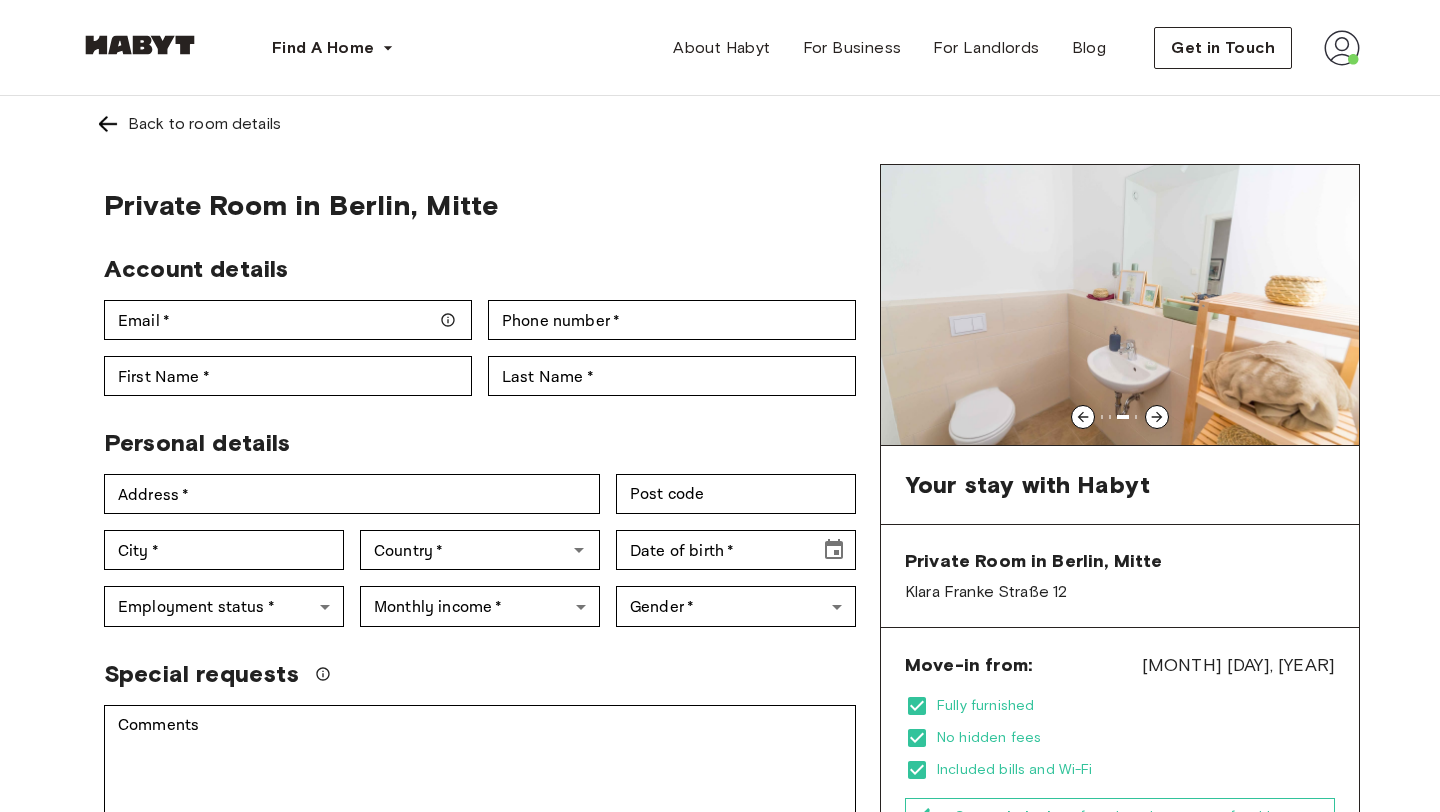 click 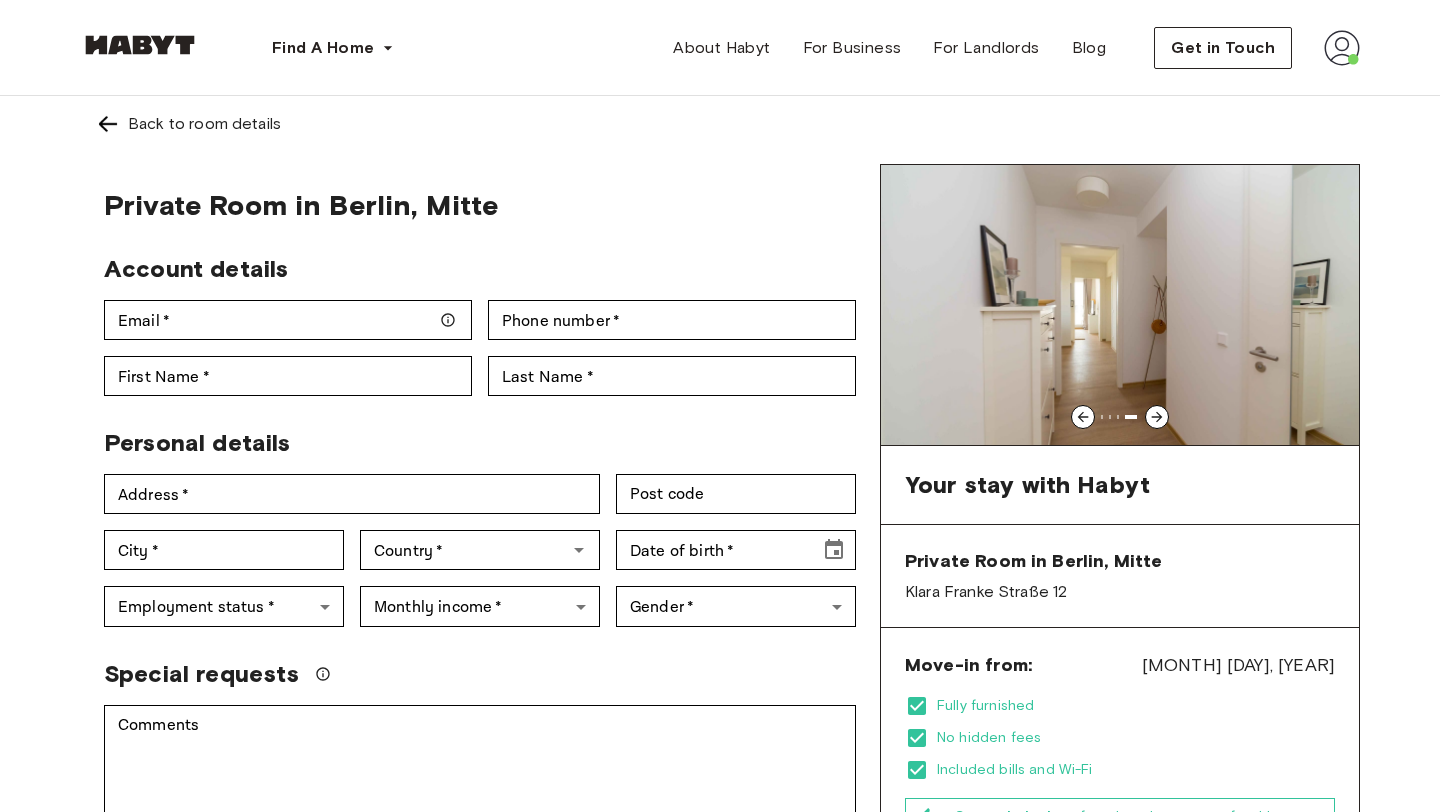 click 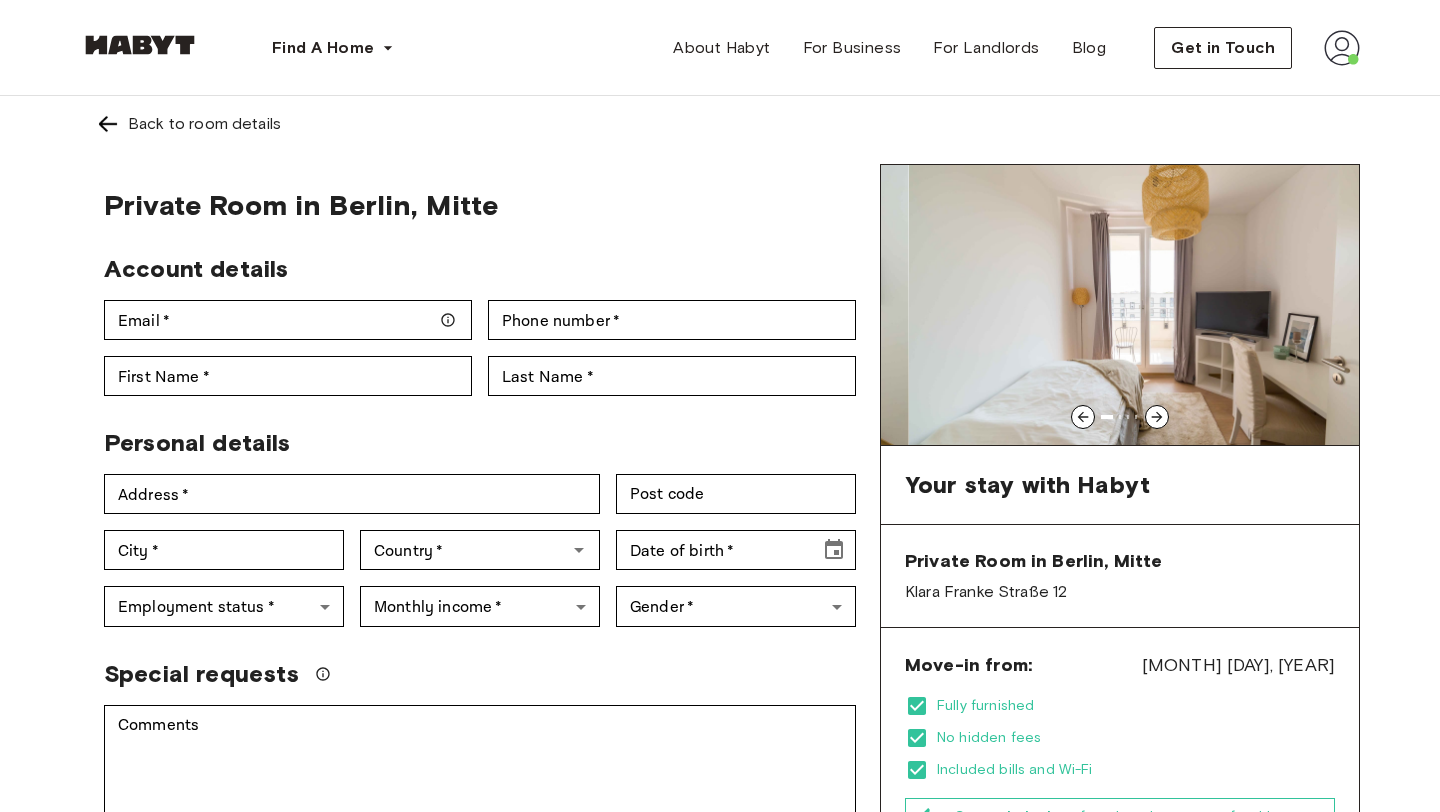 click 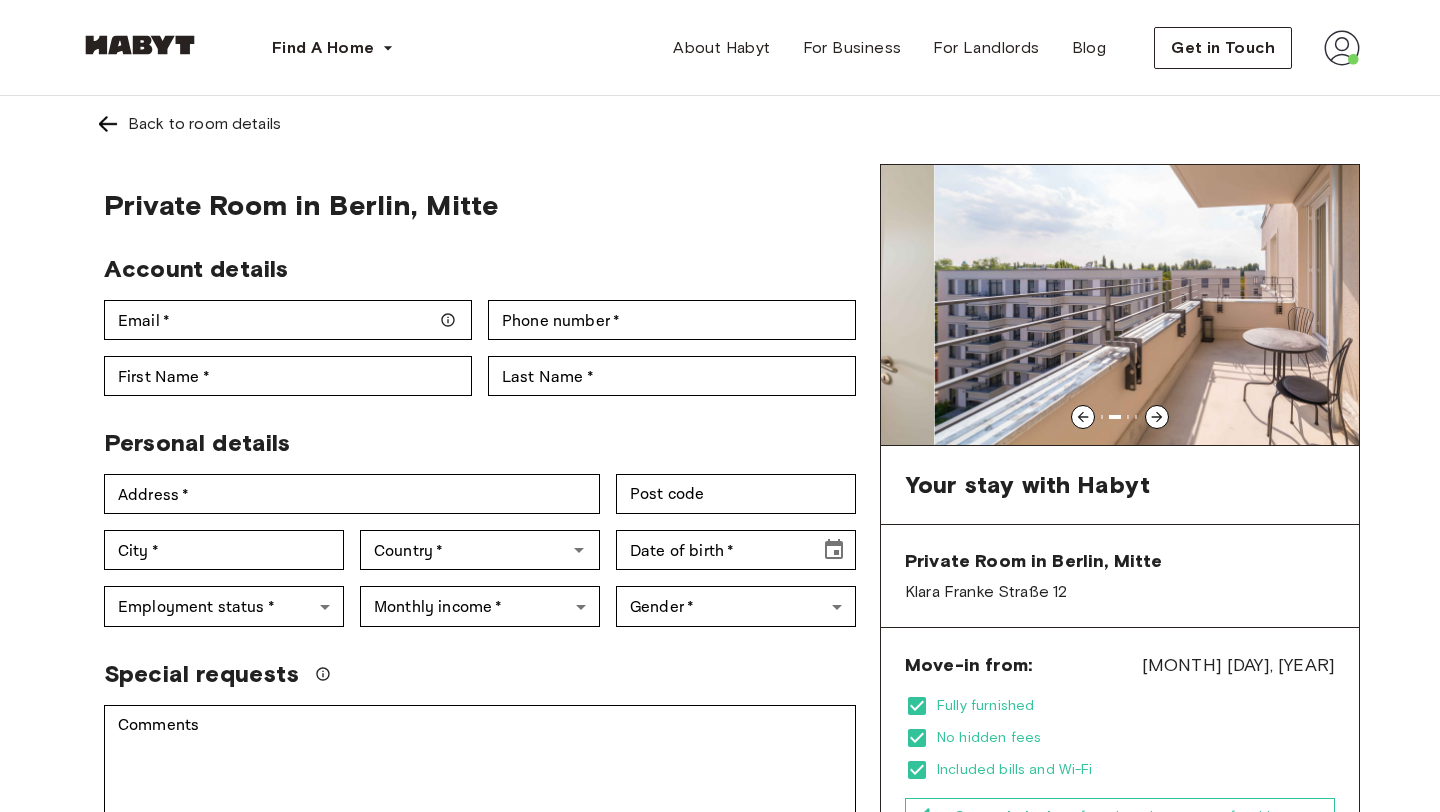 click 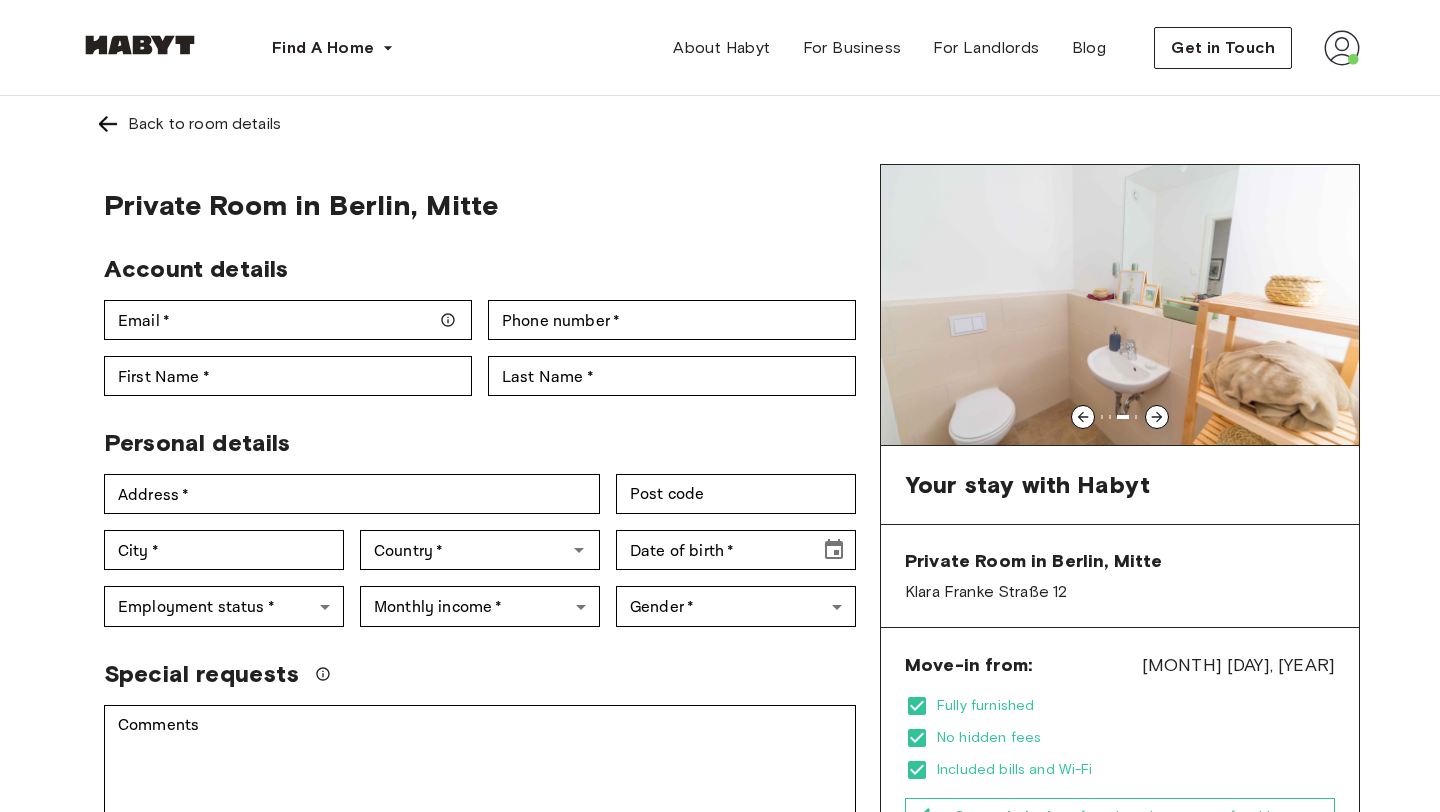 click 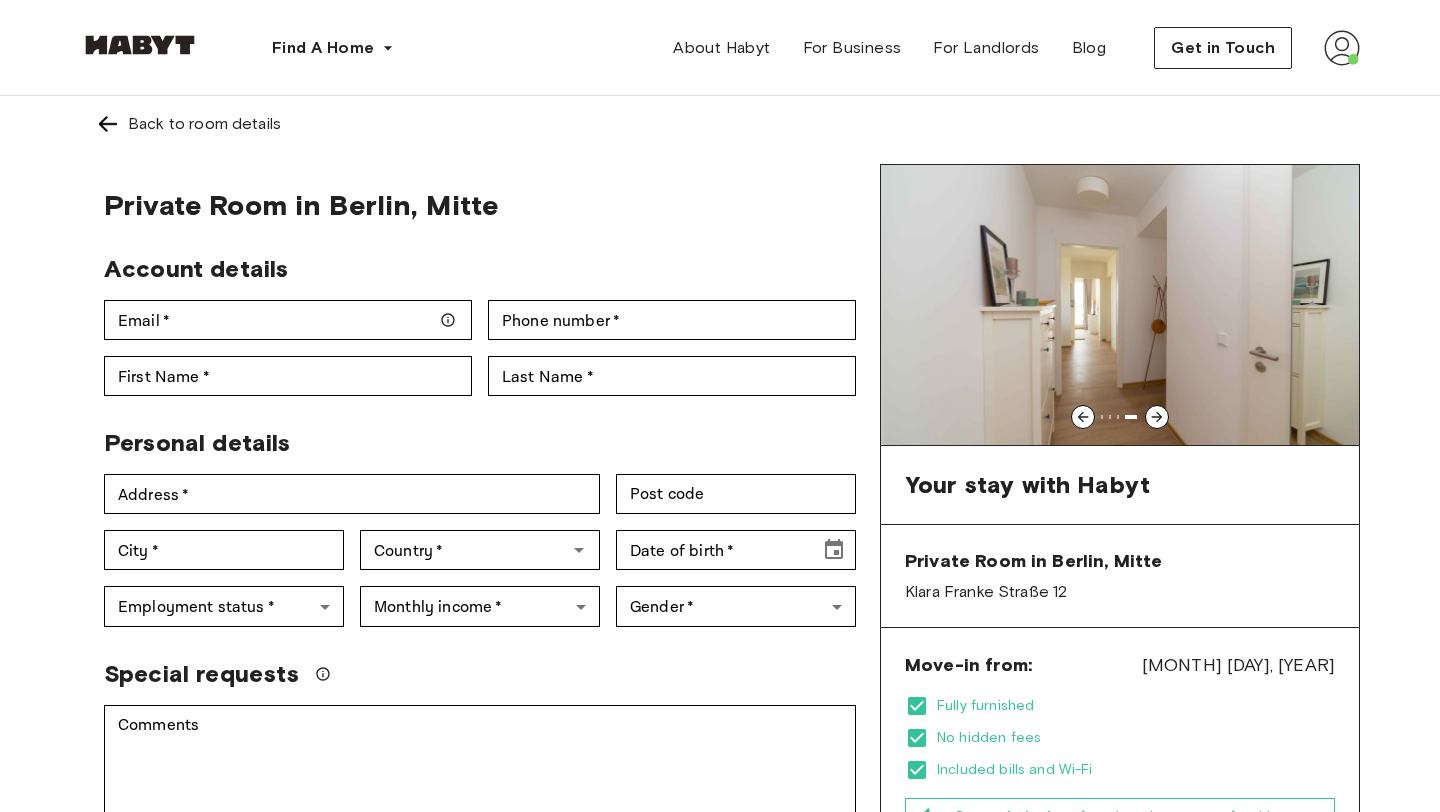 click 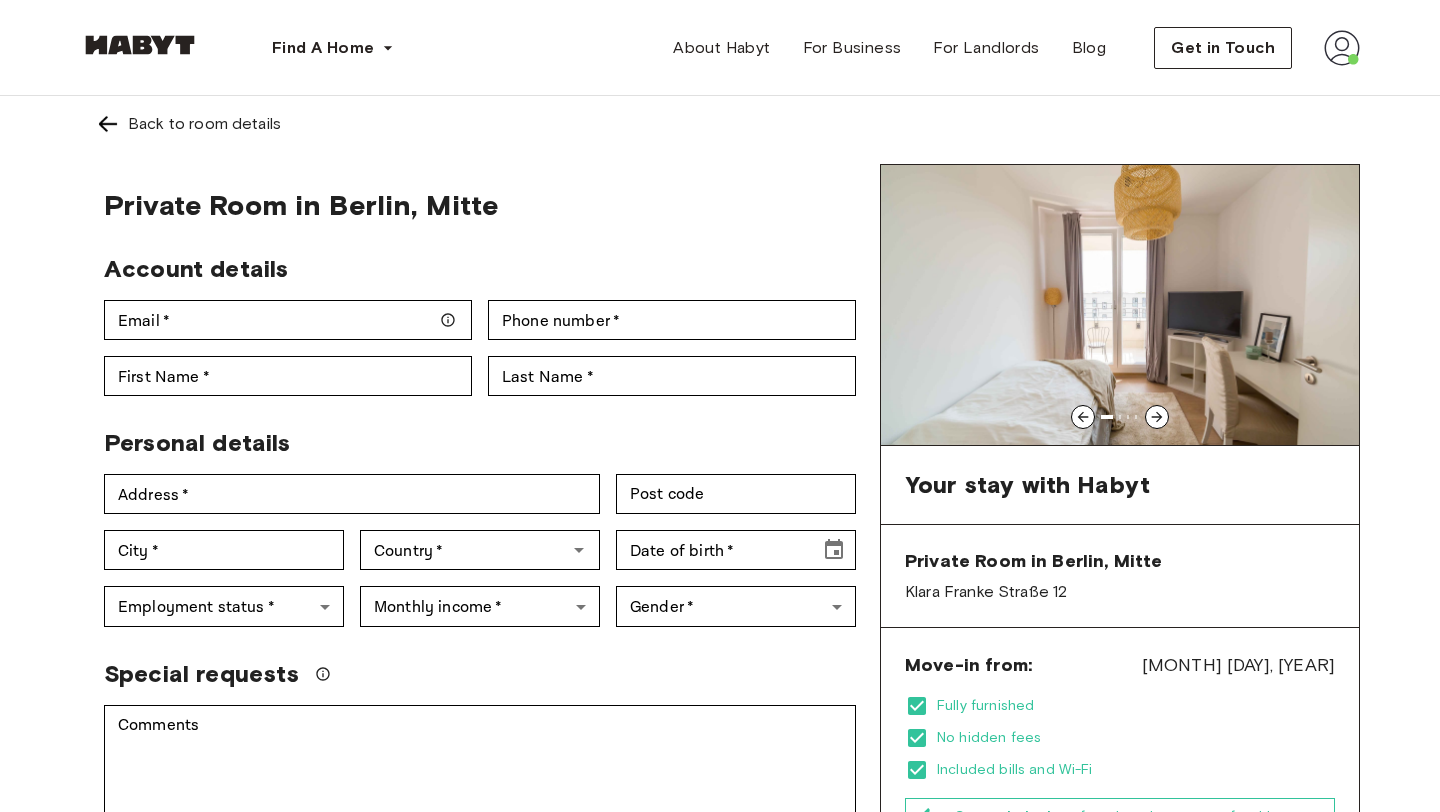 click 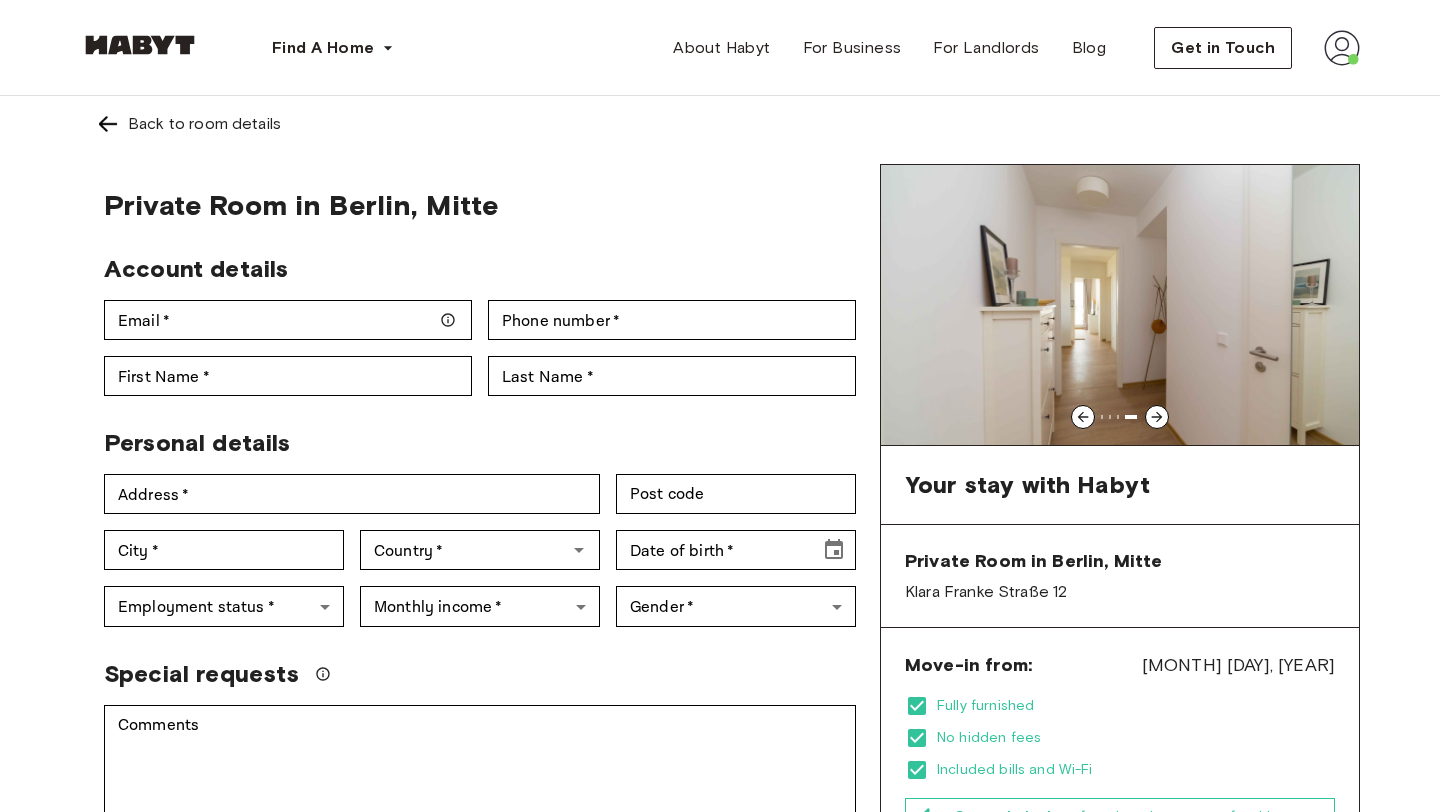 click 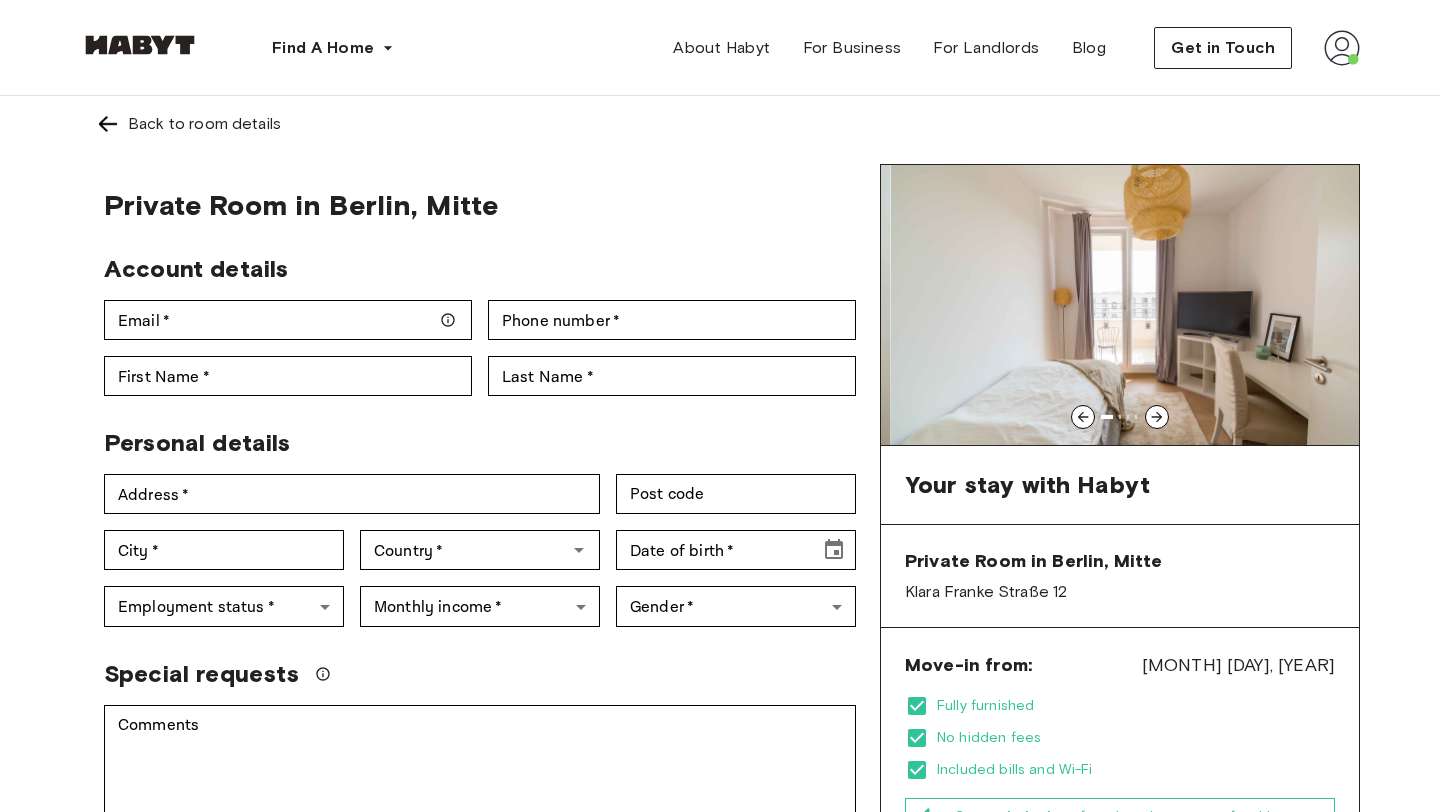 click 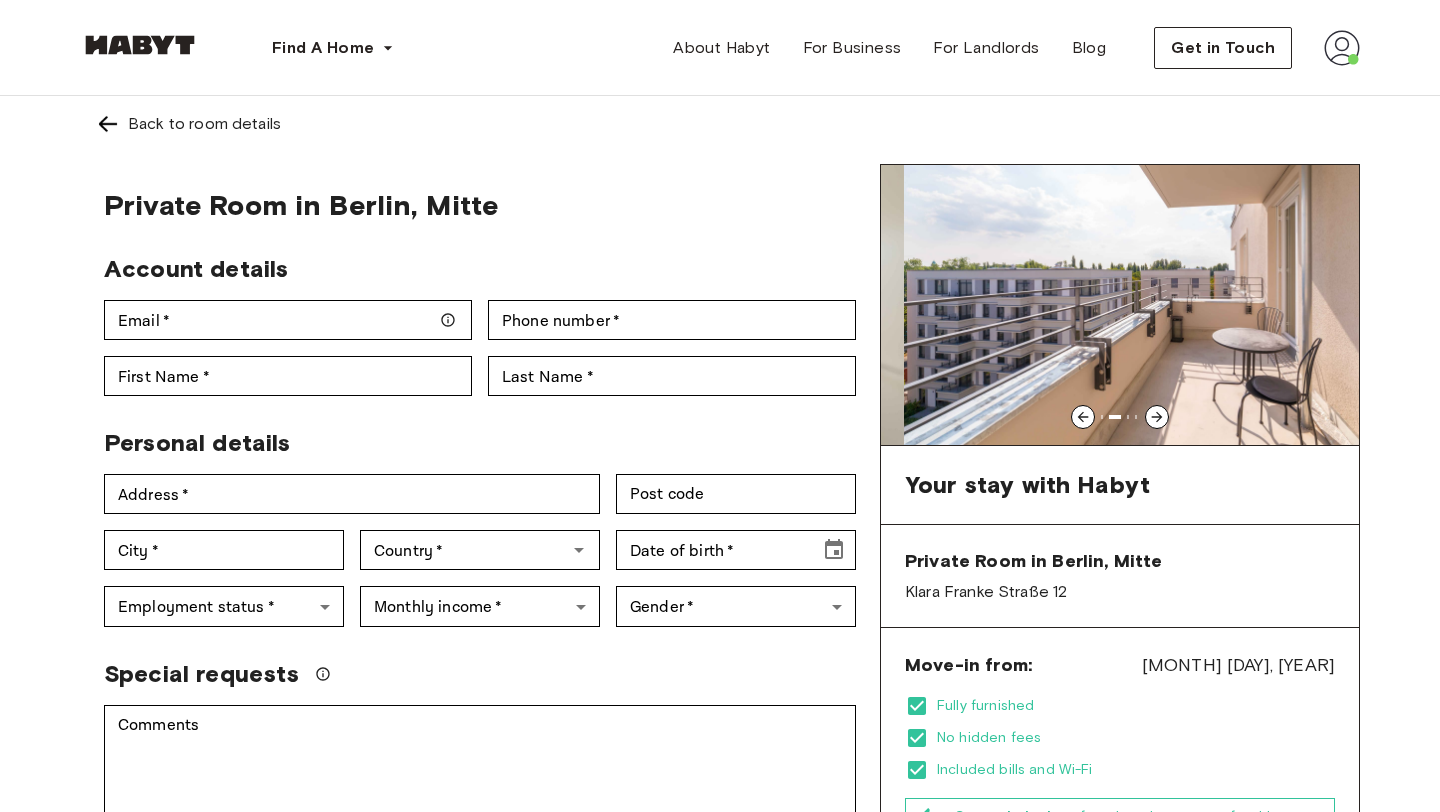 click 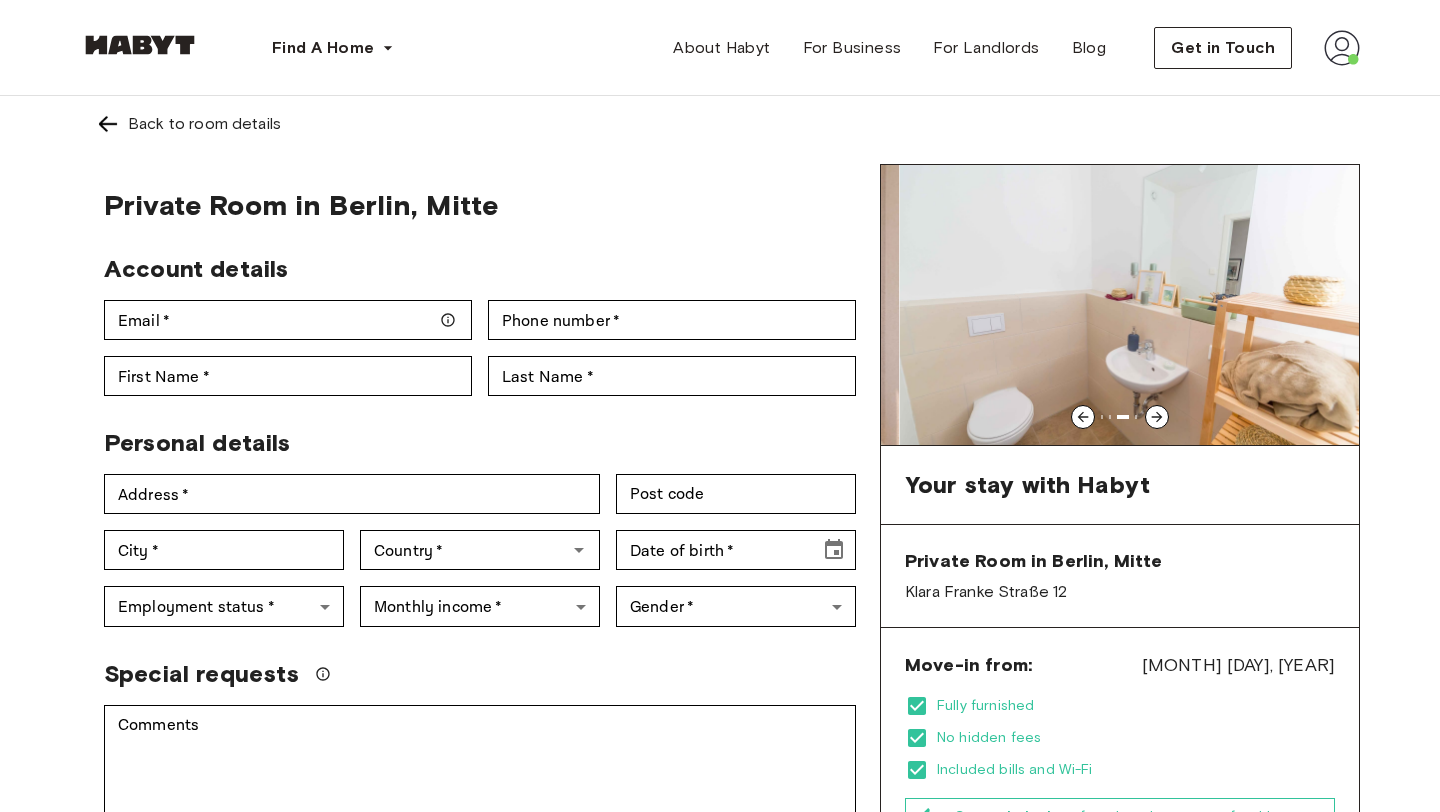 click 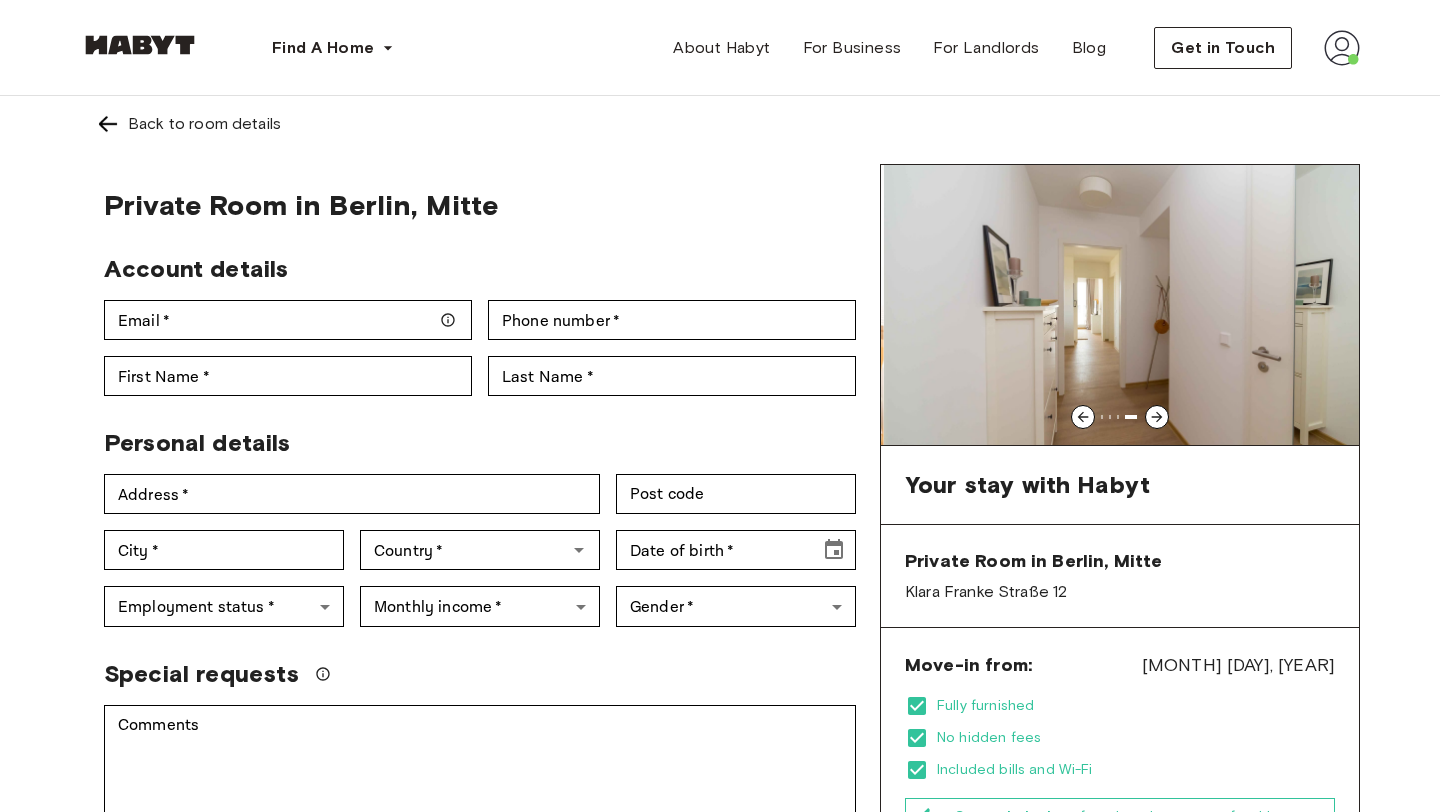click 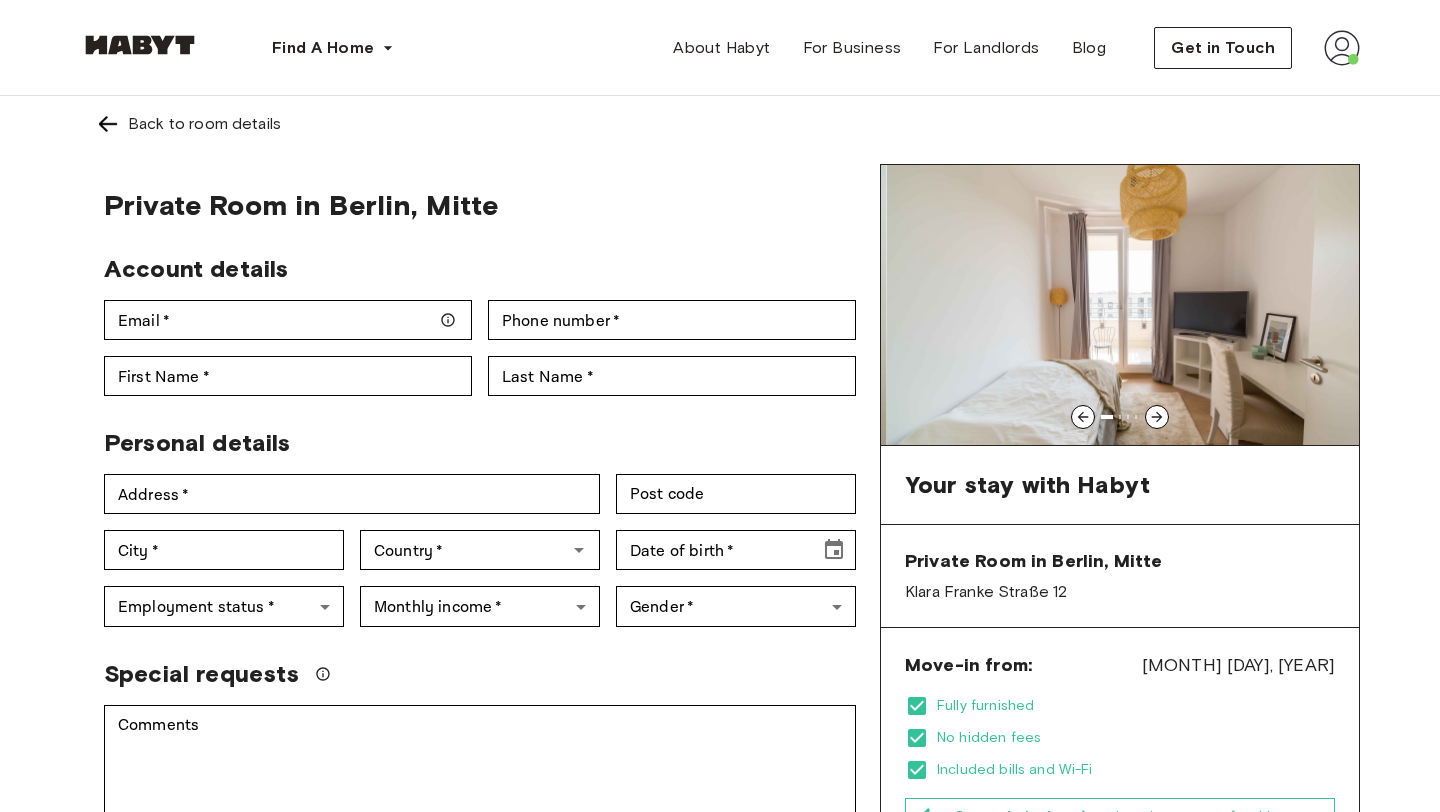 click 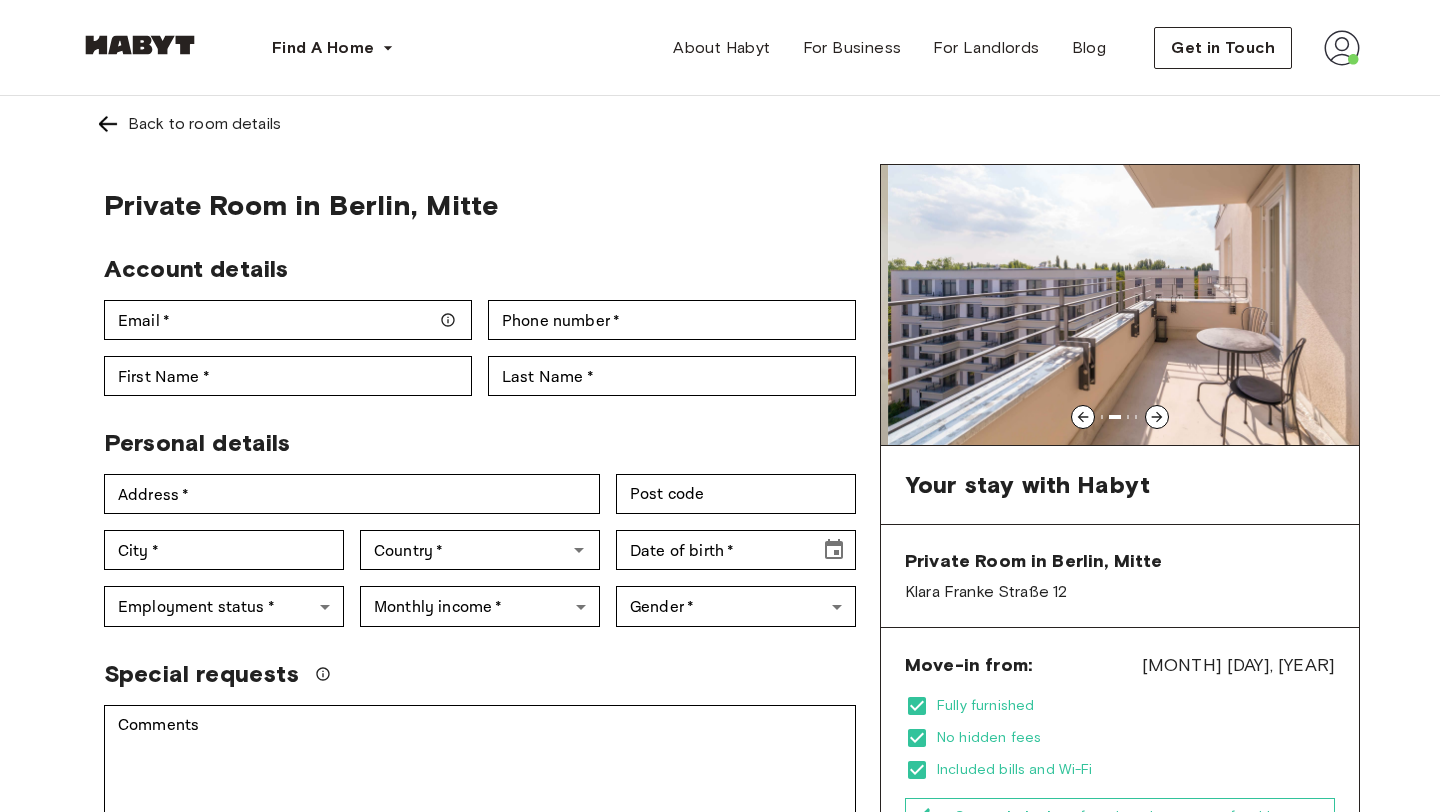 click 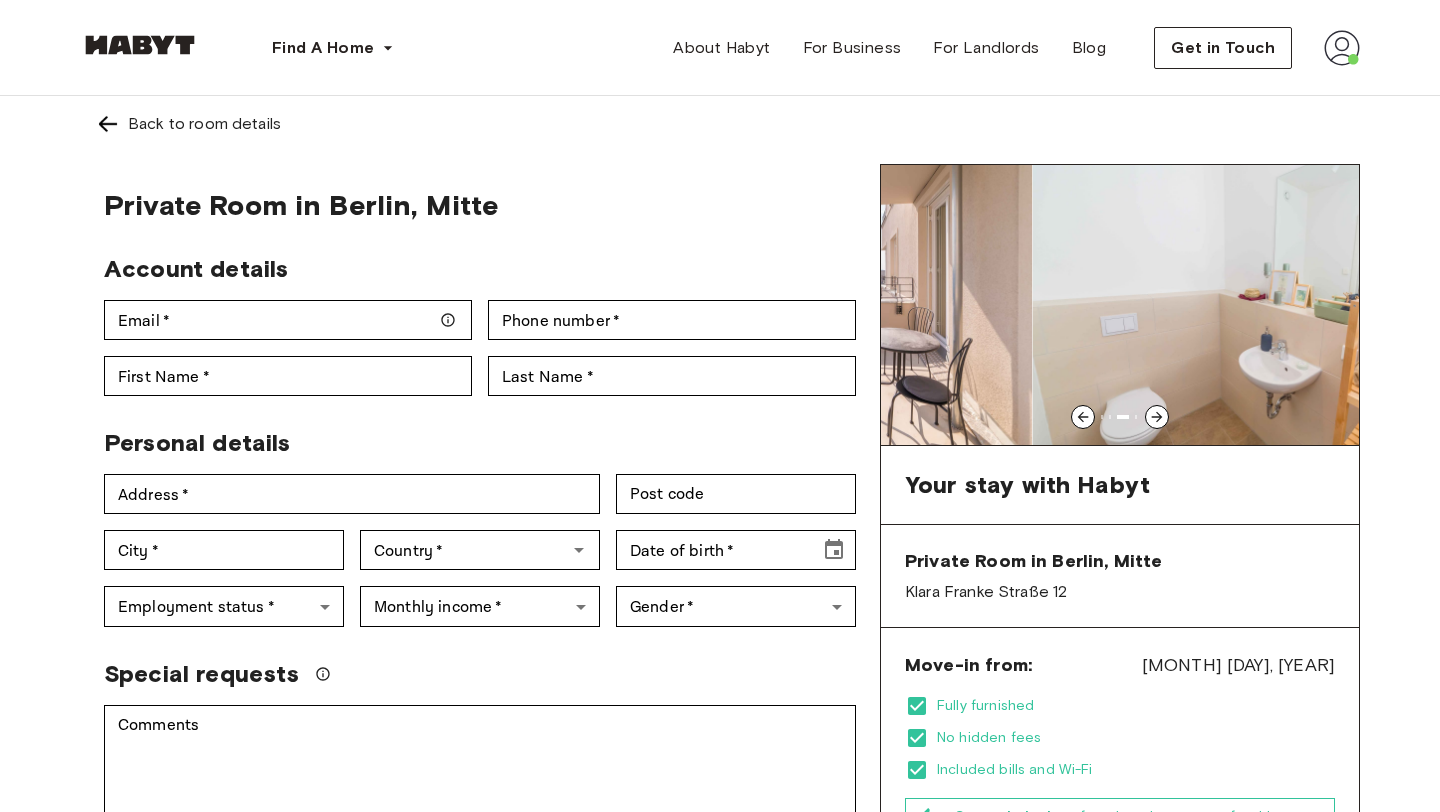 click 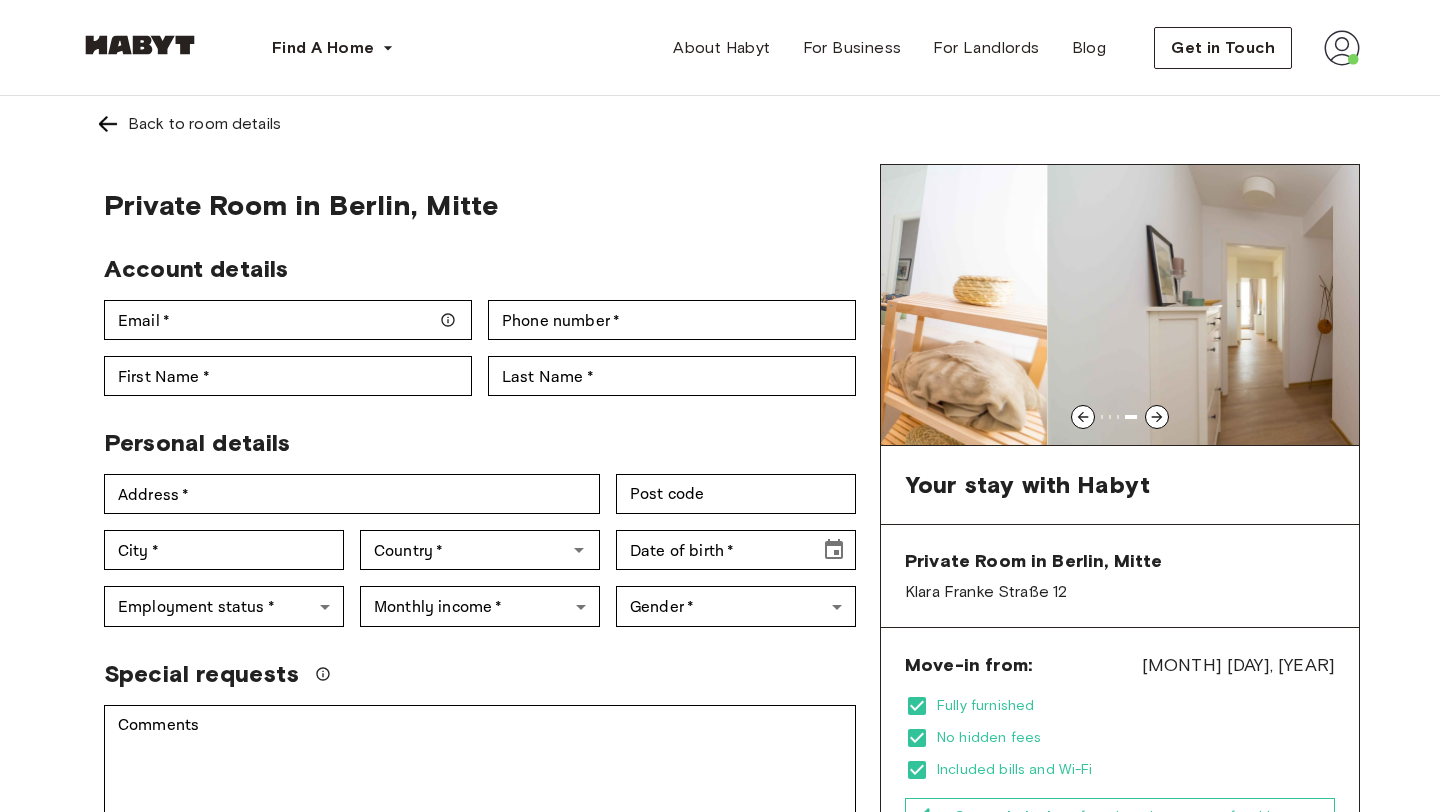 click 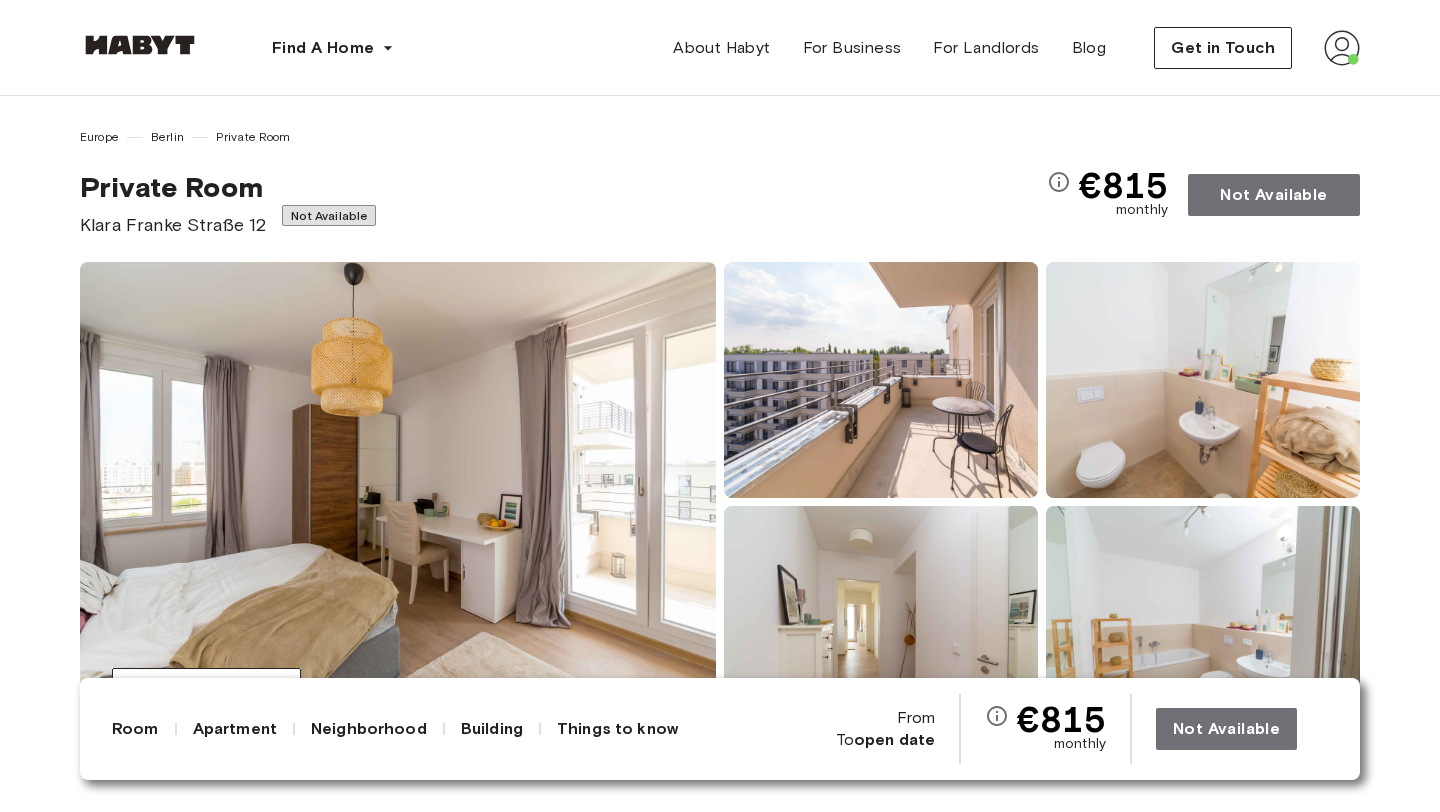 scroll, scrollTop: 0, scrollLeft: 0, axis: both 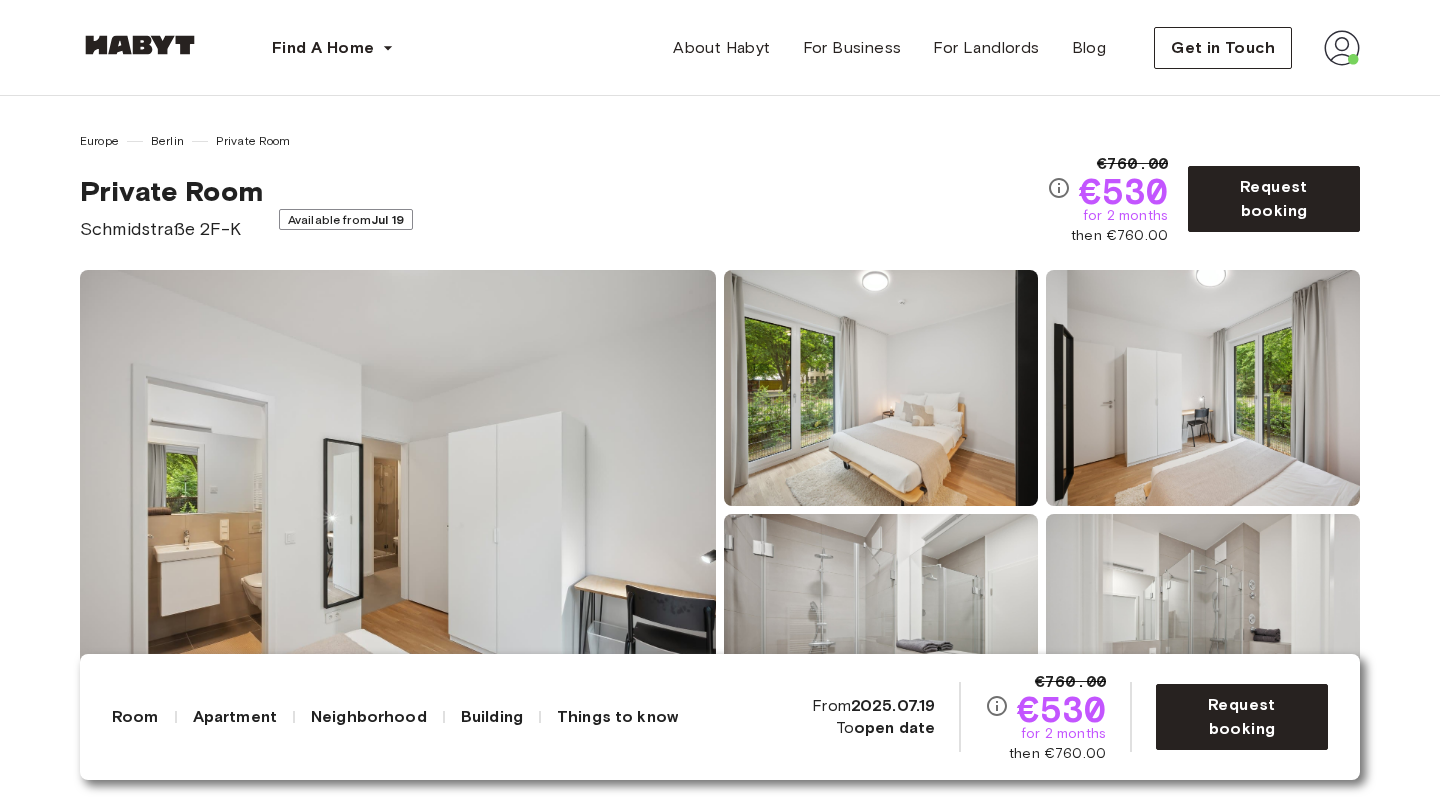 click on "2025.07.19" at bounding box center [893, 705] 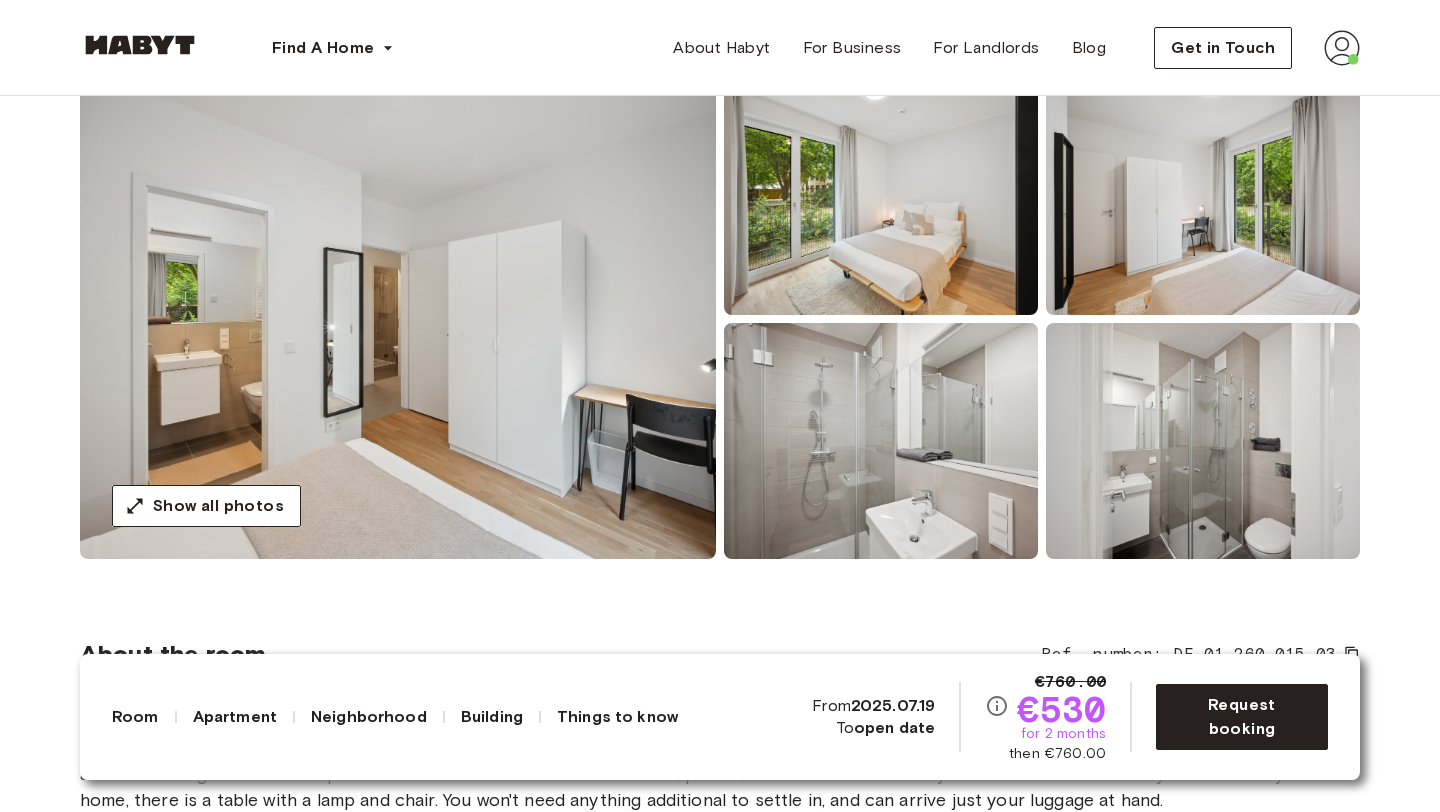 scroll, scrollTop: 188, scrollLeft: 0, axis: vertical 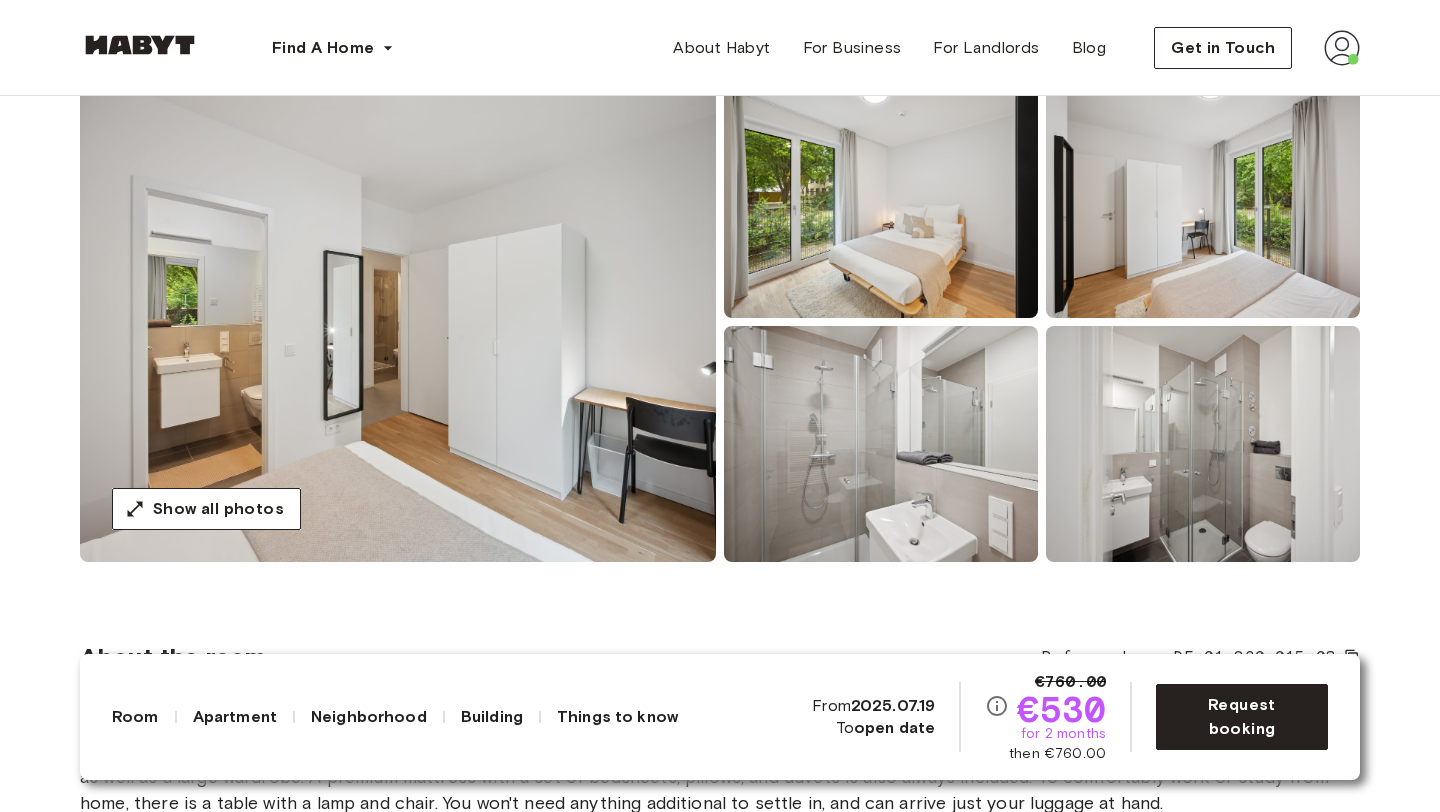 click at bounding box center (398, 322) 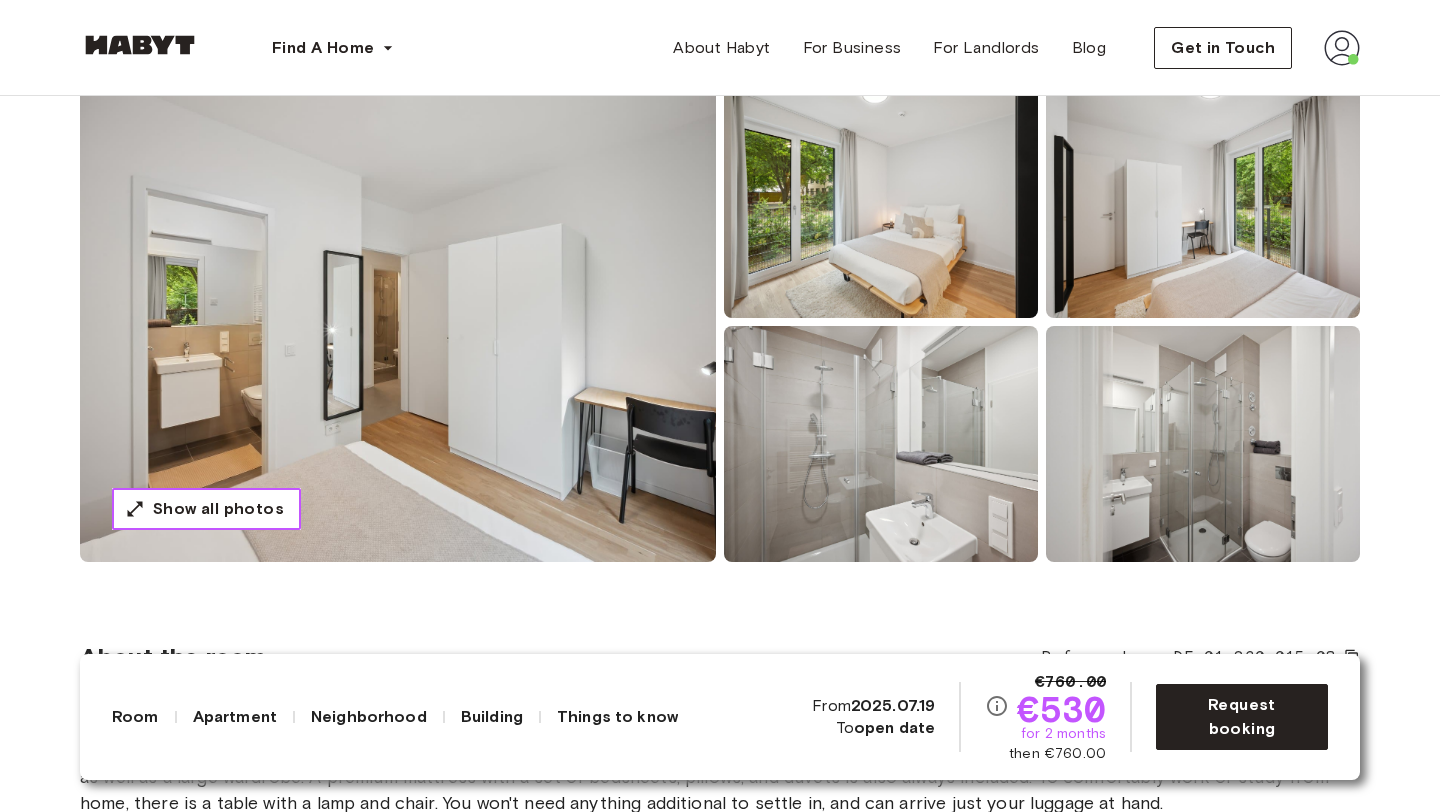 click on "Show all photos" at bounding box center [218, 509] 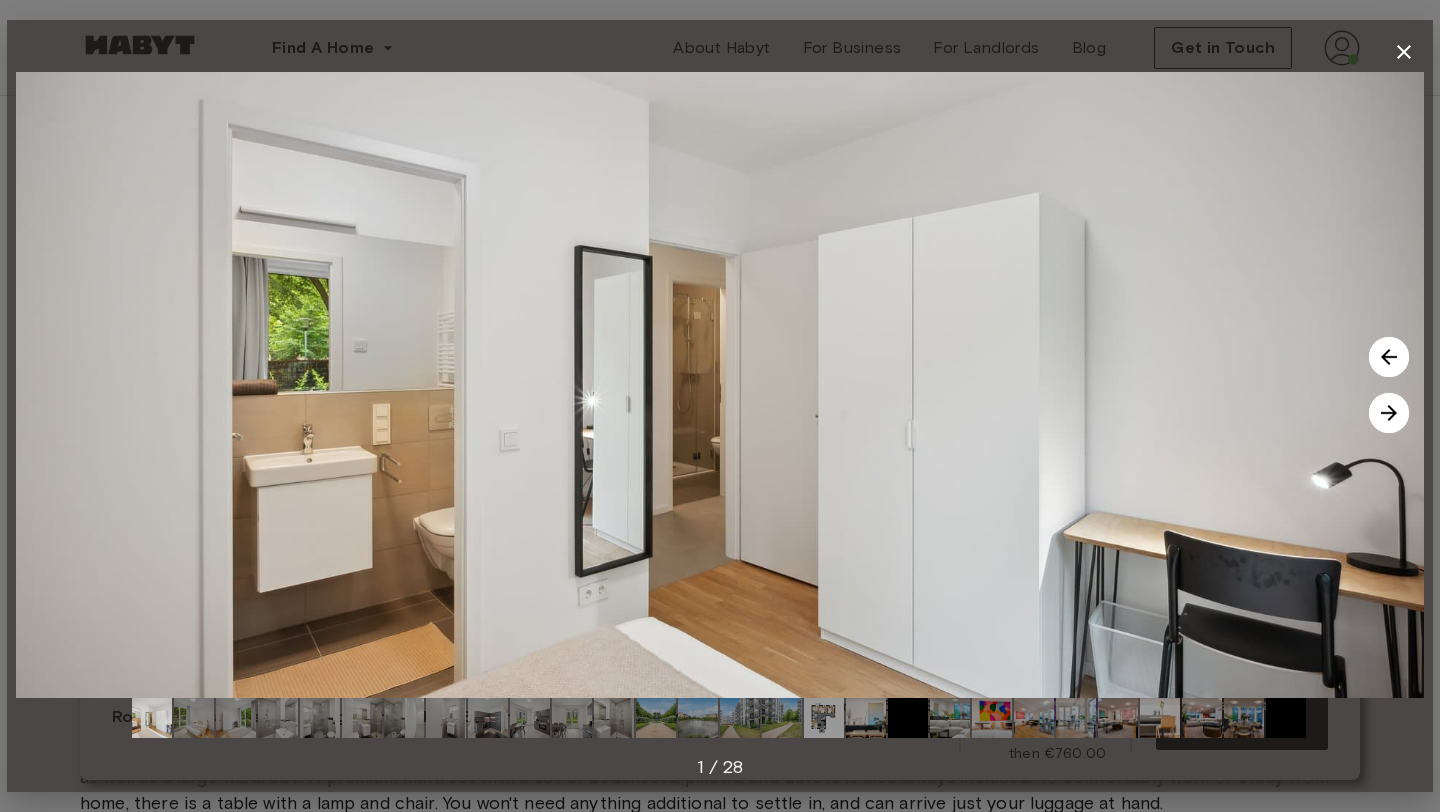 click at bounding box center [1389, 413] 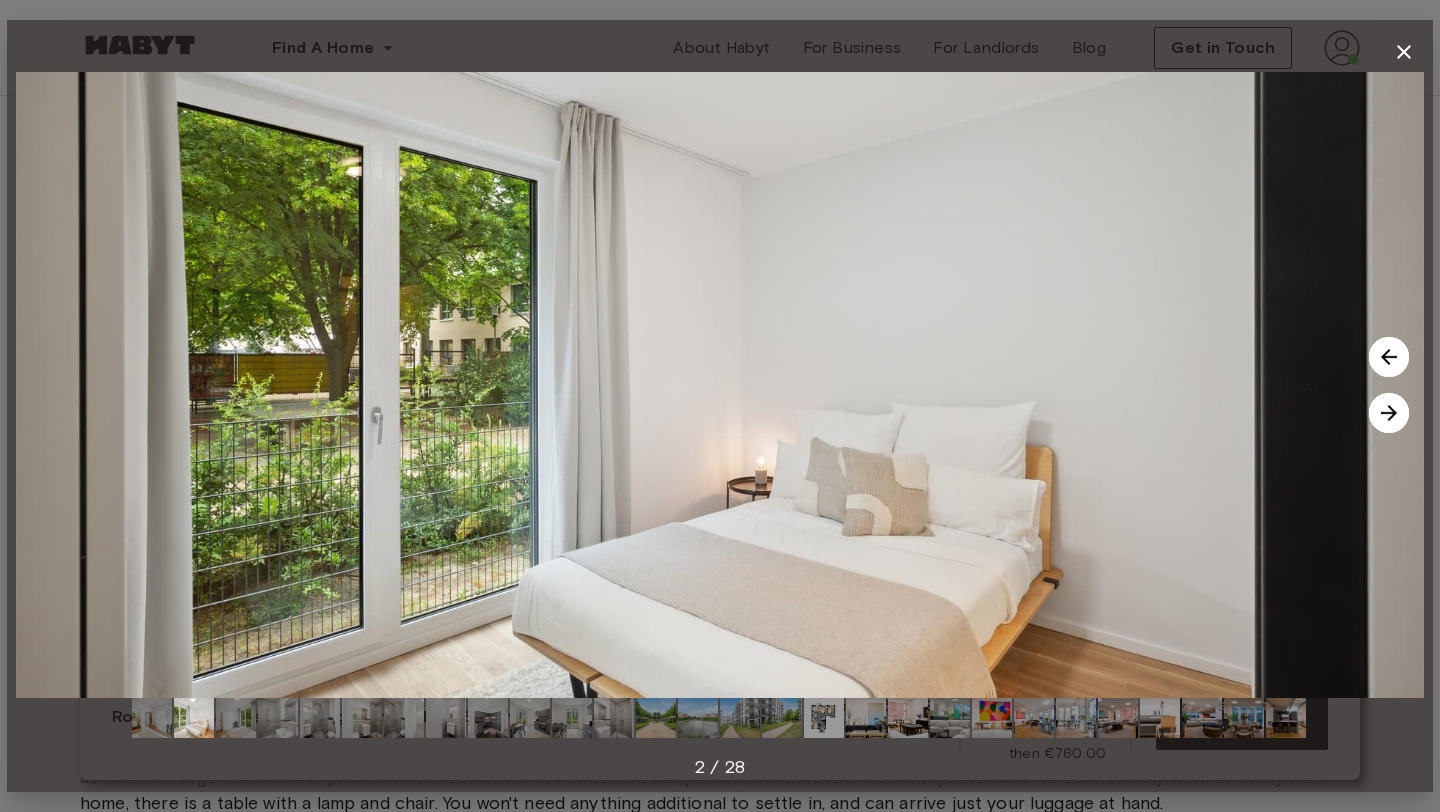 click at bounding box center (1389, 413) 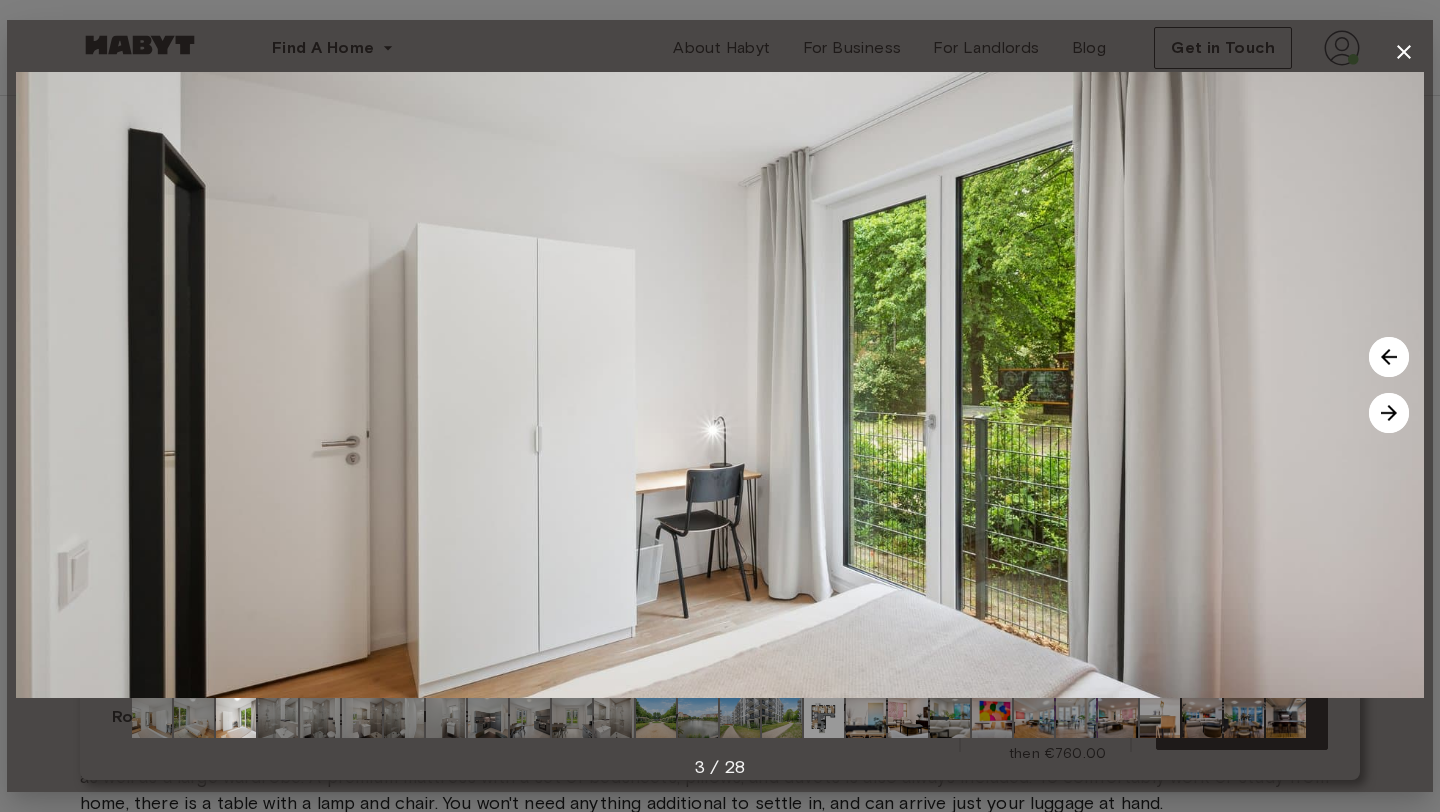 click at bounding box center [1389, 413] 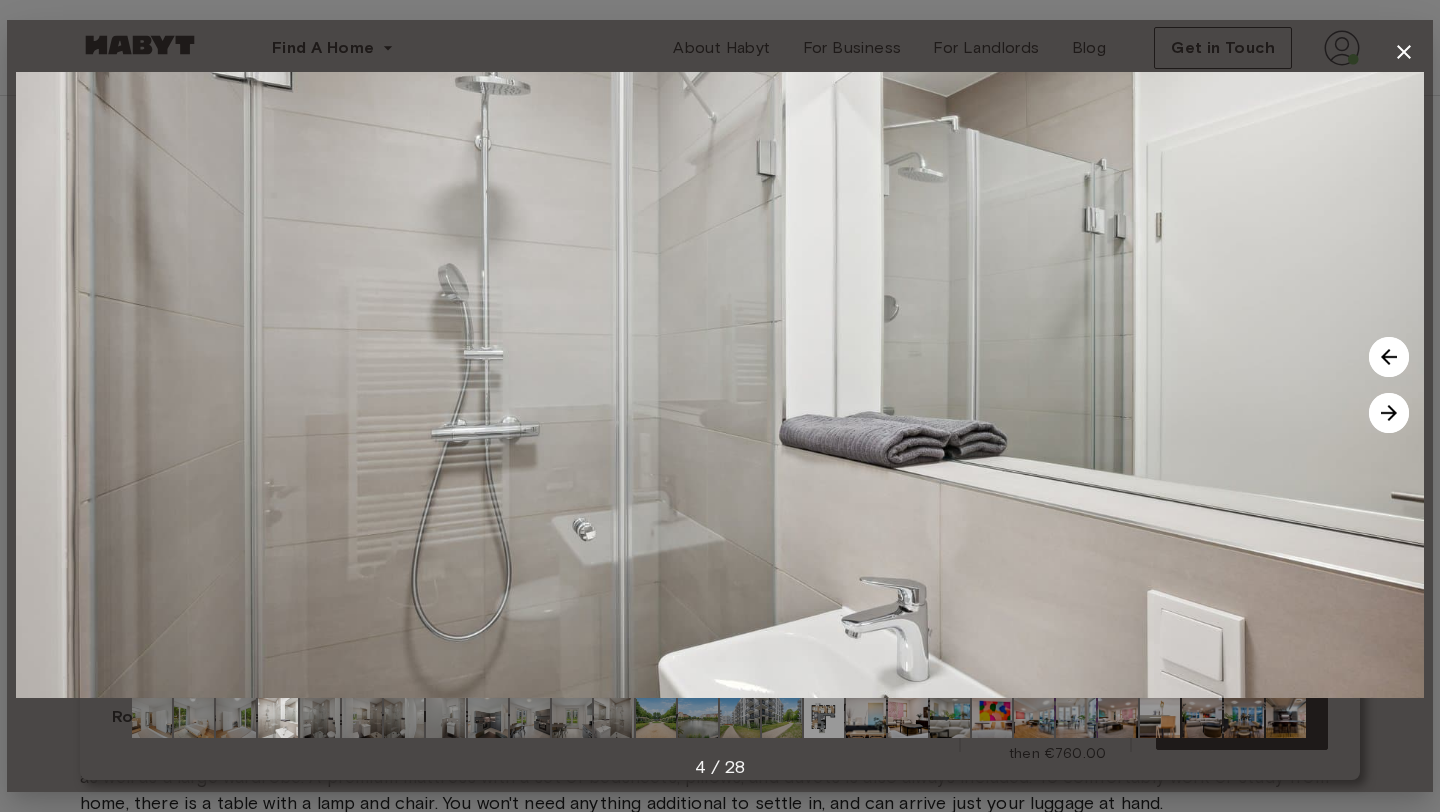 click at bounding box center [1389, 413] 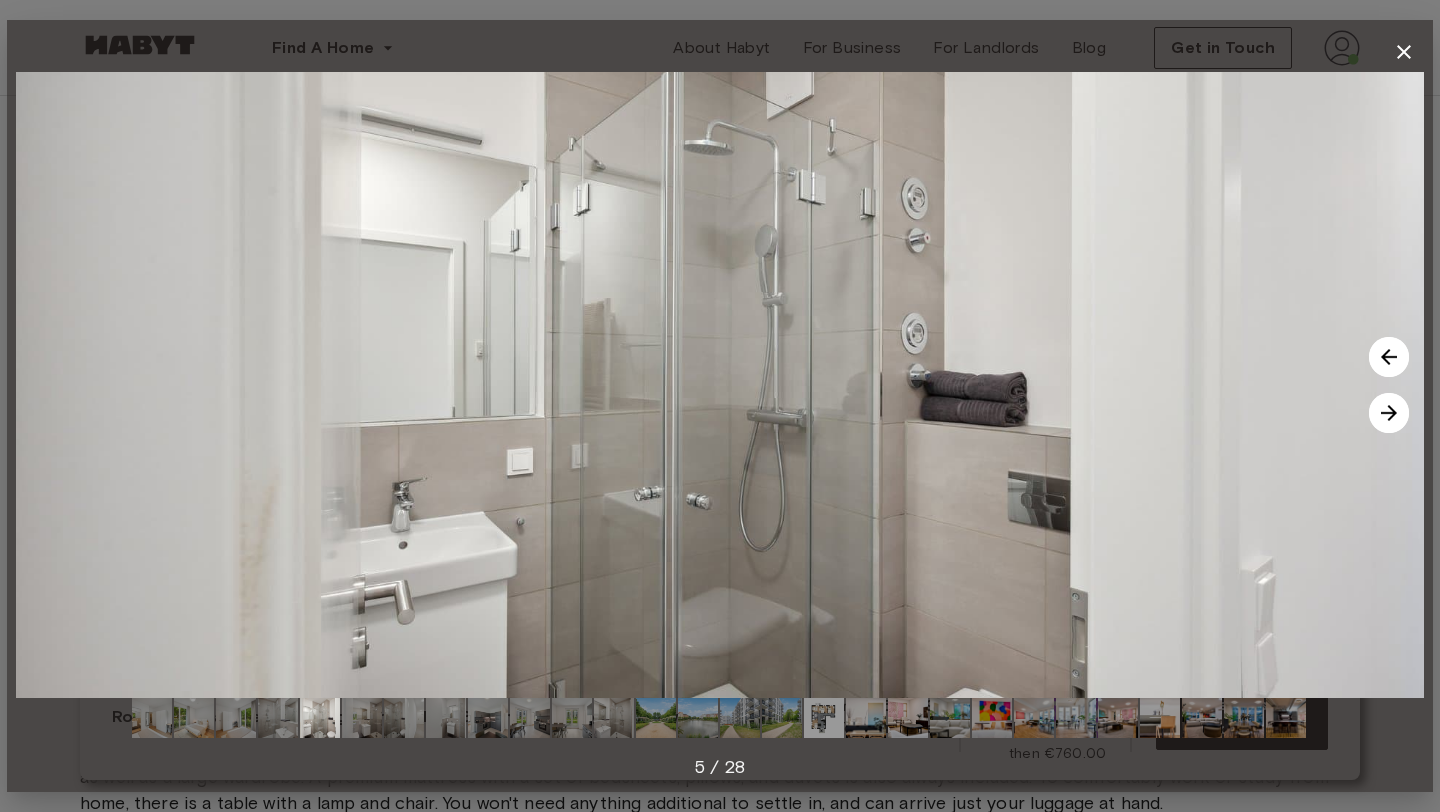 click at bounding box center (1389, 413) 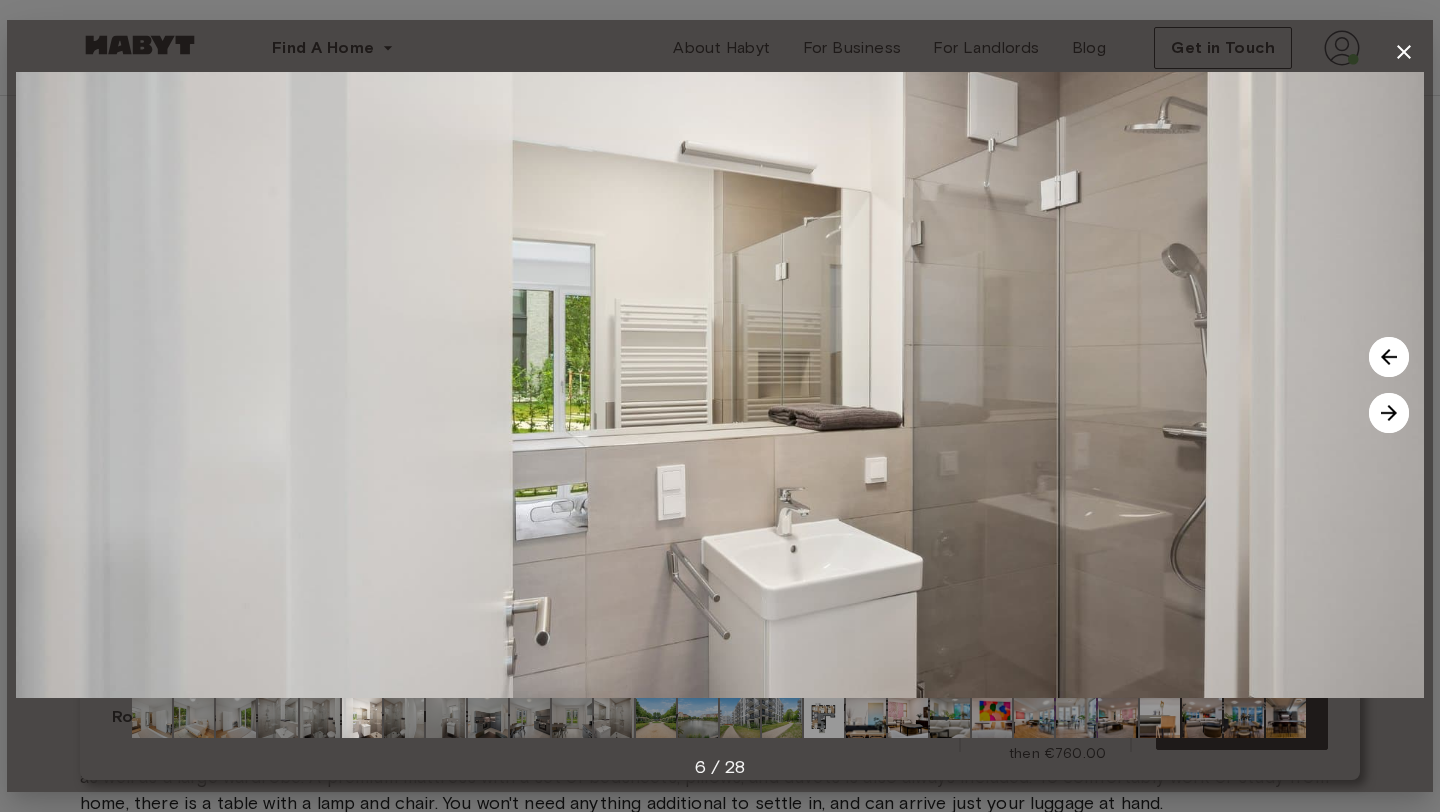 click at bounding box center [1389, 413] 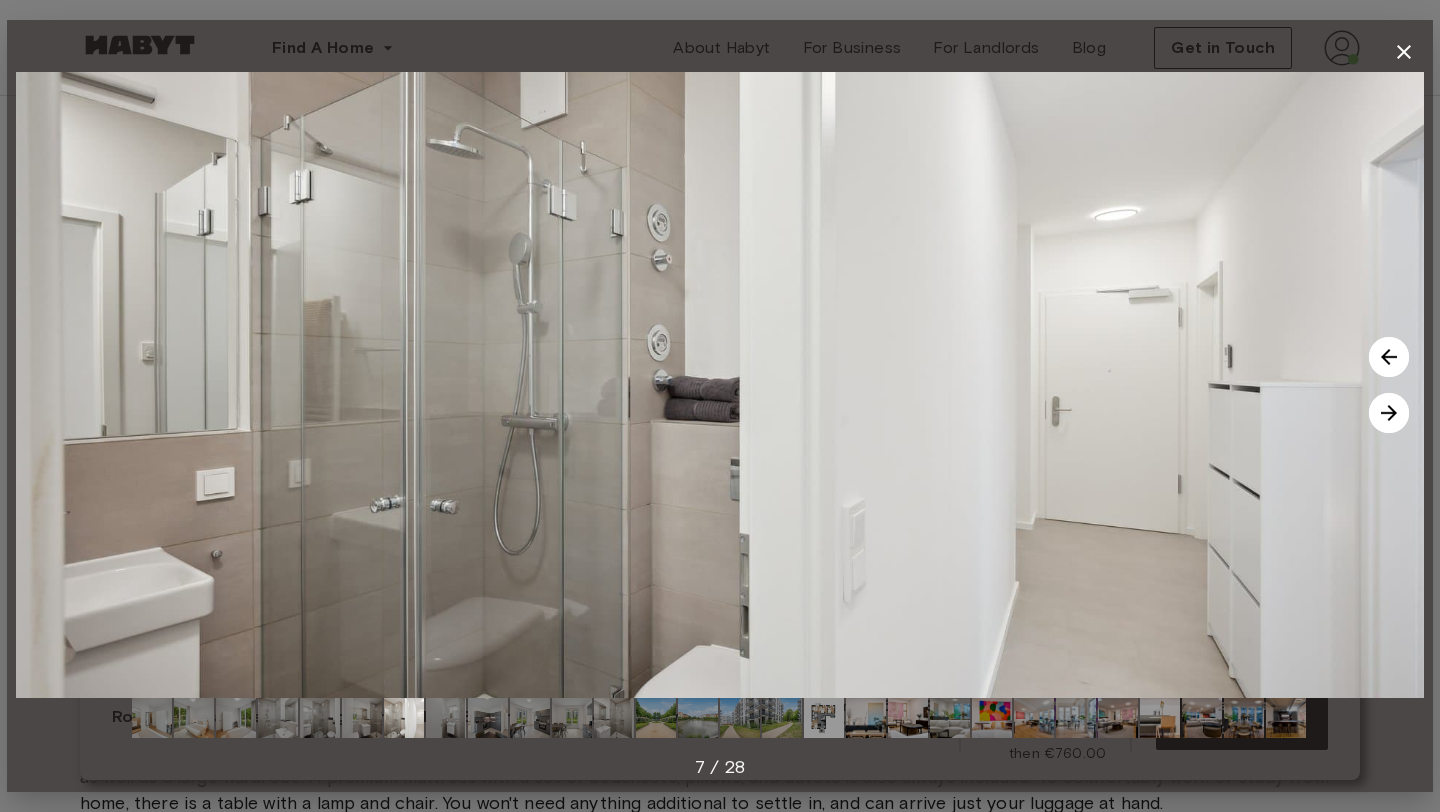 click at bounding box center (1389, 413) 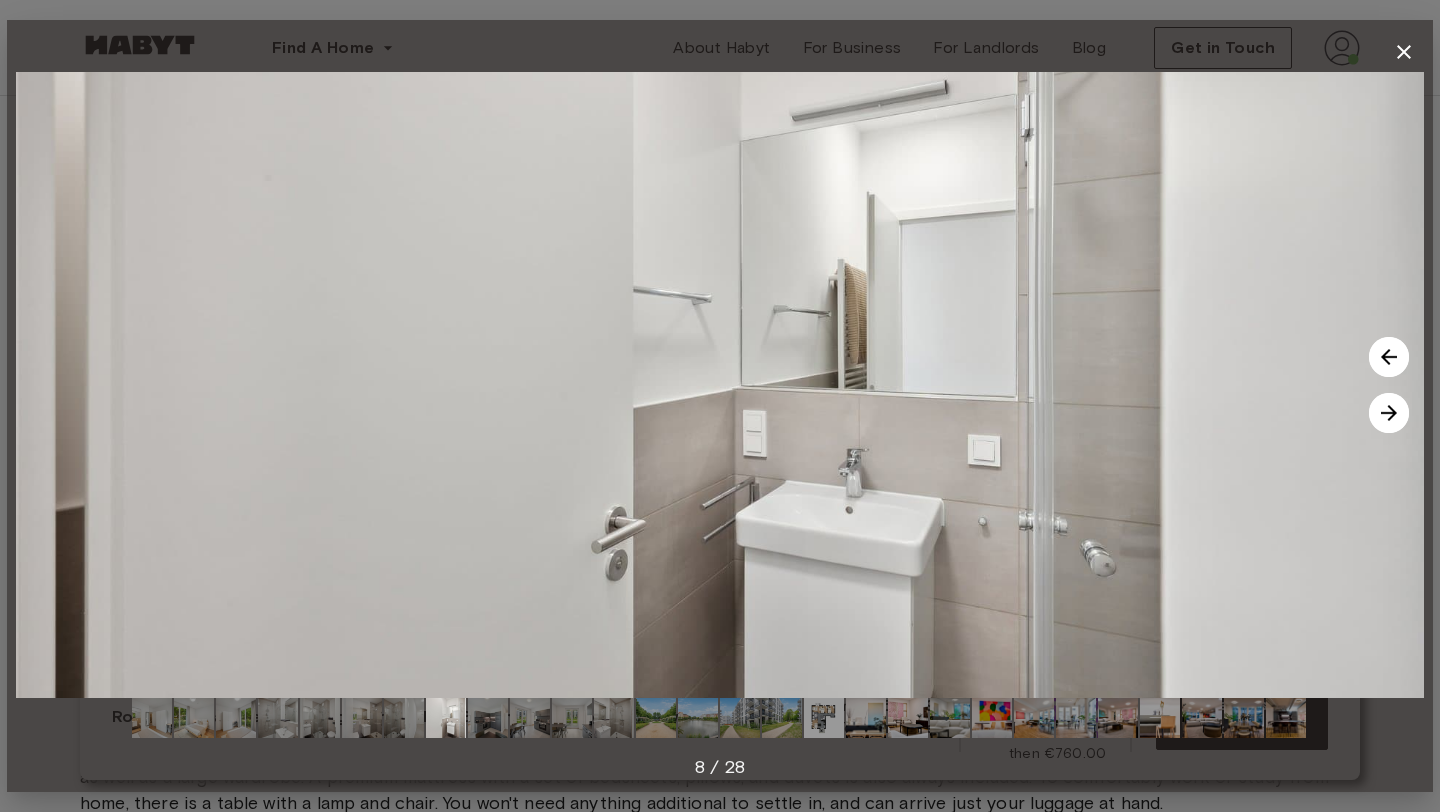 click at bounding box center [1389, 413] 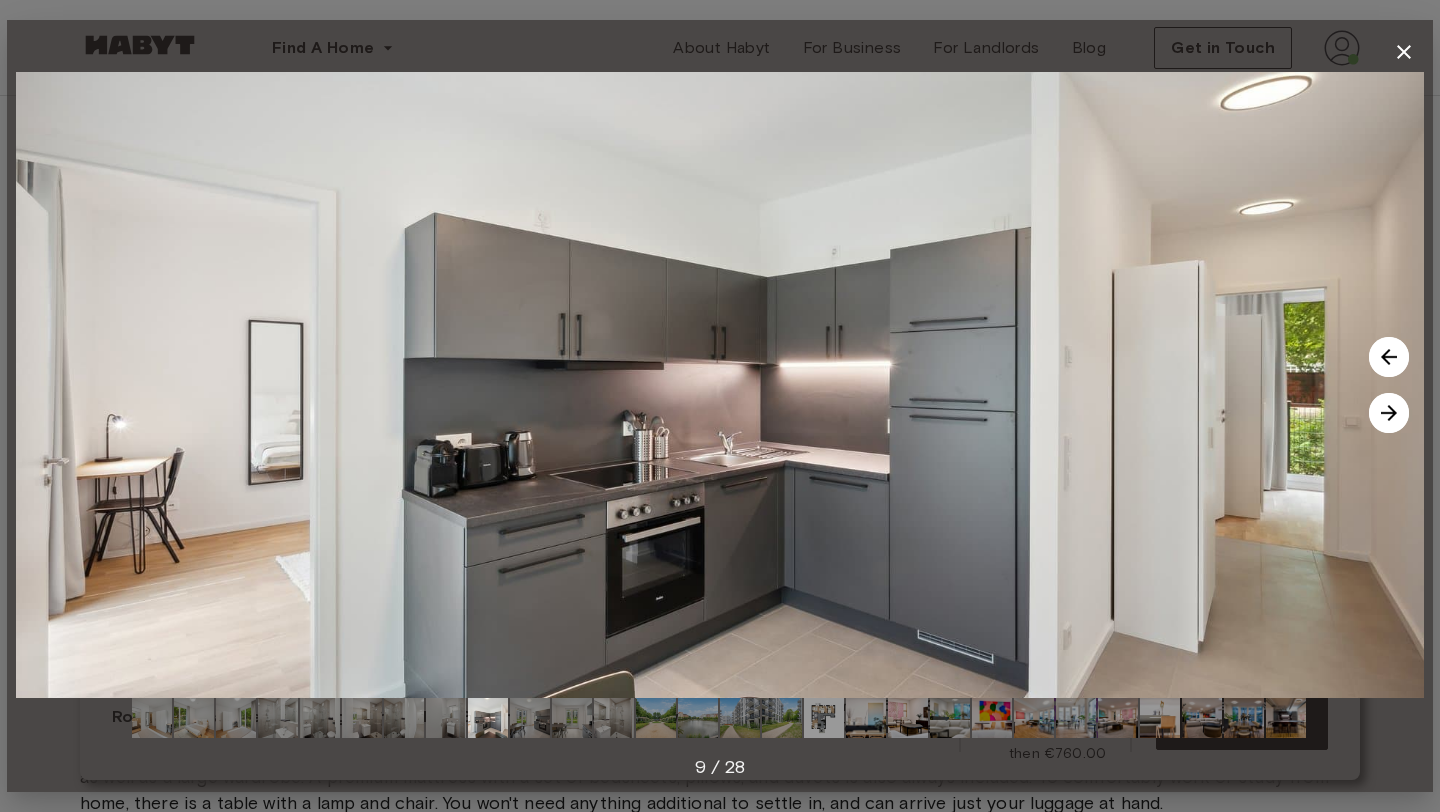click at bounding box center [1389, 413] 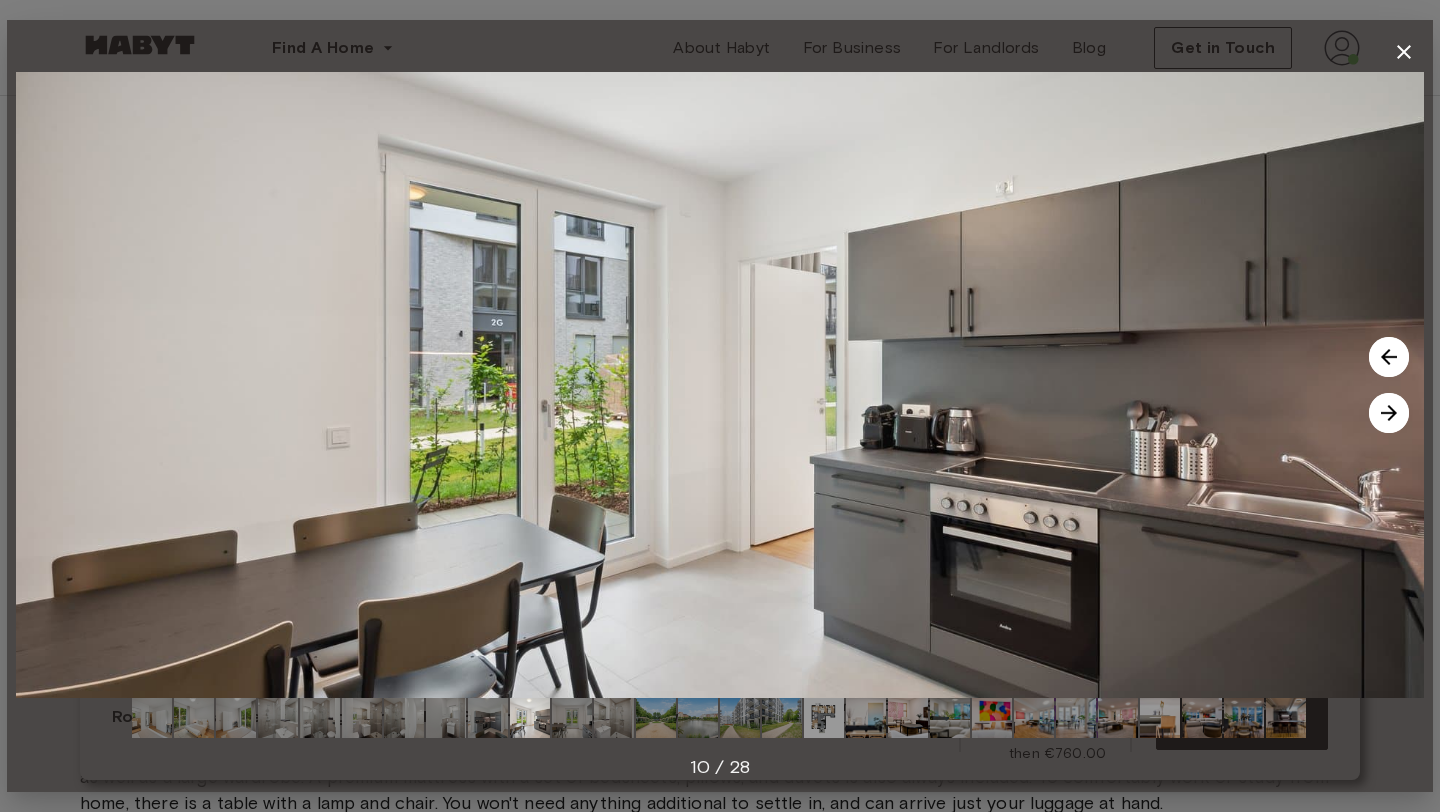 click at bounding box center (1389, 413) 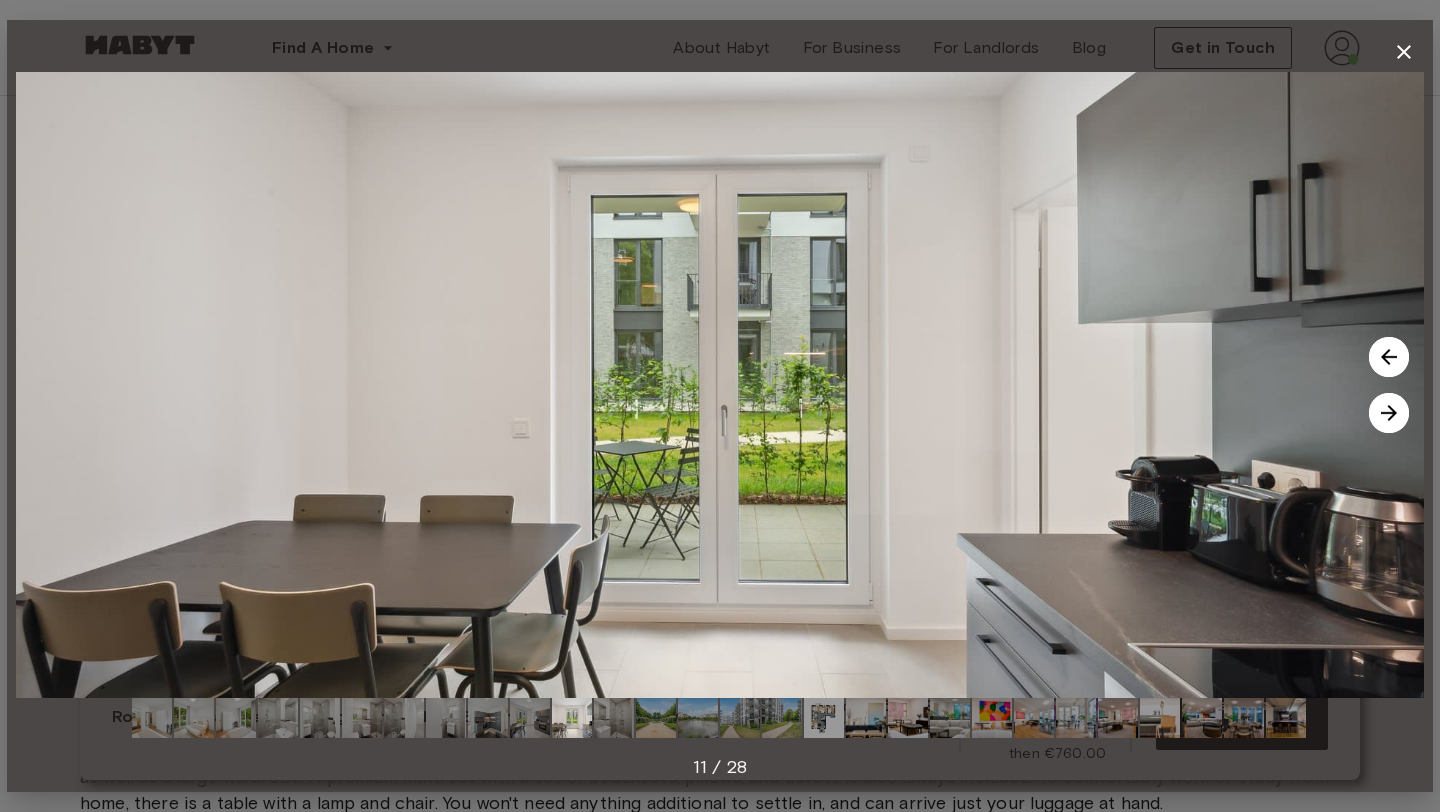click at bounding box center [1389, 413] 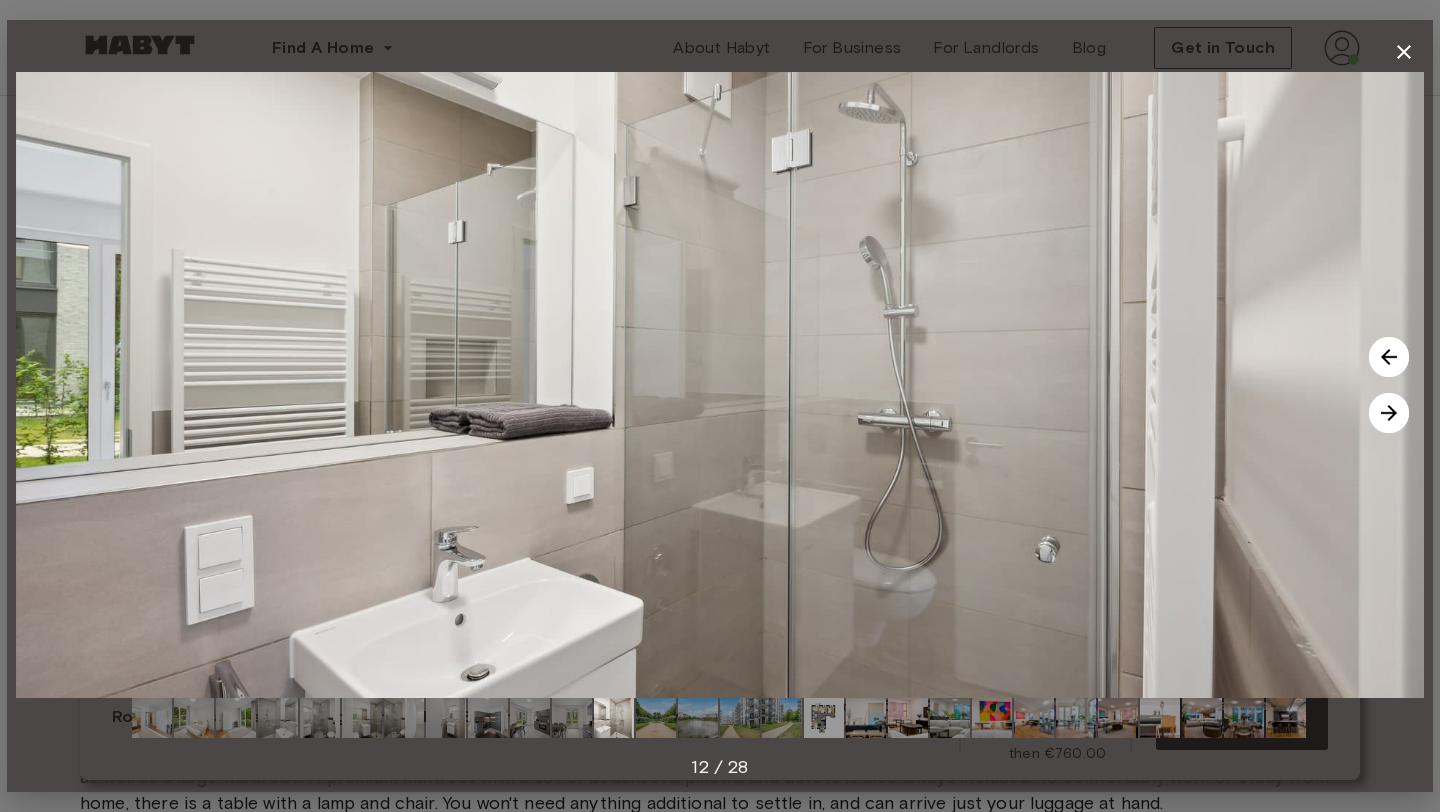 click at bounding box center [1389, 413] 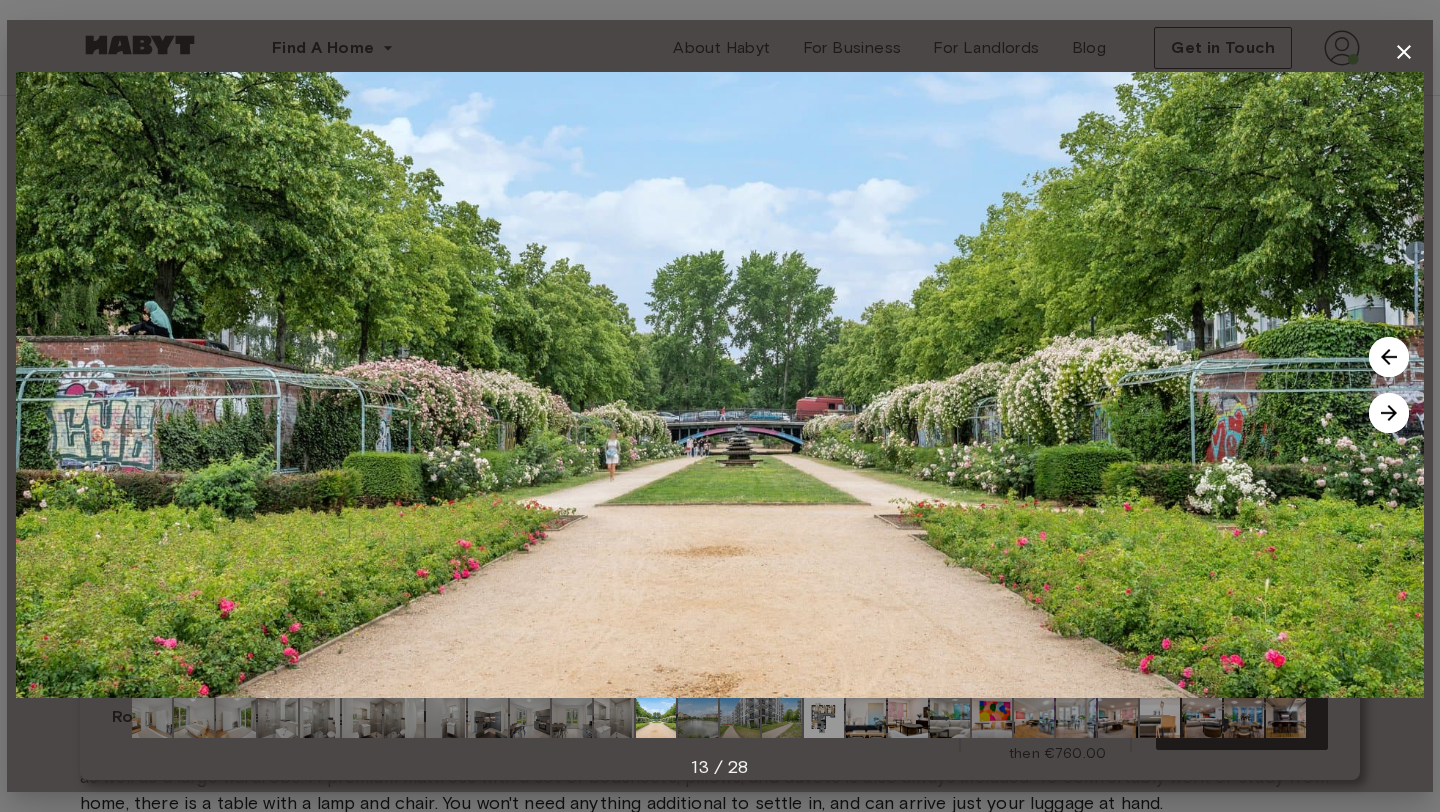 click 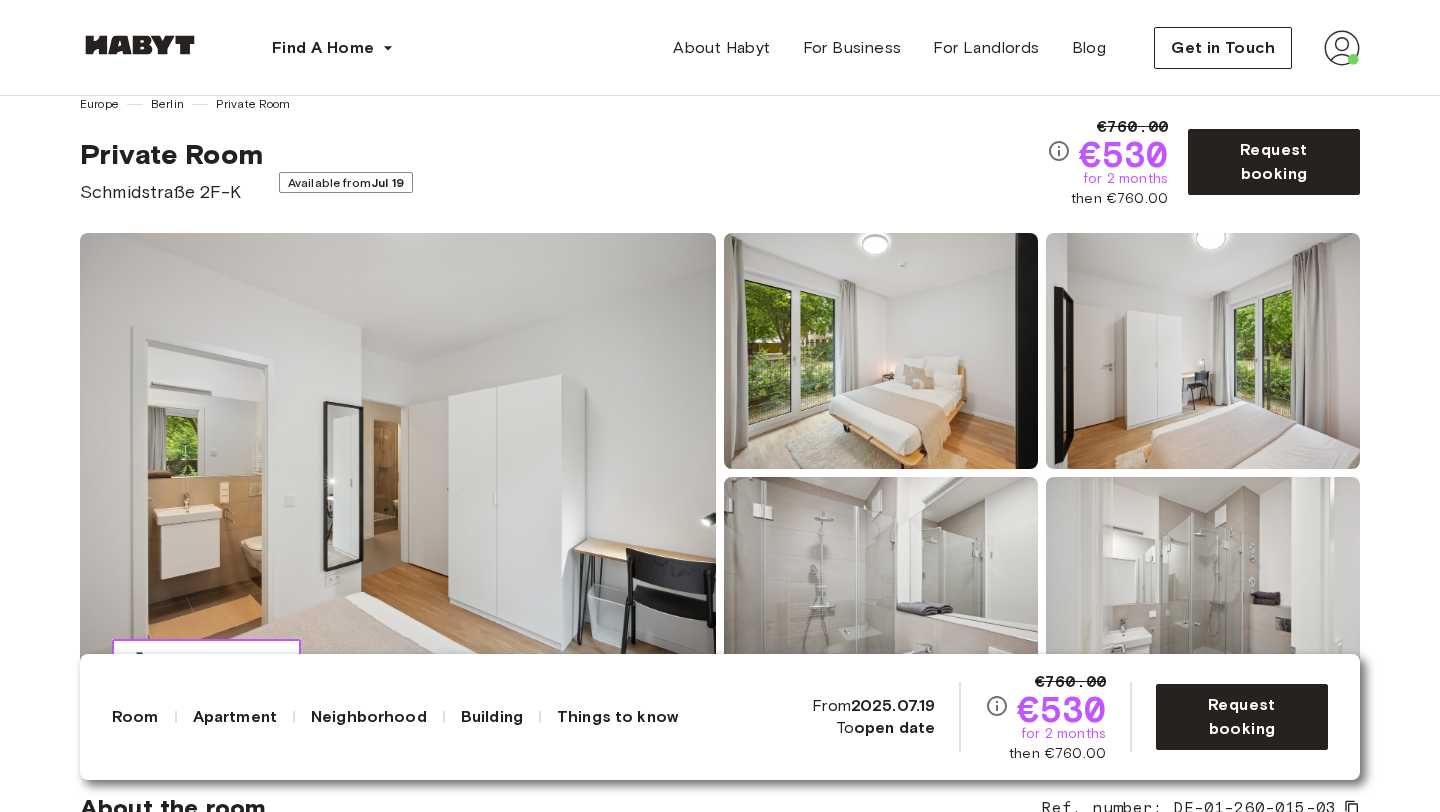 scroll, scrollTop: 0, scrollLeft: 0, axis: both 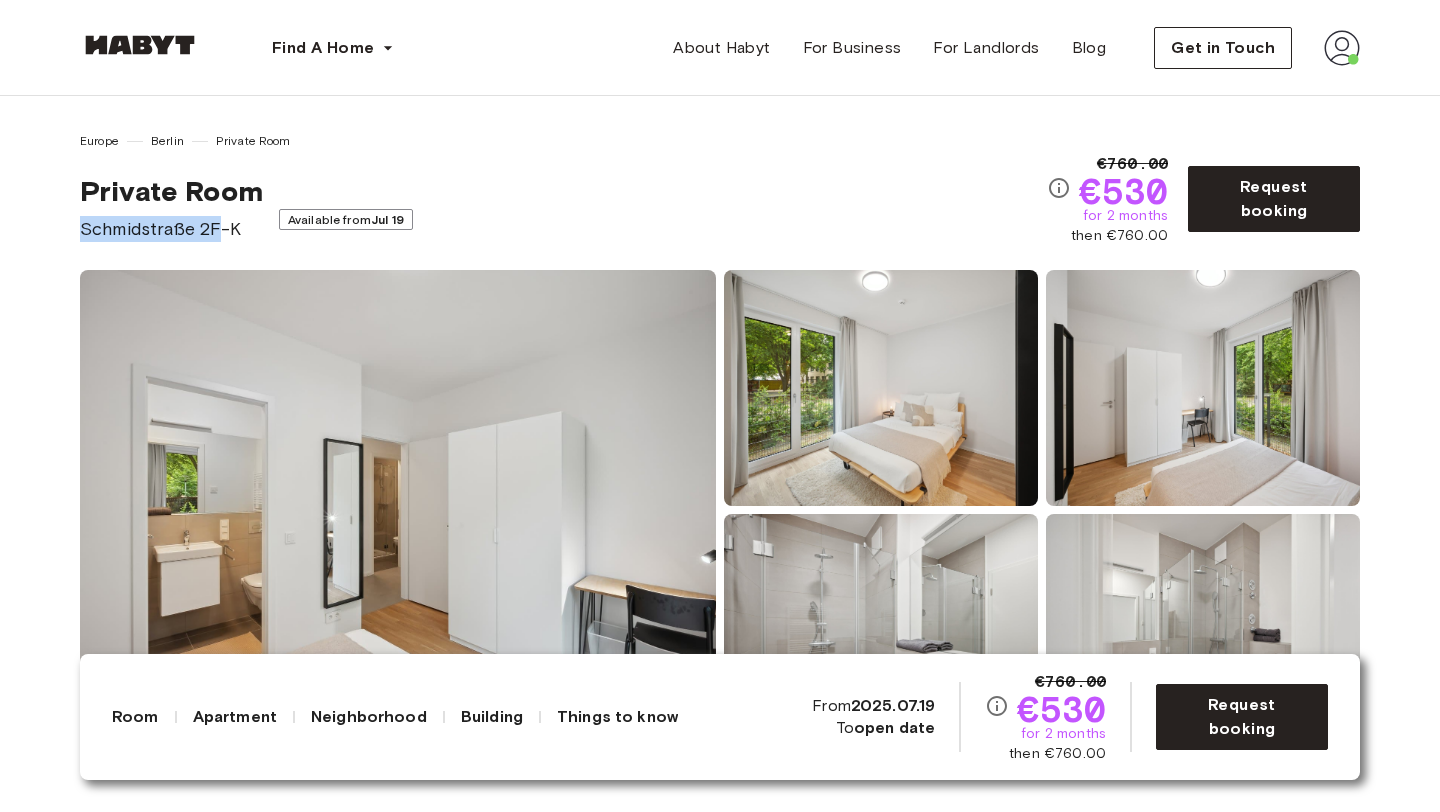 drag, startPoint x: 76, startPoint y: 223, endPoint x: 222, endPoint y: 224, distance: 146.00342 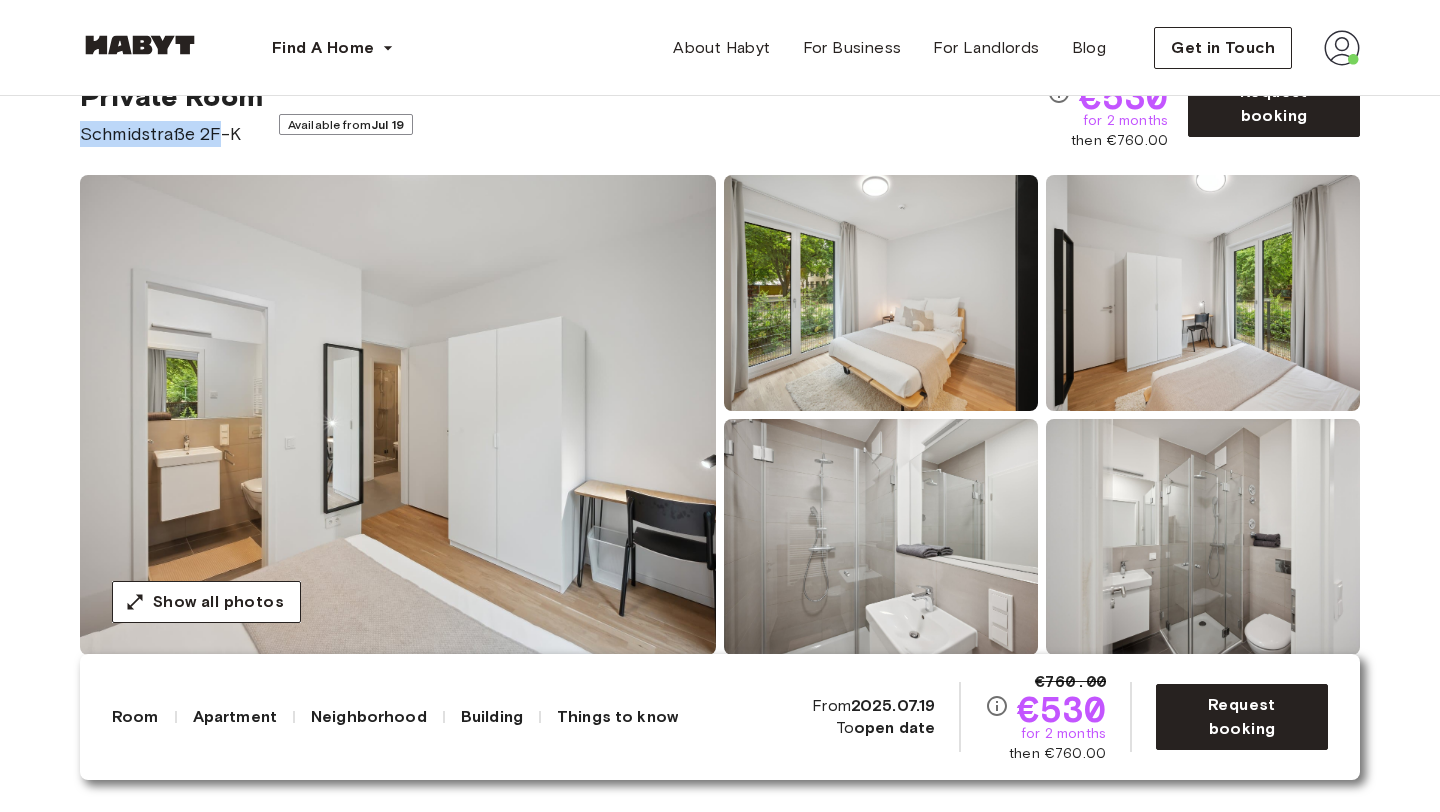 scroll, scrollTop: 0, scrollLeft: 0, axis: both 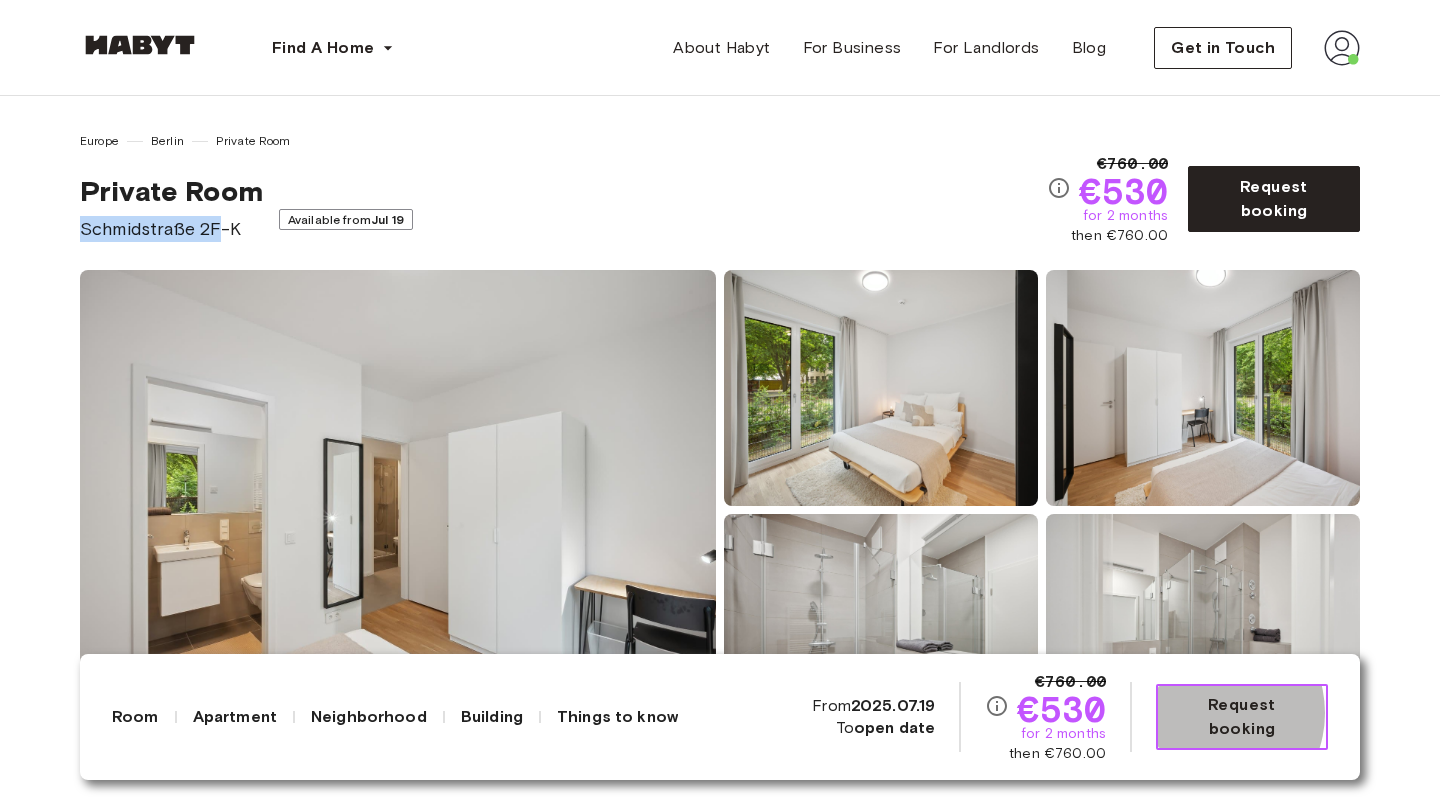click on "Request booking" at bounding box center (1242, 717) 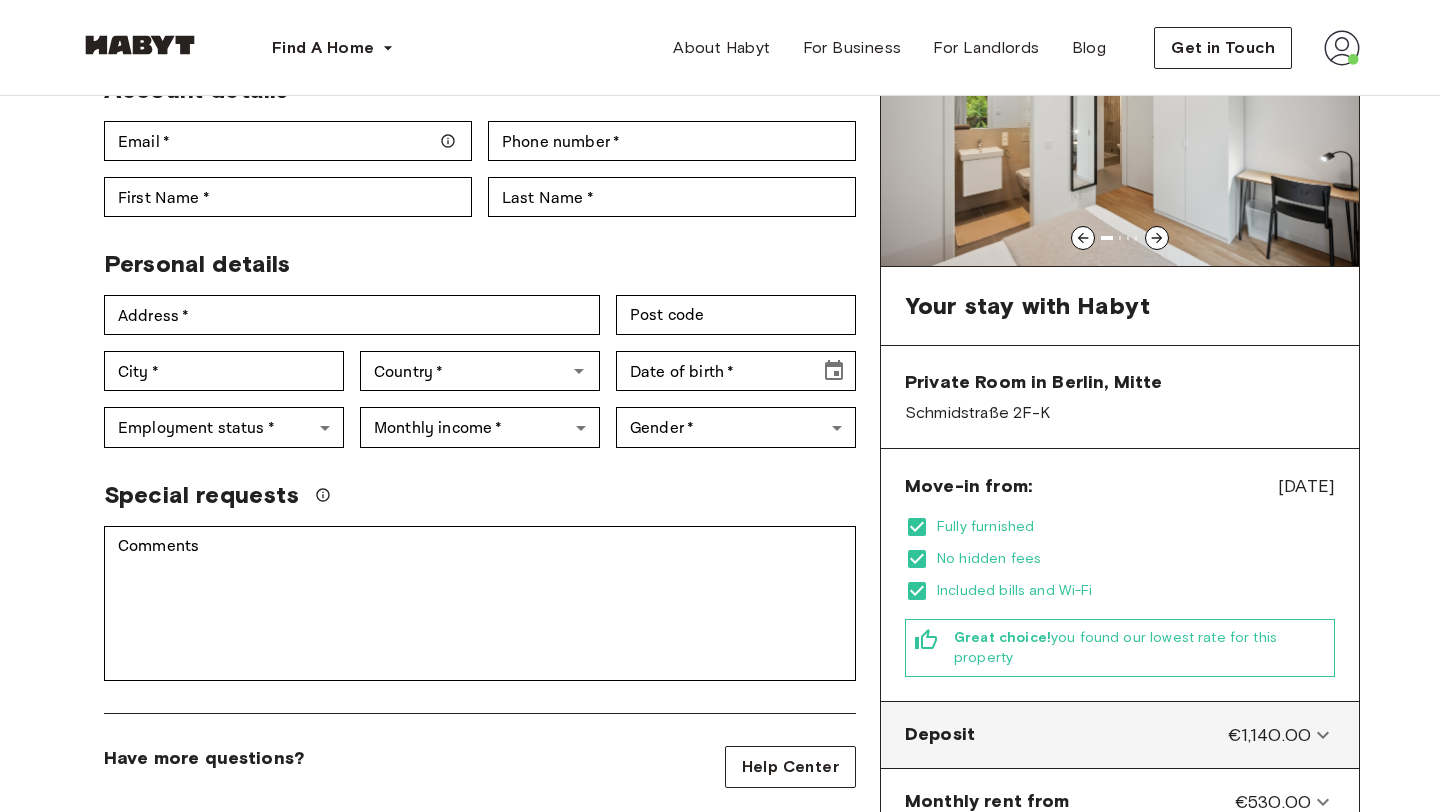 scroll, scrollTop: 218, scrollLeft: 0, axis: vertical 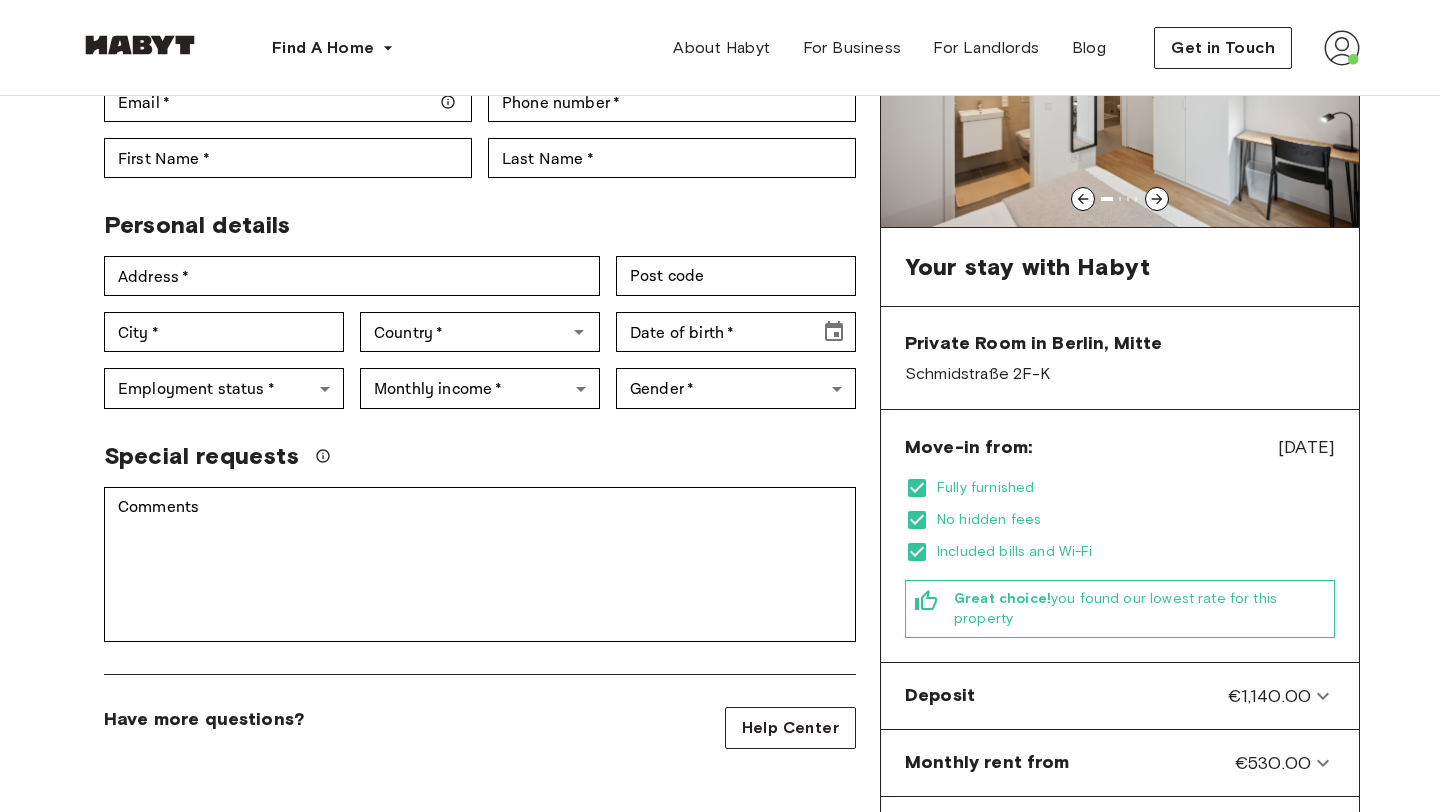 click on "[DATE]" at bounding box center [1306, 447] 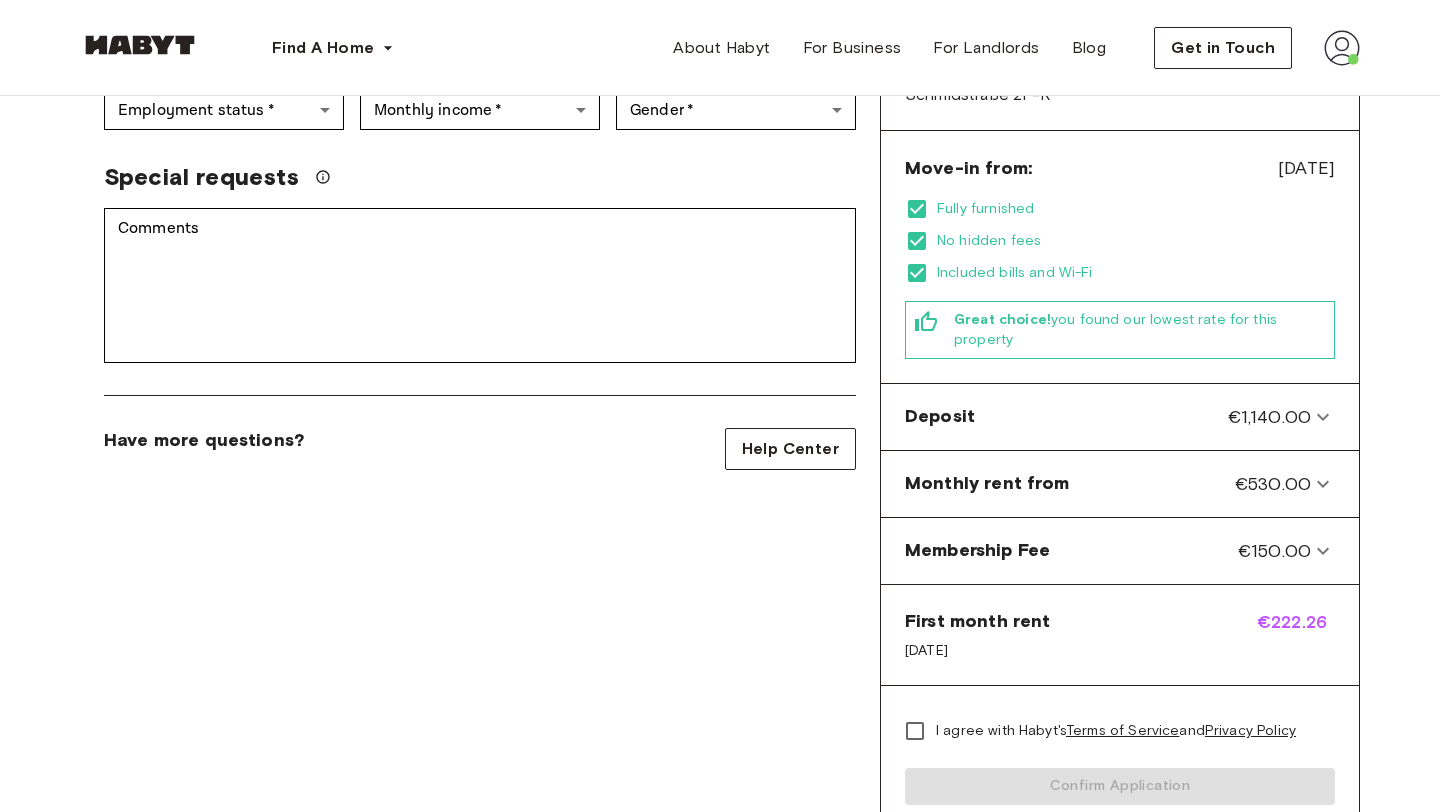 scroll, scrollTop: 0, scrollLeft: 0, axis: both 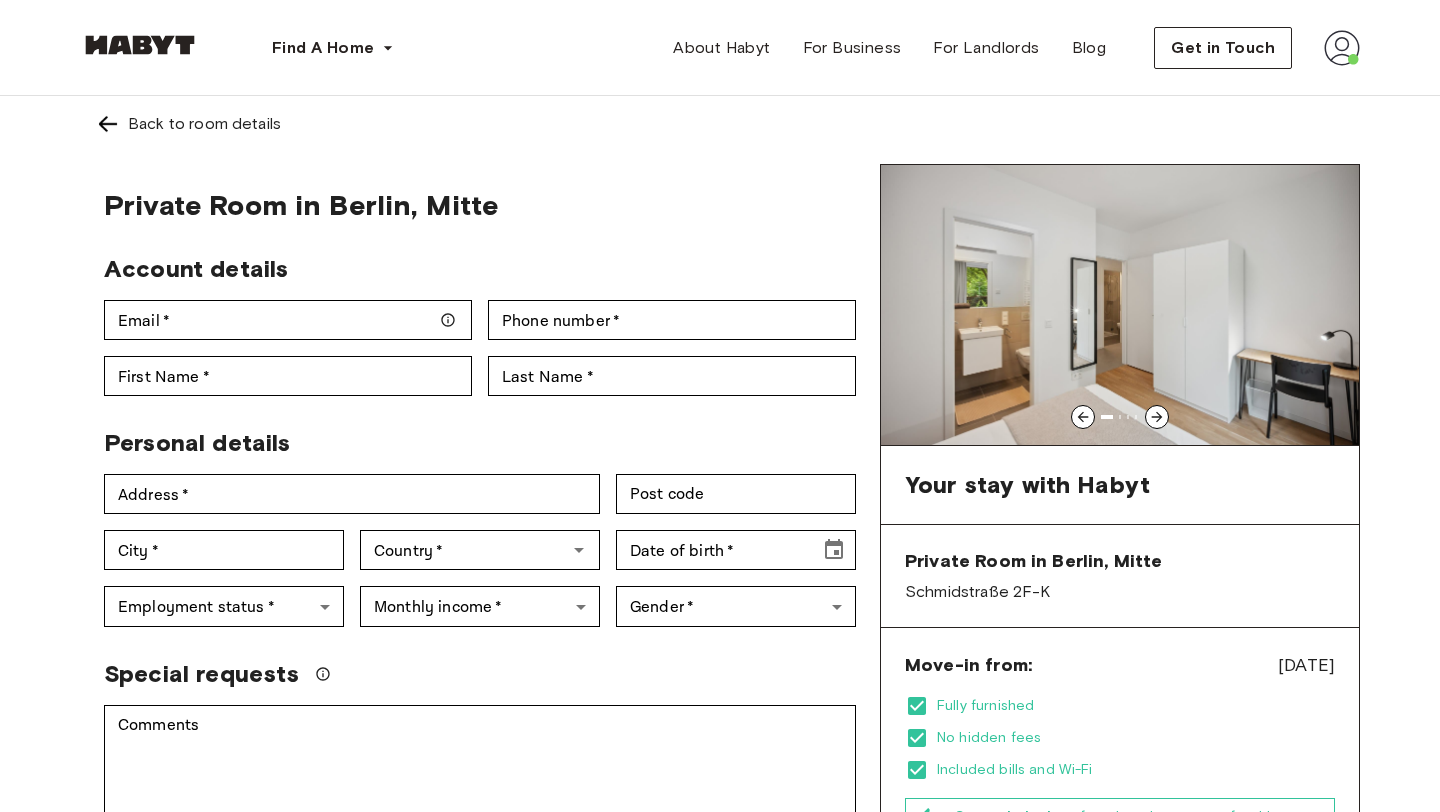click at bounding box center (140, 45) 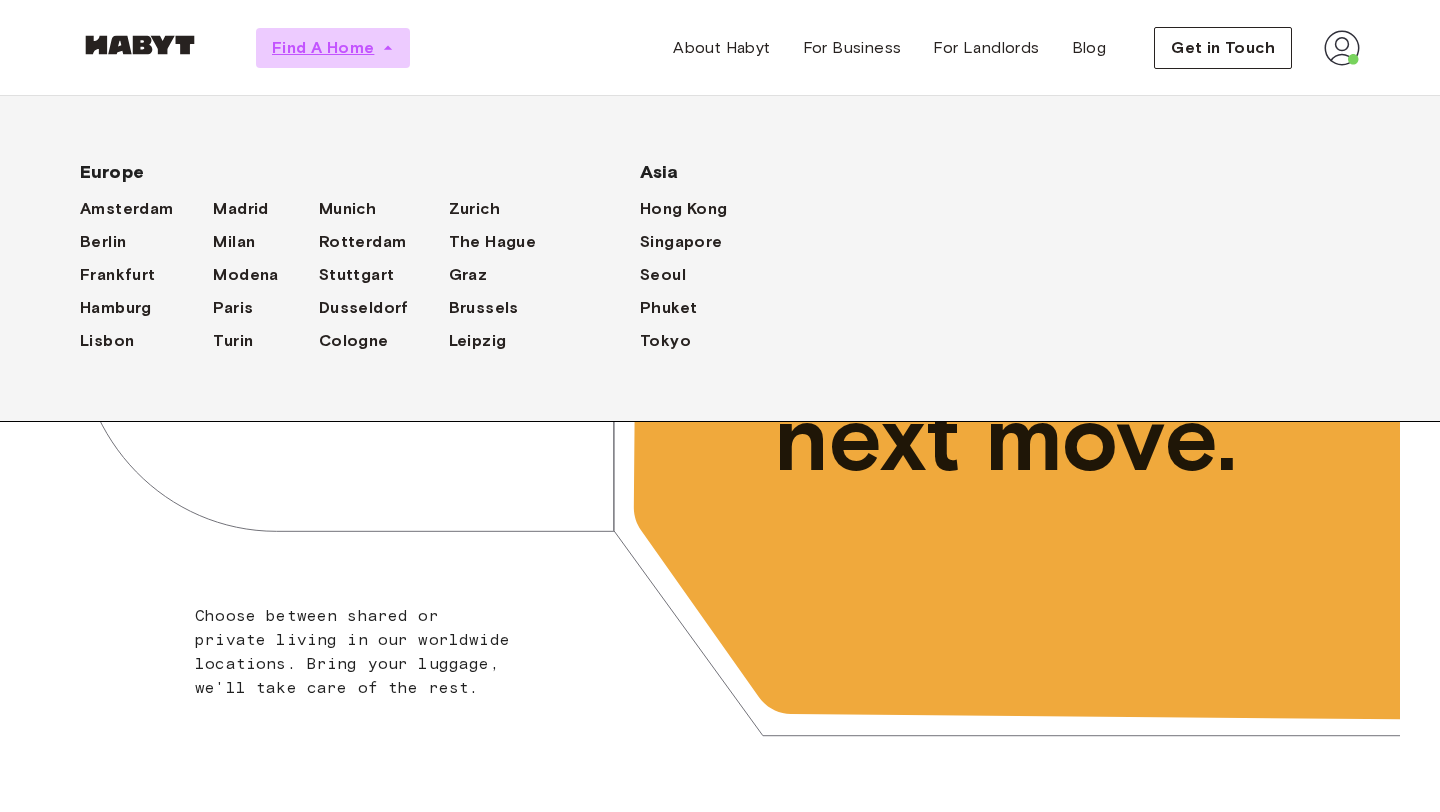 click 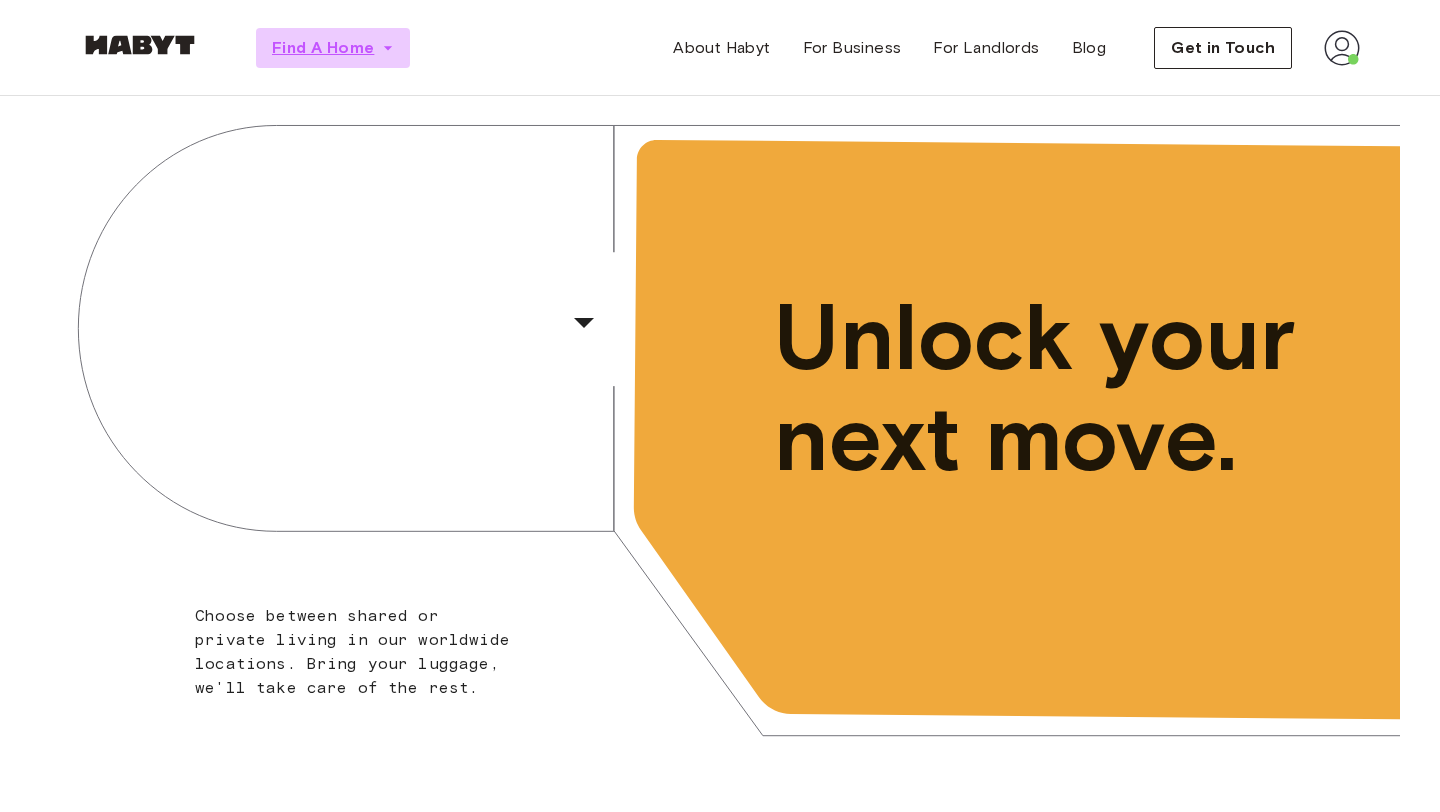 click on "Find A Home" at bounding box center [333, 48] 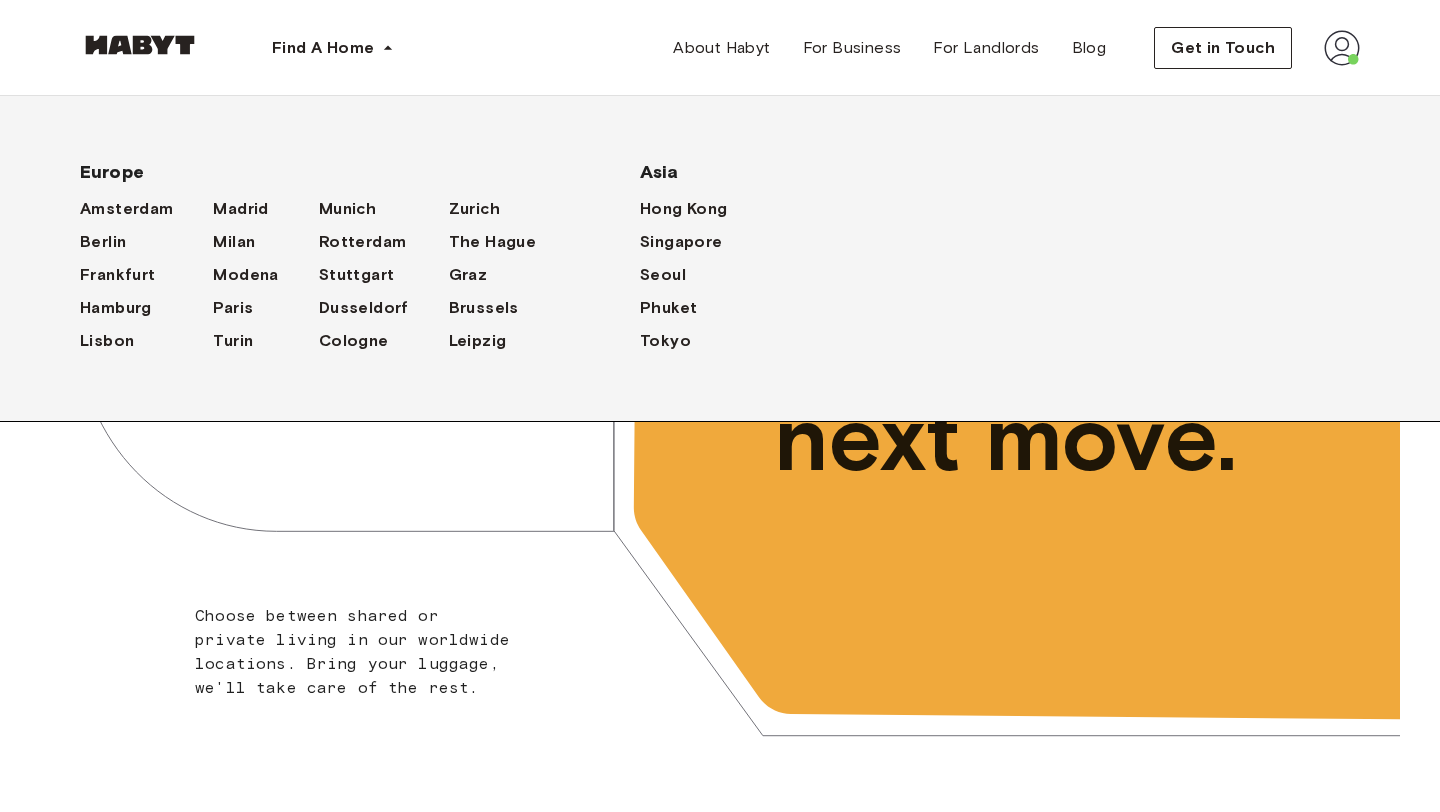 click on "Berlin" at bounding box center (146, 241) 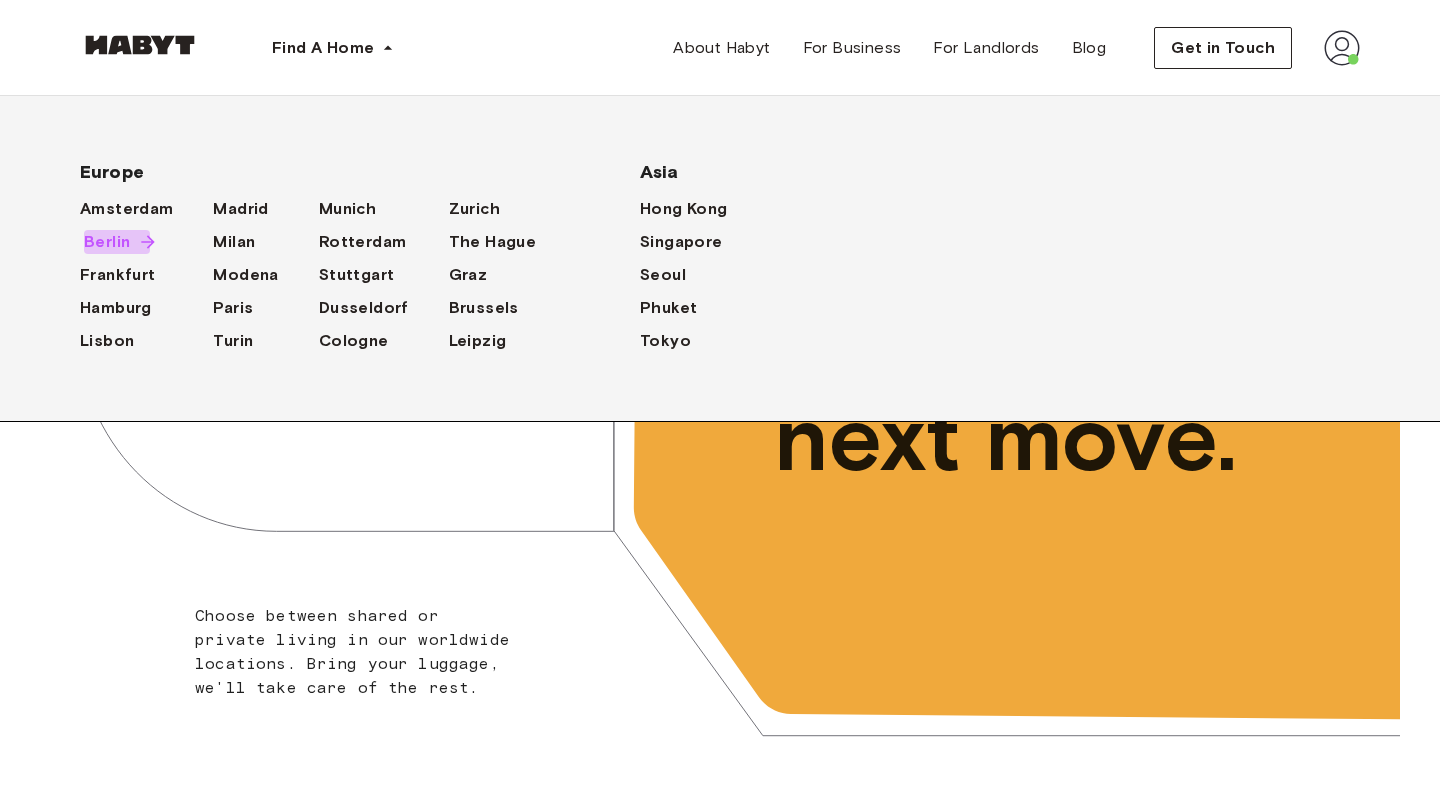 click on "Berlin" at bounding box center [107, 242] 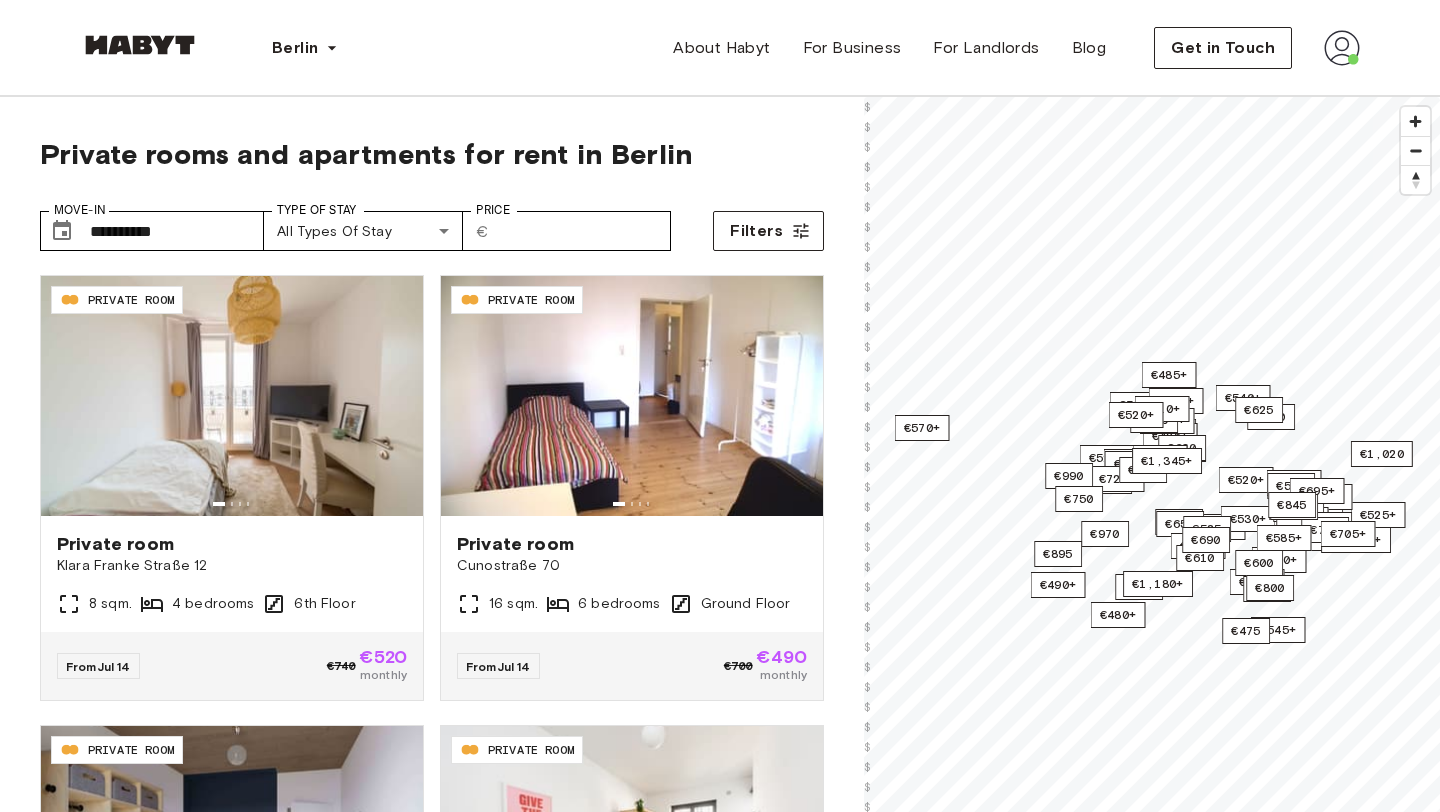 click on "**********" at bounding box center [432, 592] 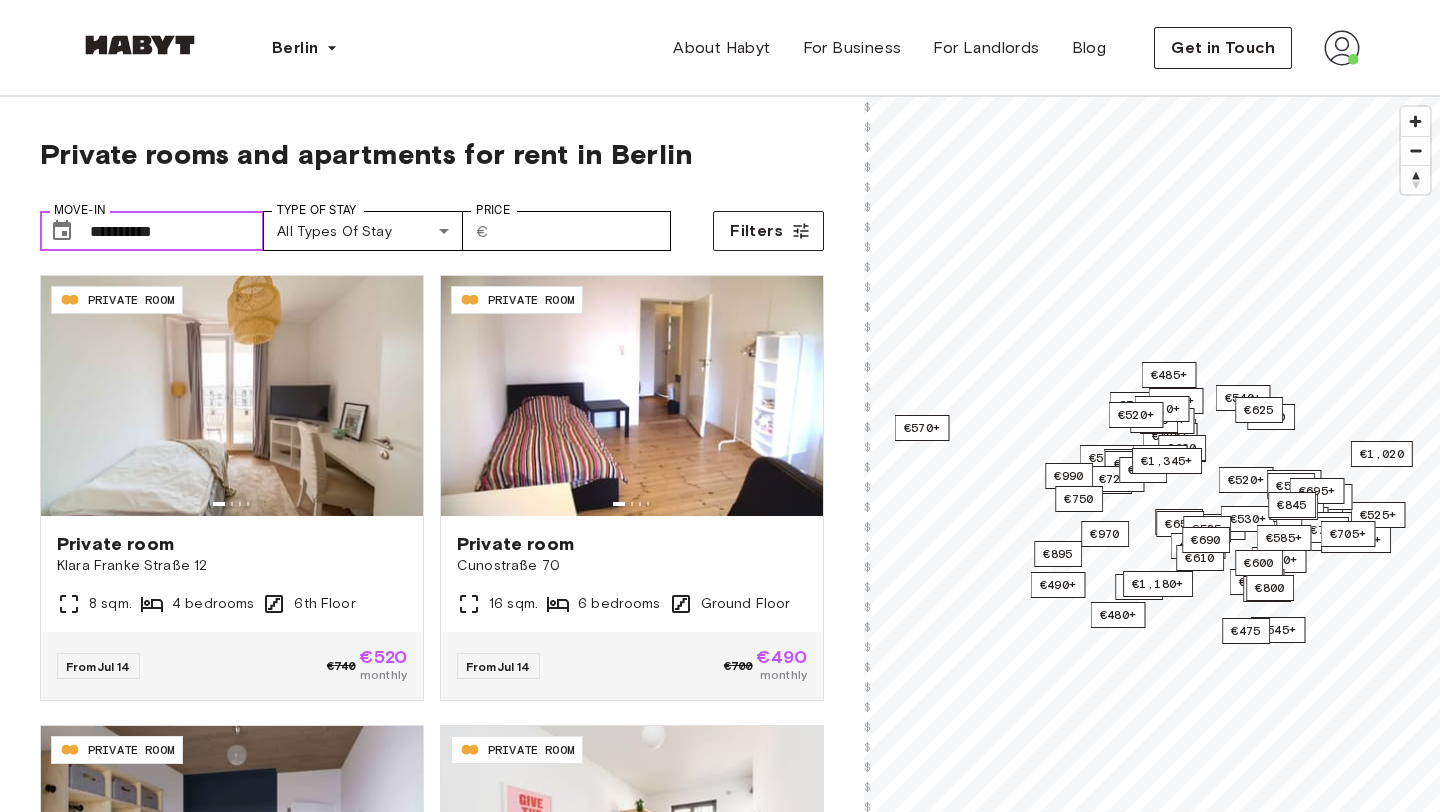 click on "**********" at bounding box center [177, 231] 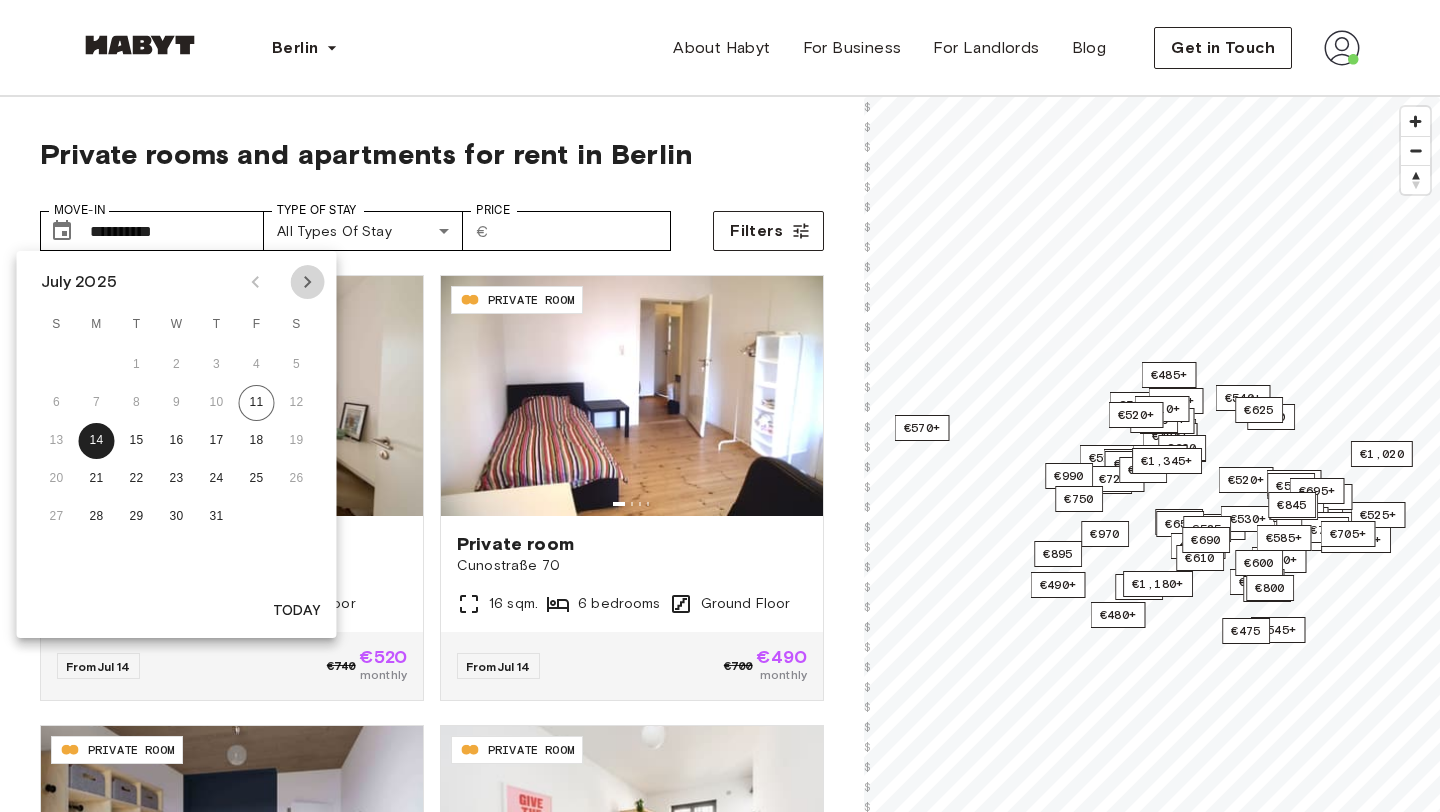 click 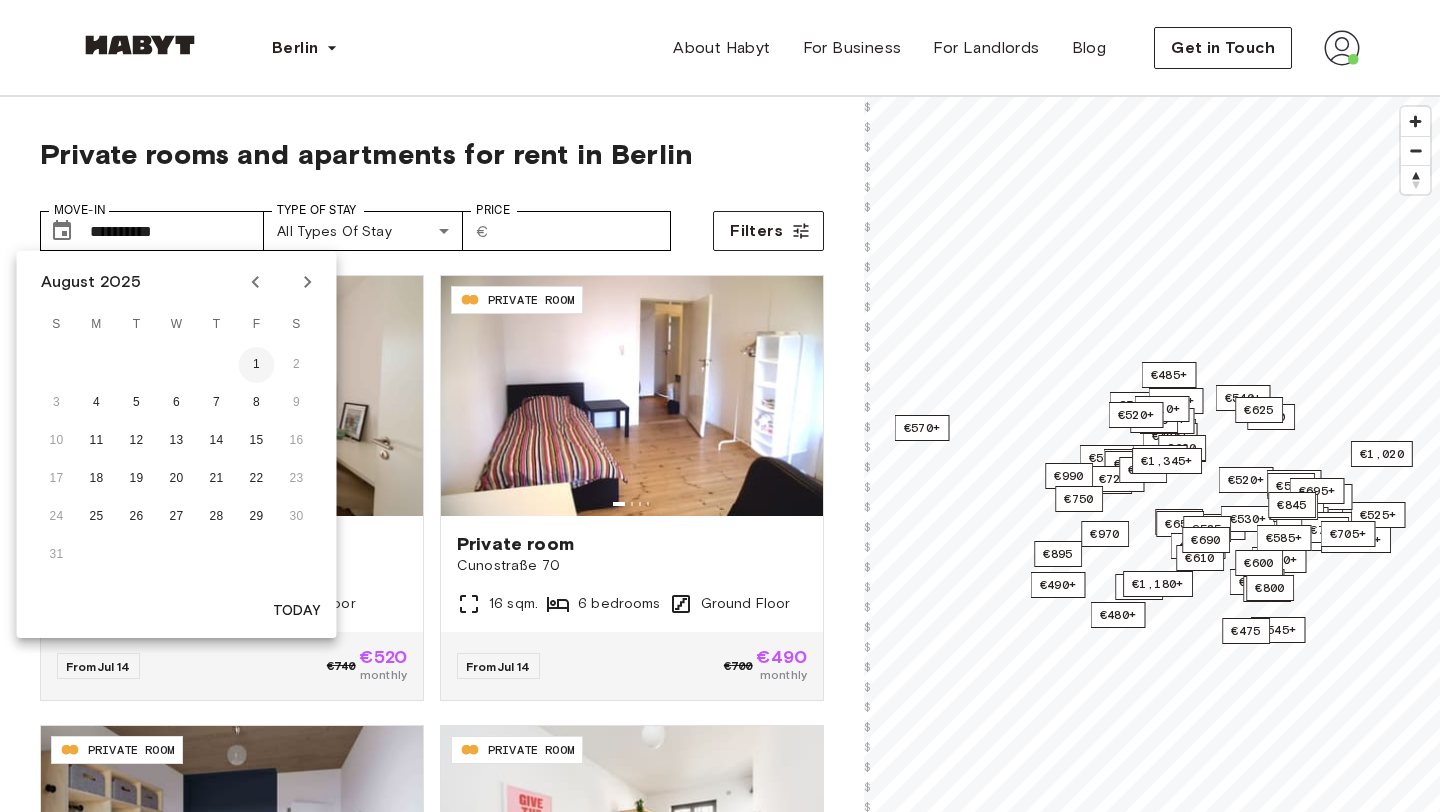 click on "1" at bounding box center [257, 365] 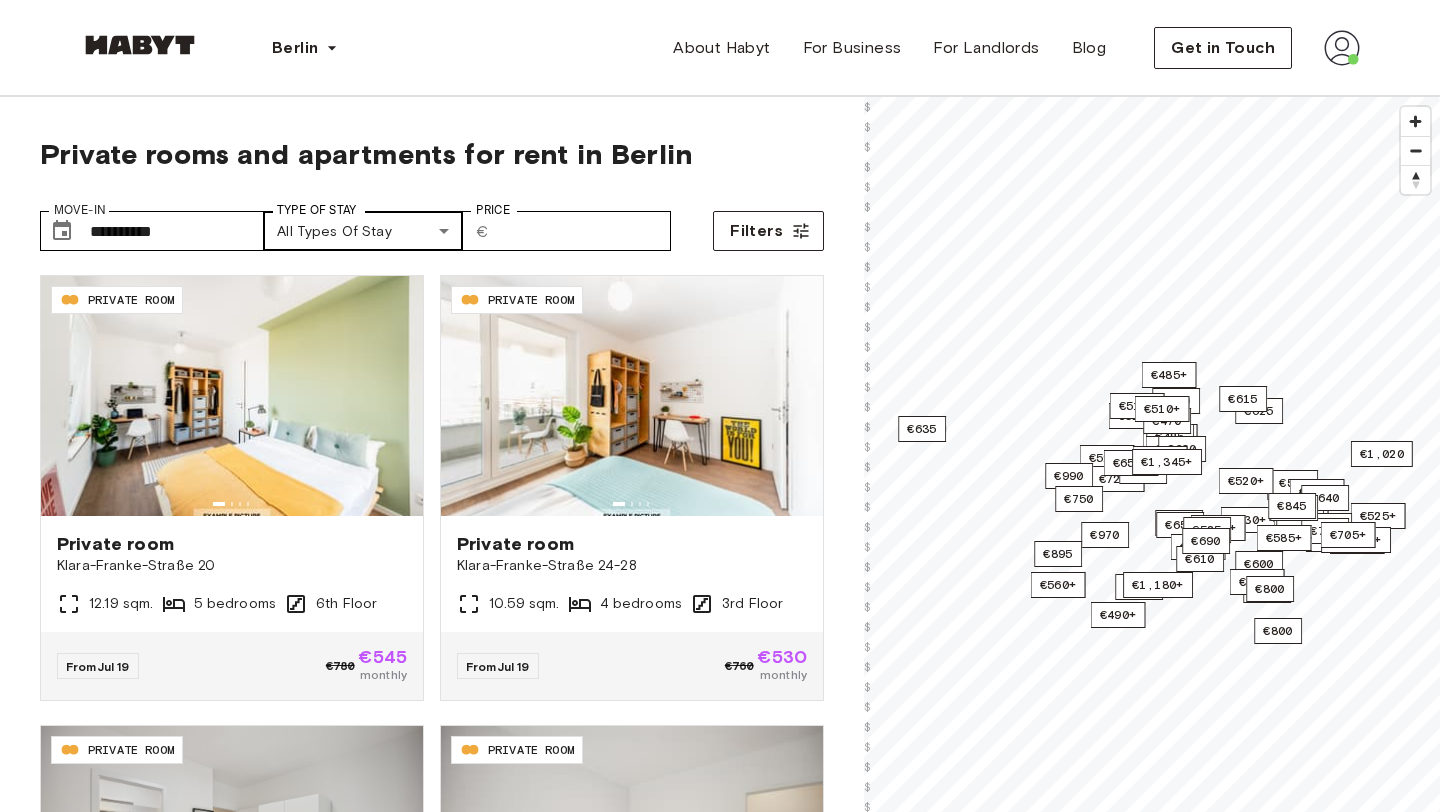 click on "**********" at bounding box center (720, 2413) 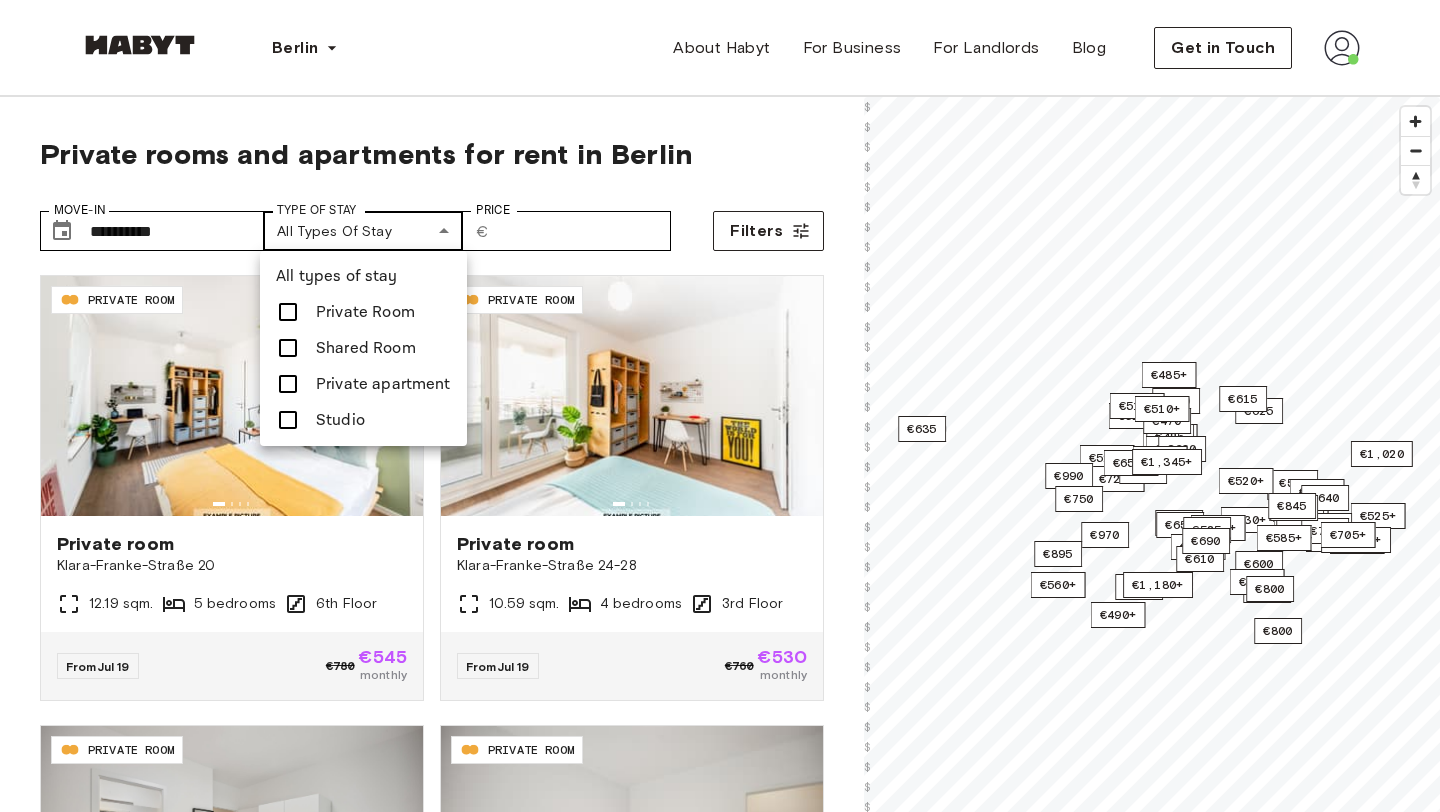 click at bounding box center (720, 406) 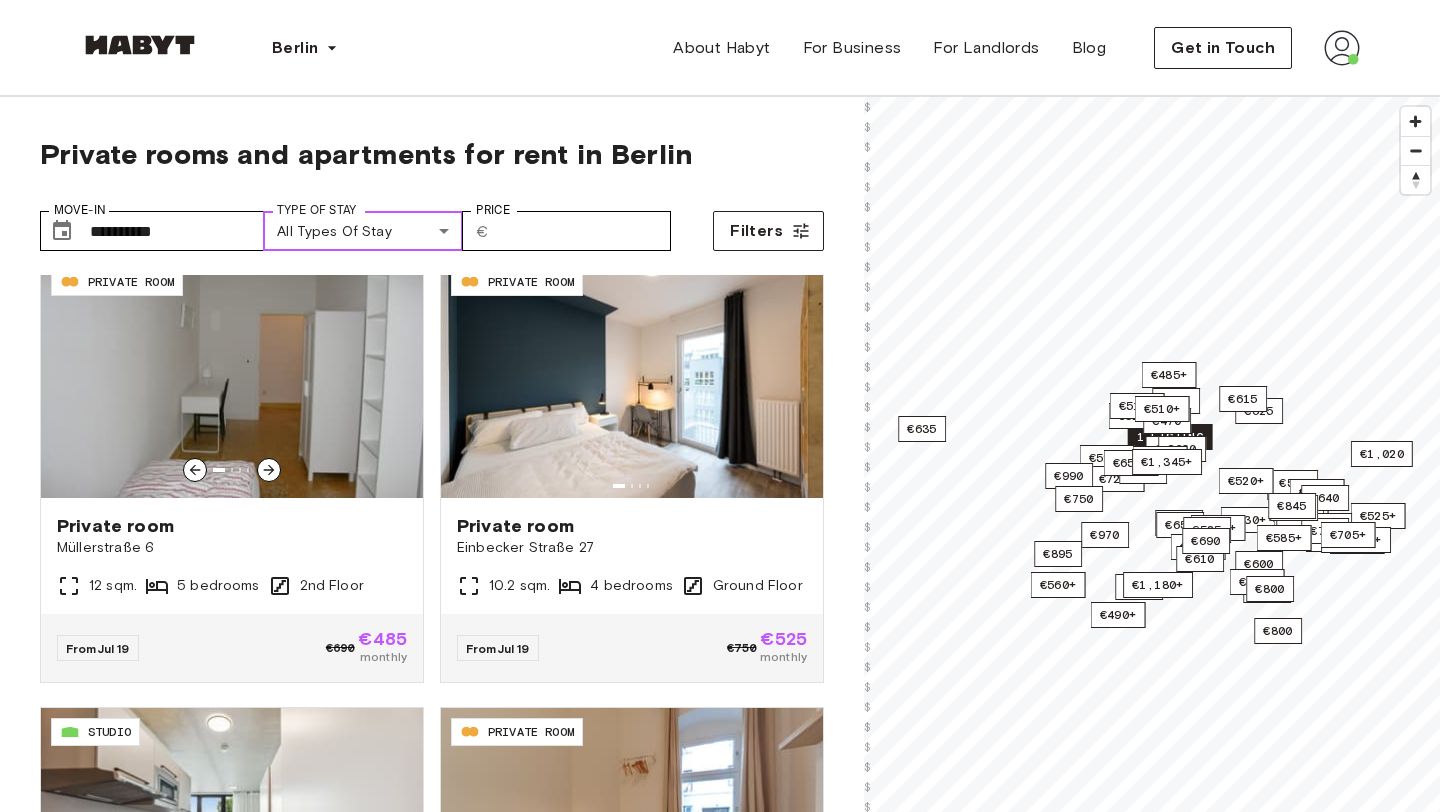 scroll, scrollTop: 3778, scrollLeft: 0, axis: vertical 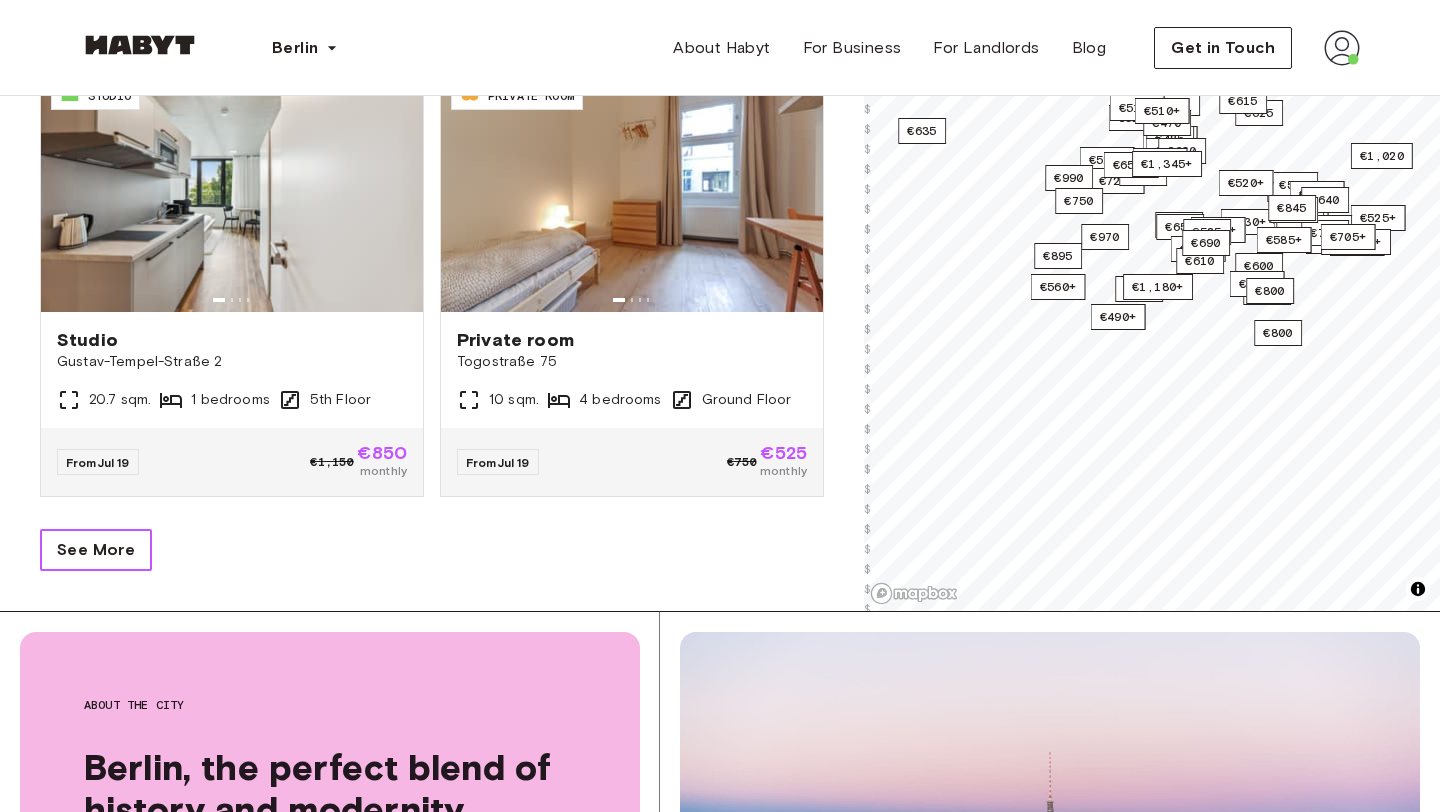 click on "See More" at bounding box center (96, 550) 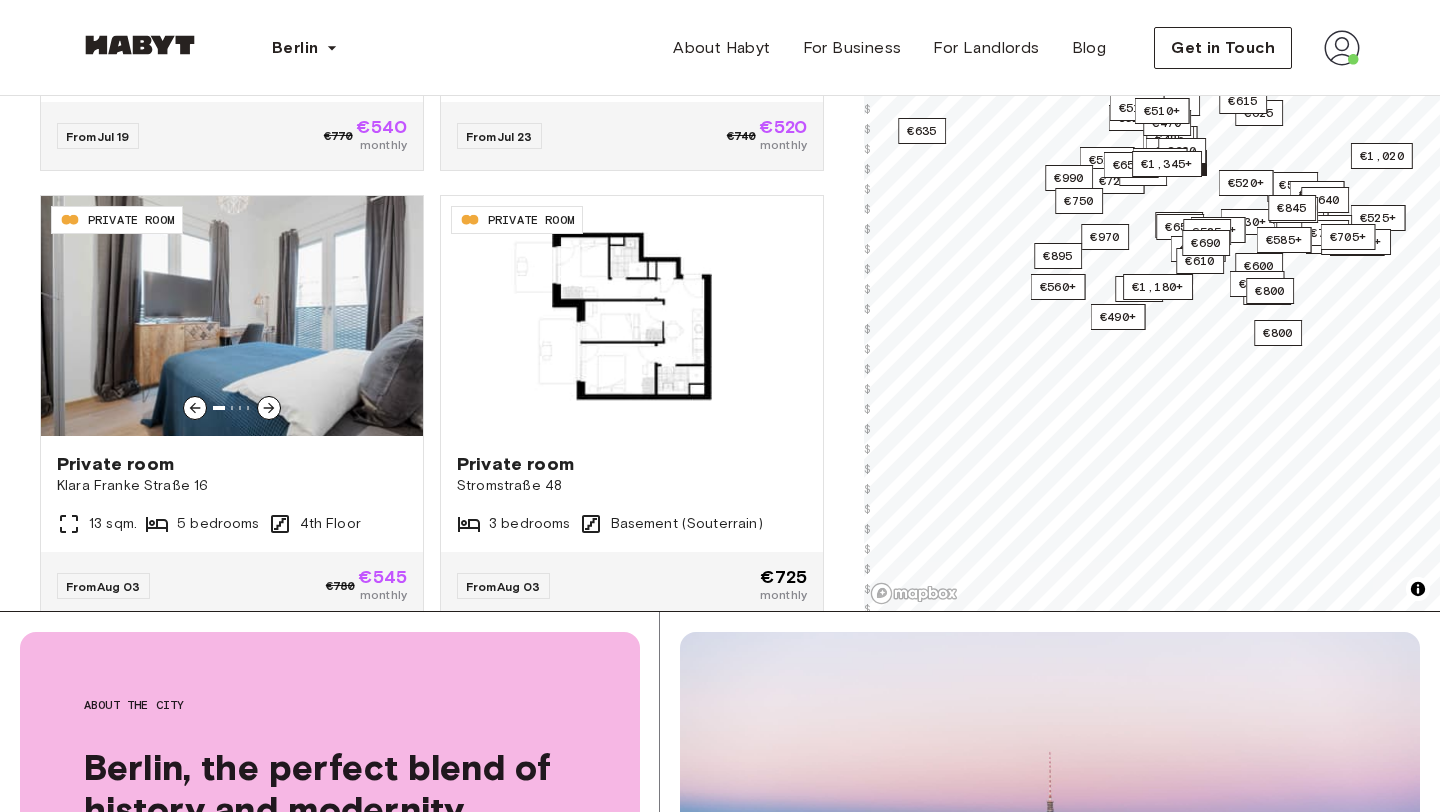 scroll, scrollTop: 5905, scrollLeft: 0, axis: vertical 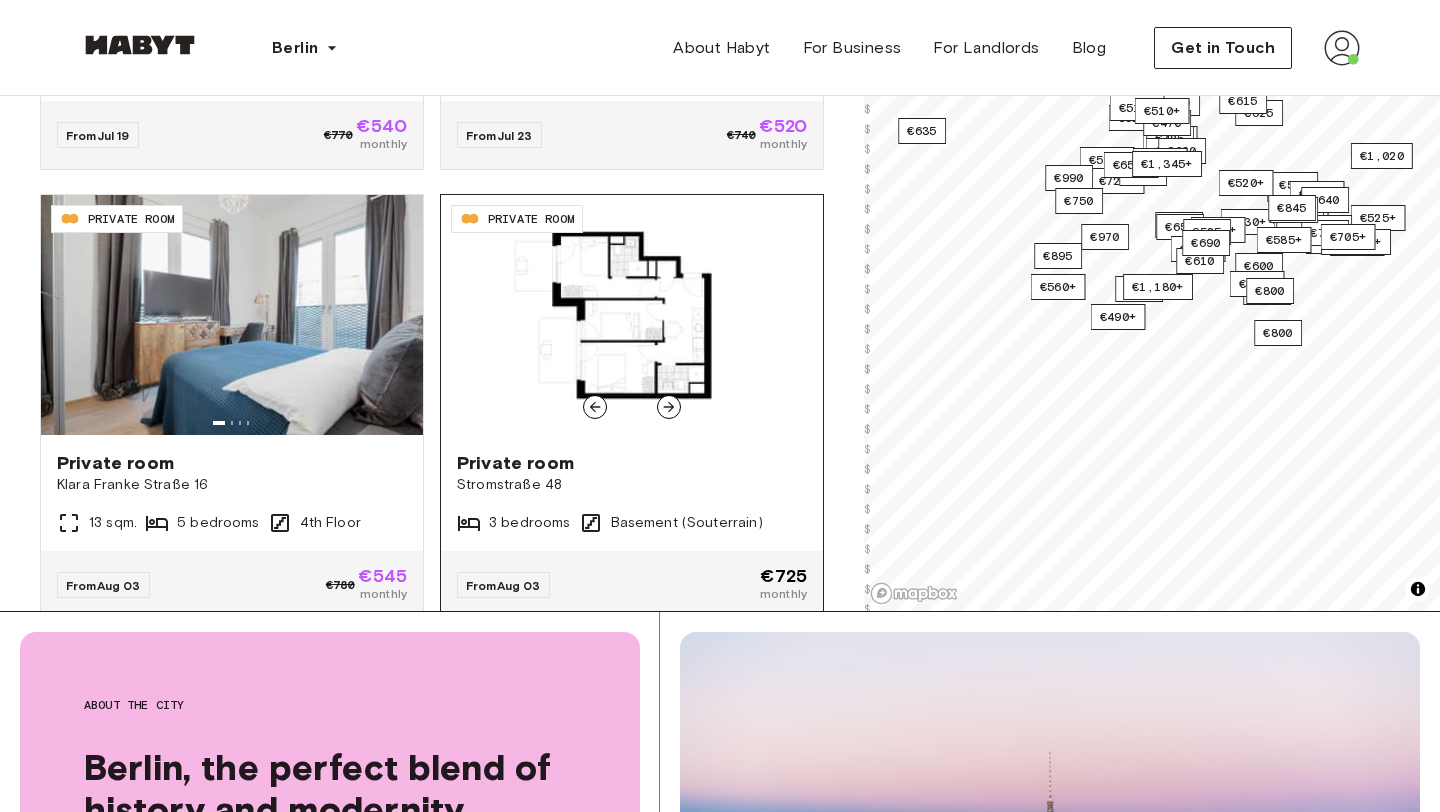 click at bounding box center (669, 407) 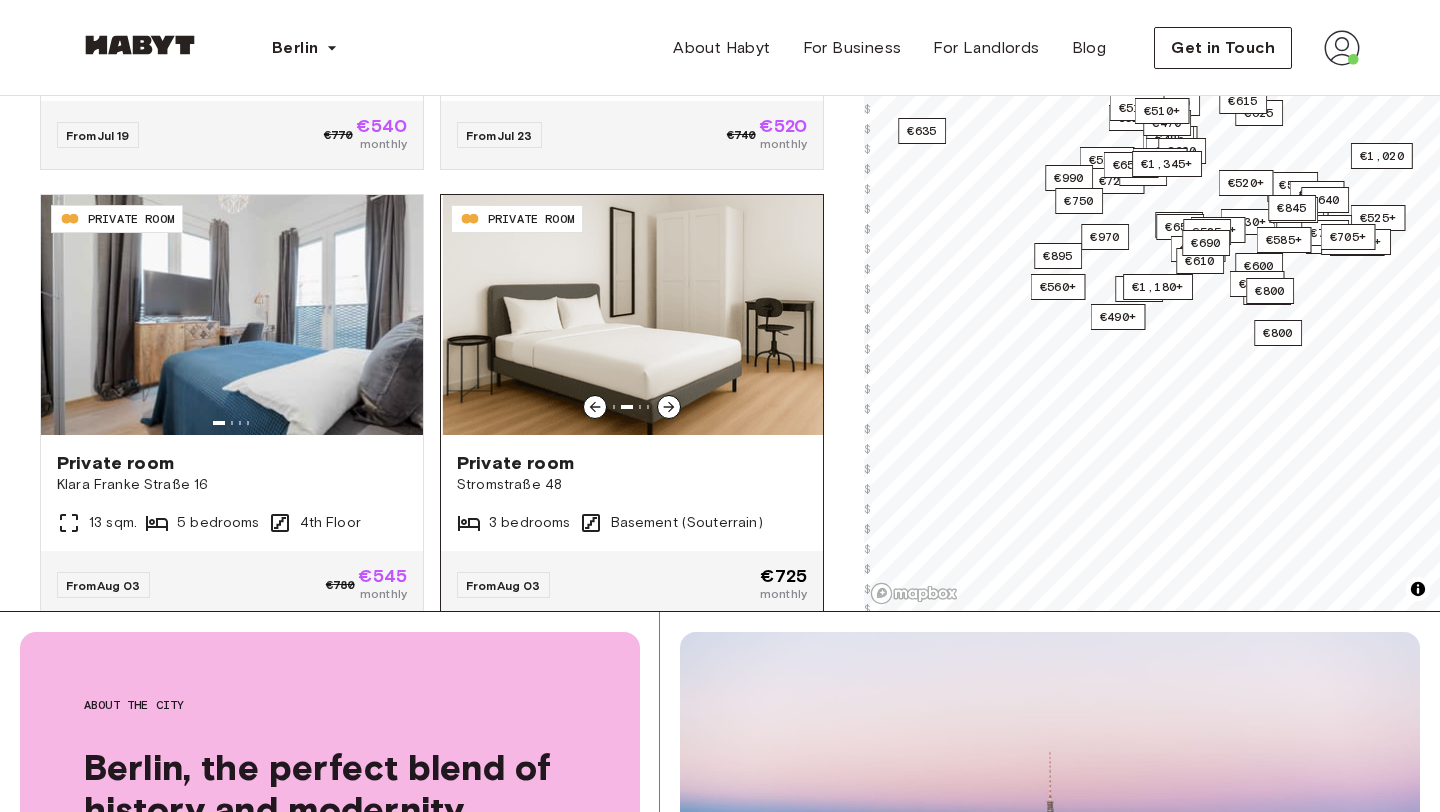 click 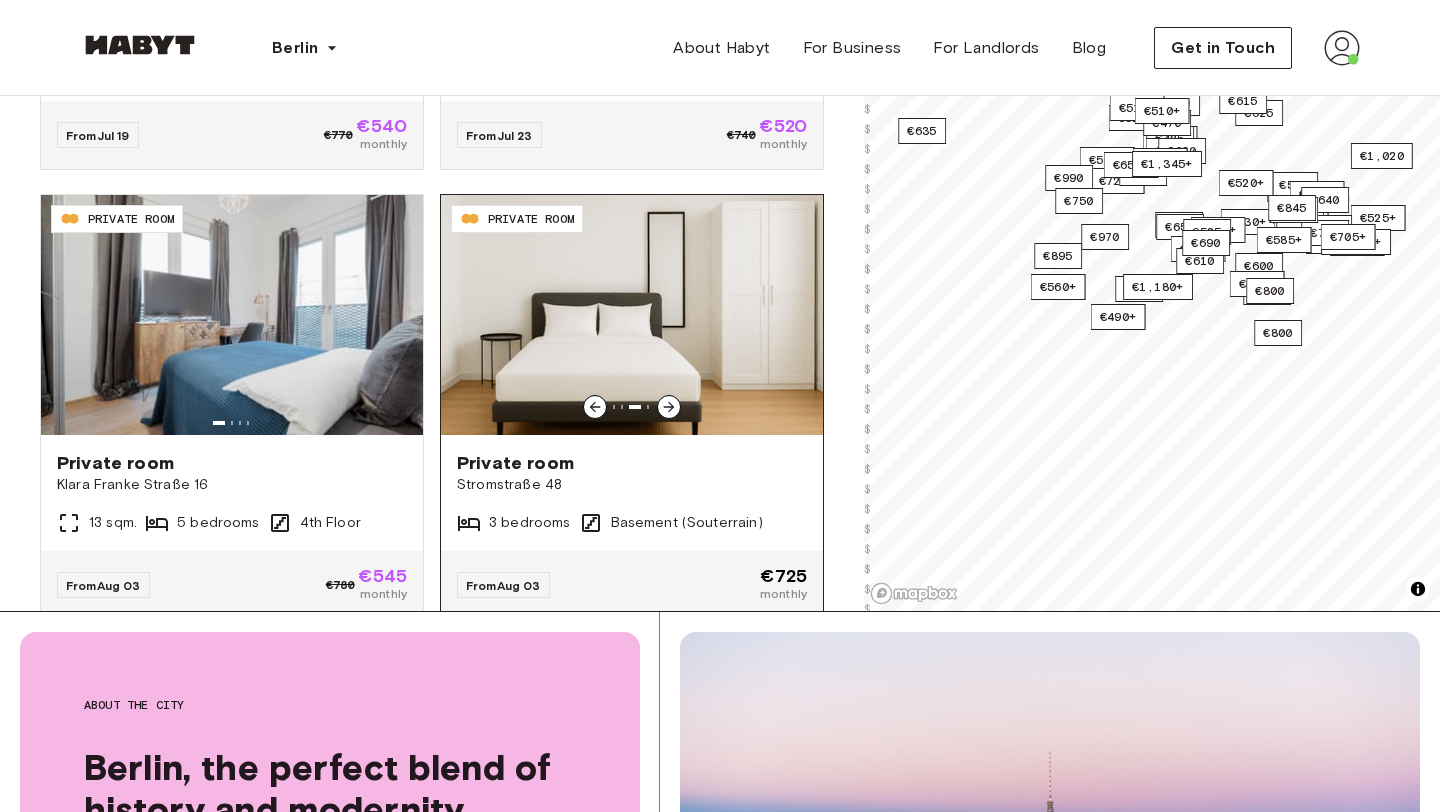 click 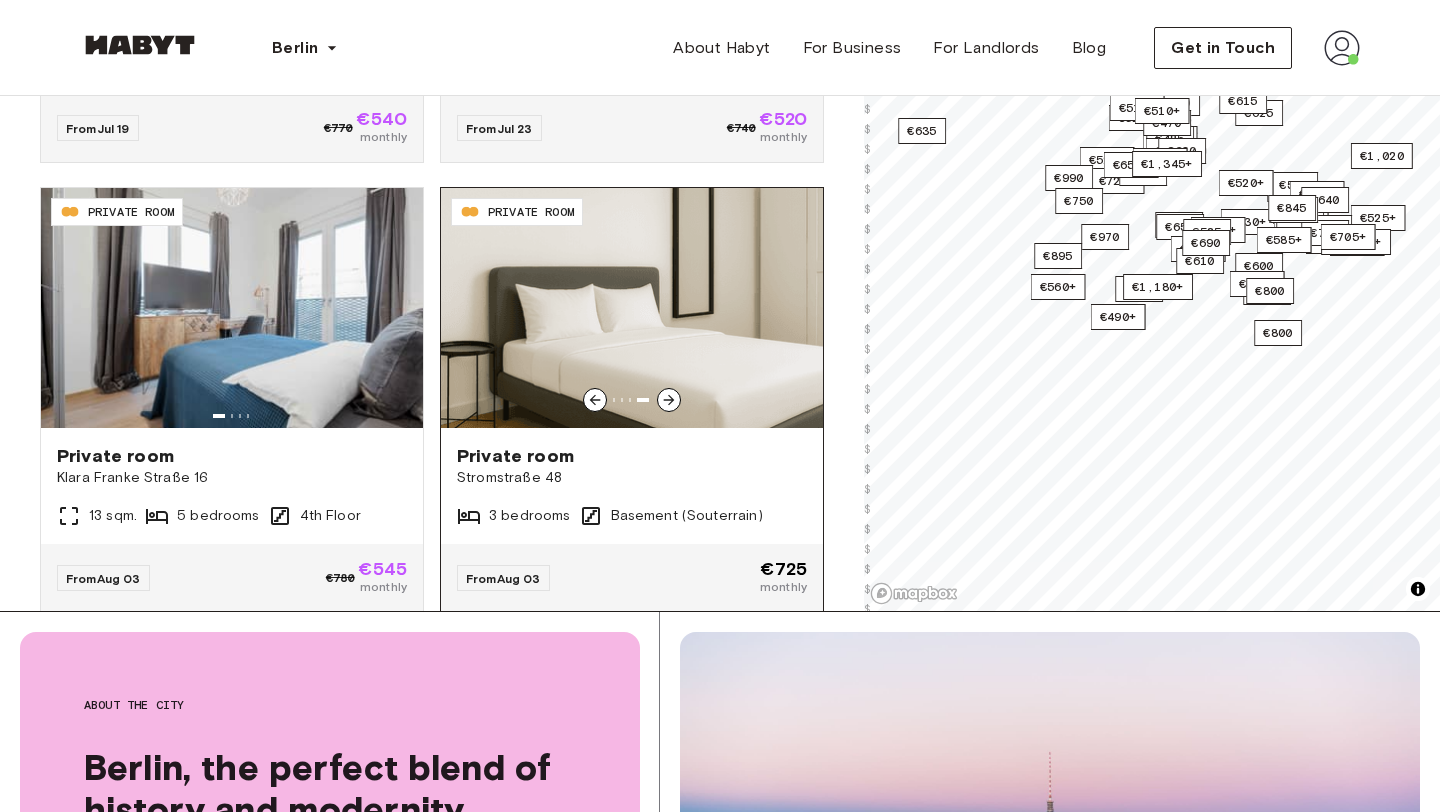 scroll, scrollTop: 5934, scrollLeft: 0, axis: vertical 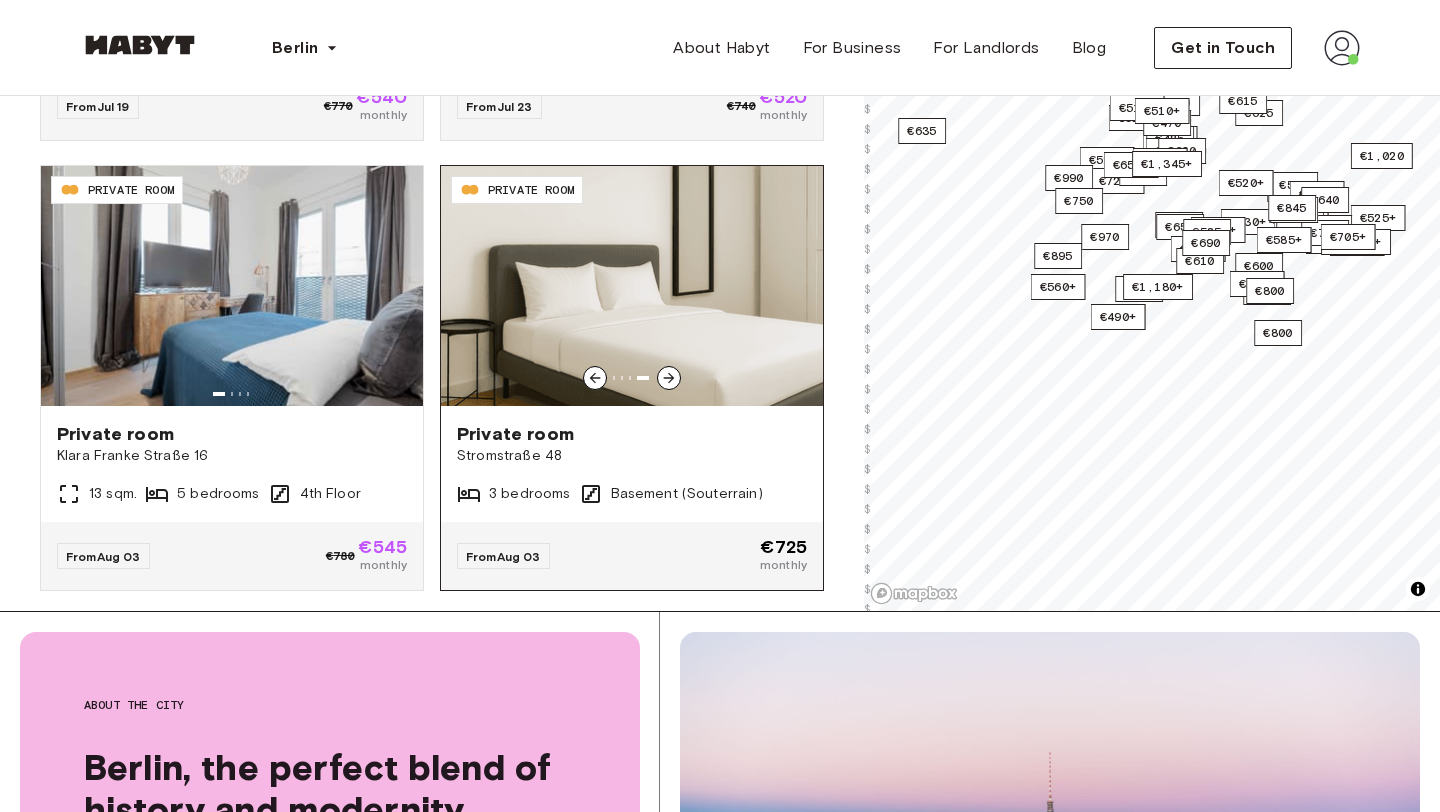 click at bounding box center [632, 378] 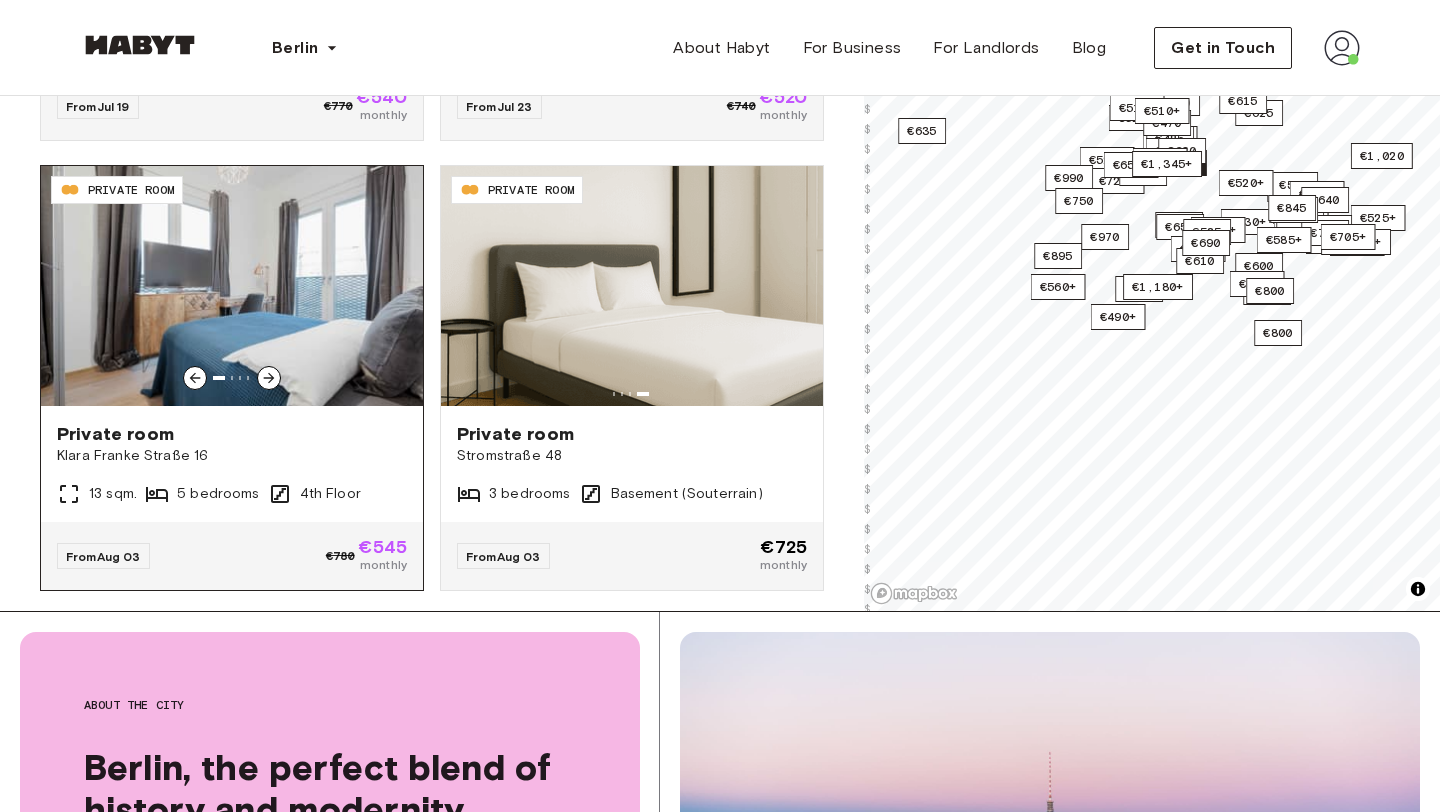 scroll, scrollTop: 5936, scrollLeft: 0, axis: vertical 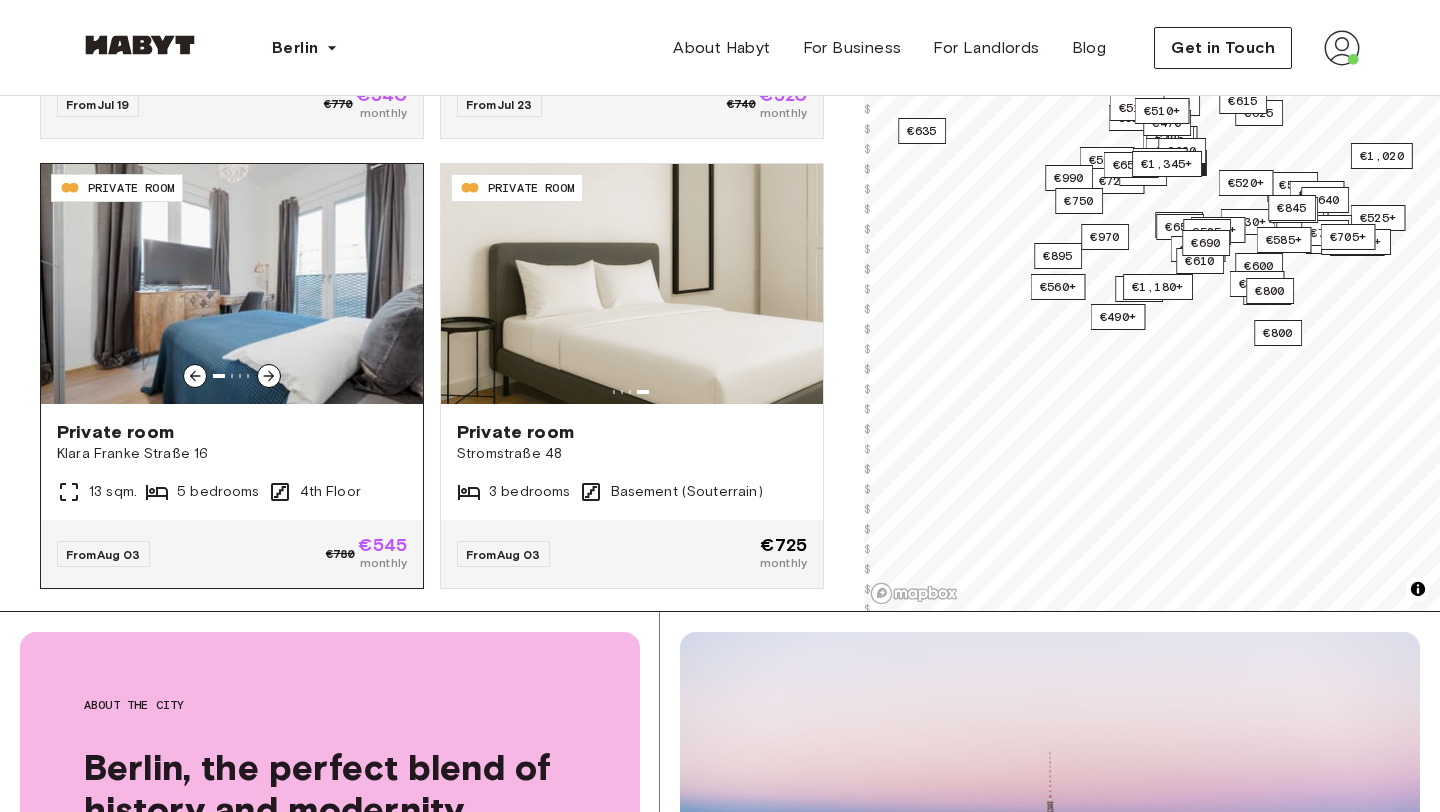 click at bounding box center [232, 284] 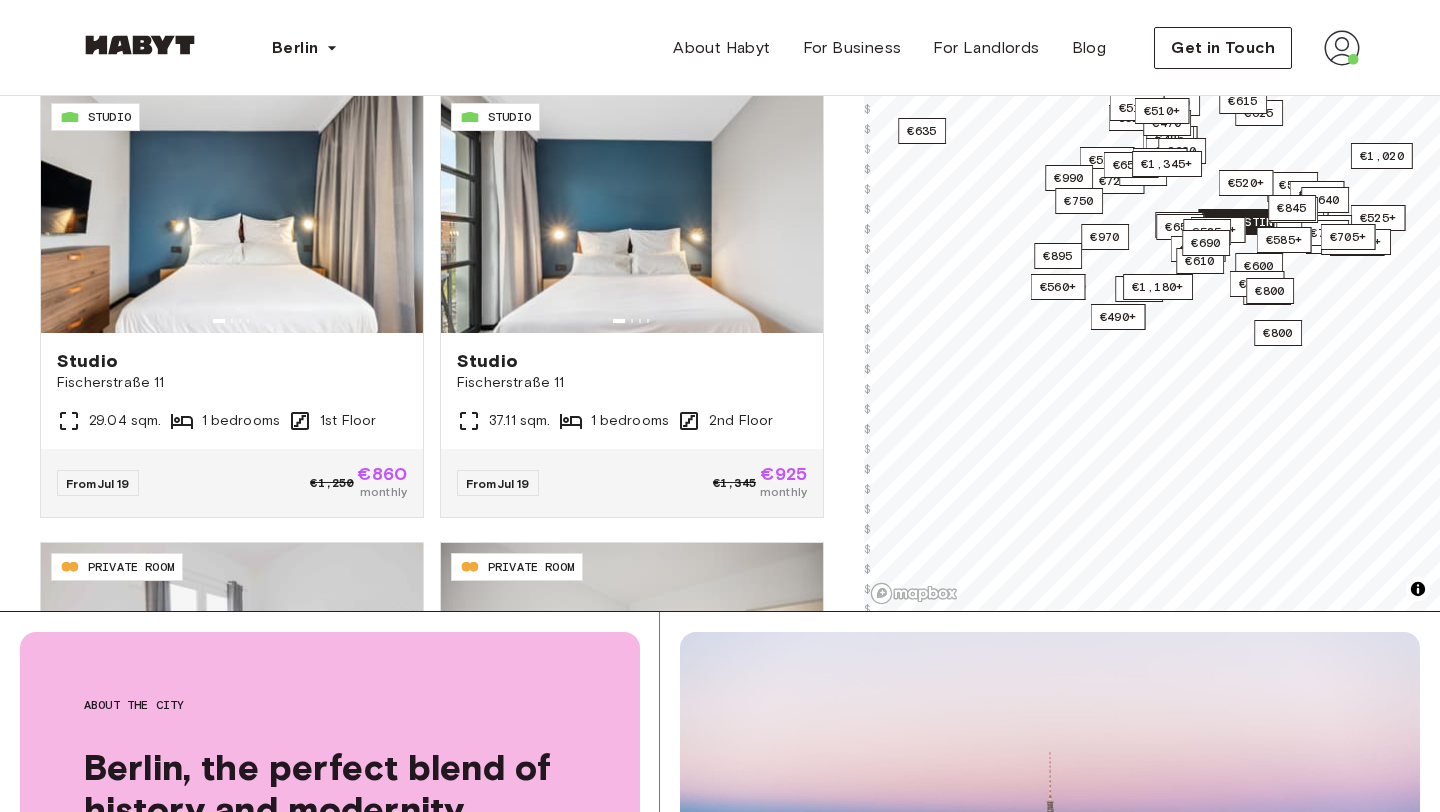 scroll, scrollTop: 0, scrollLeft: 0, axis: both 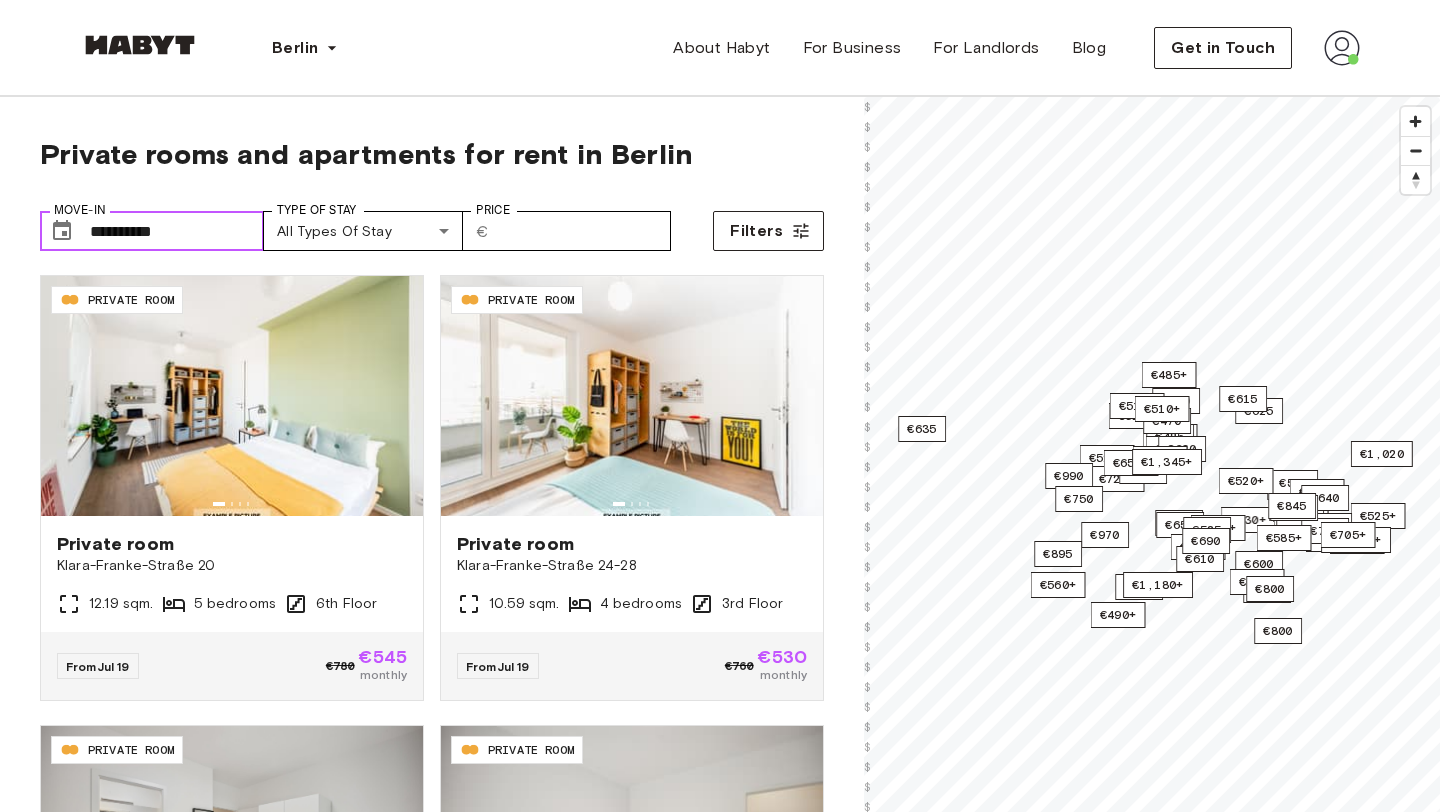 click on "**********" at bounding box center (177, 231) 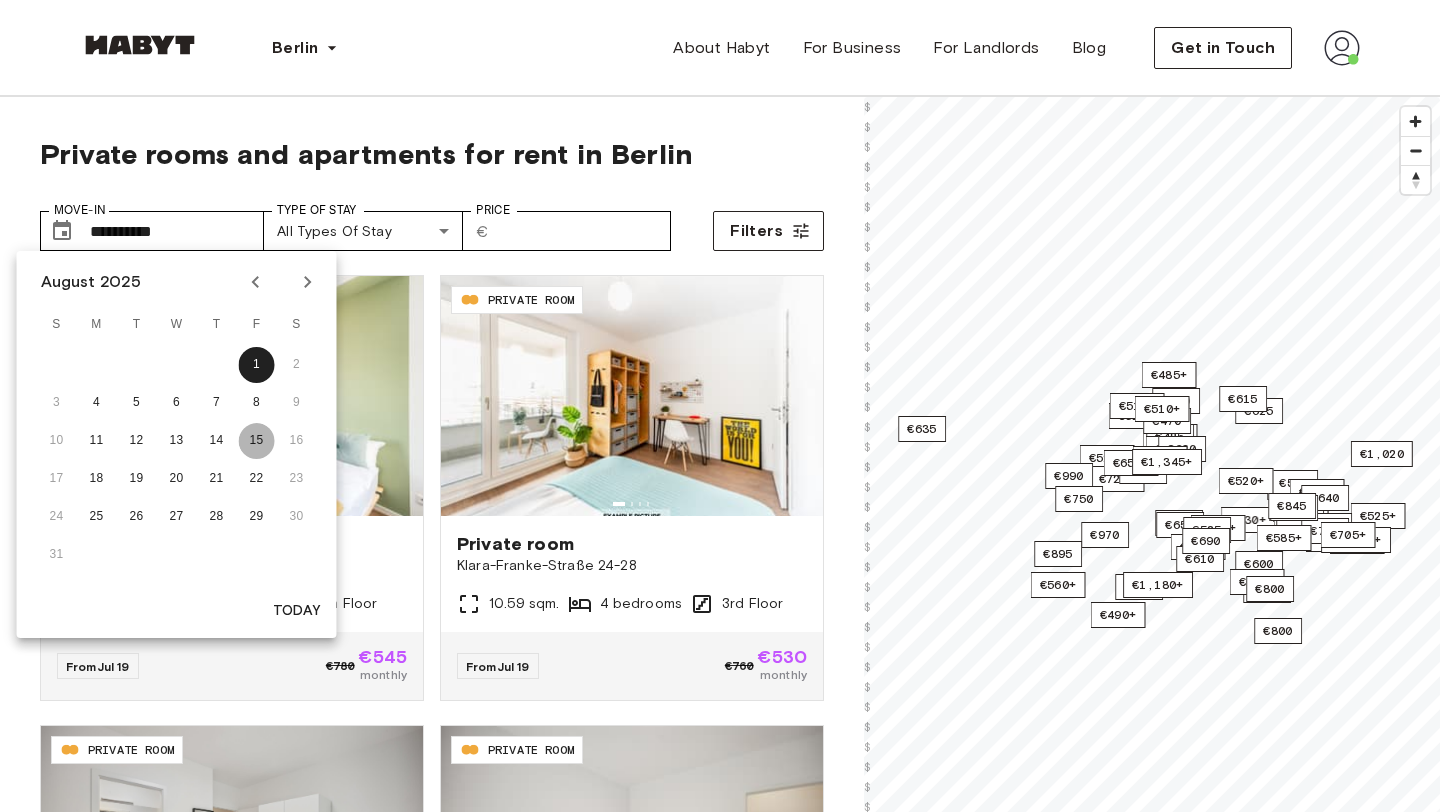 click on "15" at bounding box center (257, 441) 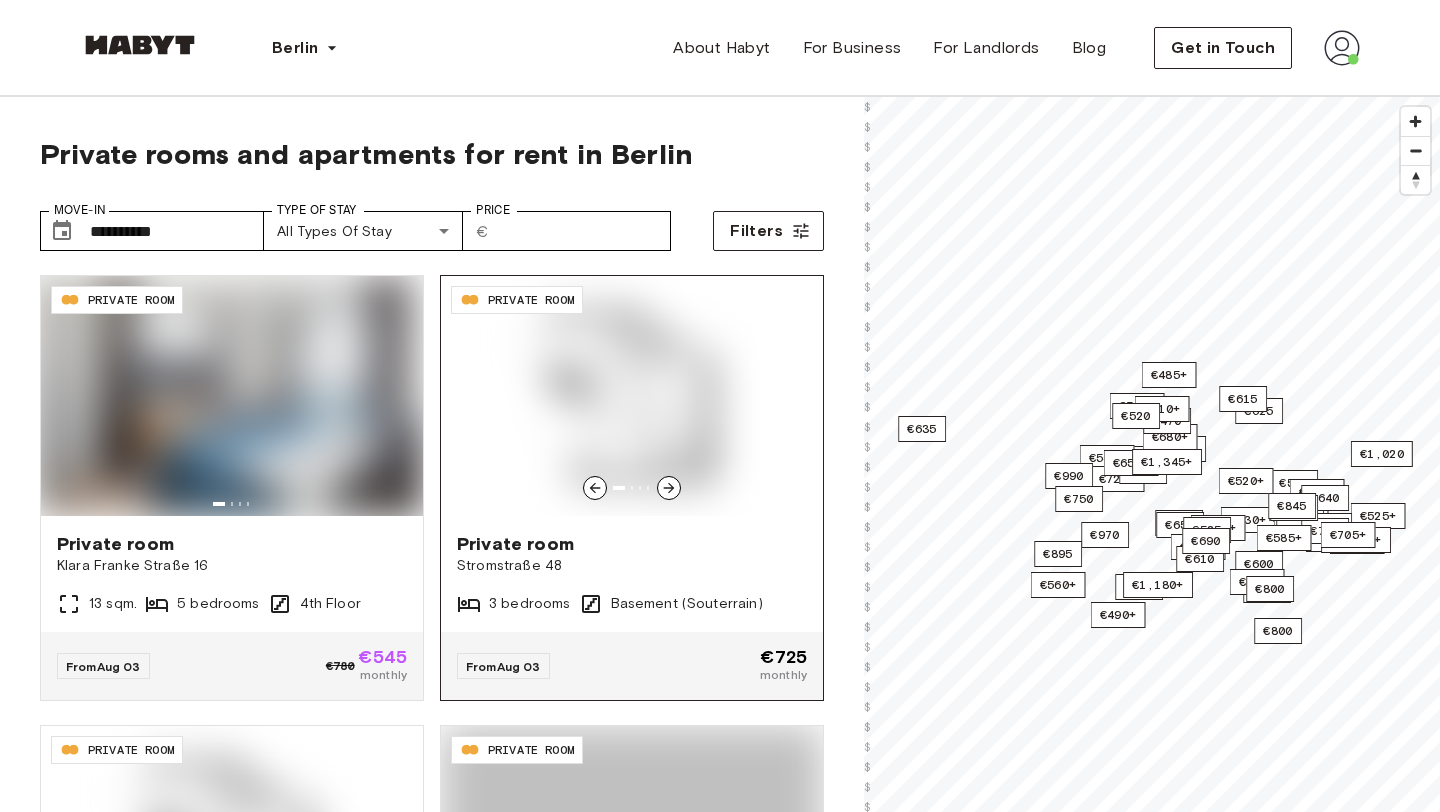 type on "**********" 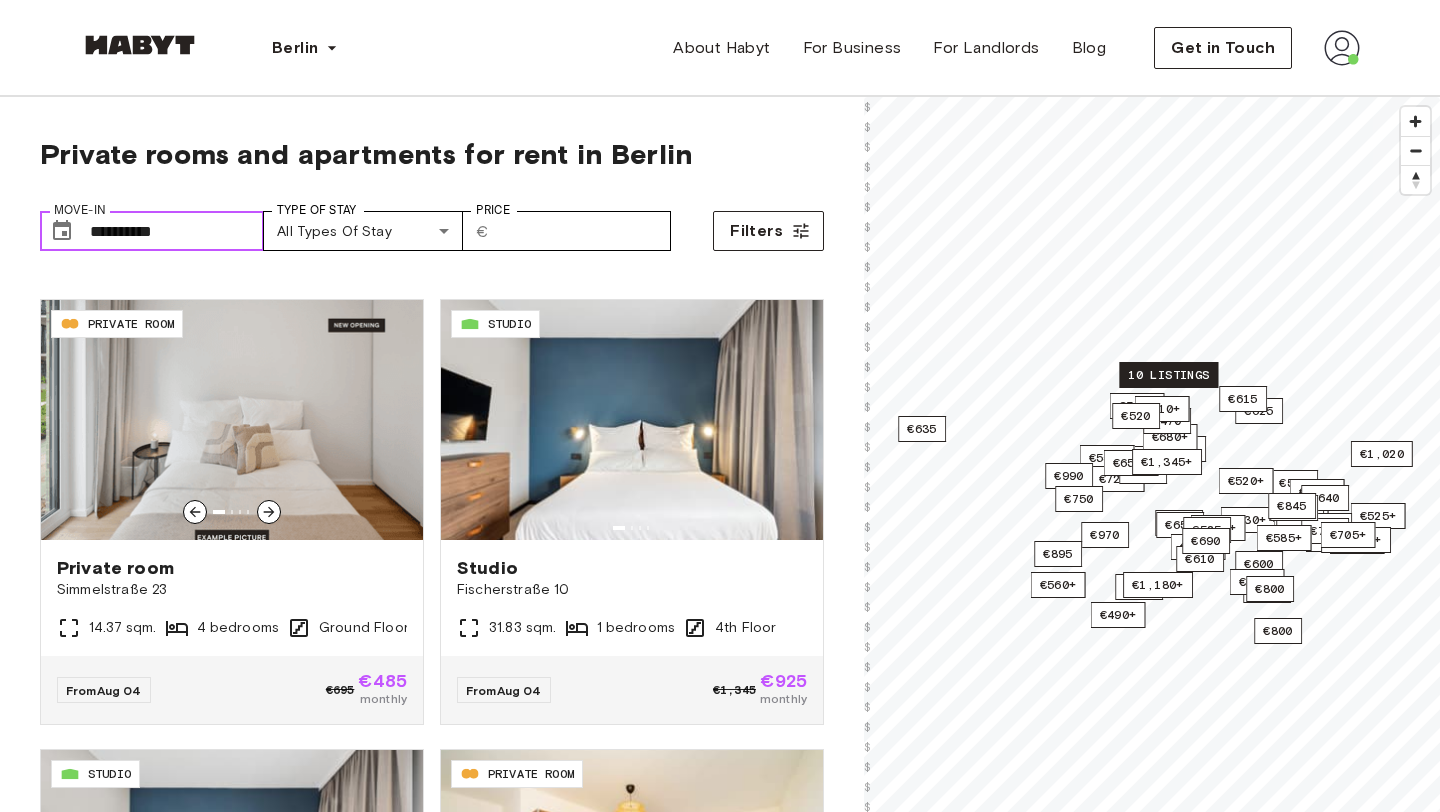 scroll, scrollTop: 4465, scrollLeft: 0, axis: vertical 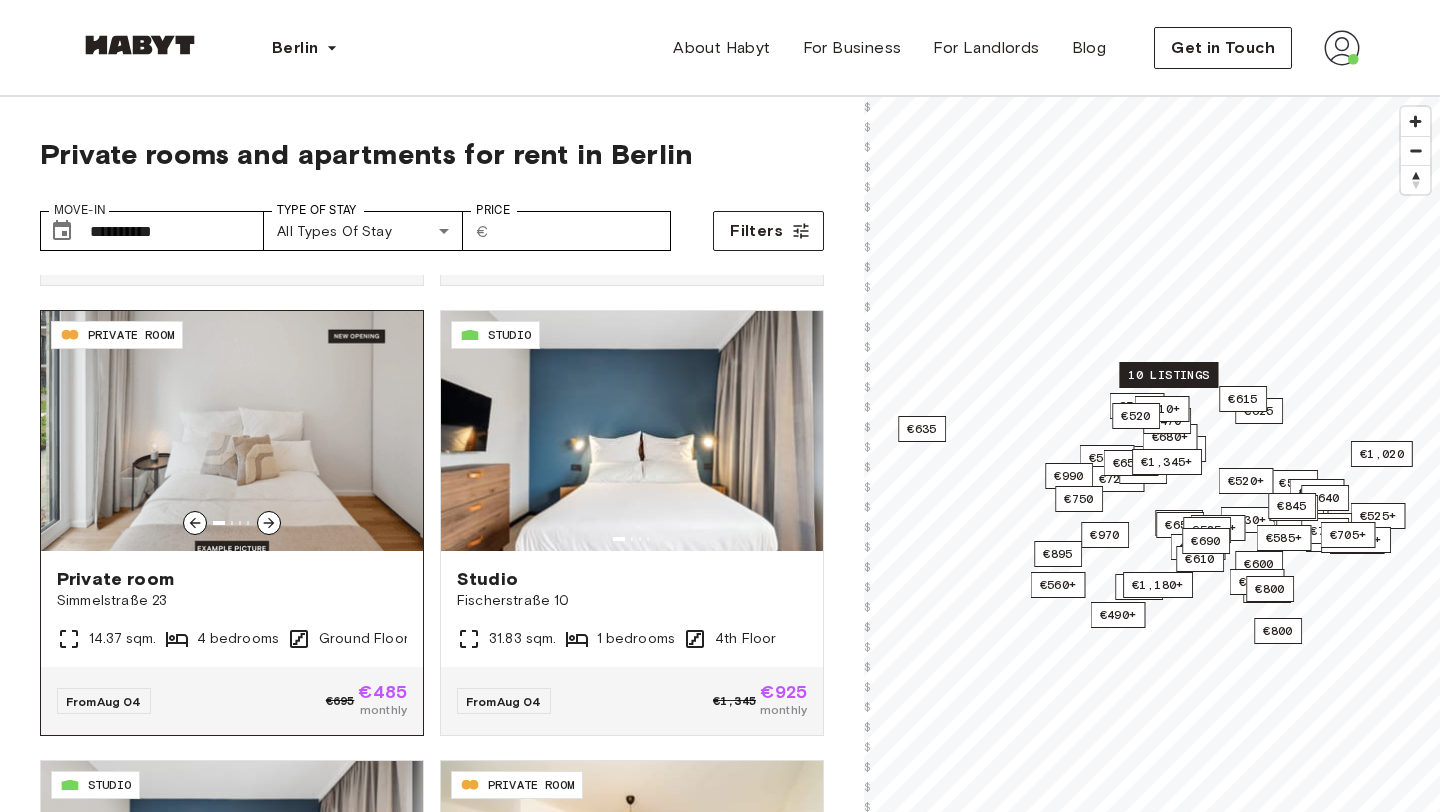 click 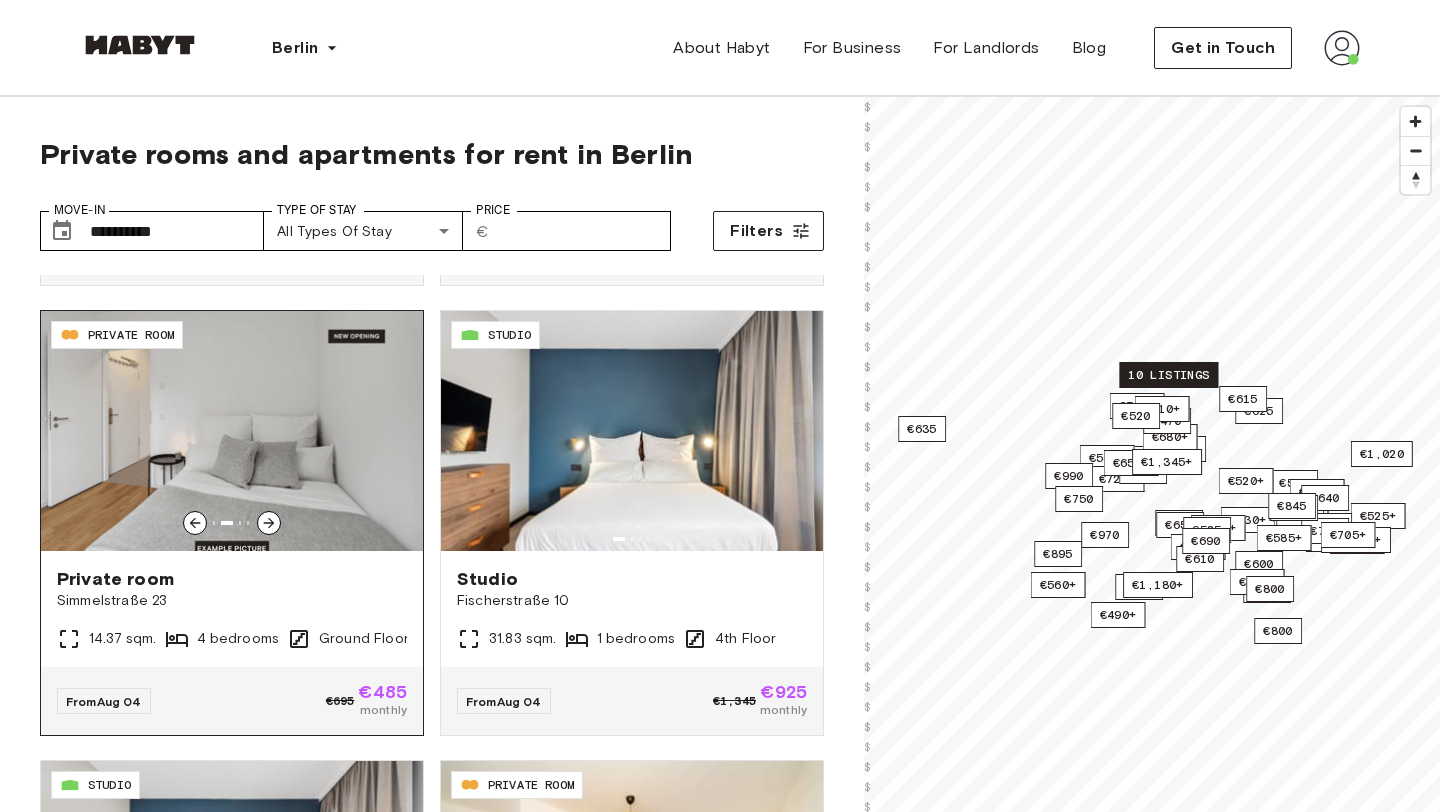 click 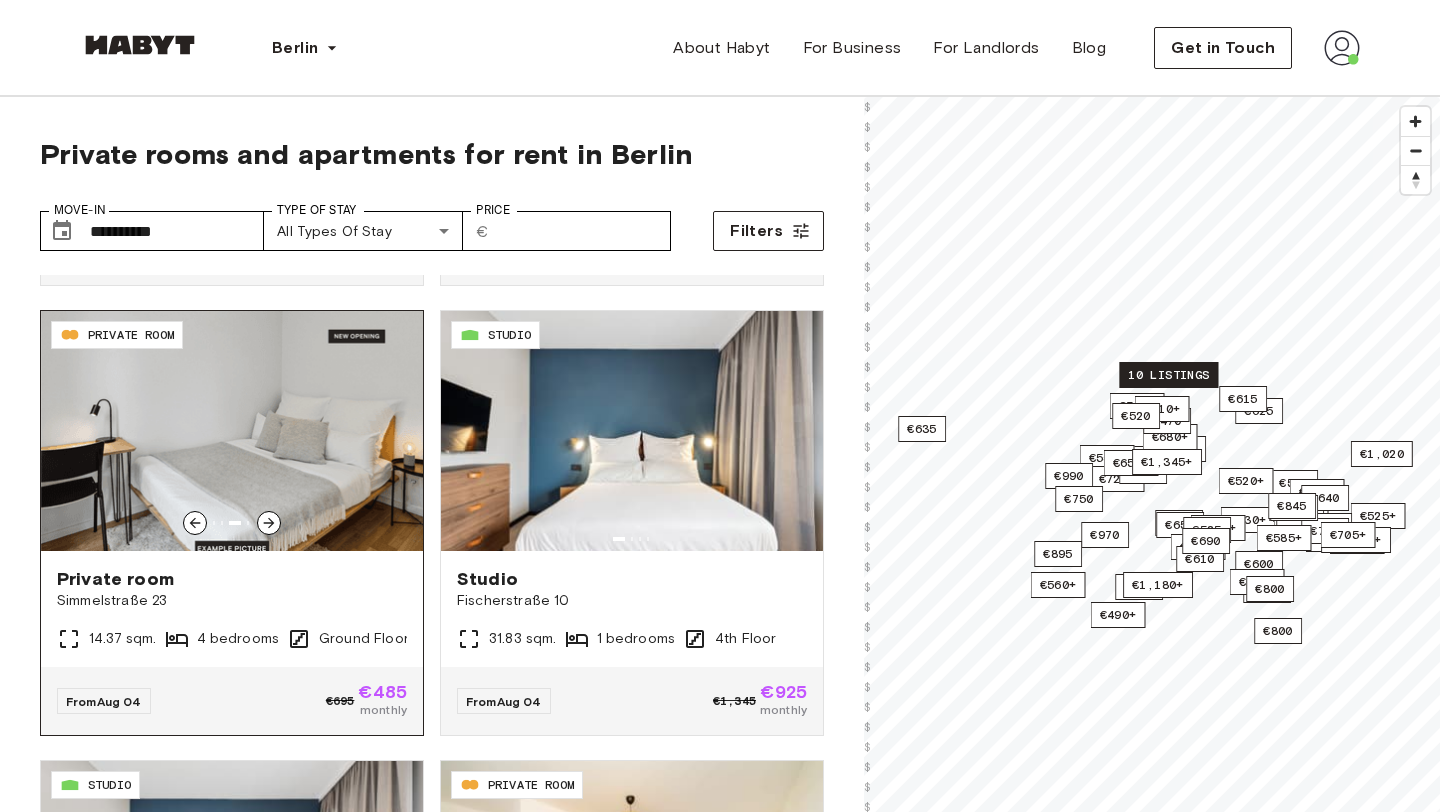 click 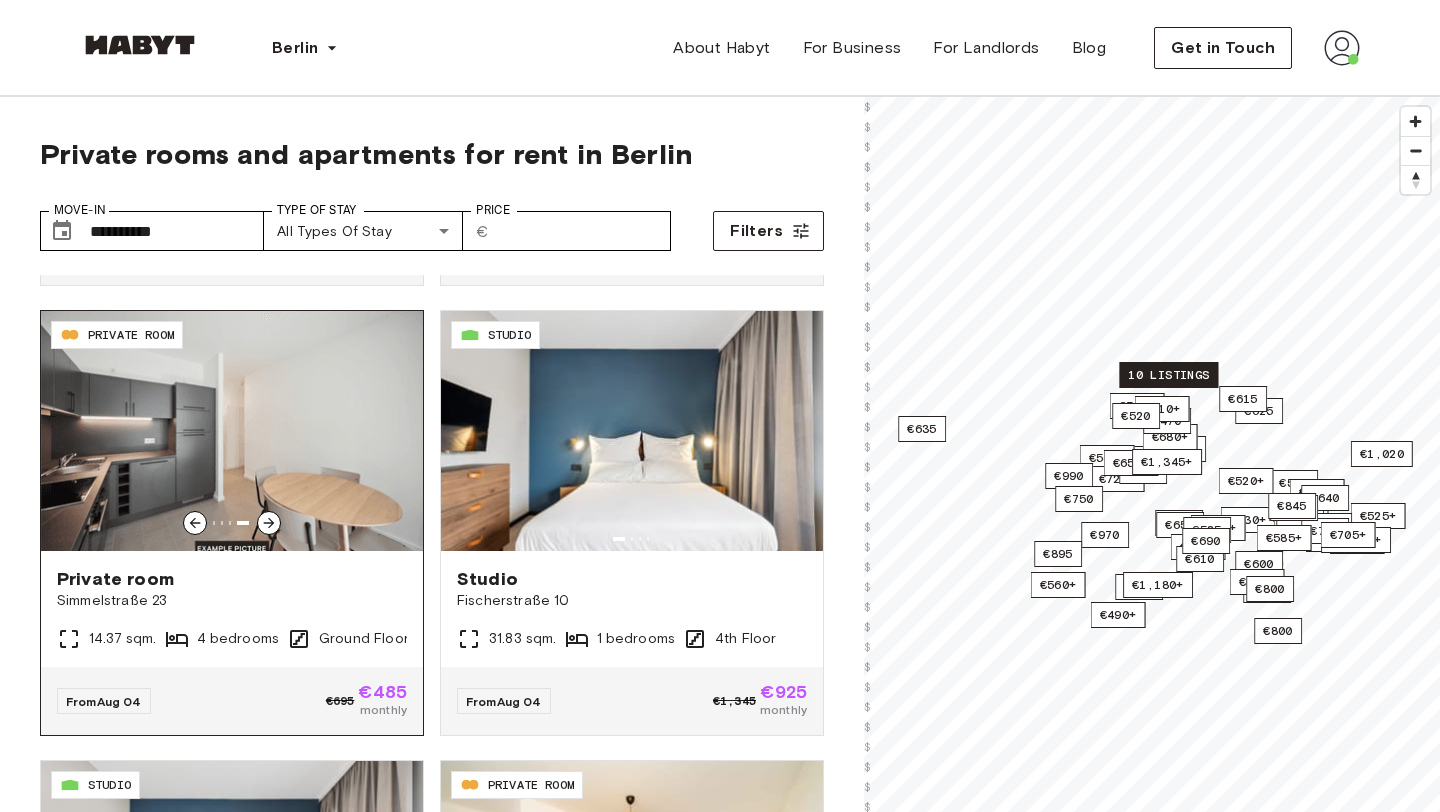 click 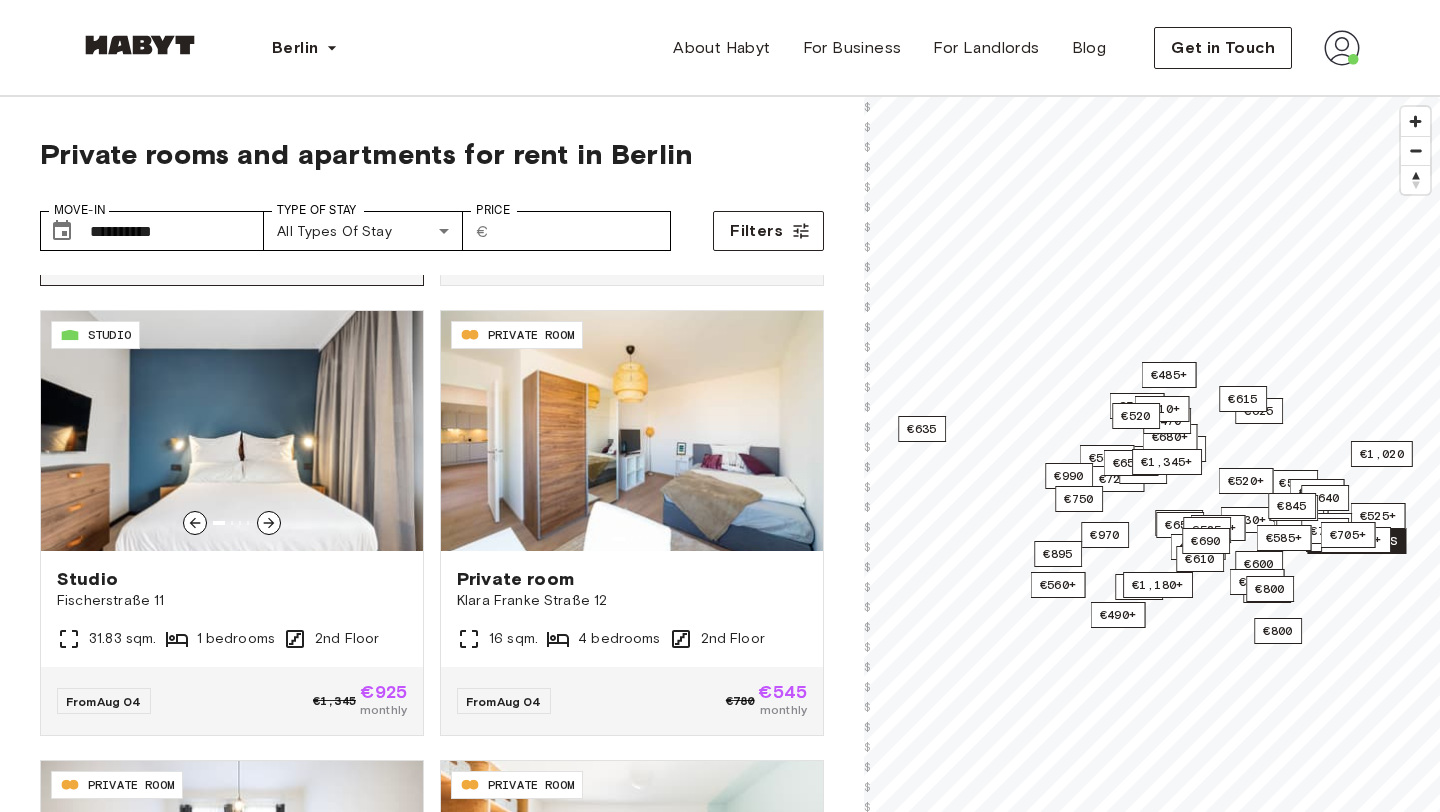 scroll, scrollTop: 4900, scrollLeft: 0, axis: vertical 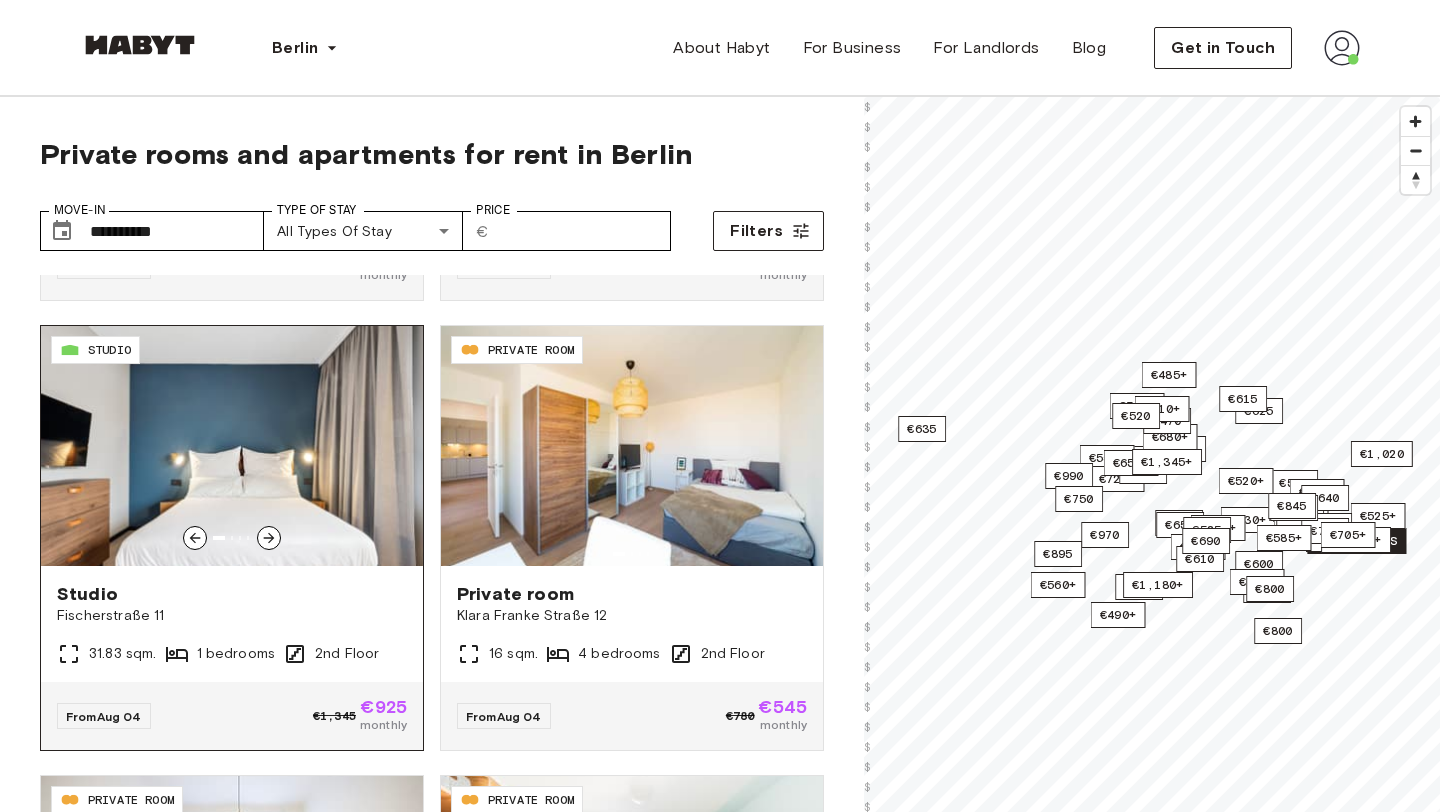 click 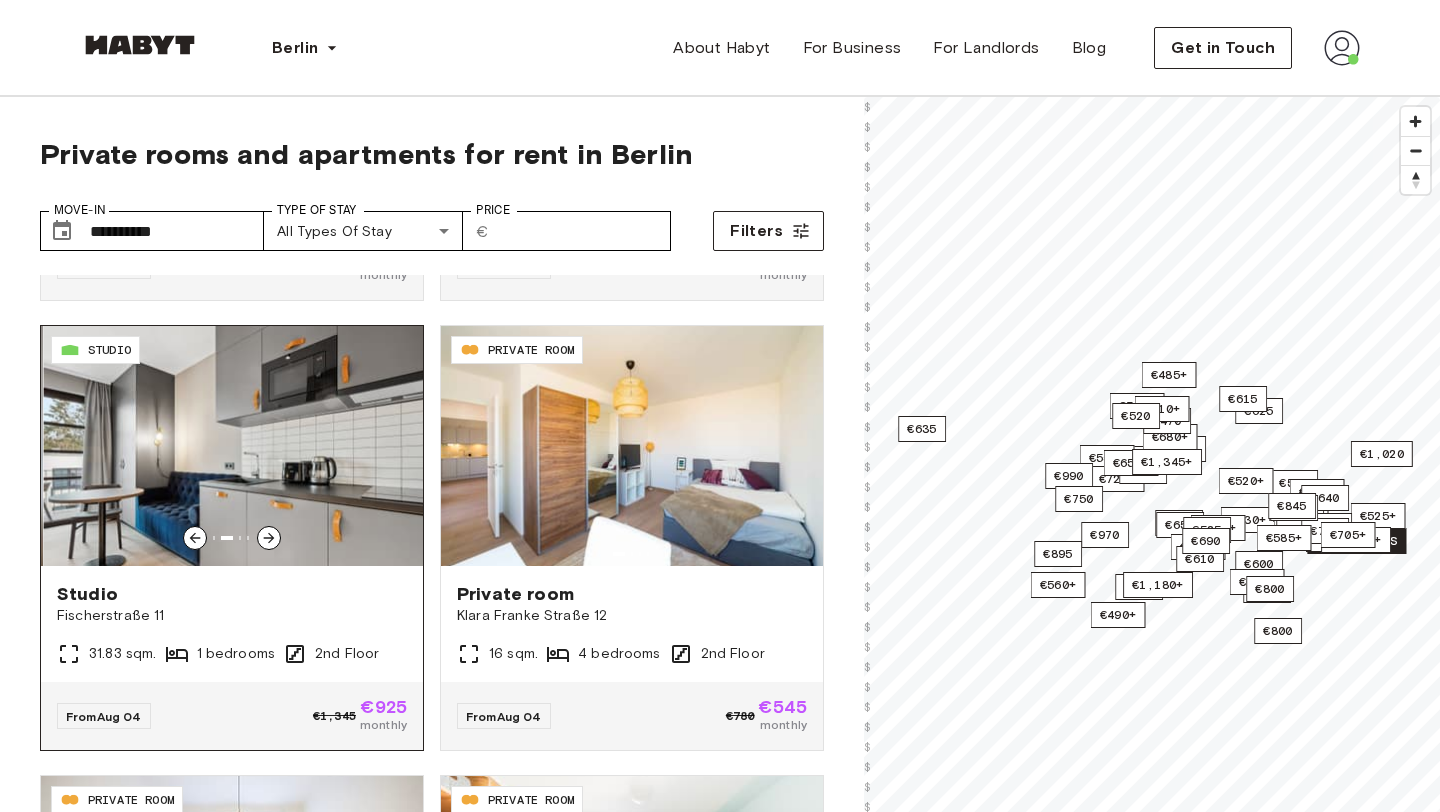 click 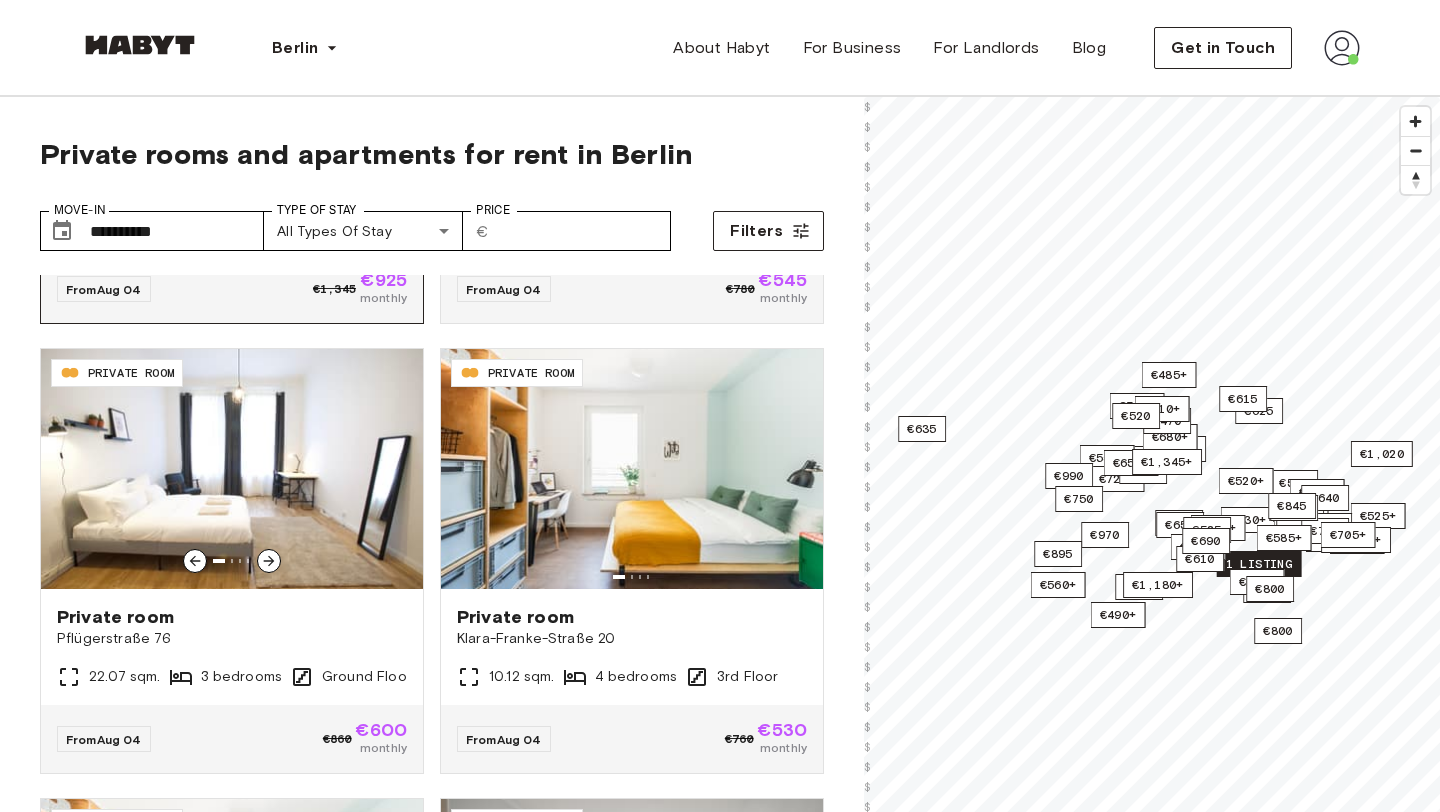 scroll, scrollTop: 5334, scrollLeft: 0, axis: vertical 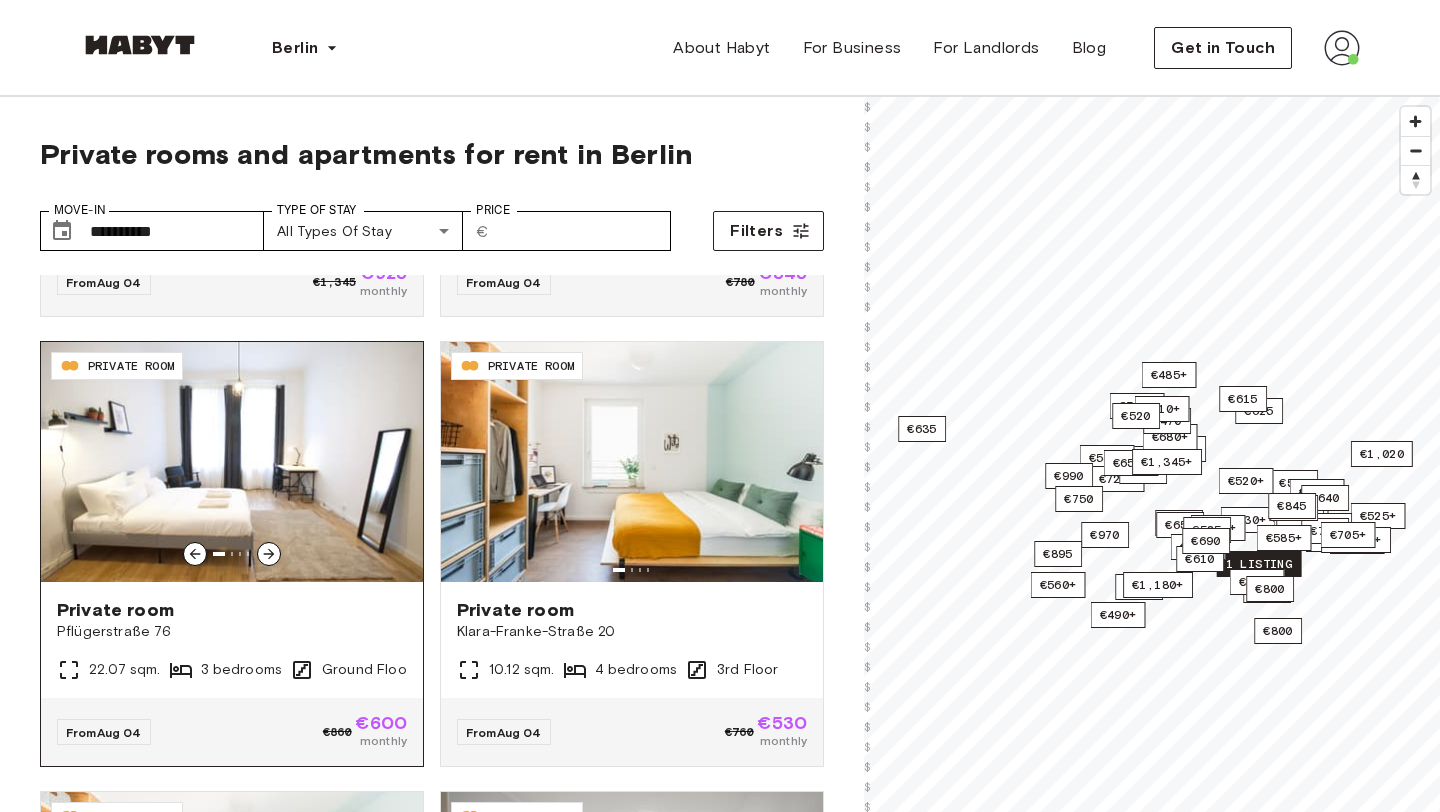 click 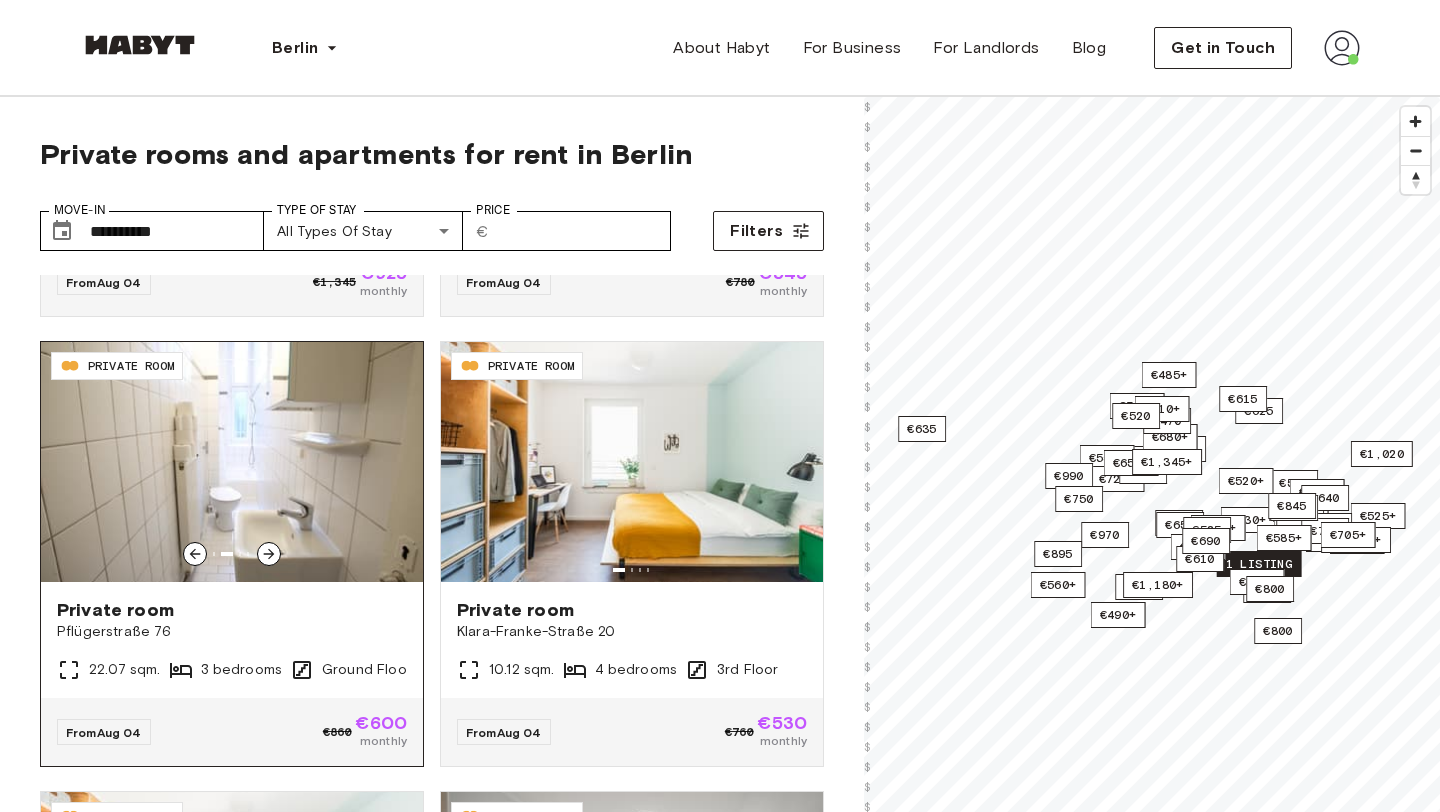 click 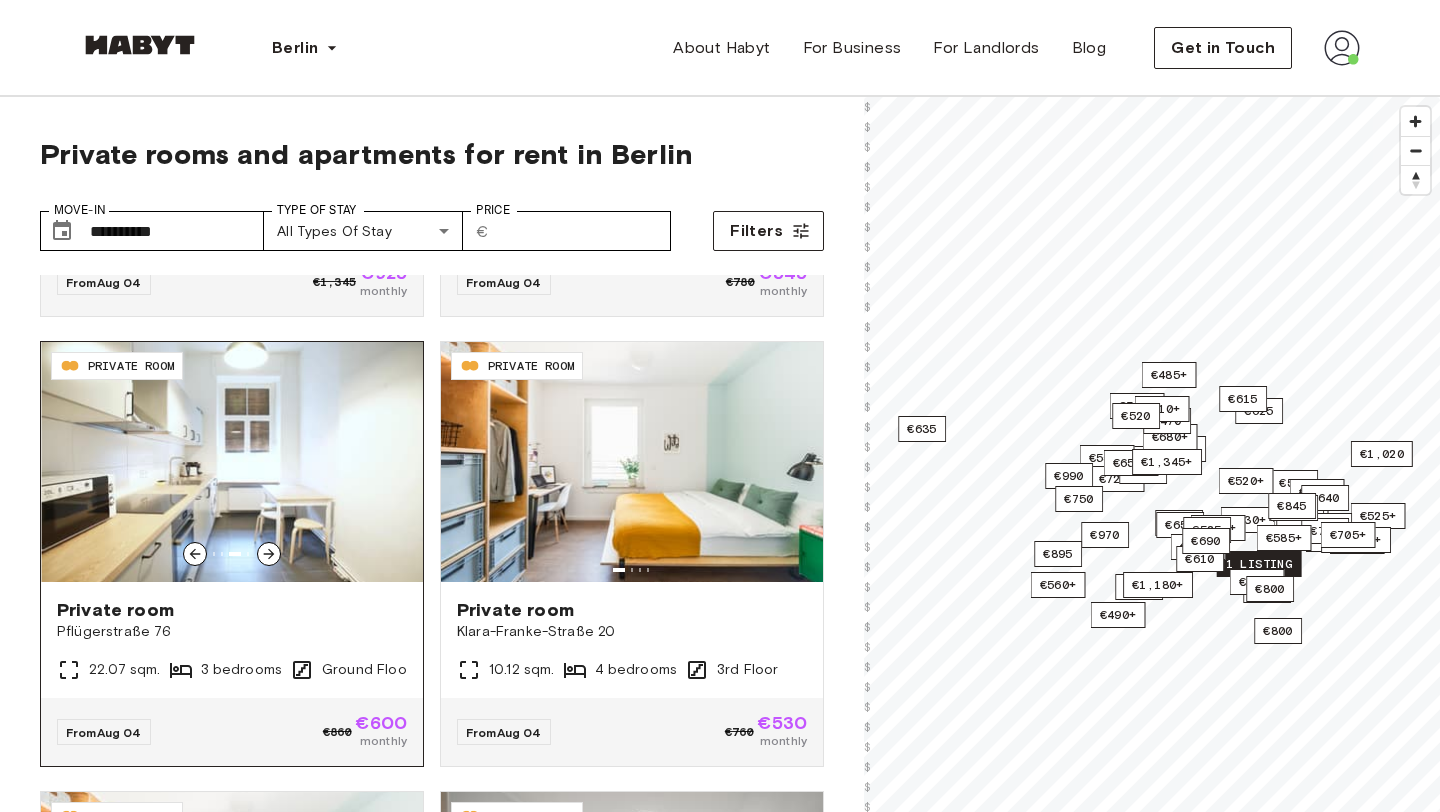 click 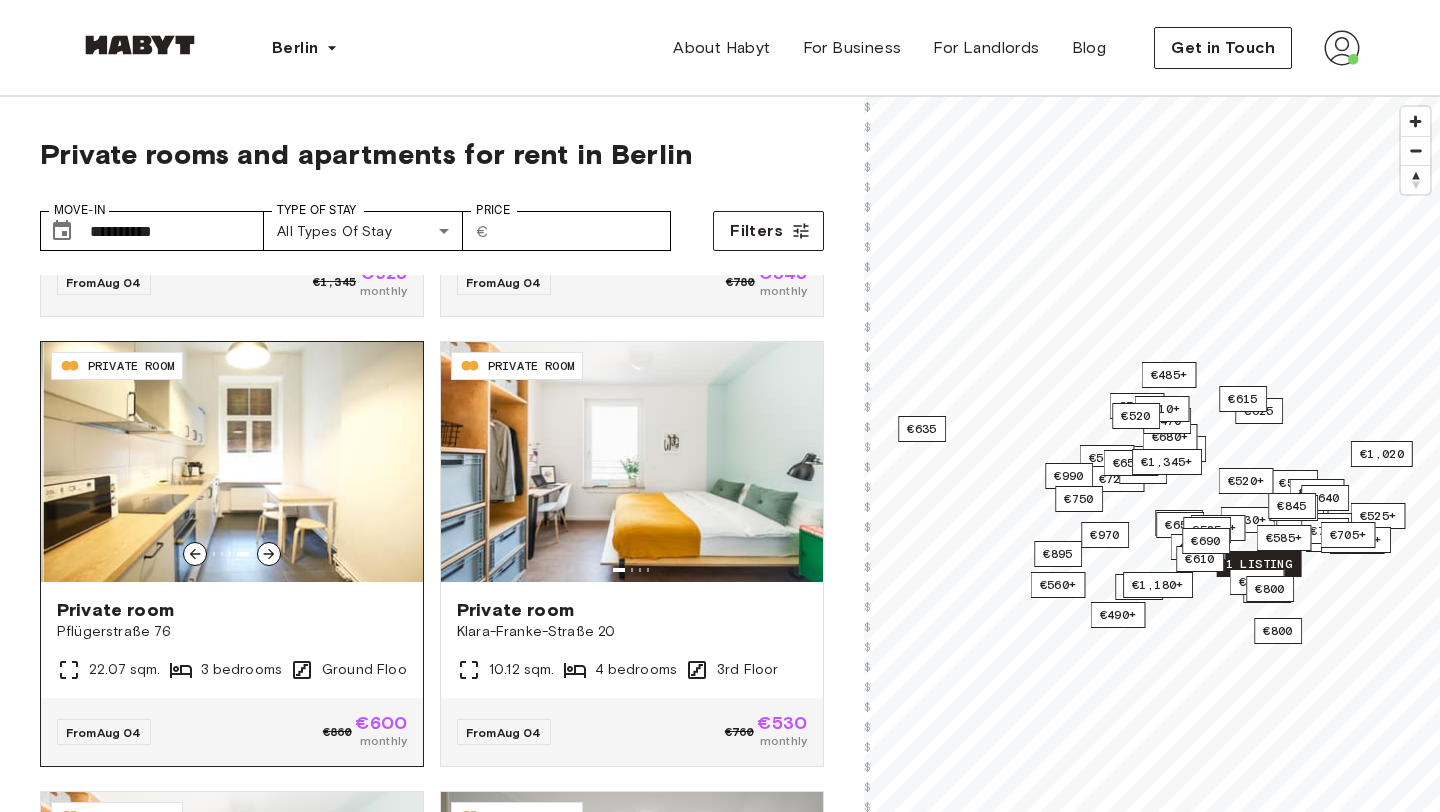 click 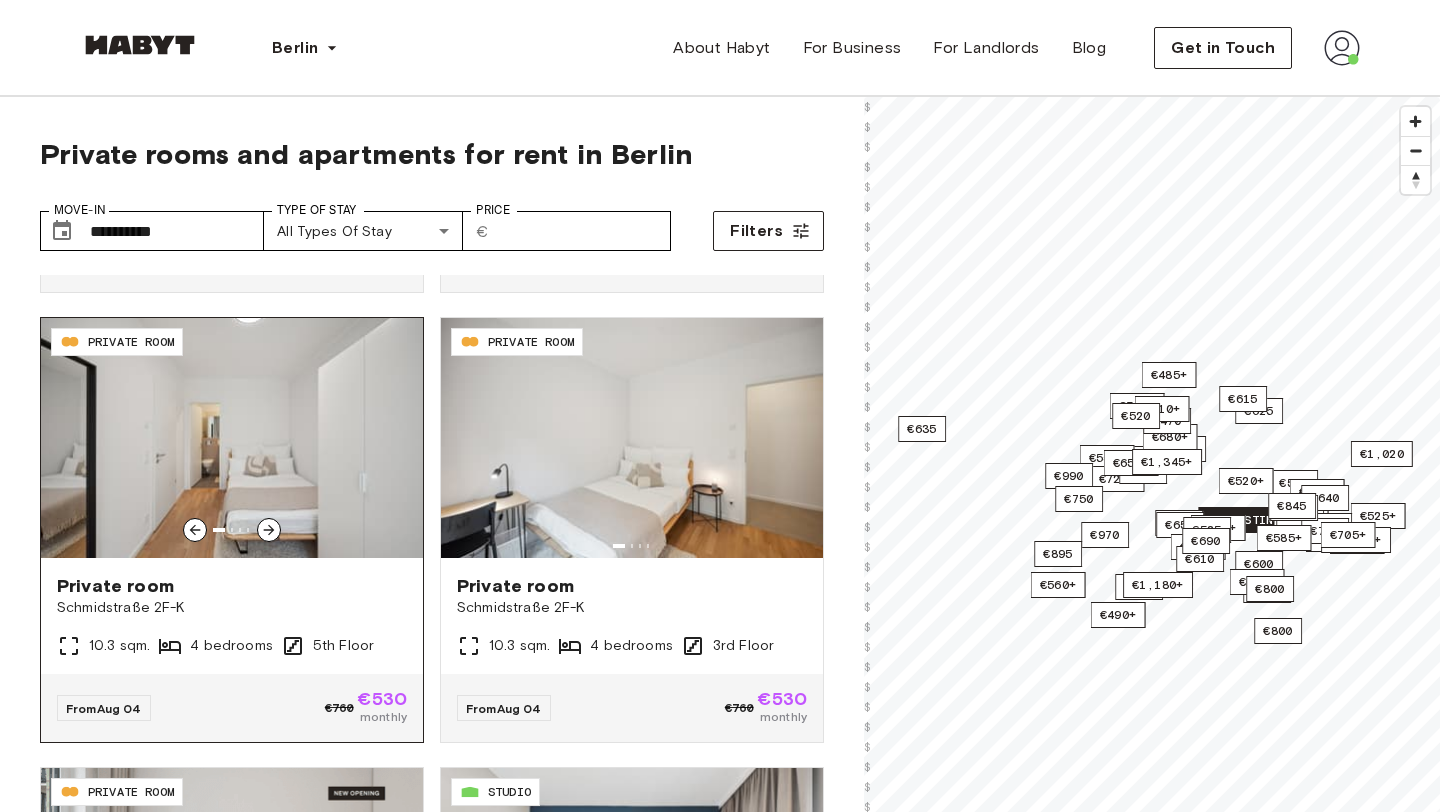 scroll, scrollTop: 4007, scrollLeft: 0, axis: vertical 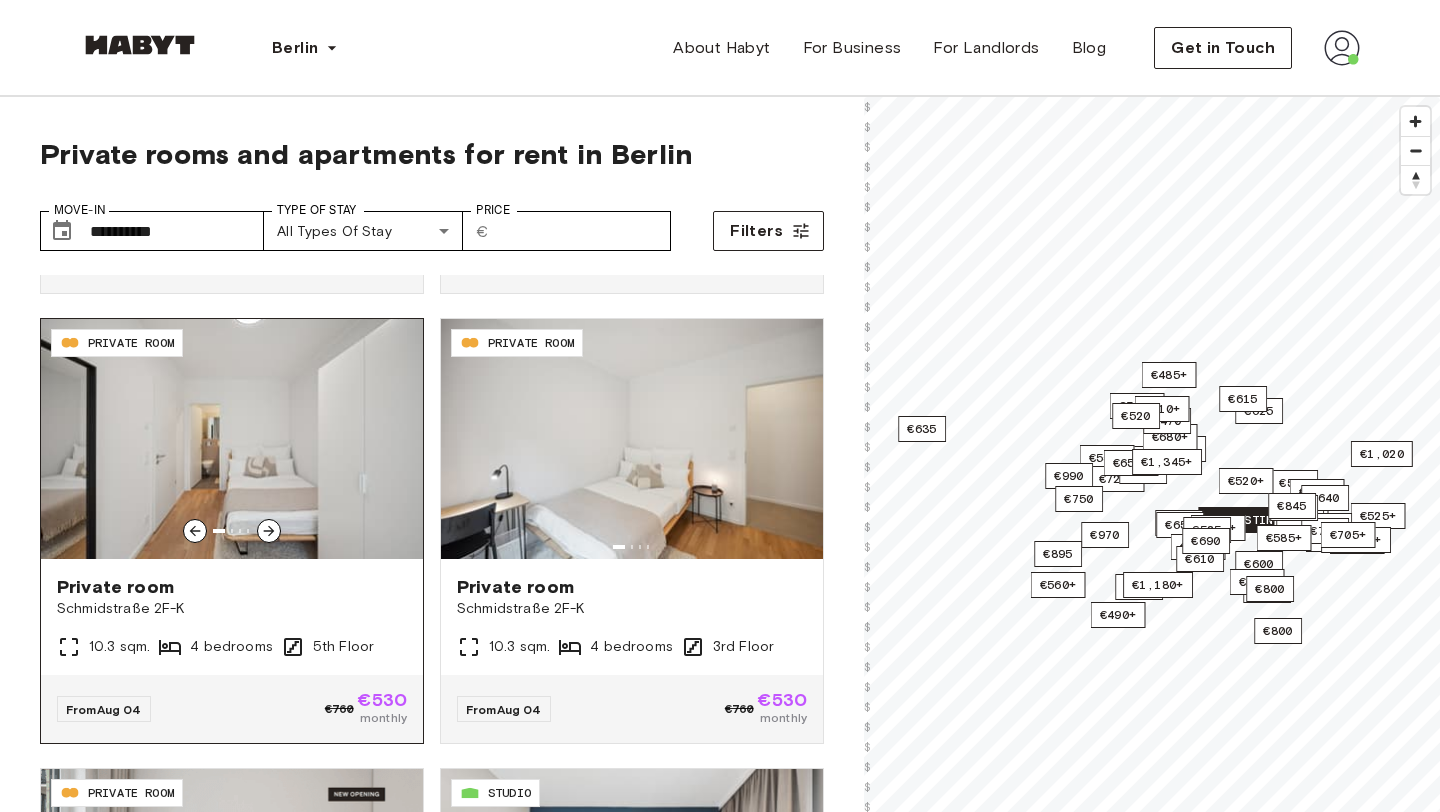 click on "Schmidstraße 2F-K" at bounding box center [232, 609] 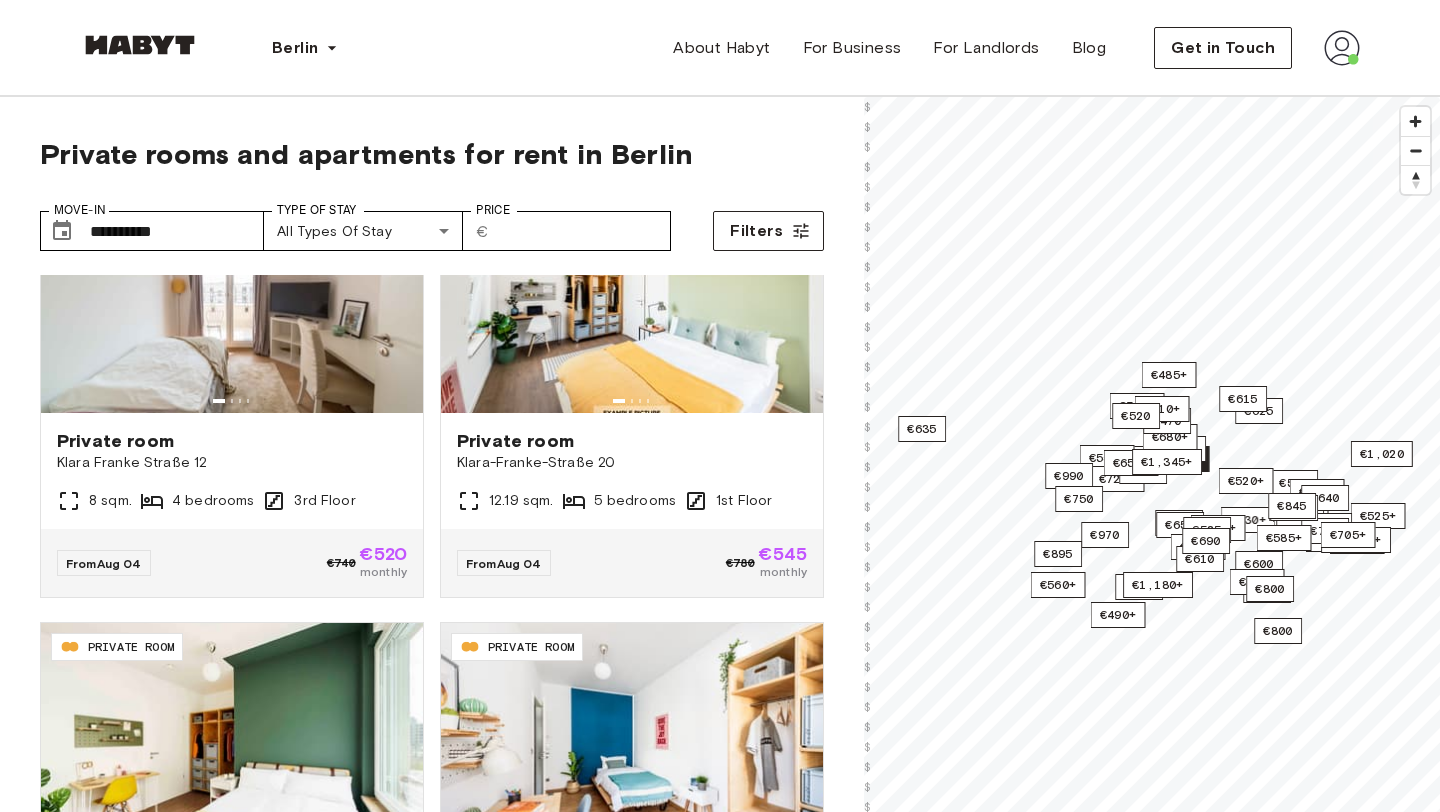 scroll, scrollTop: 2790, scrollLeft: 0, axis: vertical 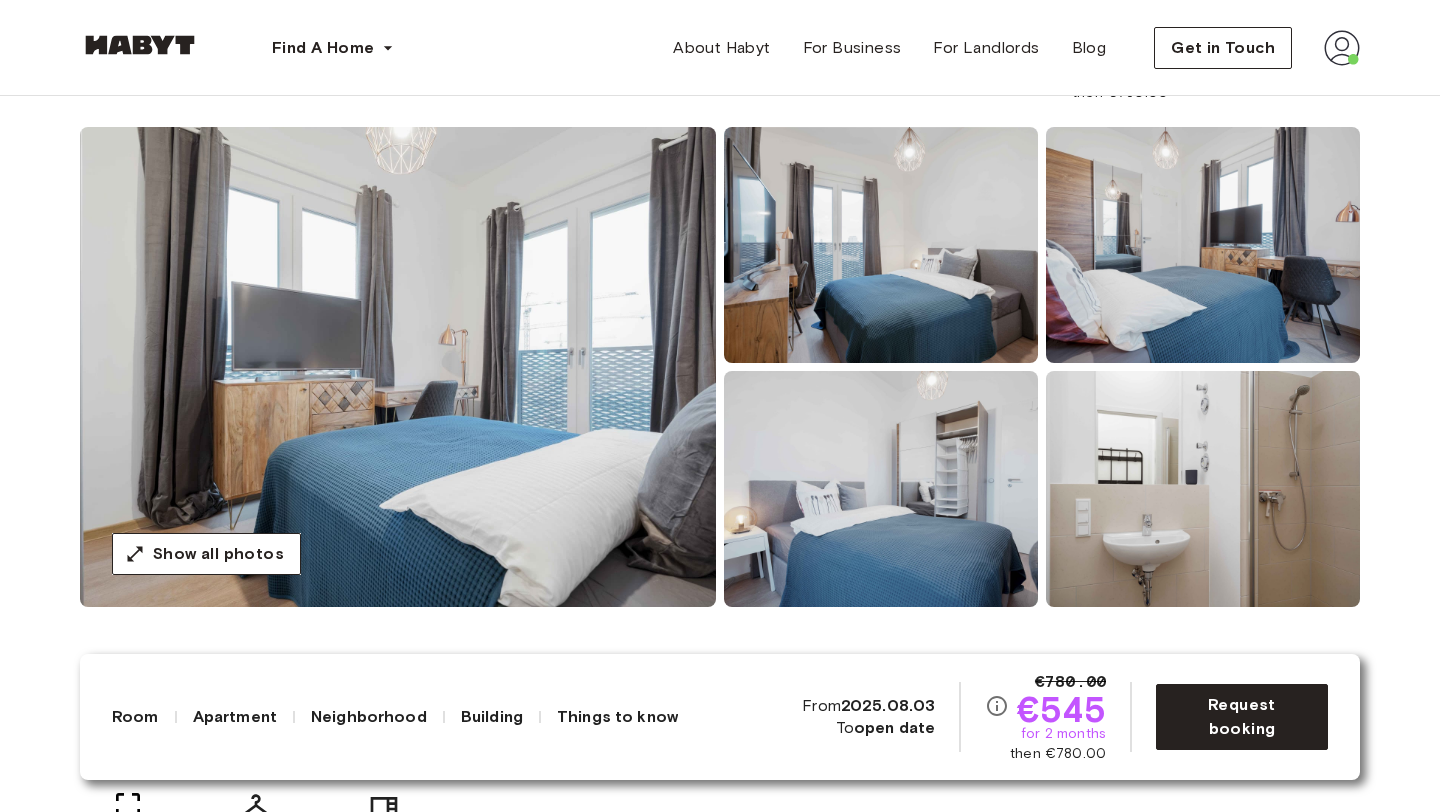 click at bounding box center [398, 367] 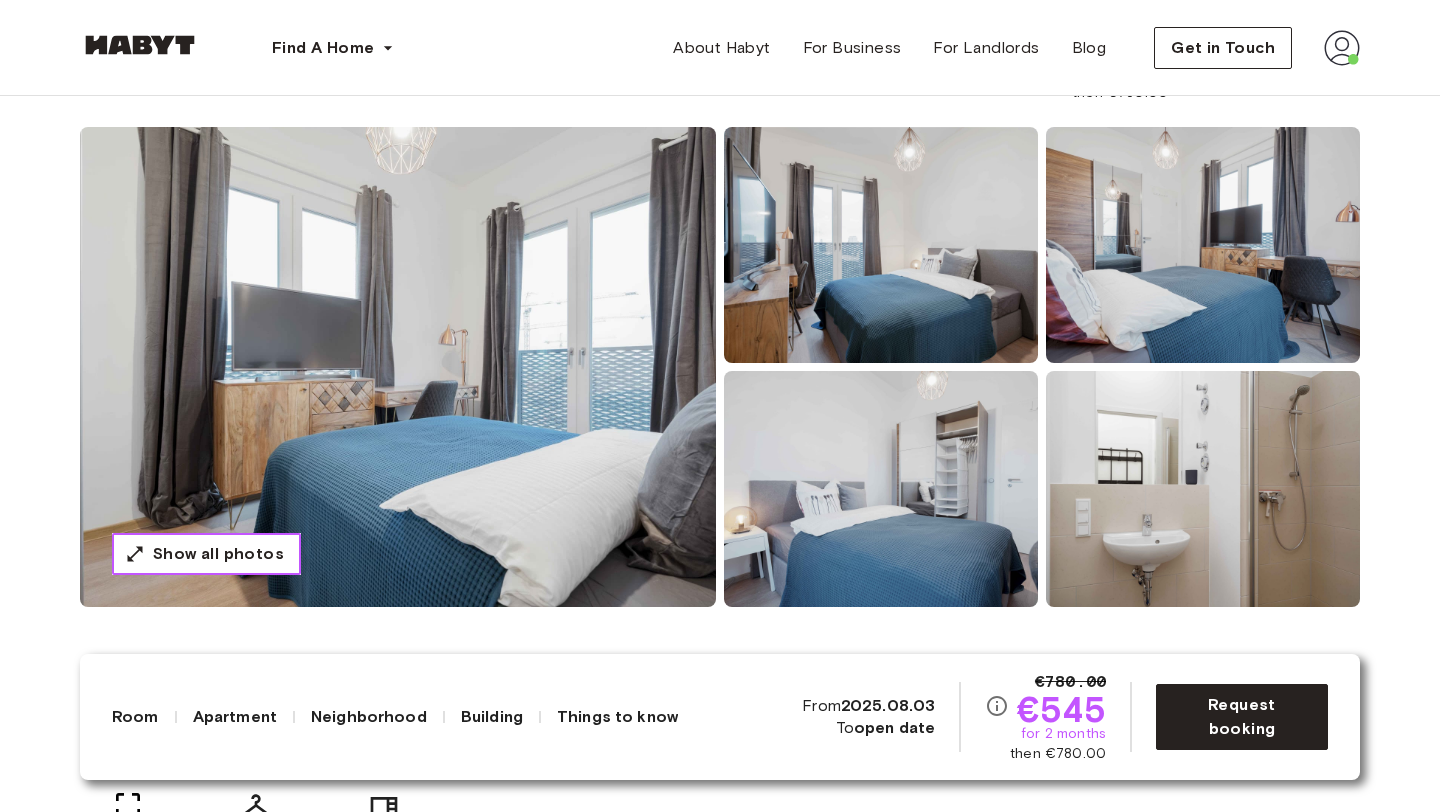 click on "Show all photos" at bounding box center (218, 554) 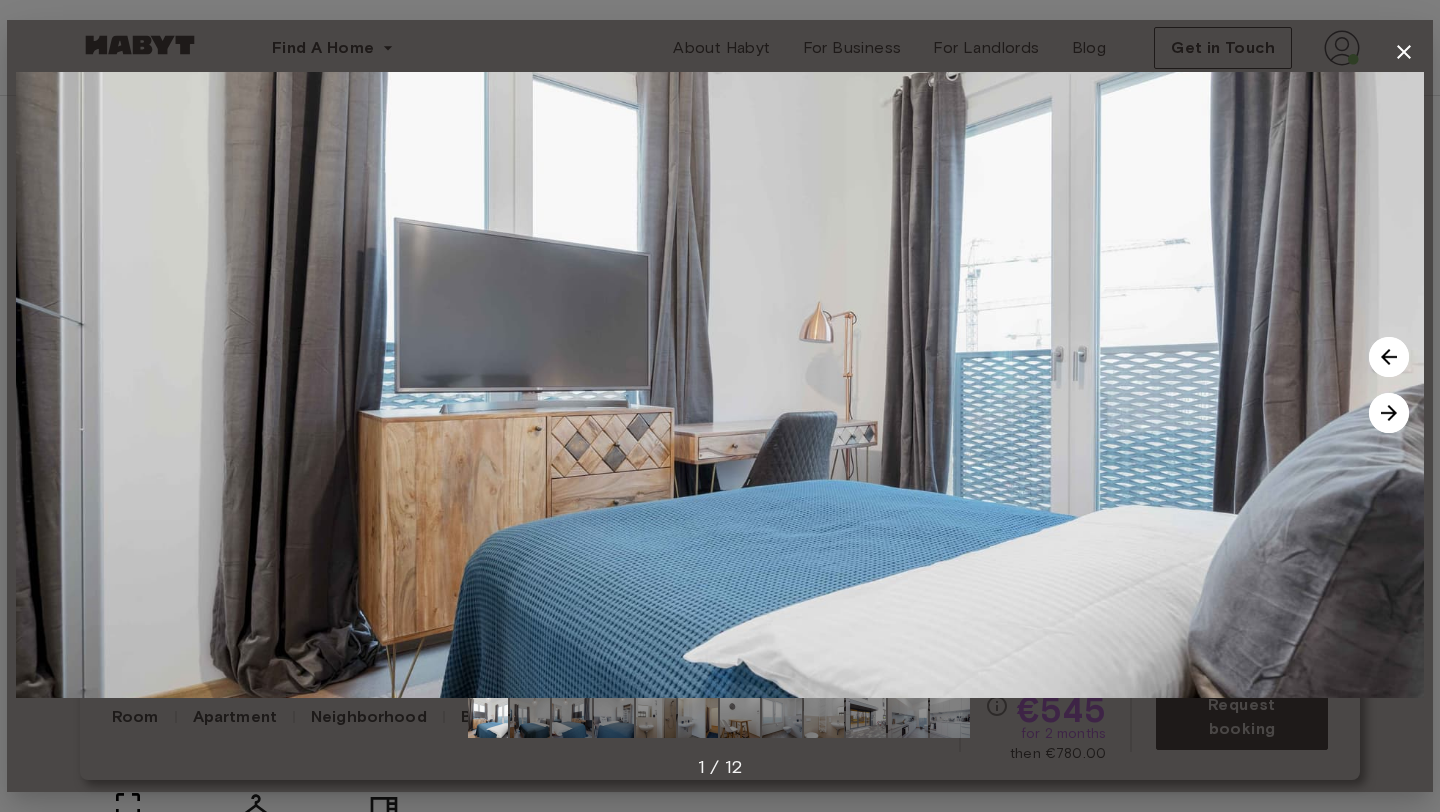 click at bounding box center (1389, 413) 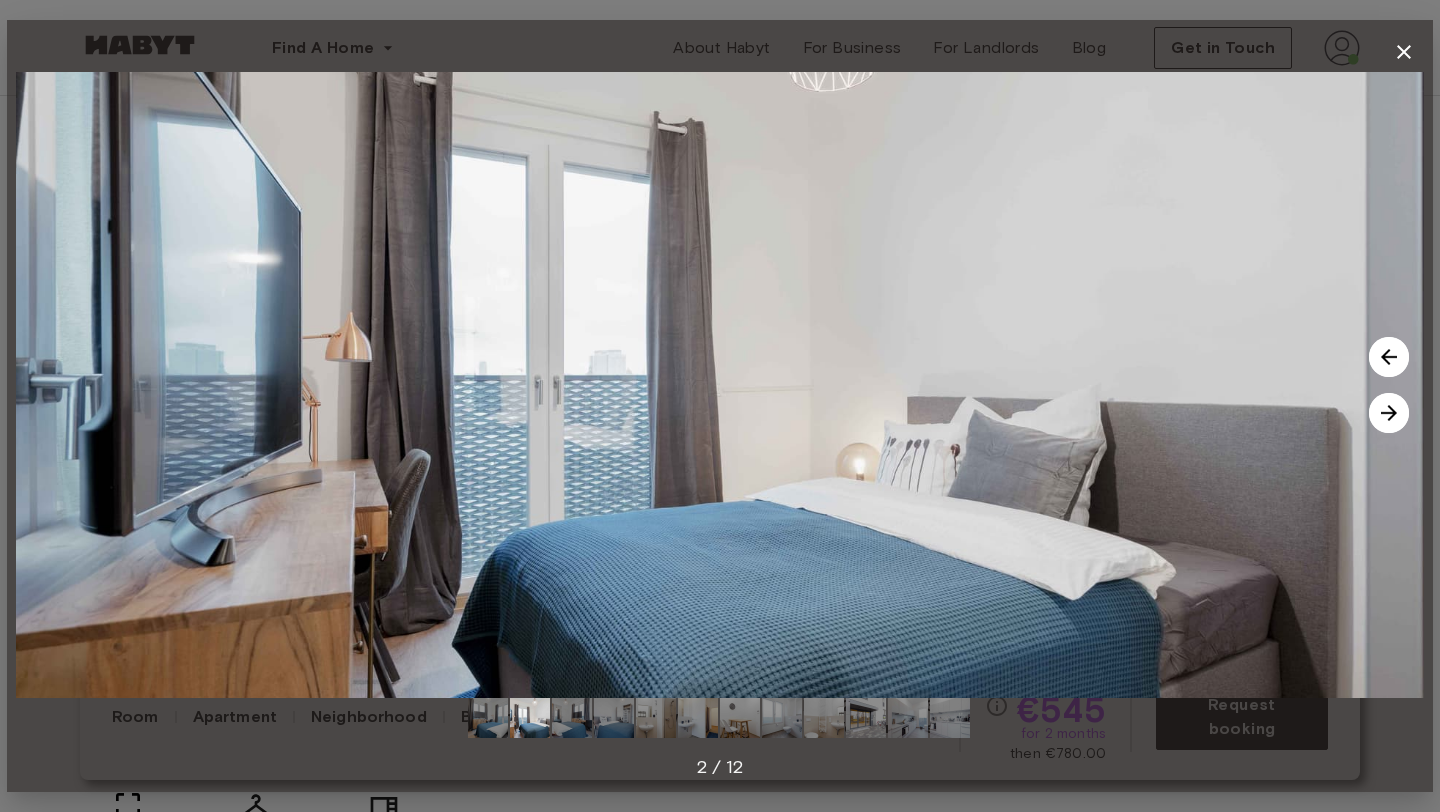 click at bounding box center (1389, 413) 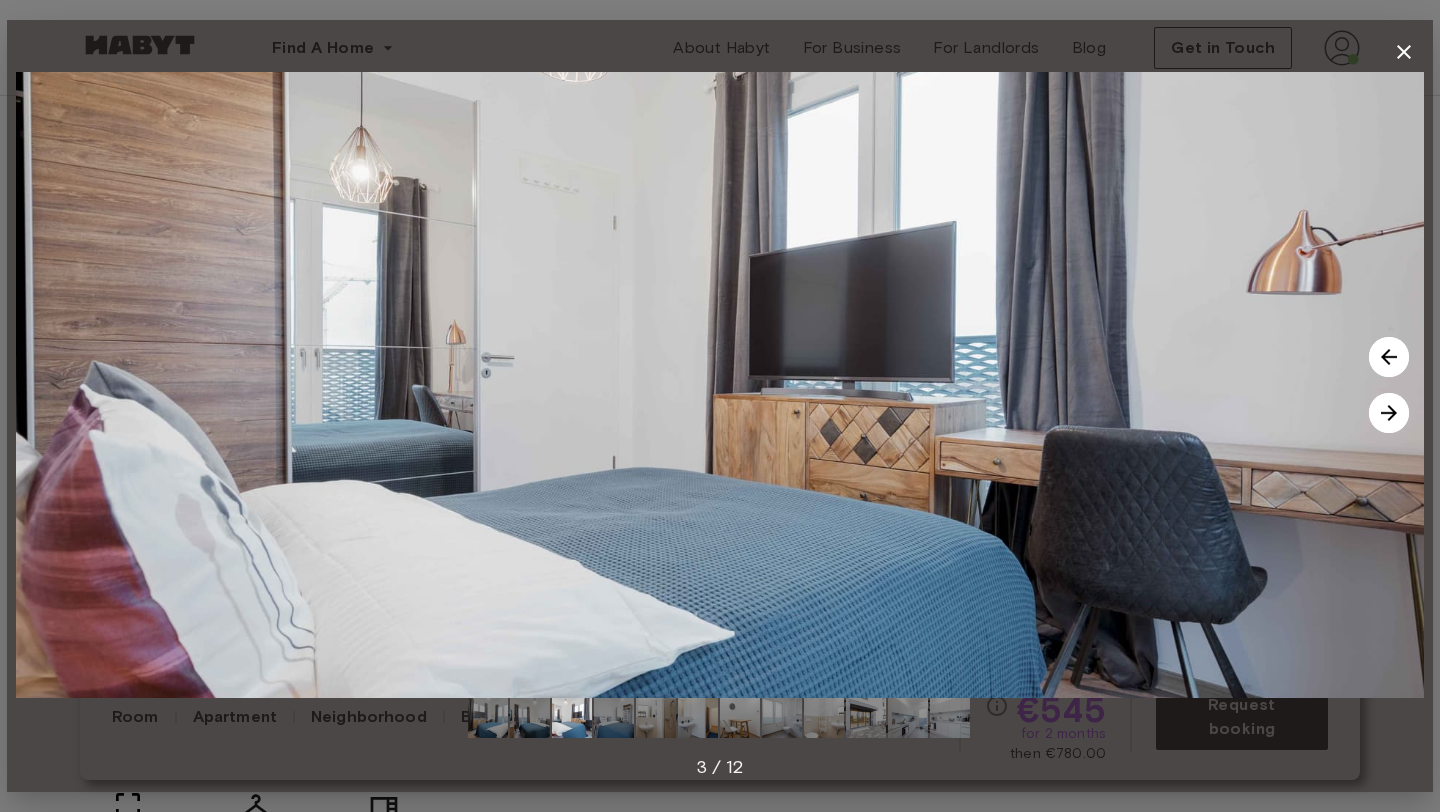 click at bounding box center (1389, 413) 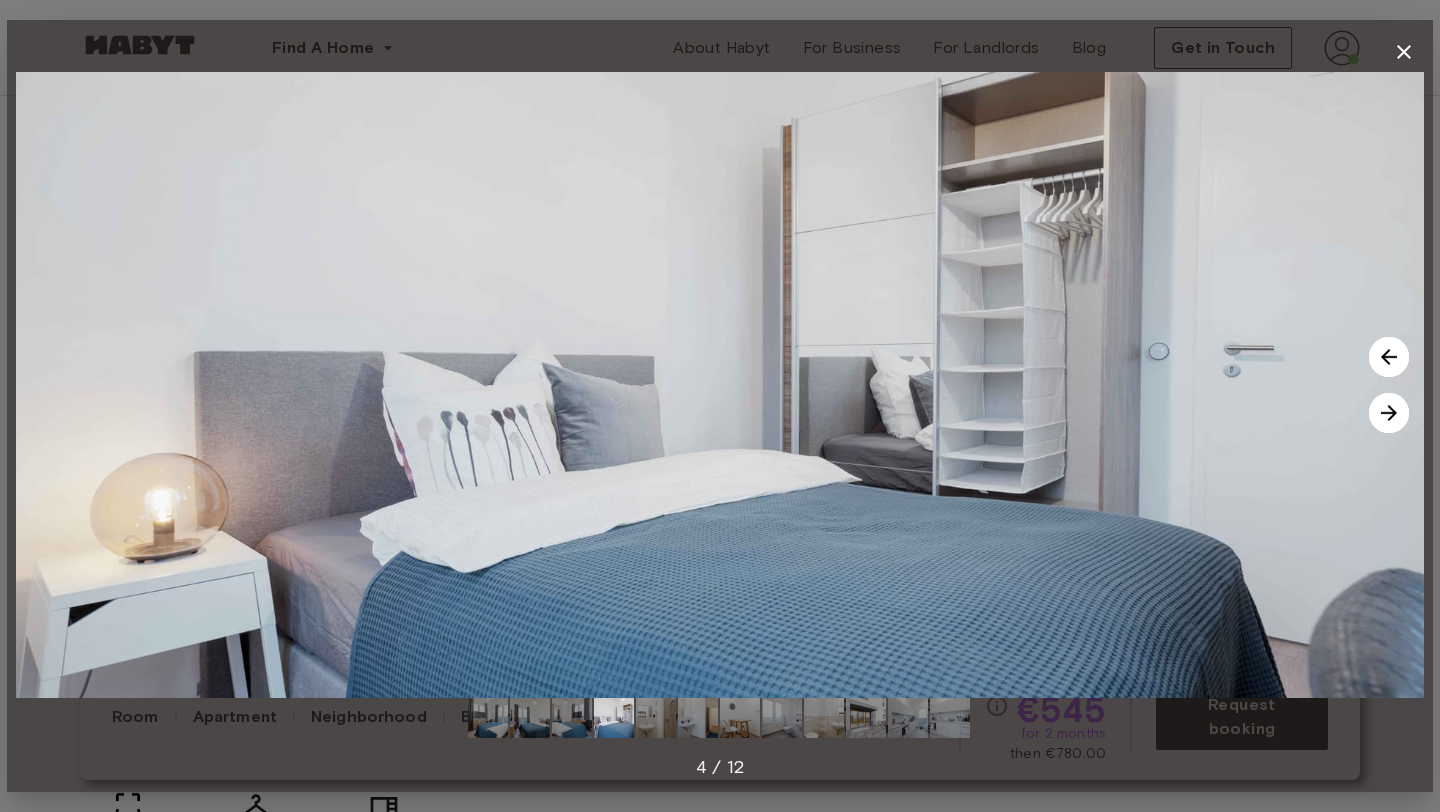 click at bounding box center [1389, 413] 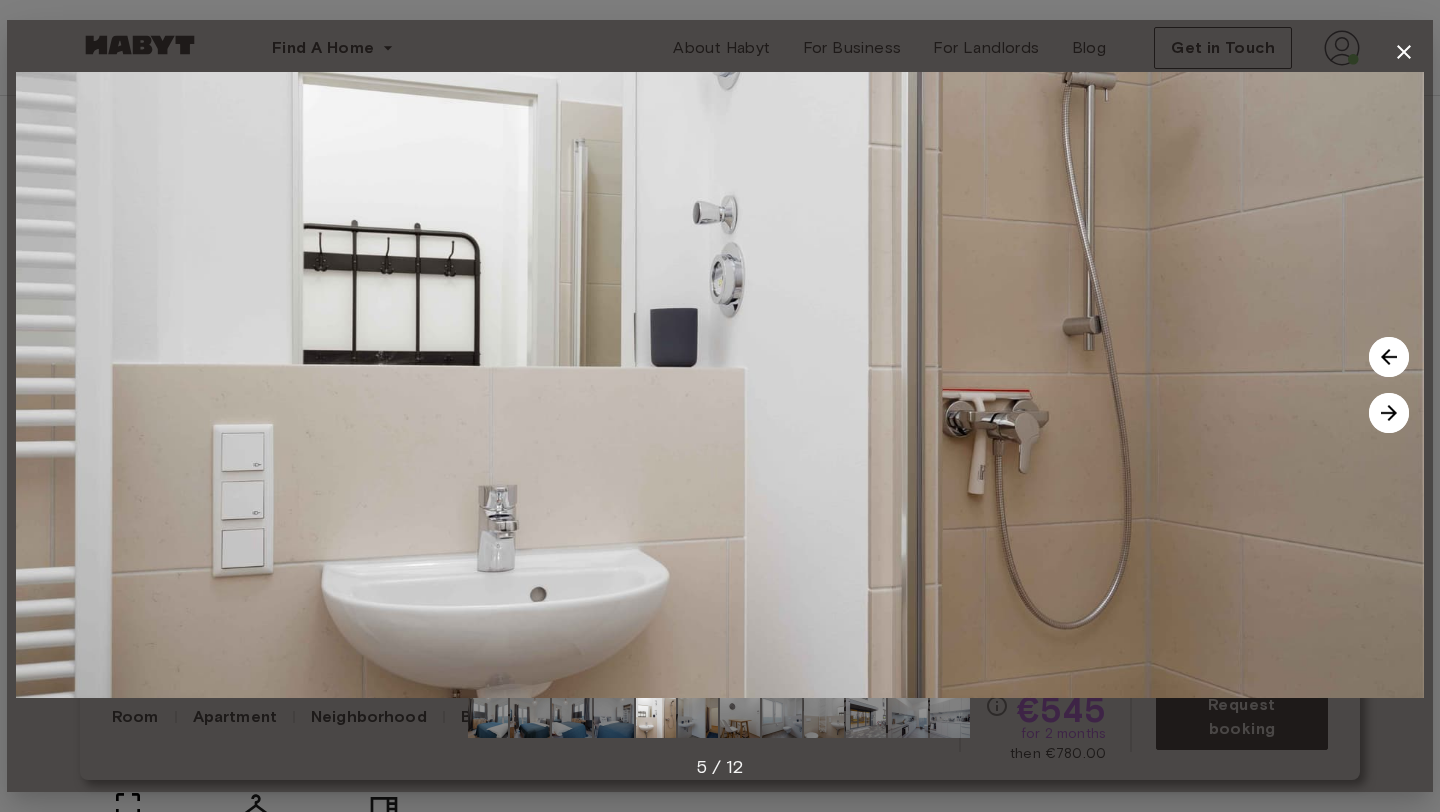 click at bounding box center (1389, 413) 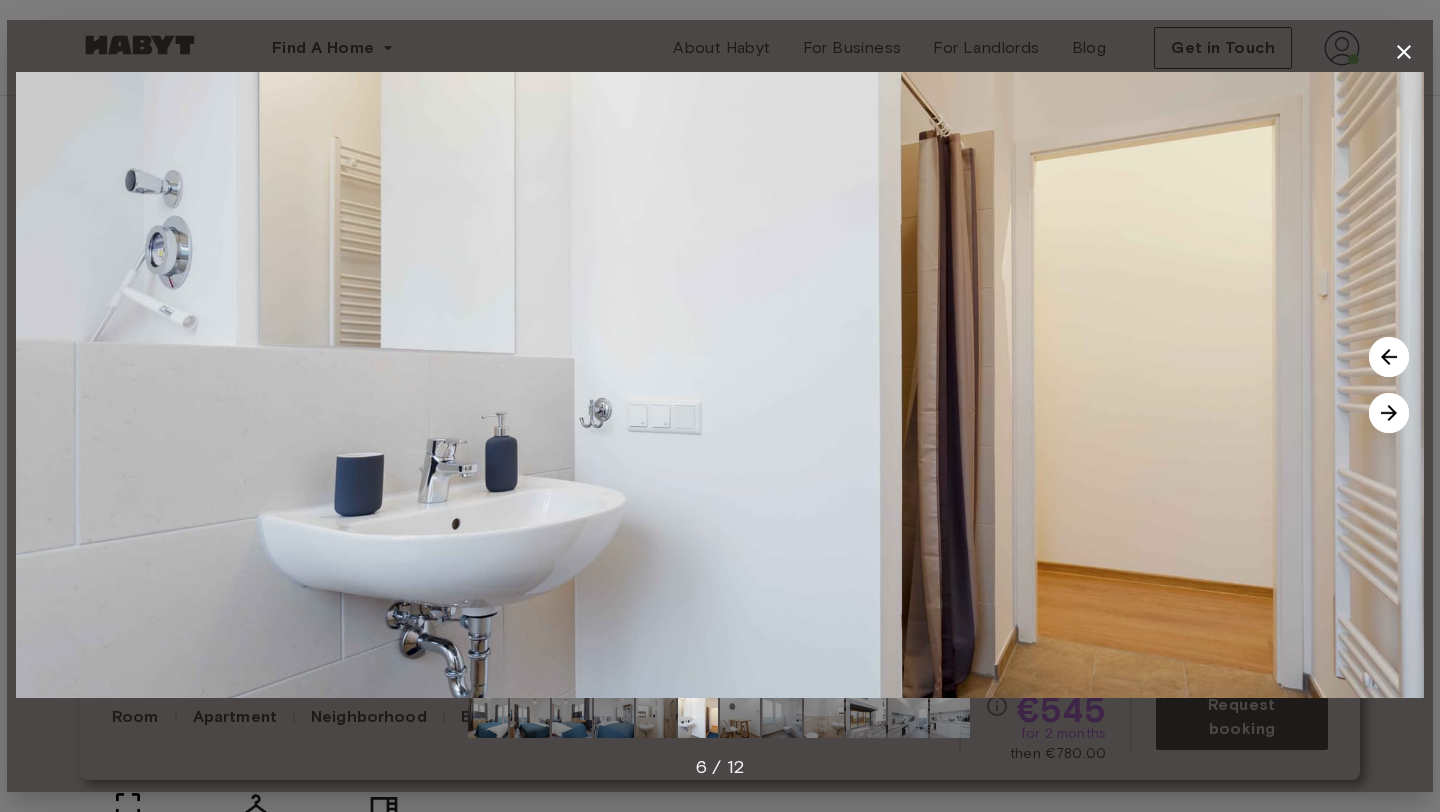 click at bounding box center [1389, 413] 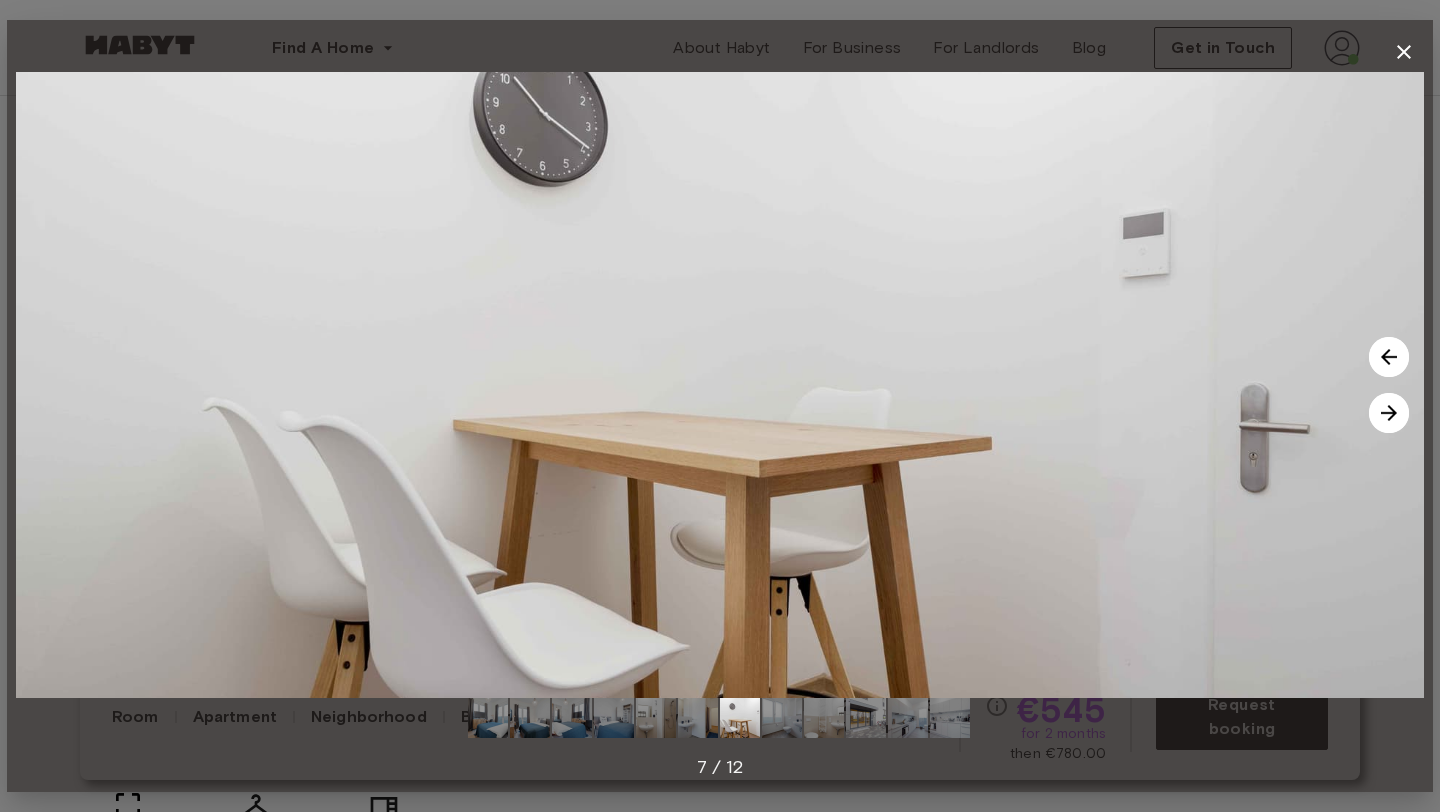 click at bounding box center (1389, 413) 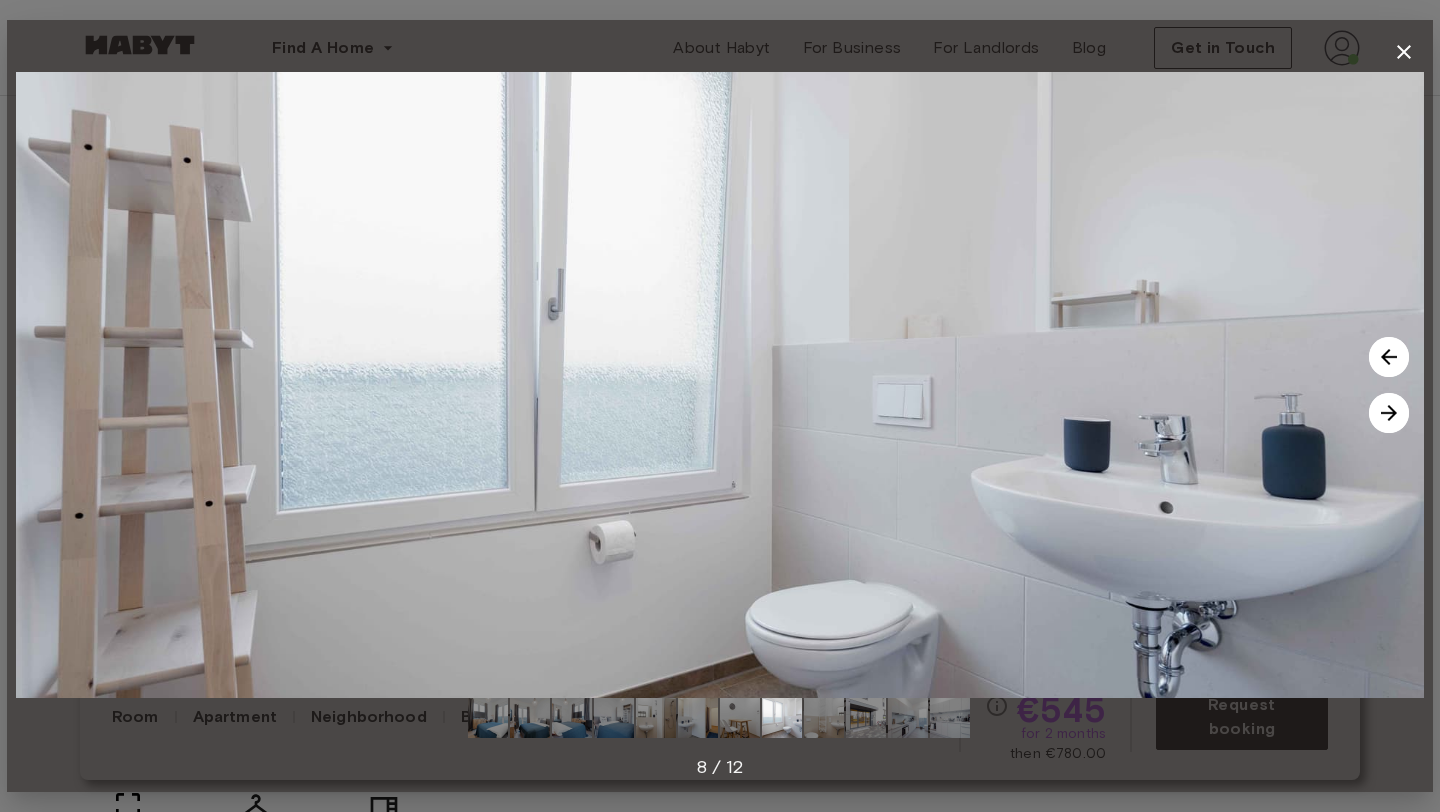 click at bounding box center (1389, 413) 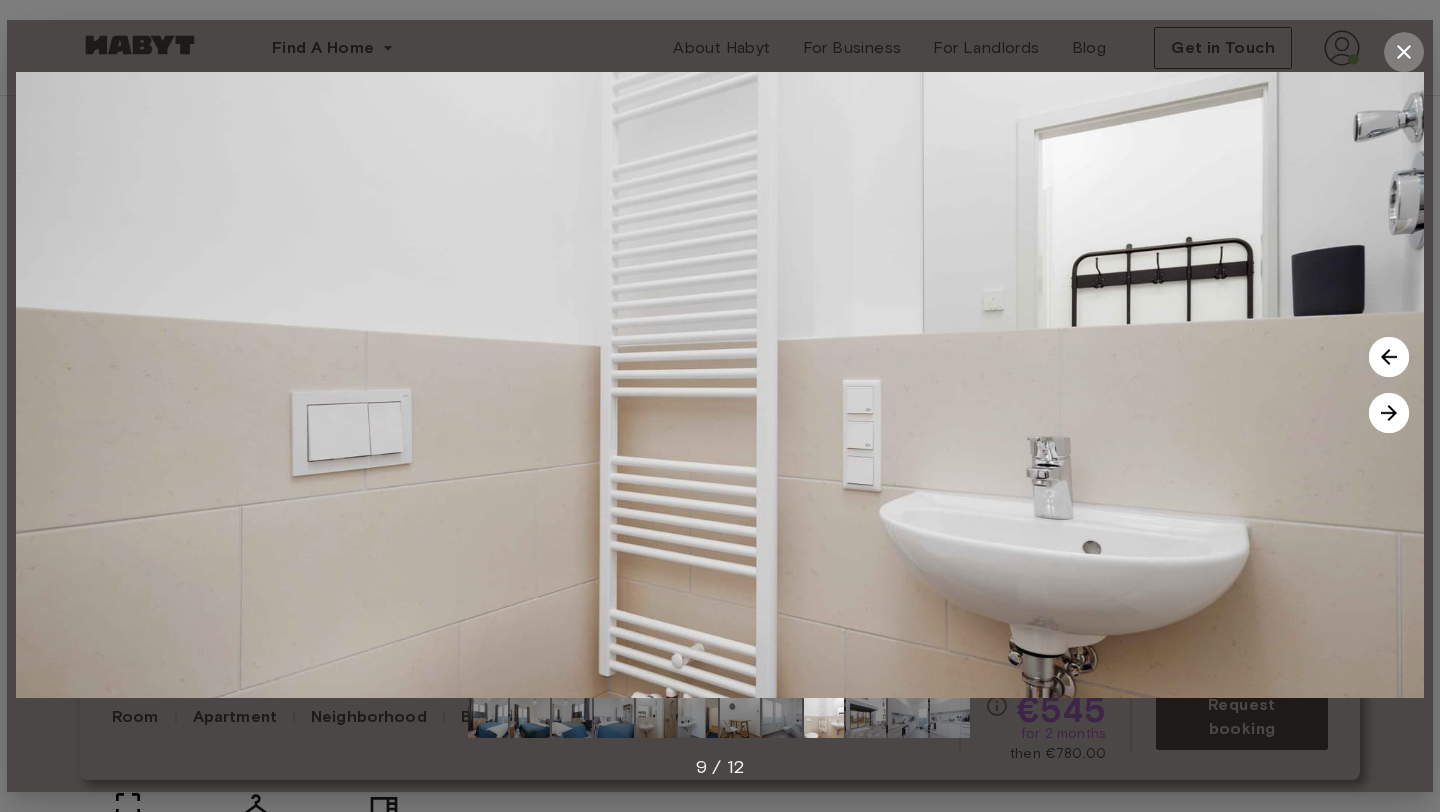 click 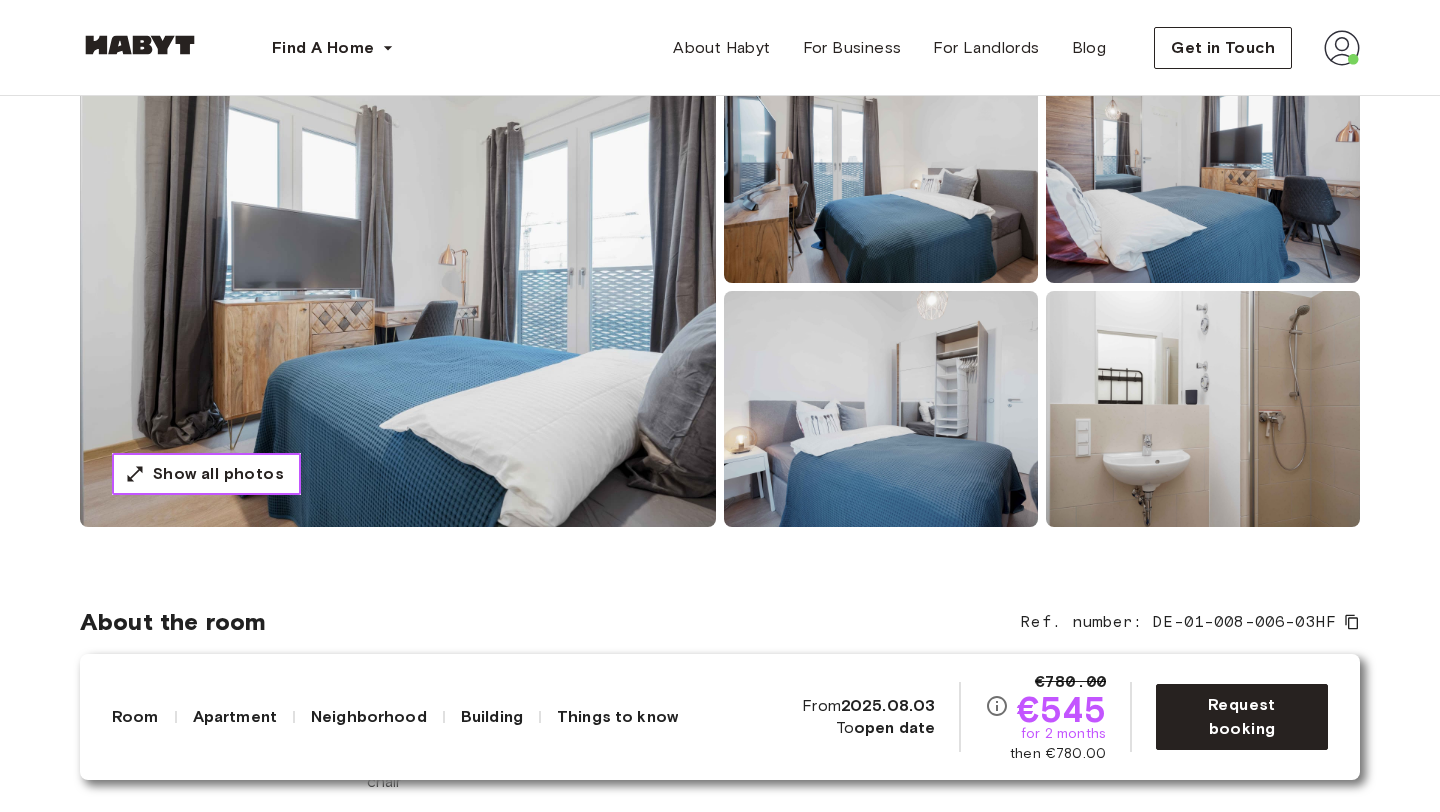 scroll, scrollTop: 56, scrollLeft: 0, axis: vertical 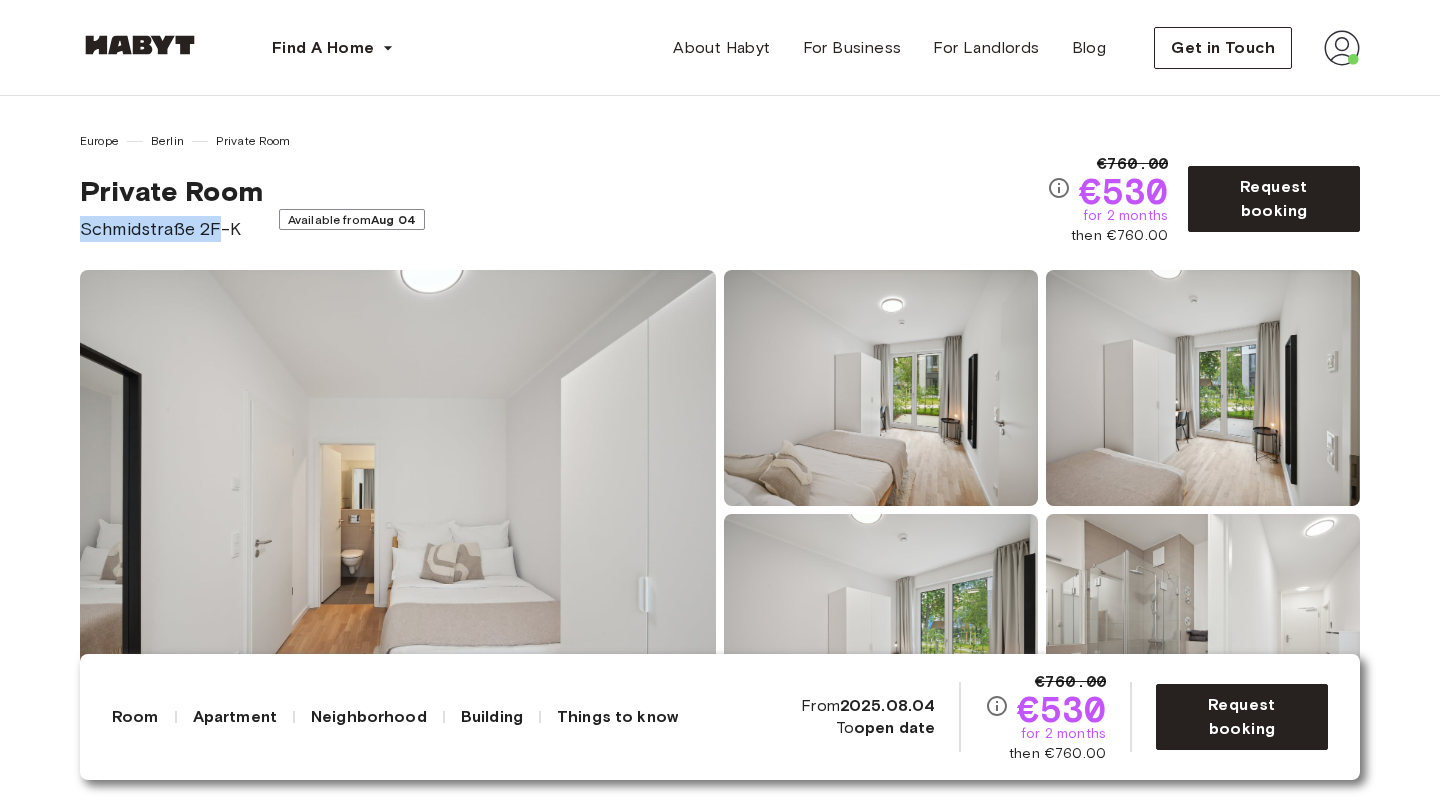 click on "Europe [CITY] Private Room Private Room [STREET] [POSTAL_CODE]-[LETTER] Available from [DATE] €760.00 €530 for 2 months then €760.00 Request booking" at bounding box center (720, 187) 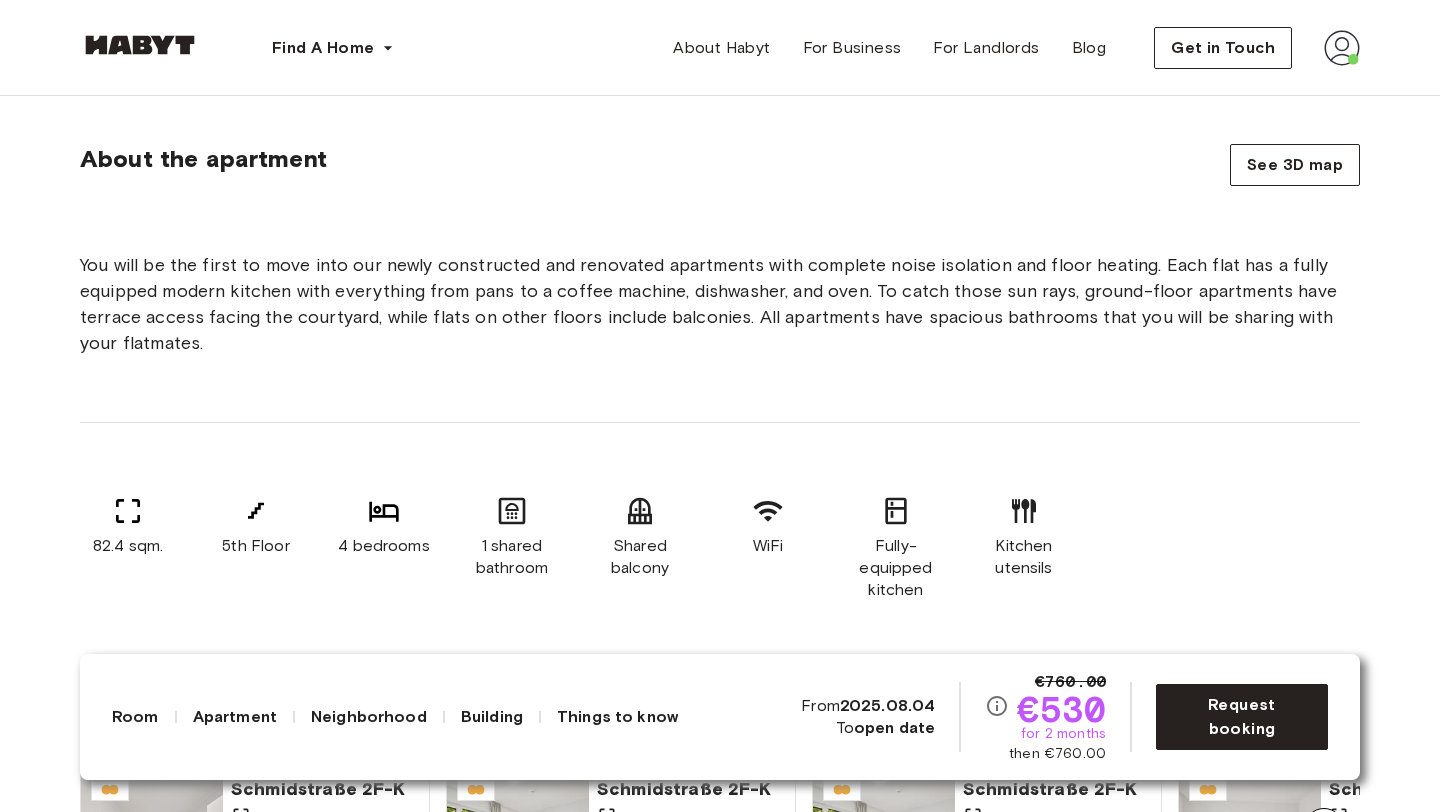 scroll, scrollTop: 1210, scrollLeft: 0, axis: vertical 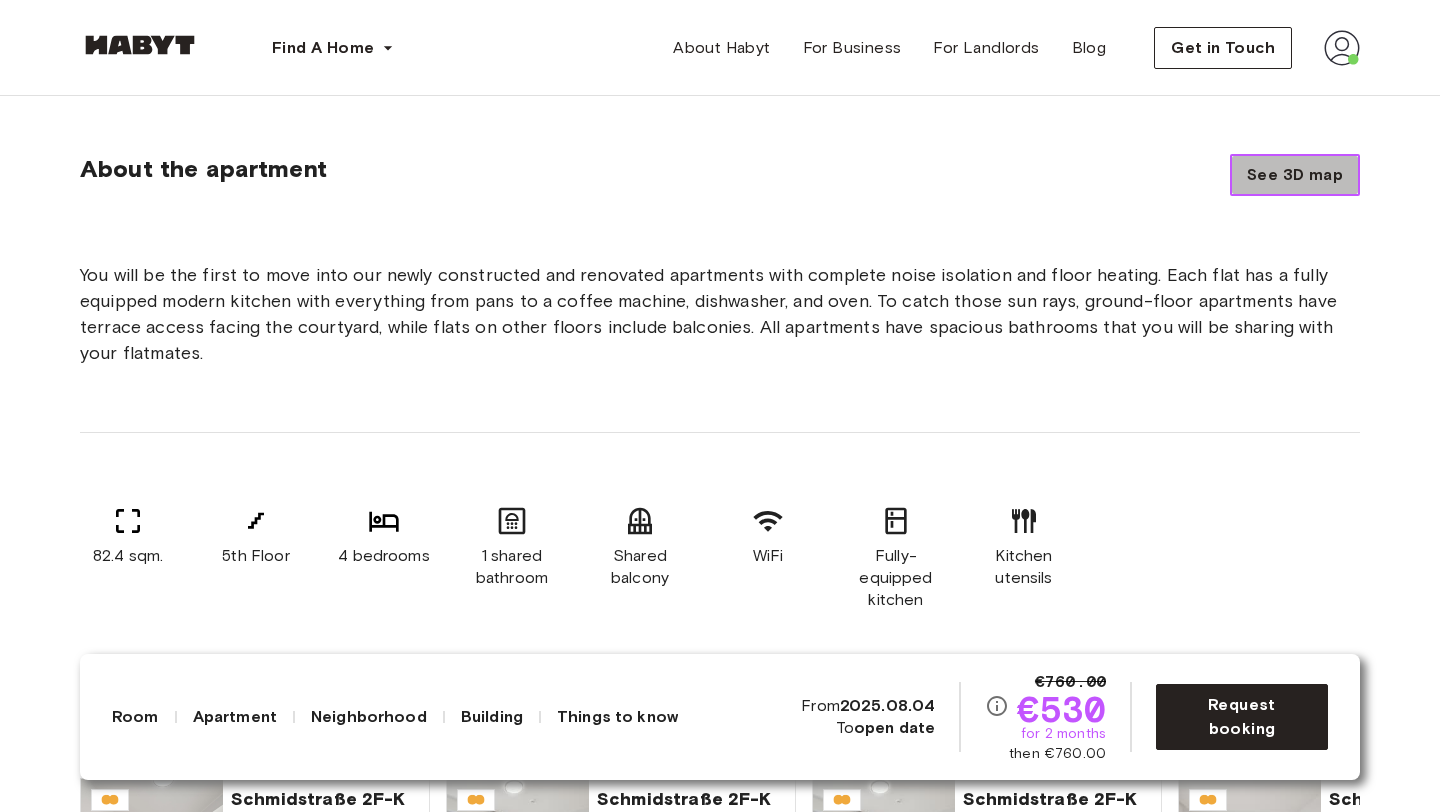 click on "See 3D map" at bounding box center (1295, 175) 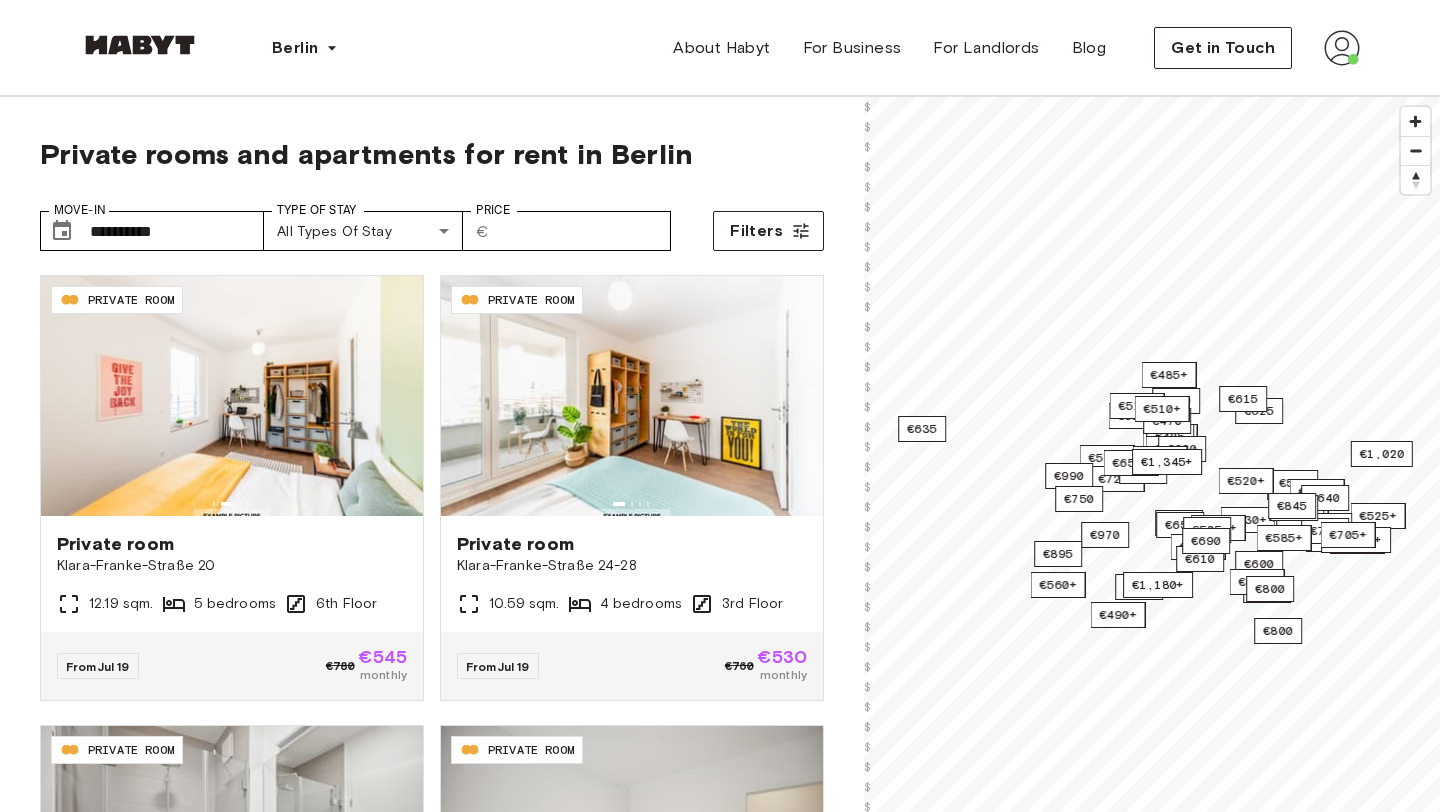 scroll, scrollTop: 72, scrollLeft: 0, axis: vertical 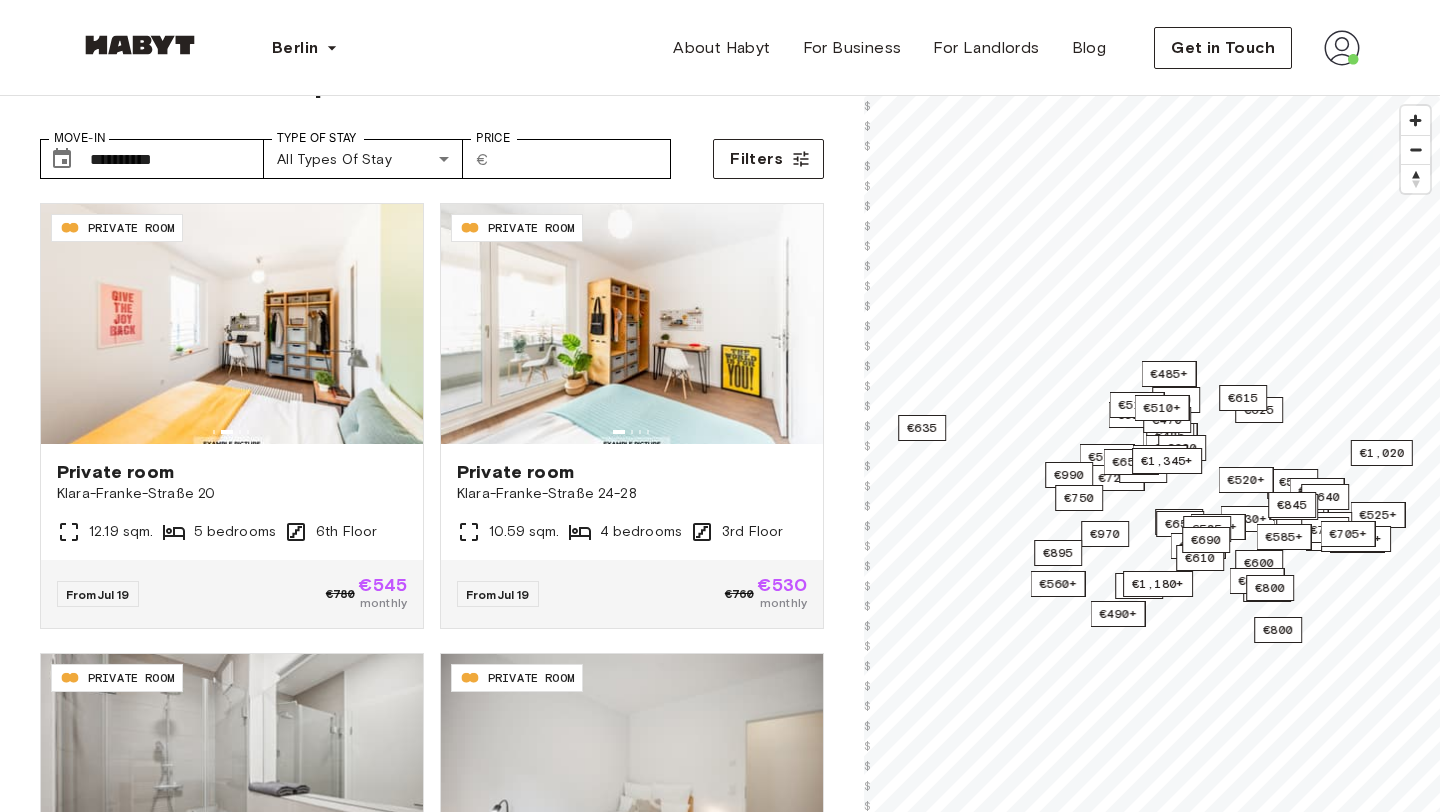 click at bounding box center [1342, 48] 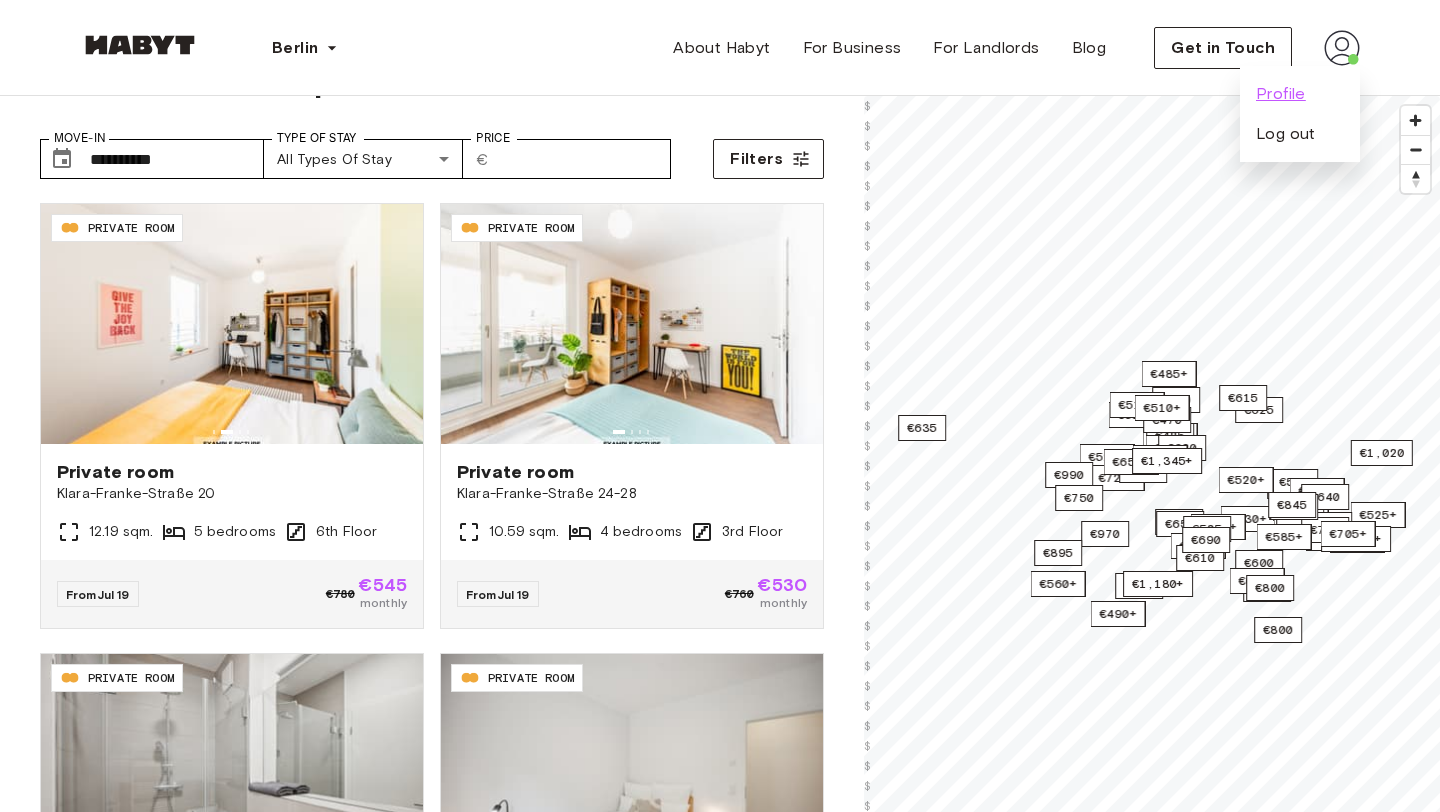 click on "Profile" at bounding box center (1281, 94) 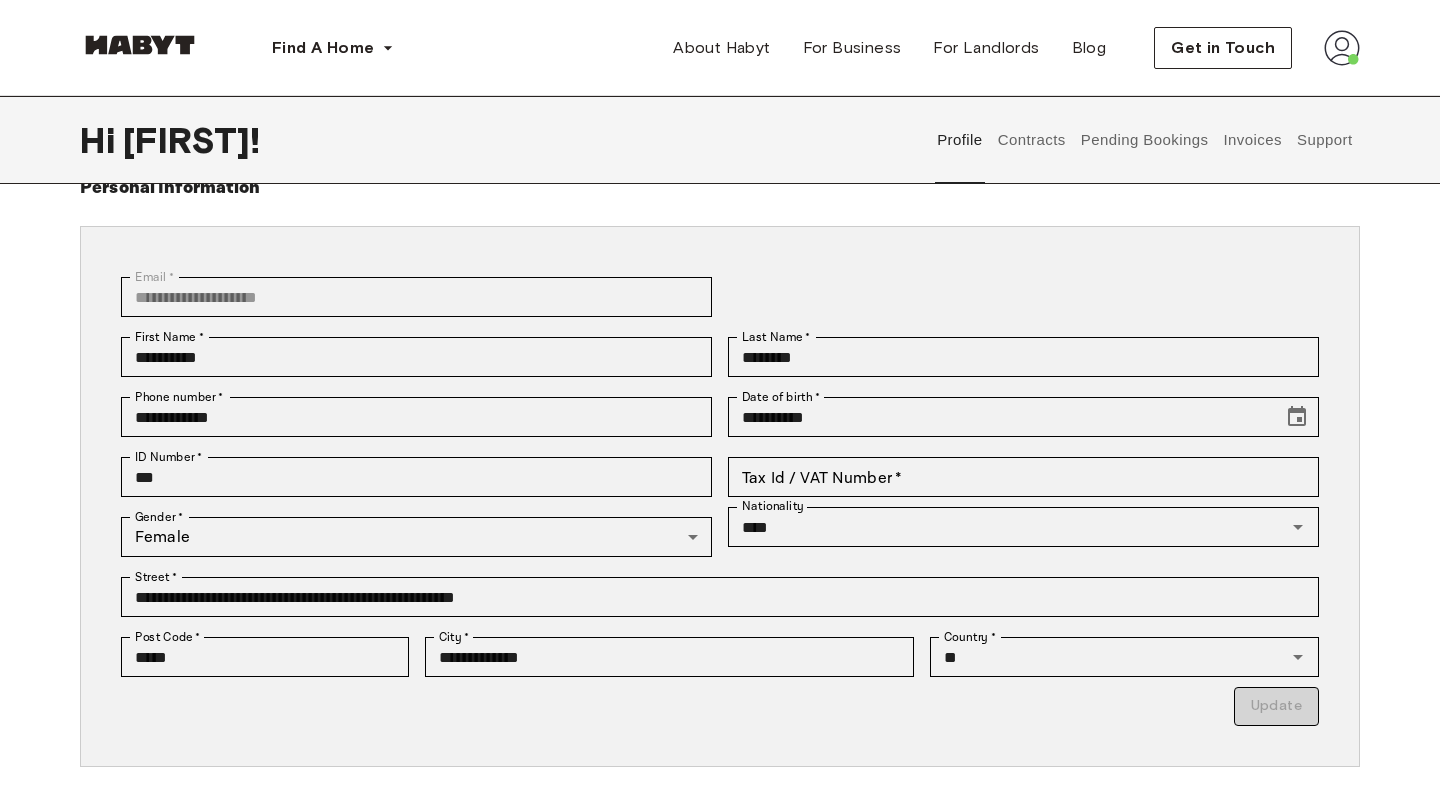 scroll, scrollTop: 0, scrollLeft: 0, axis: both 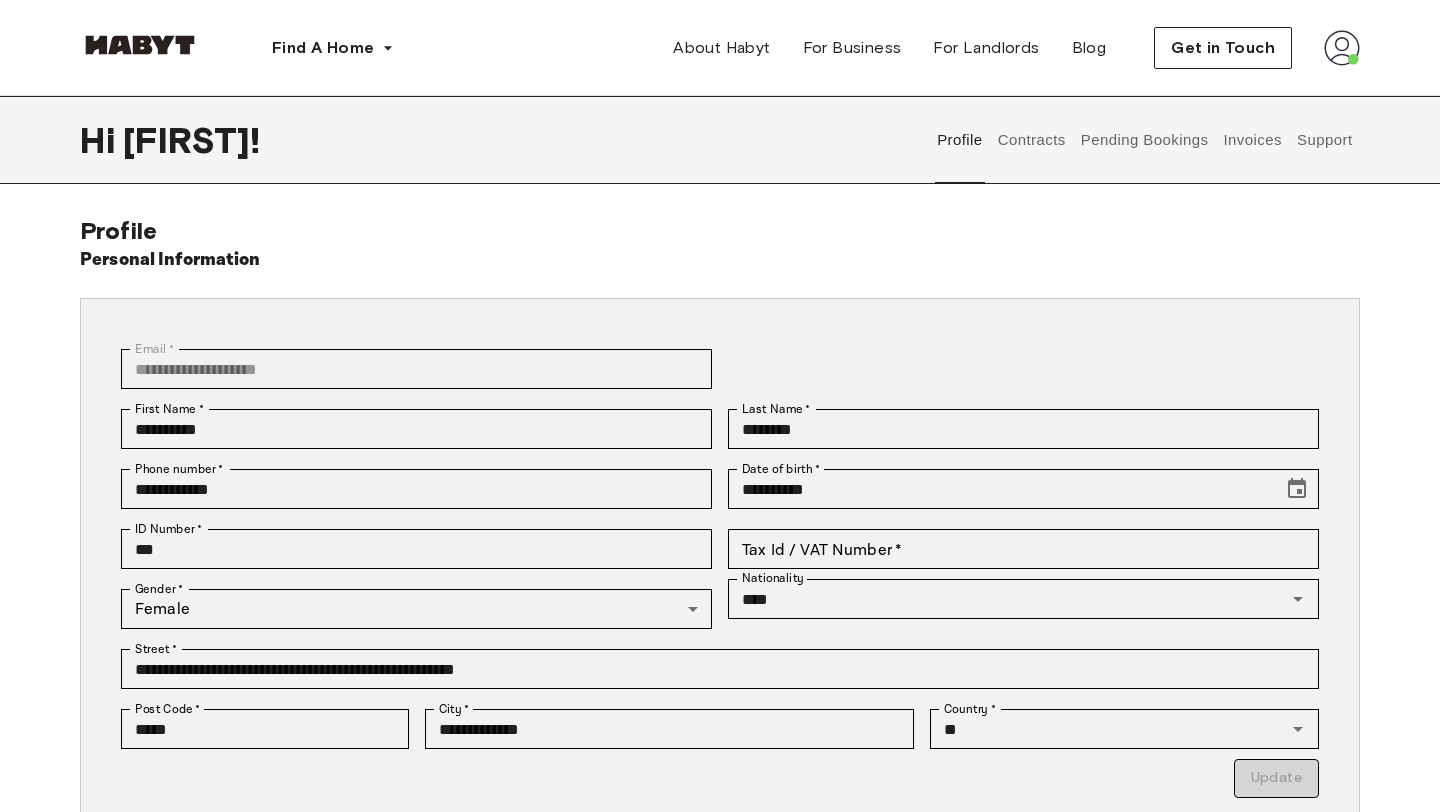 click on "Contracts" at bounding box center (1031, 140) 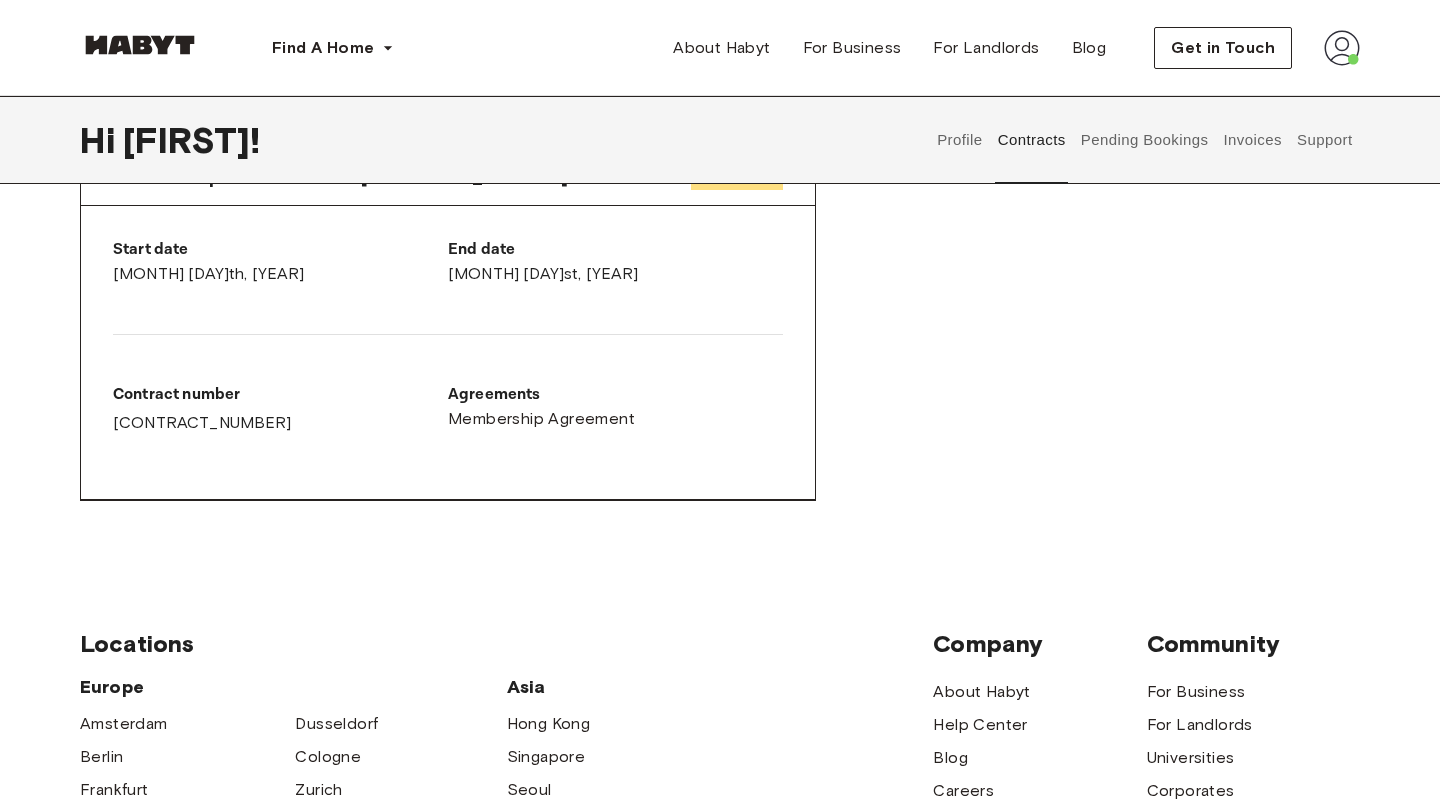 scroll, scrollTop: 1253, scrollLeft: 0, axis: vertical 